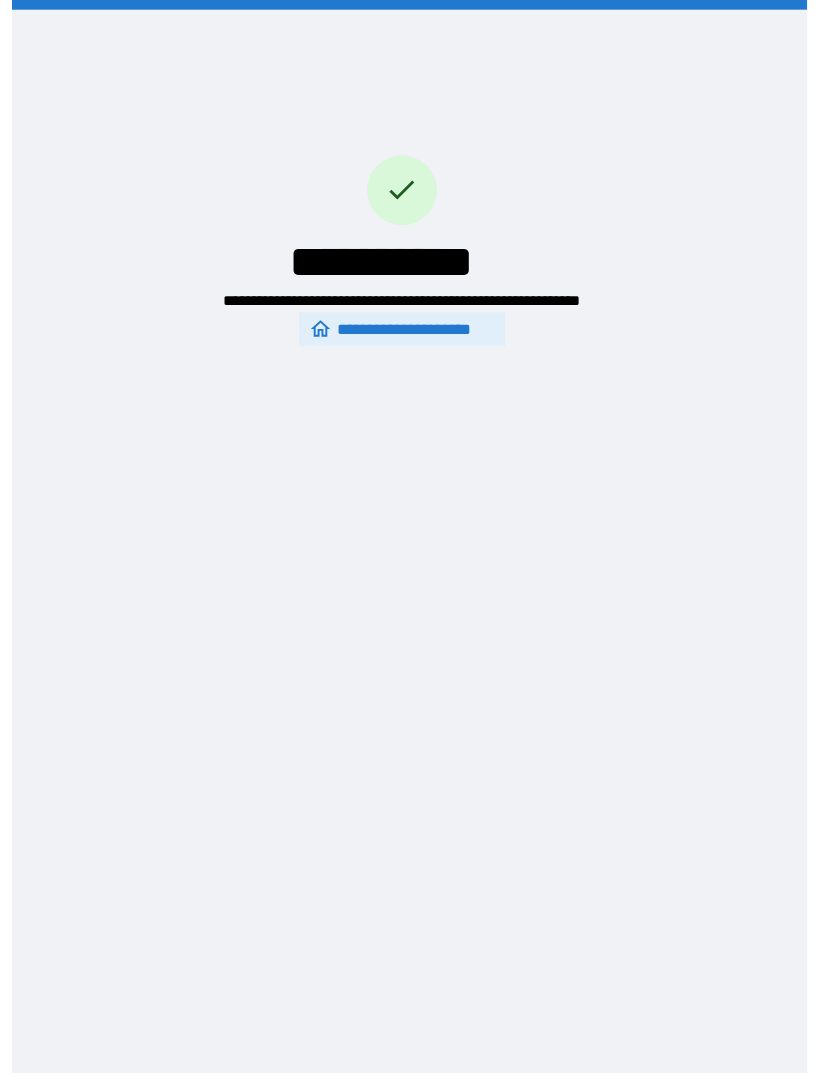 scroll, scrollTop: 31, scrollLeft: 0, axis: vertical 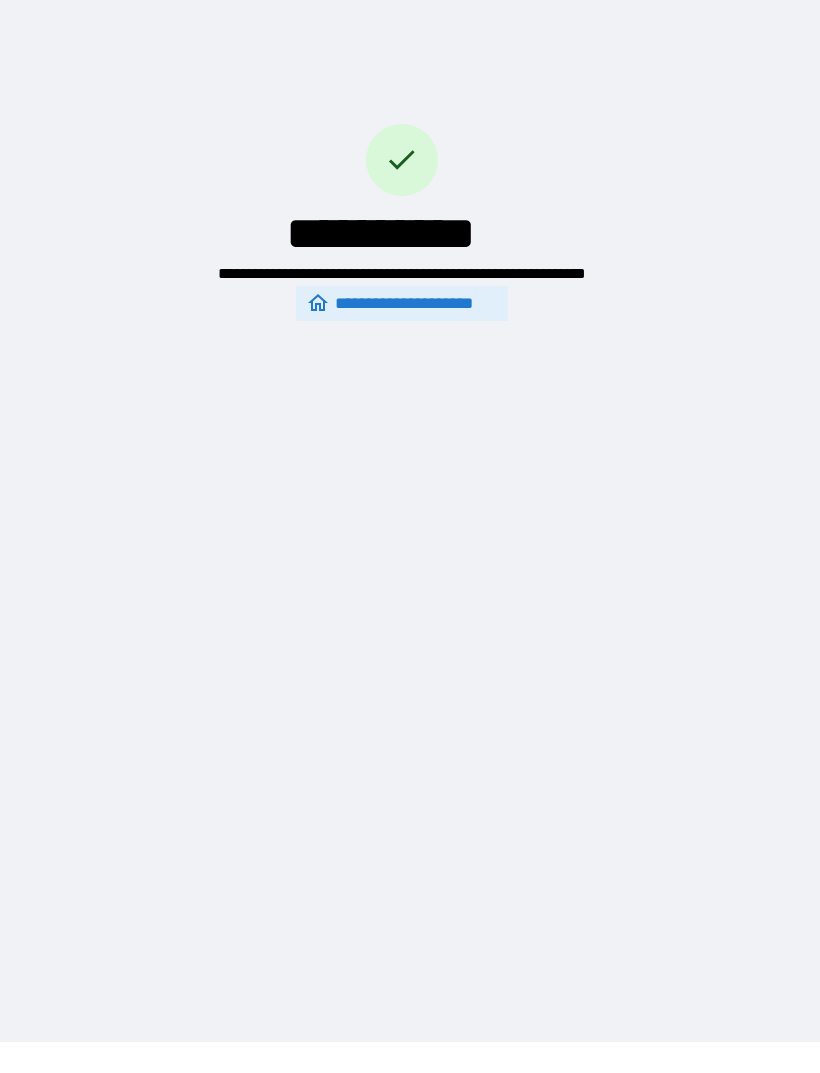 click on "**********" at bounding box center [402, 142] 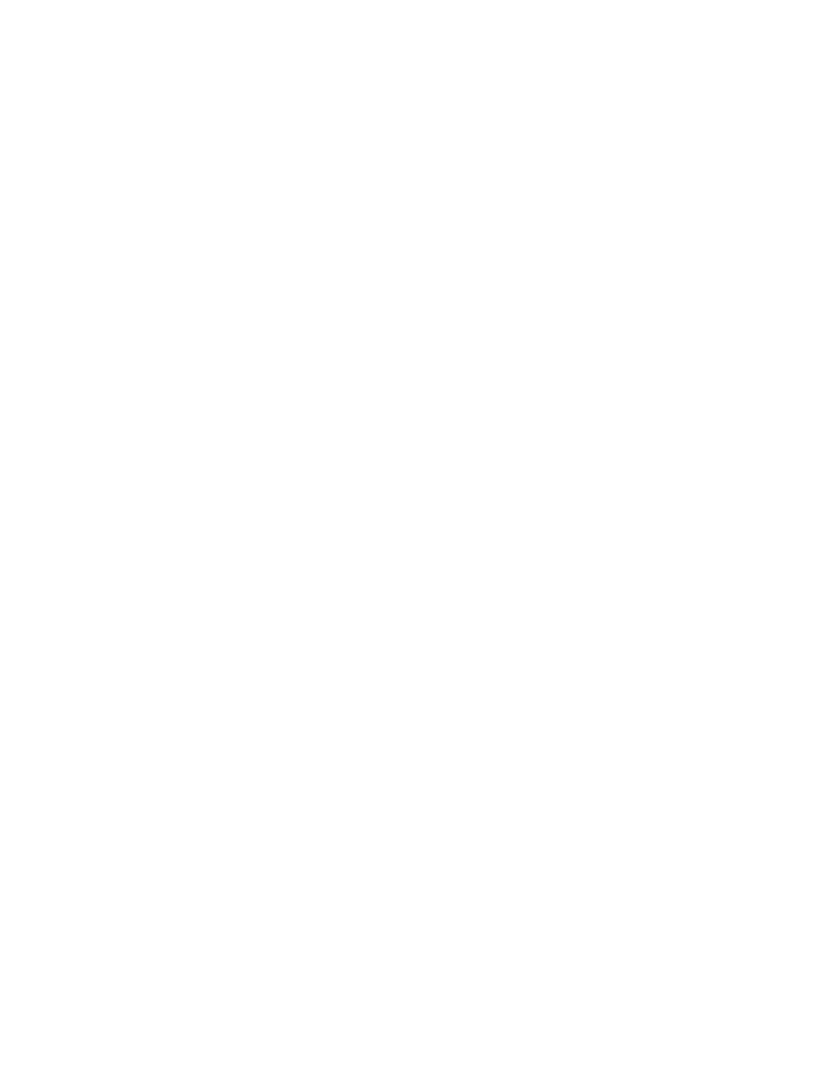 scroll, scrollTop: 0, scrollLeft: 0, axis: both 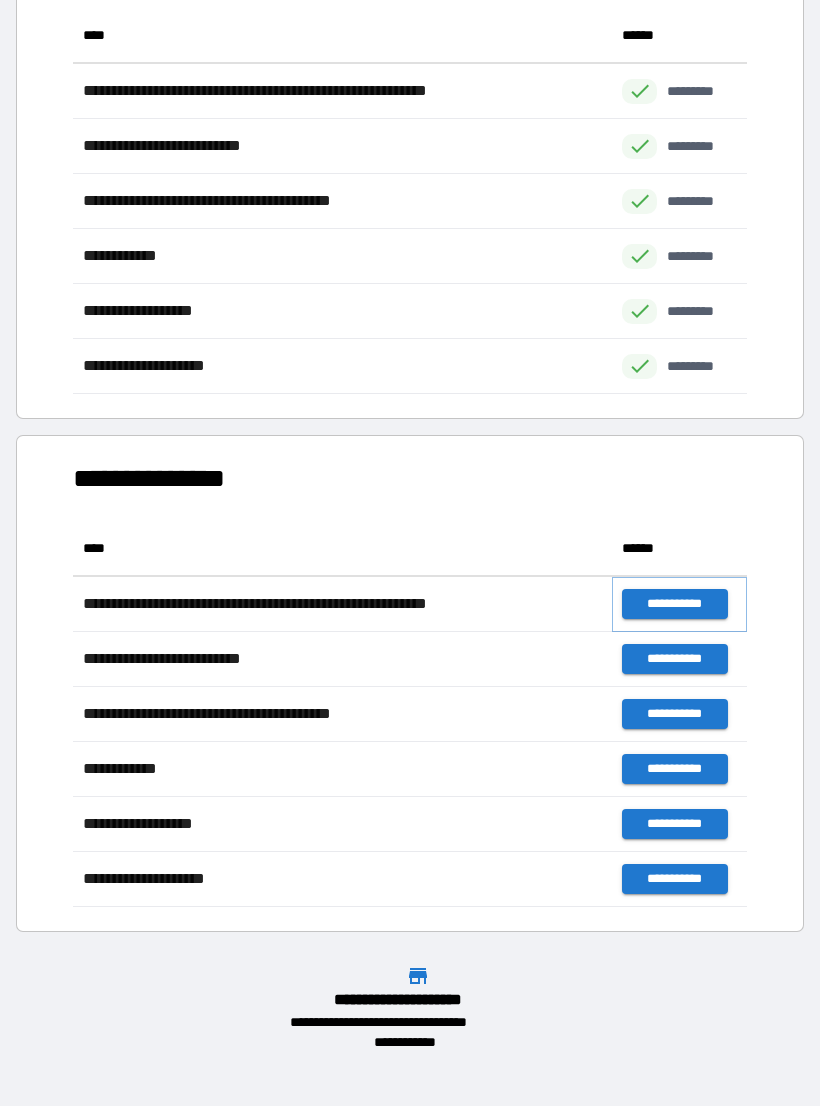 click on "**********" at bounding box center (674, 604) 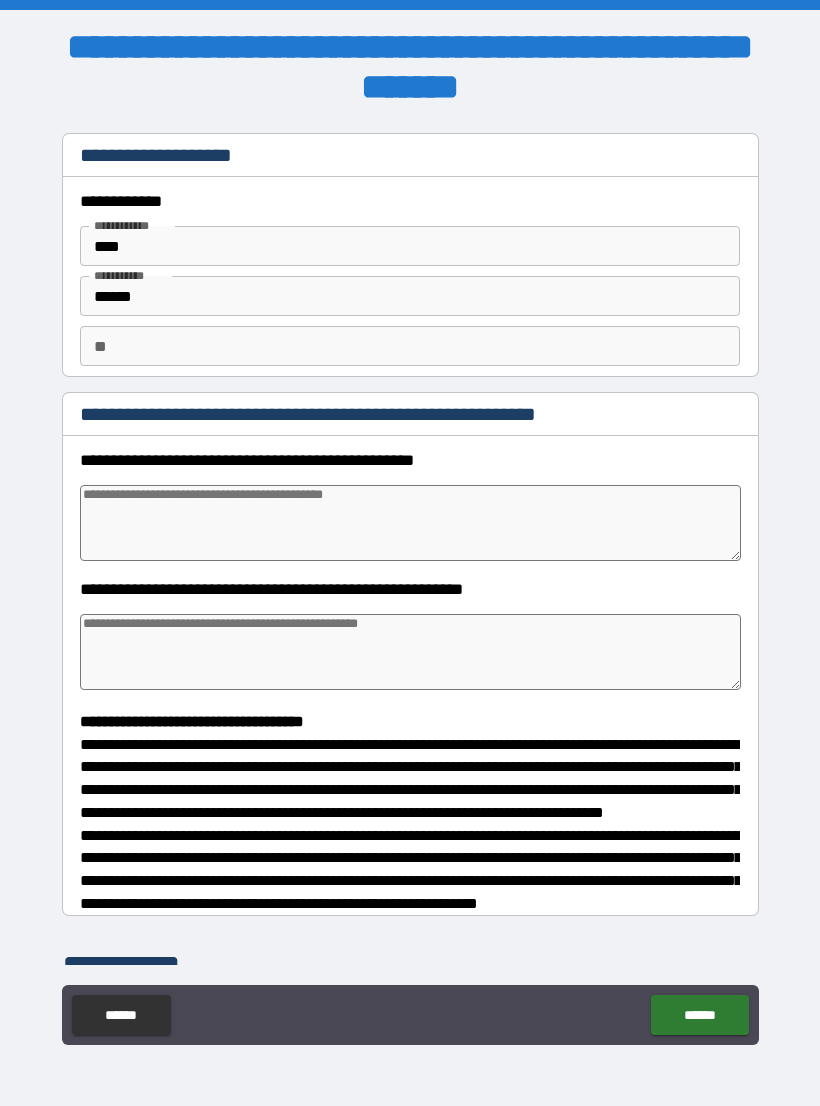 type on "*" 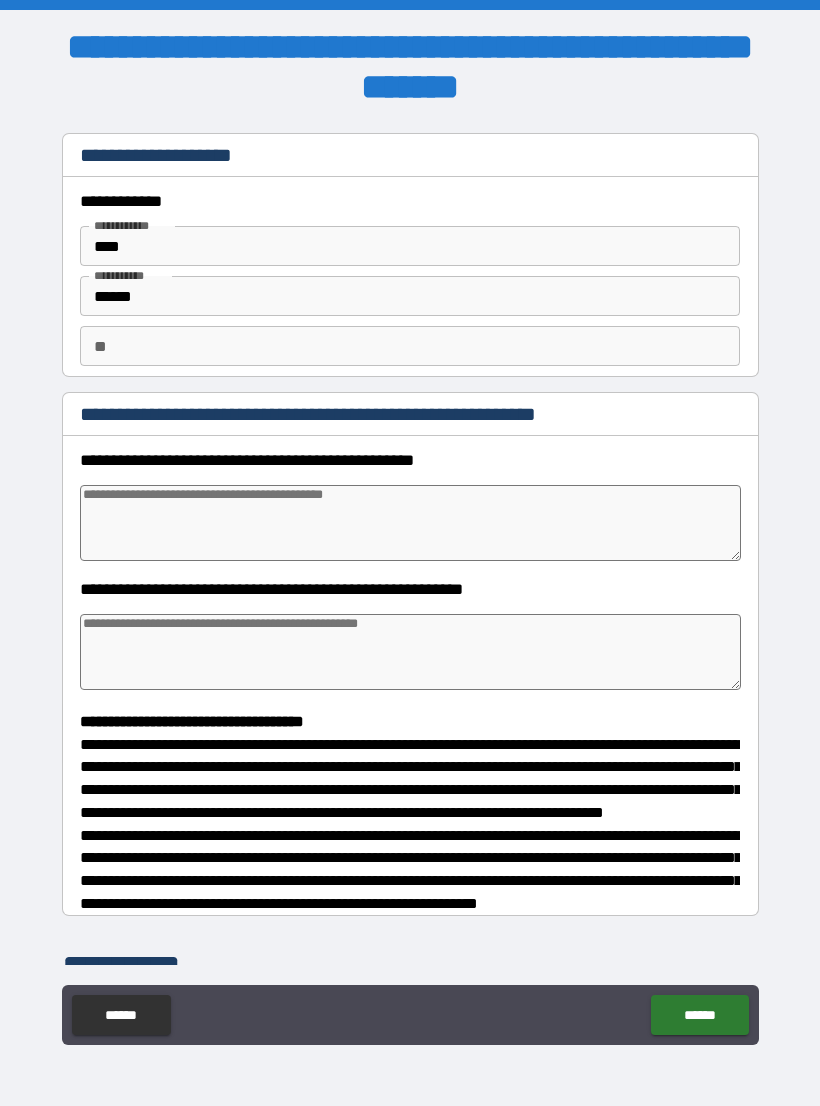 type on "*" 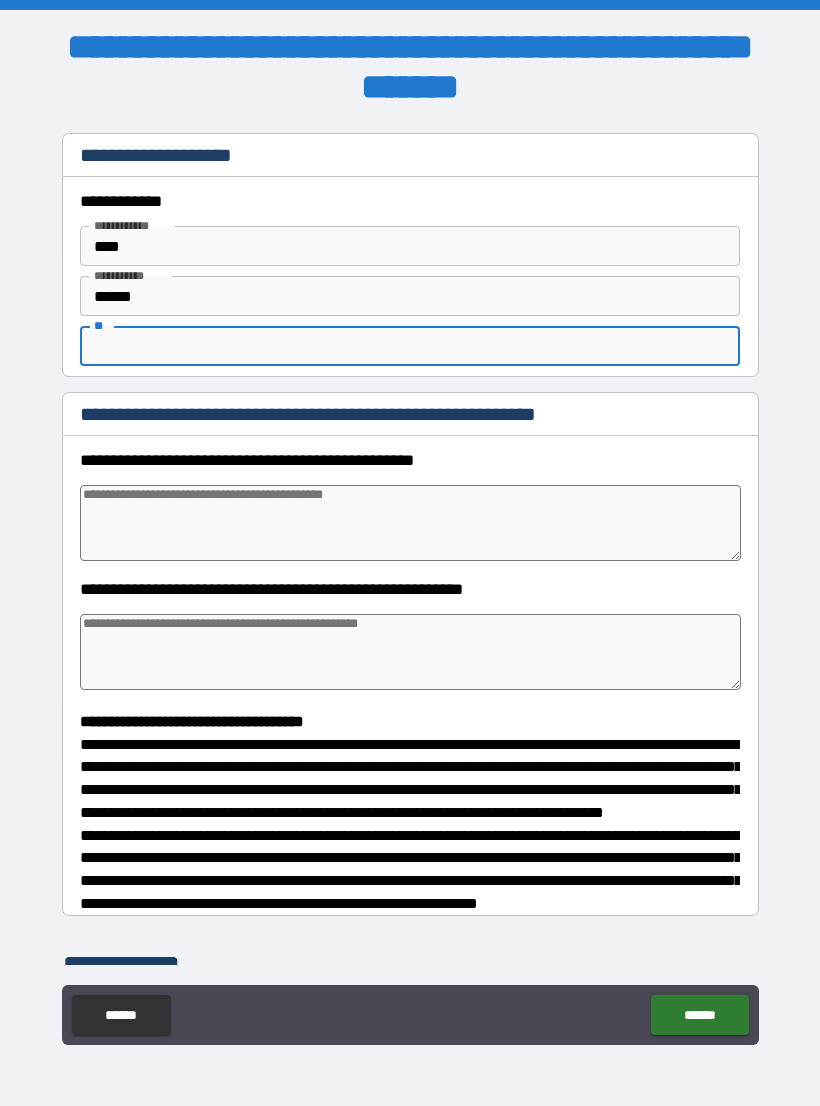 type on "*" 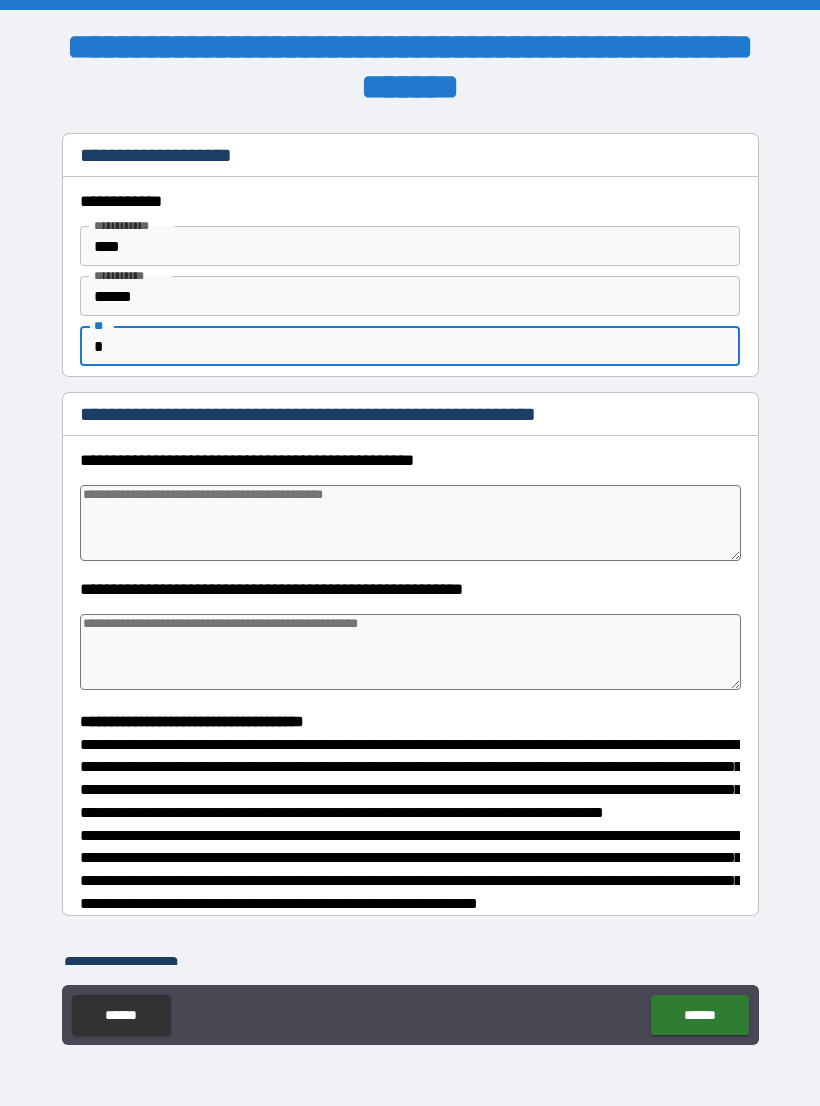type on "*" 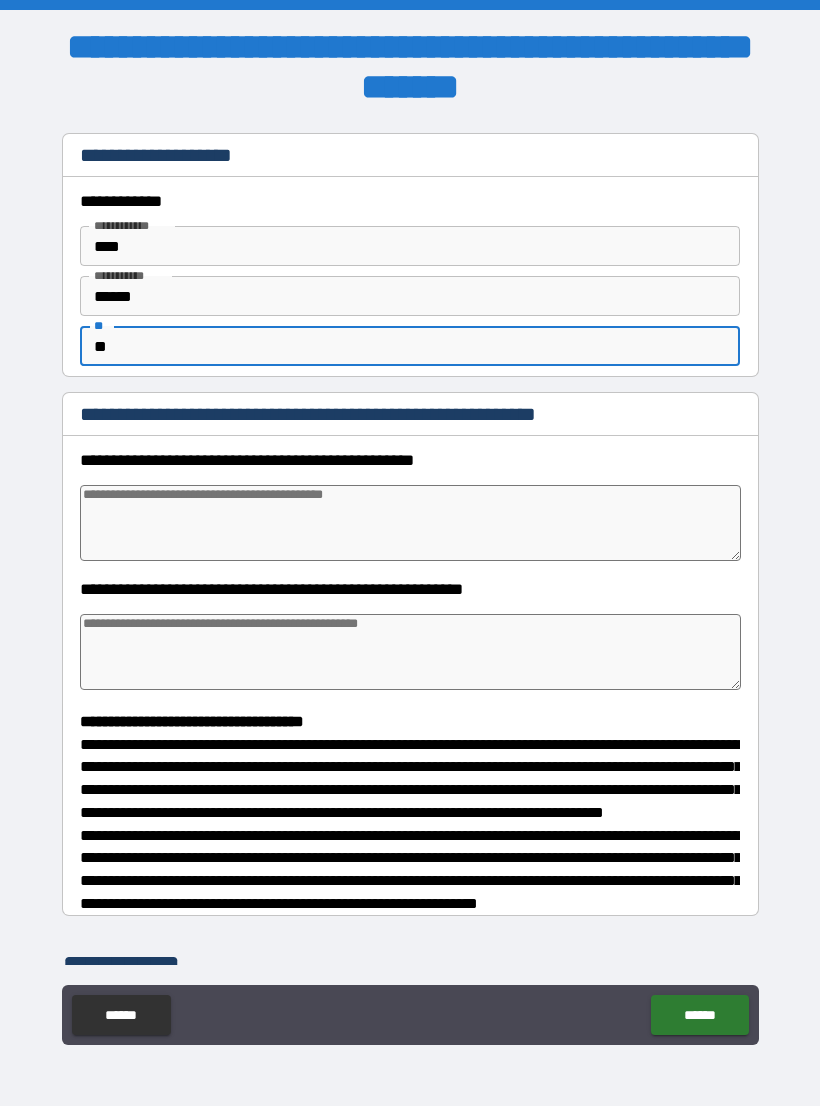 type on "*" 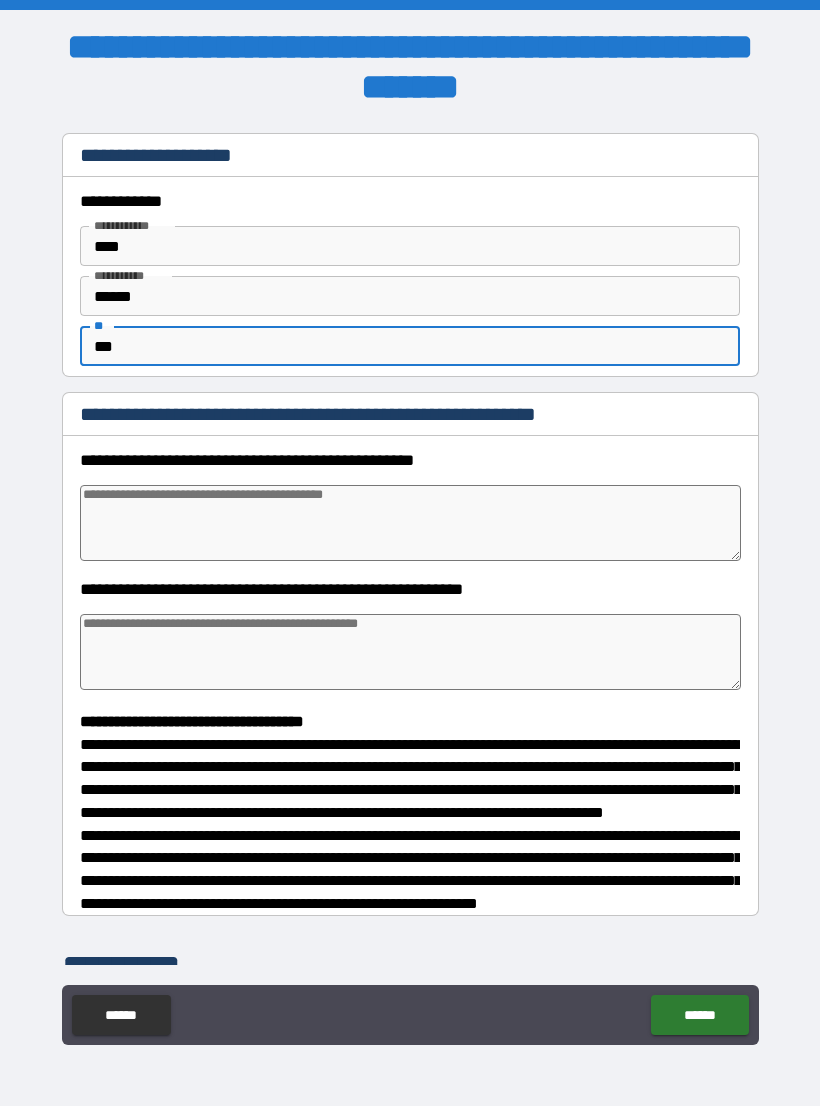 type on "*" 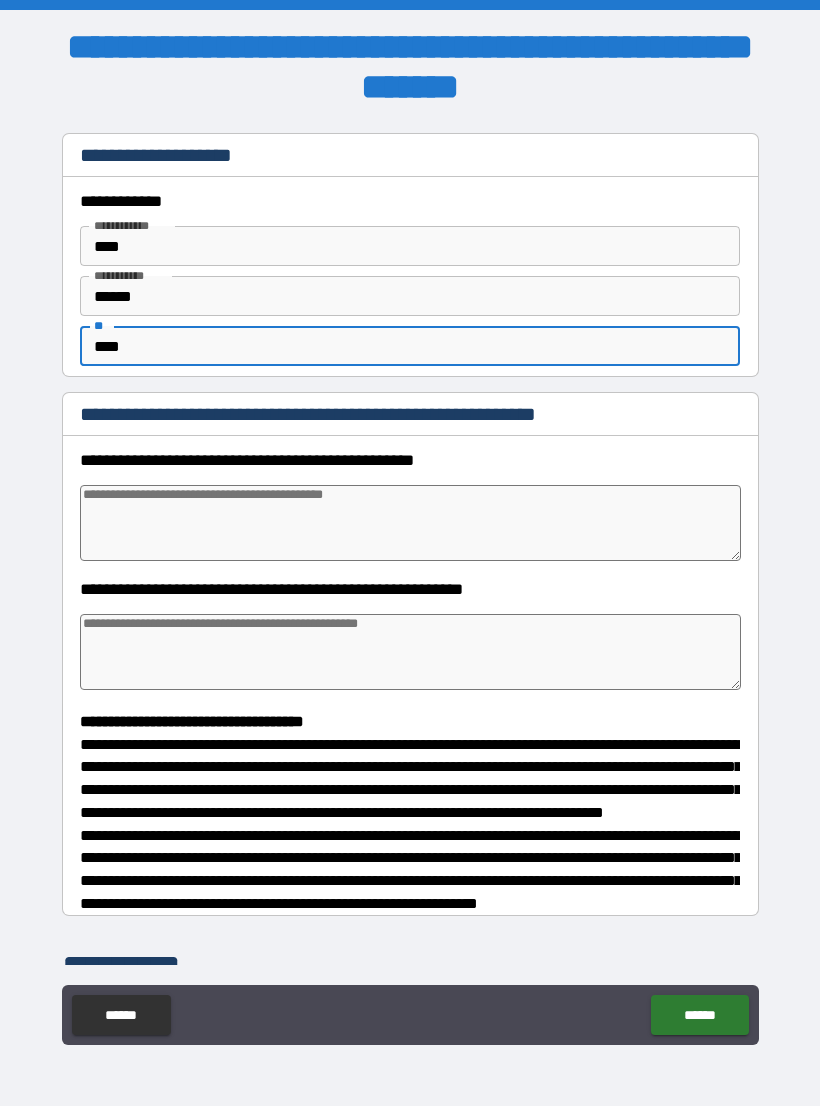 type on "*" 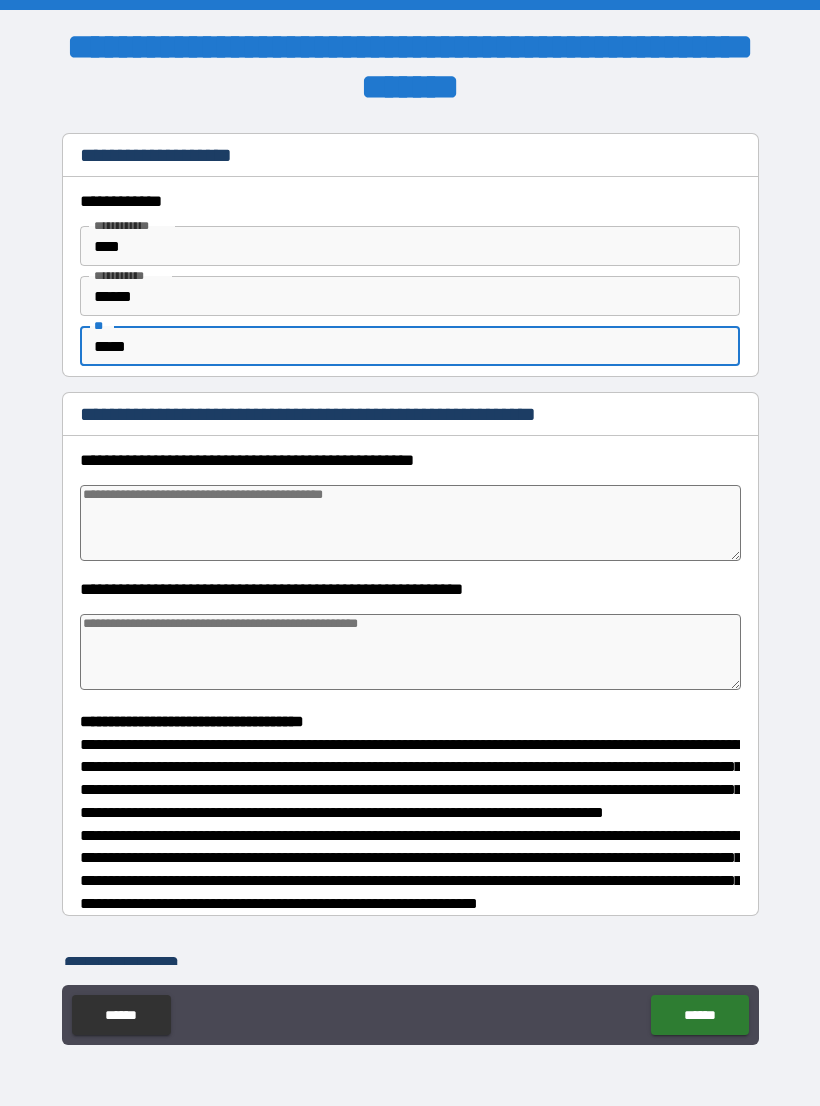 type on "*" 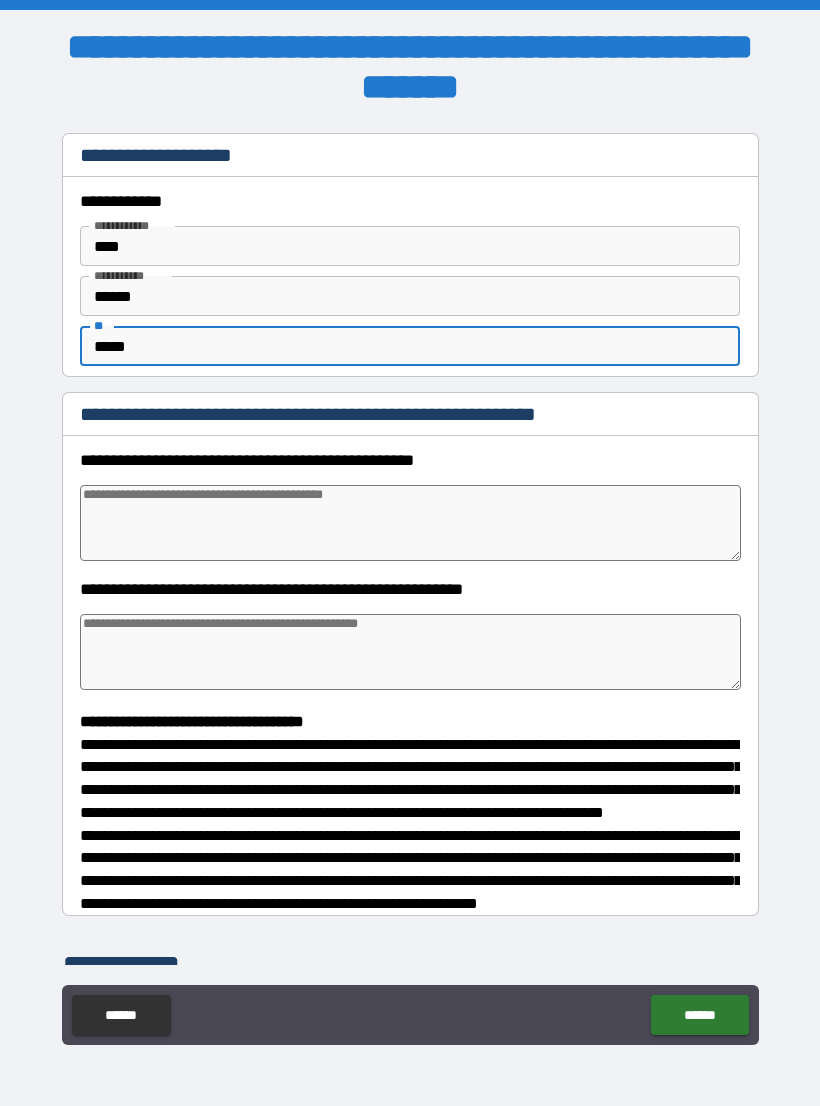 type on "******" 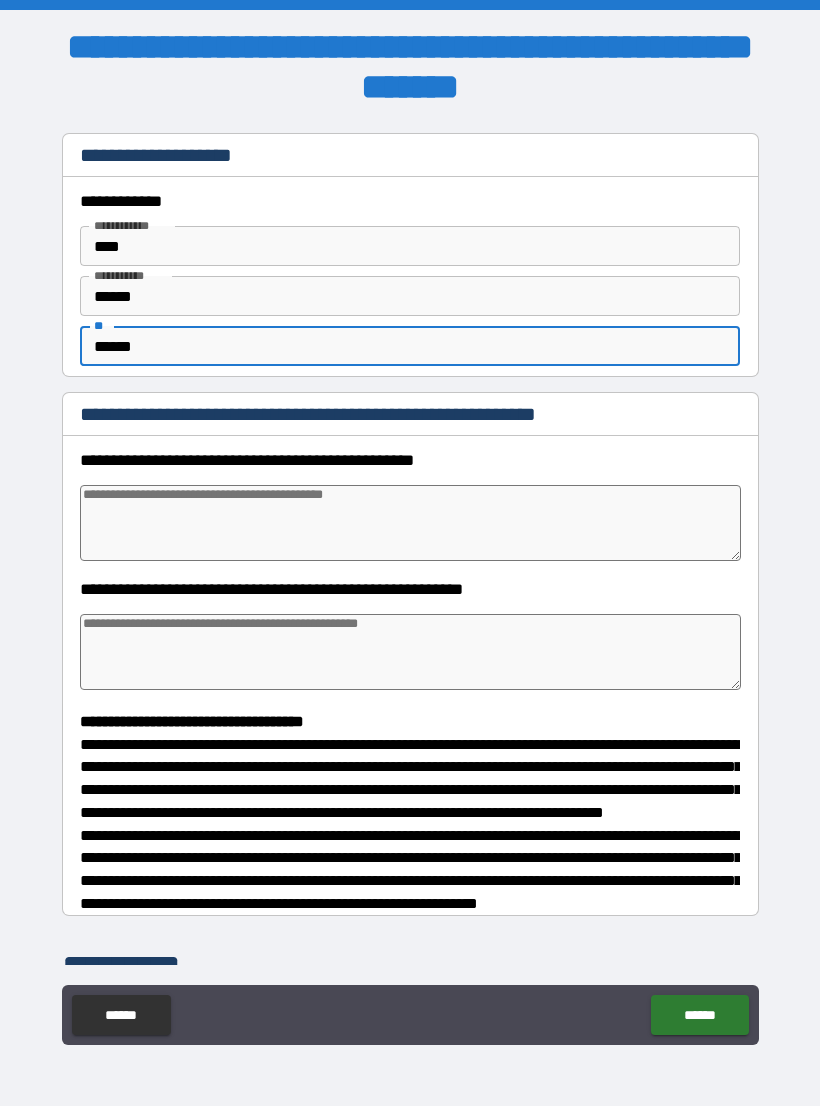 type on "*" 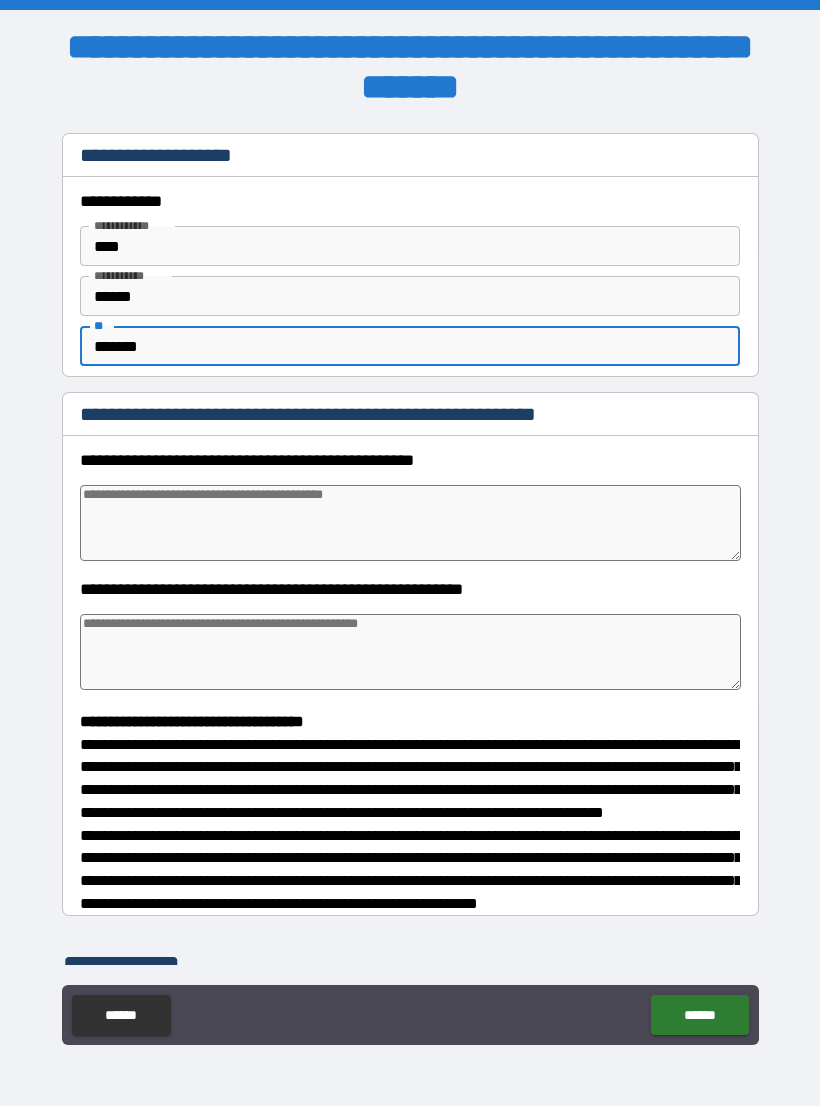 type on "*" 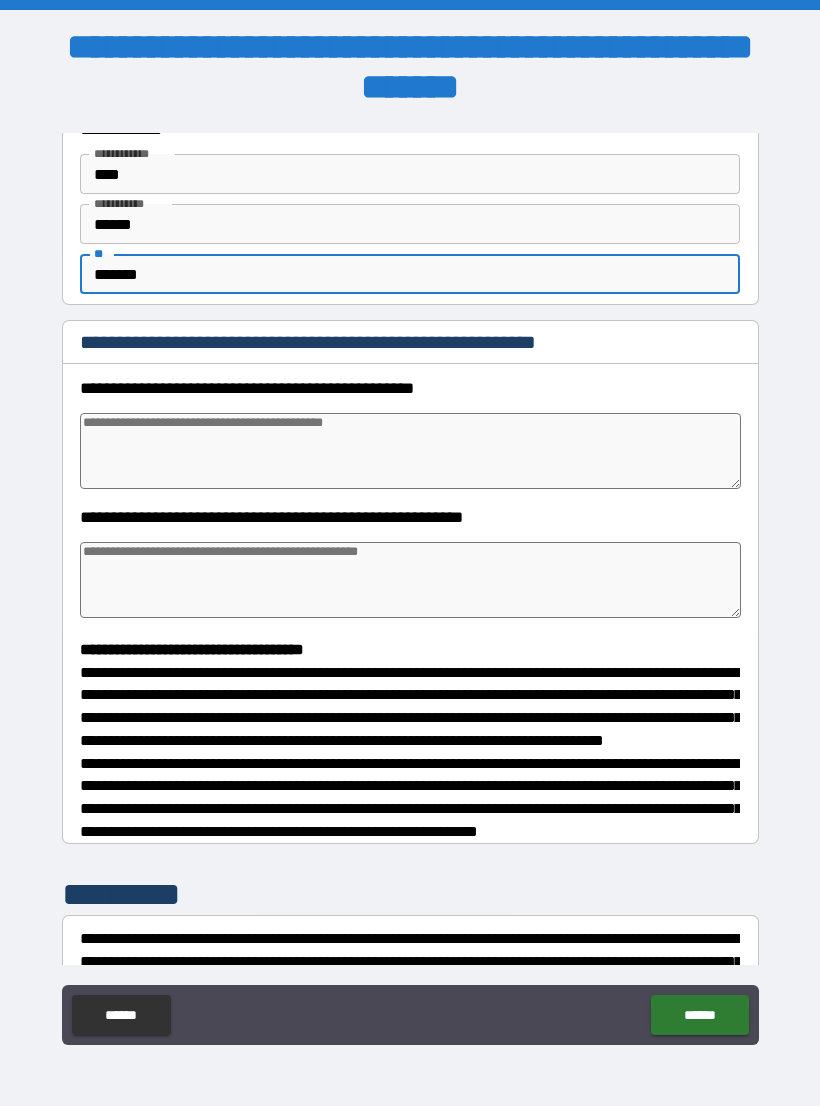 scroll, scrollTop: 102, scrollLeft: 0, axis: vertical 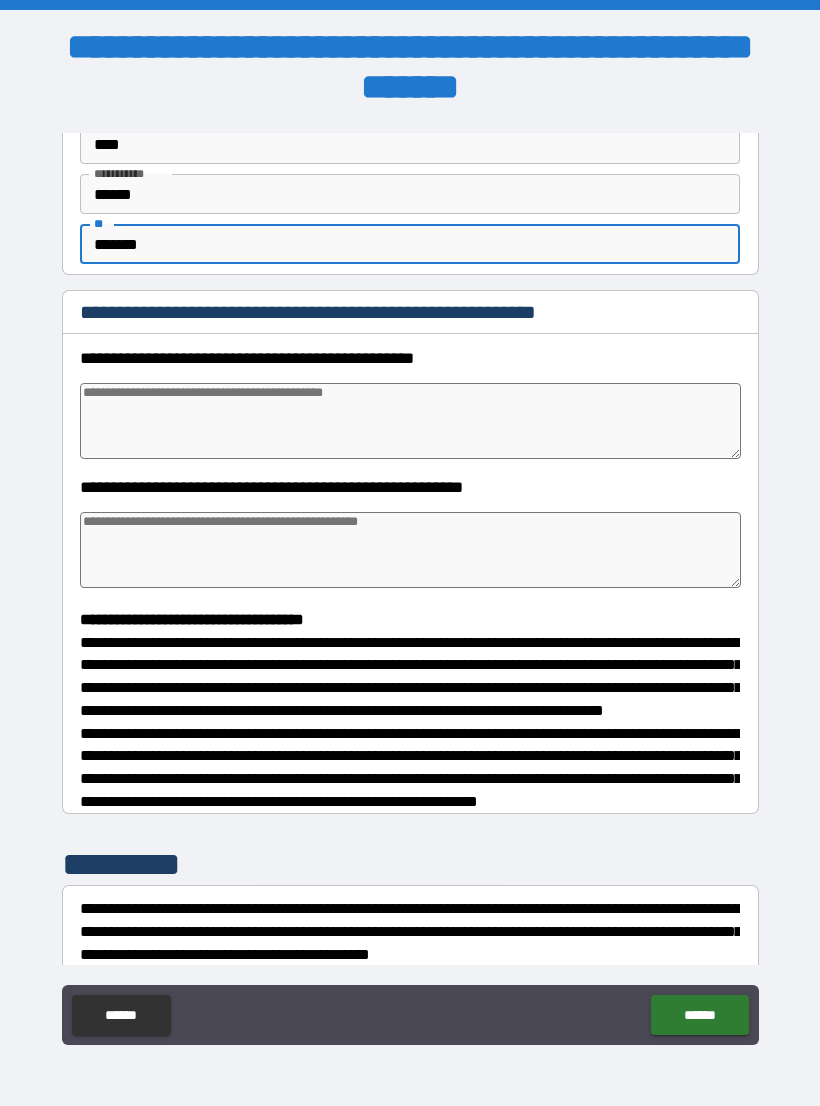 type on "******" 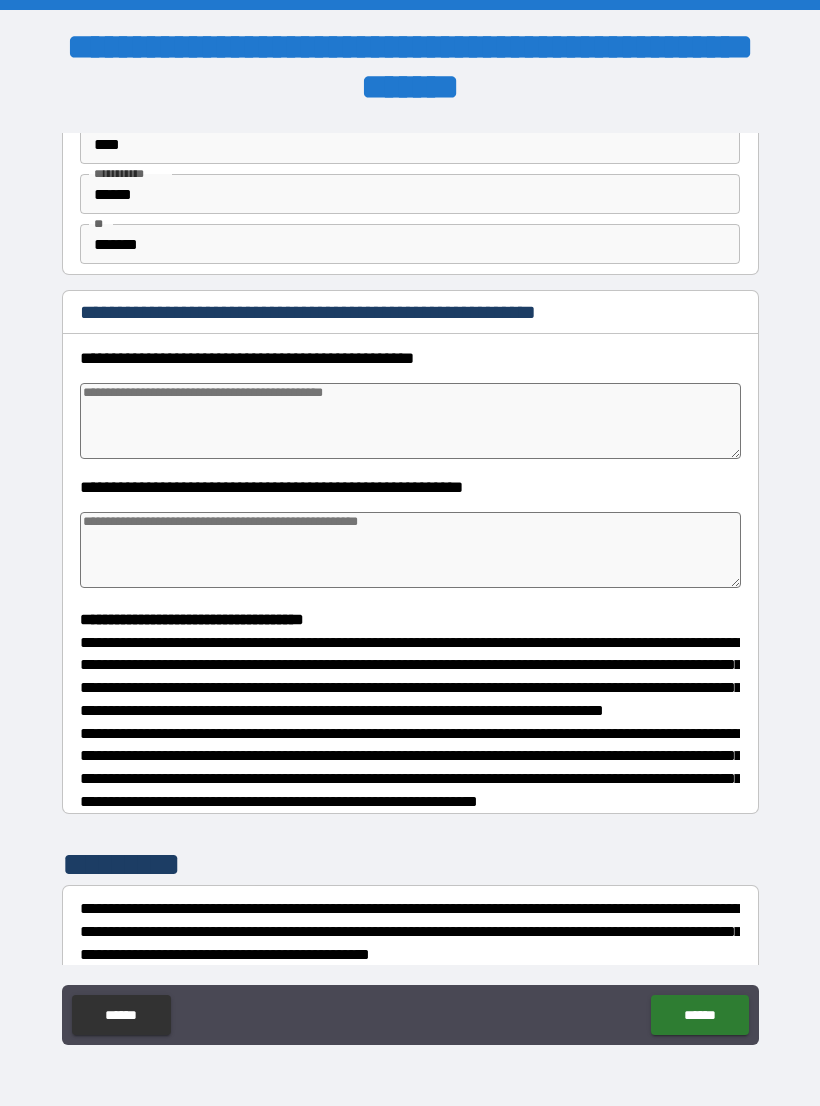 type on "*" 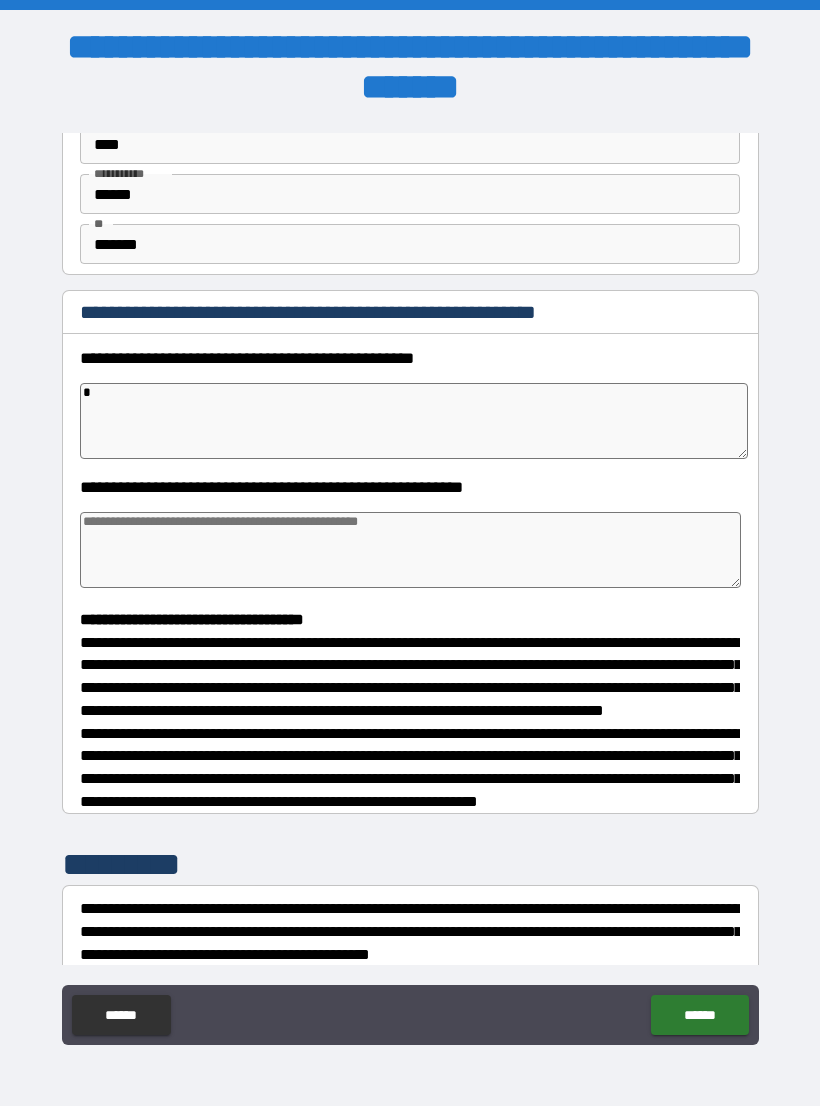 type on "**" 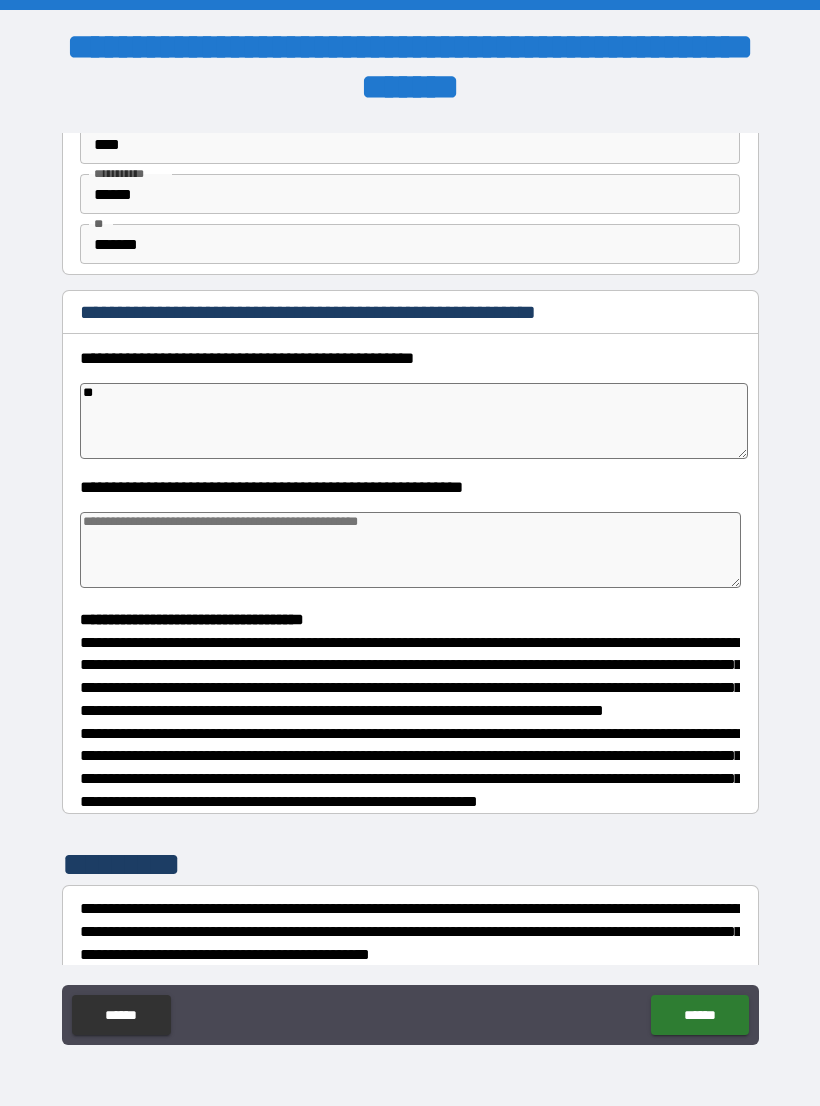 type on "*" 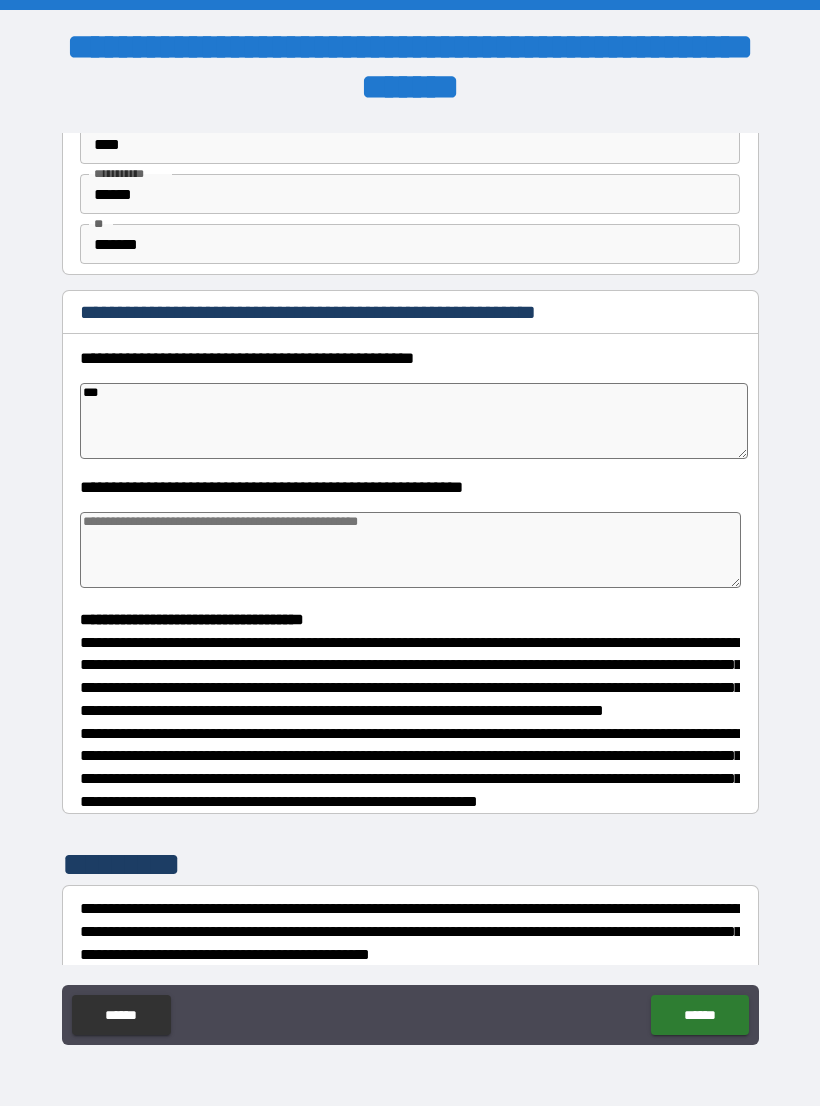 type on "*" 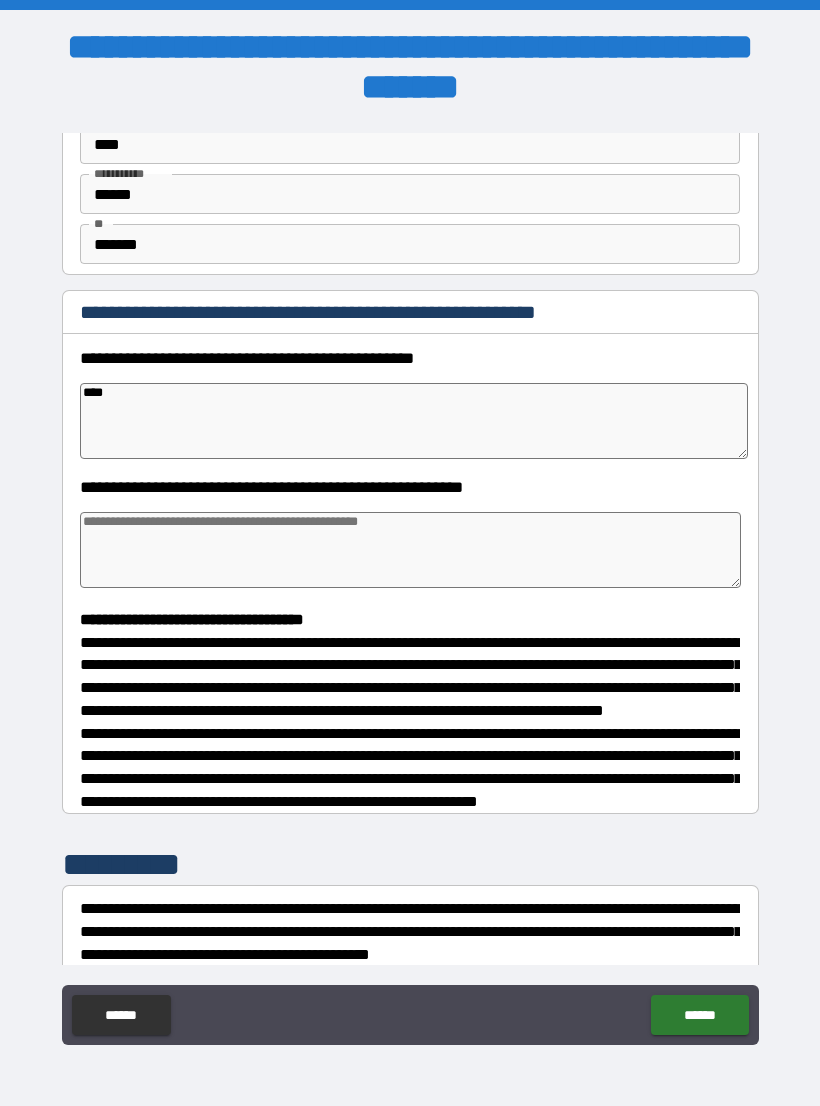 type on "*" 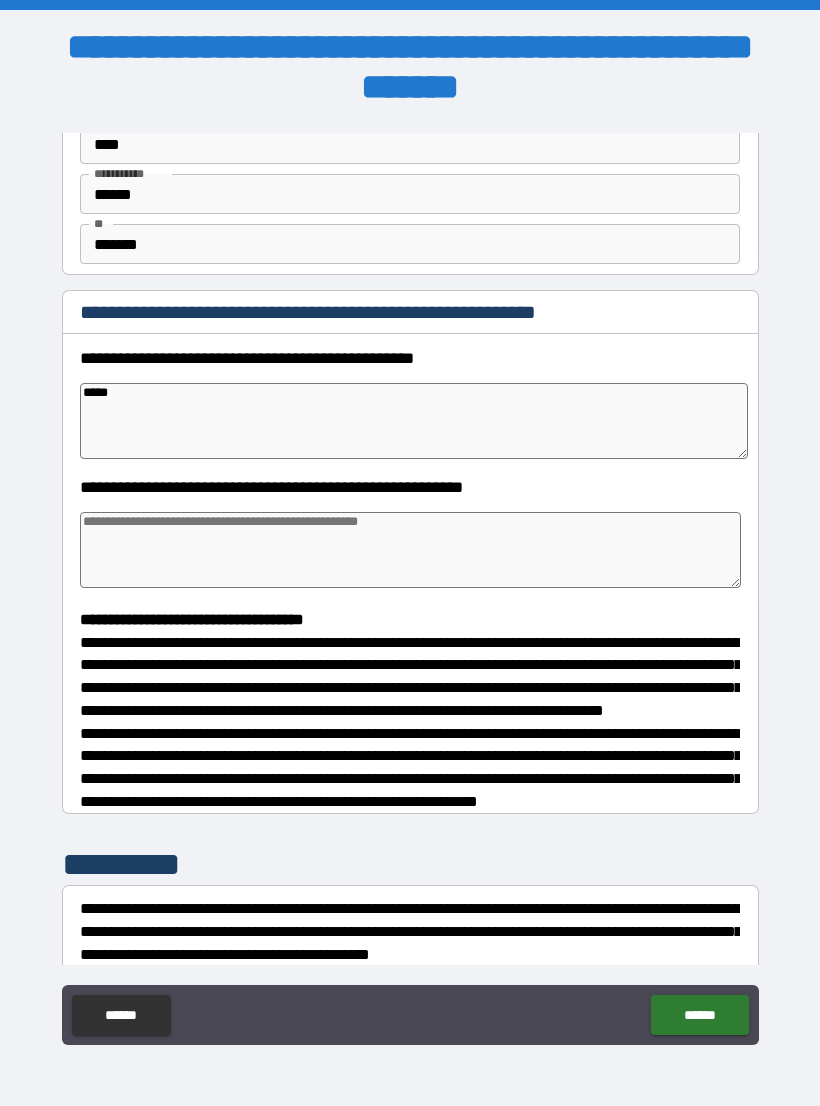 type on "*" 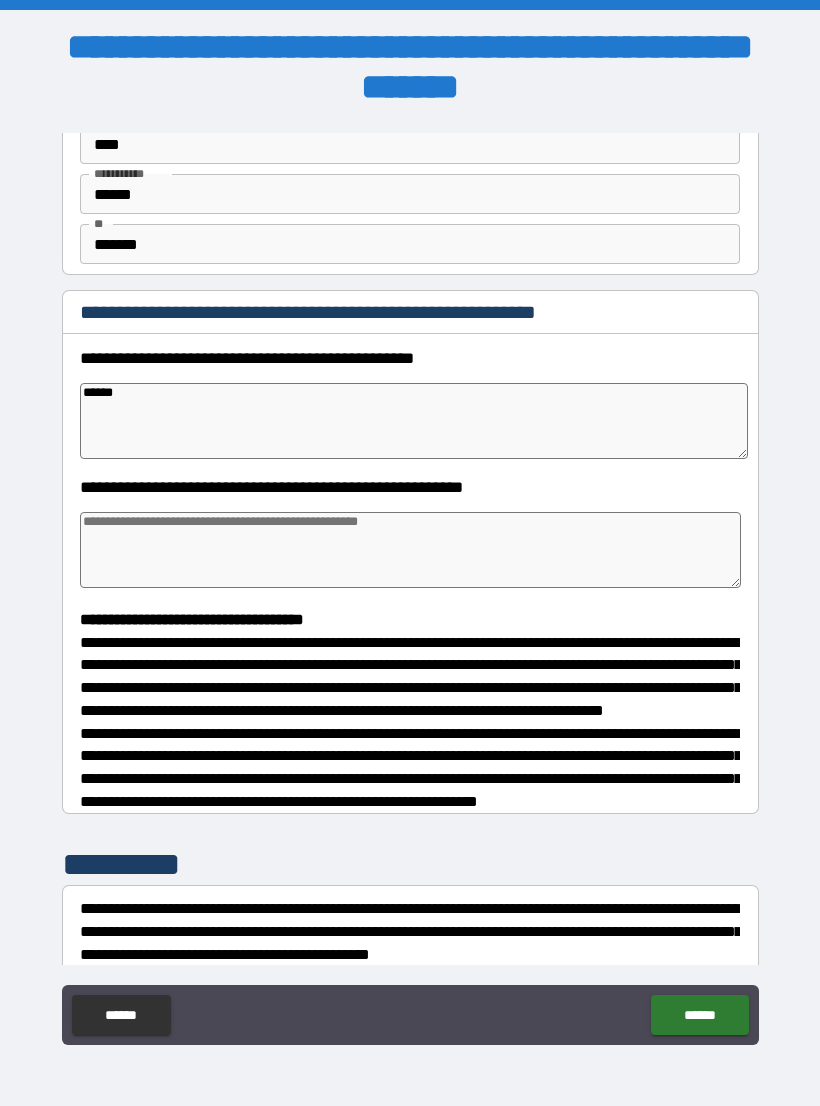 type on "*" 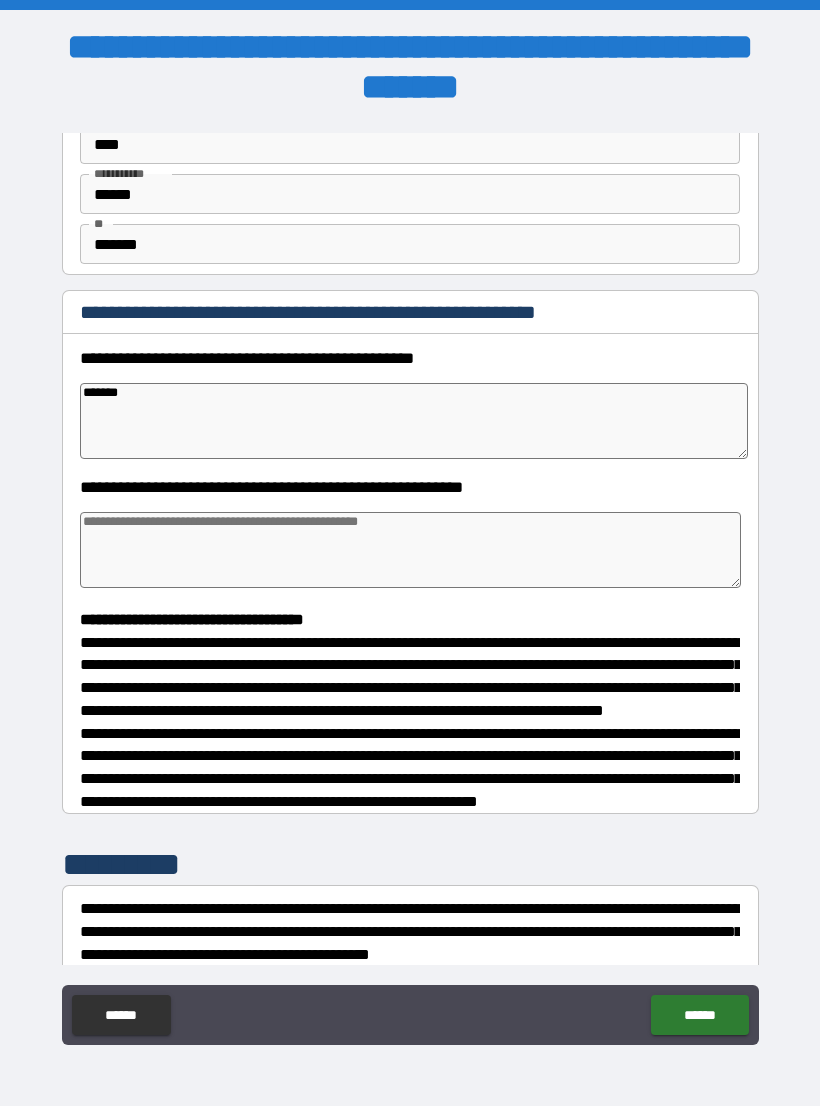type on "*" 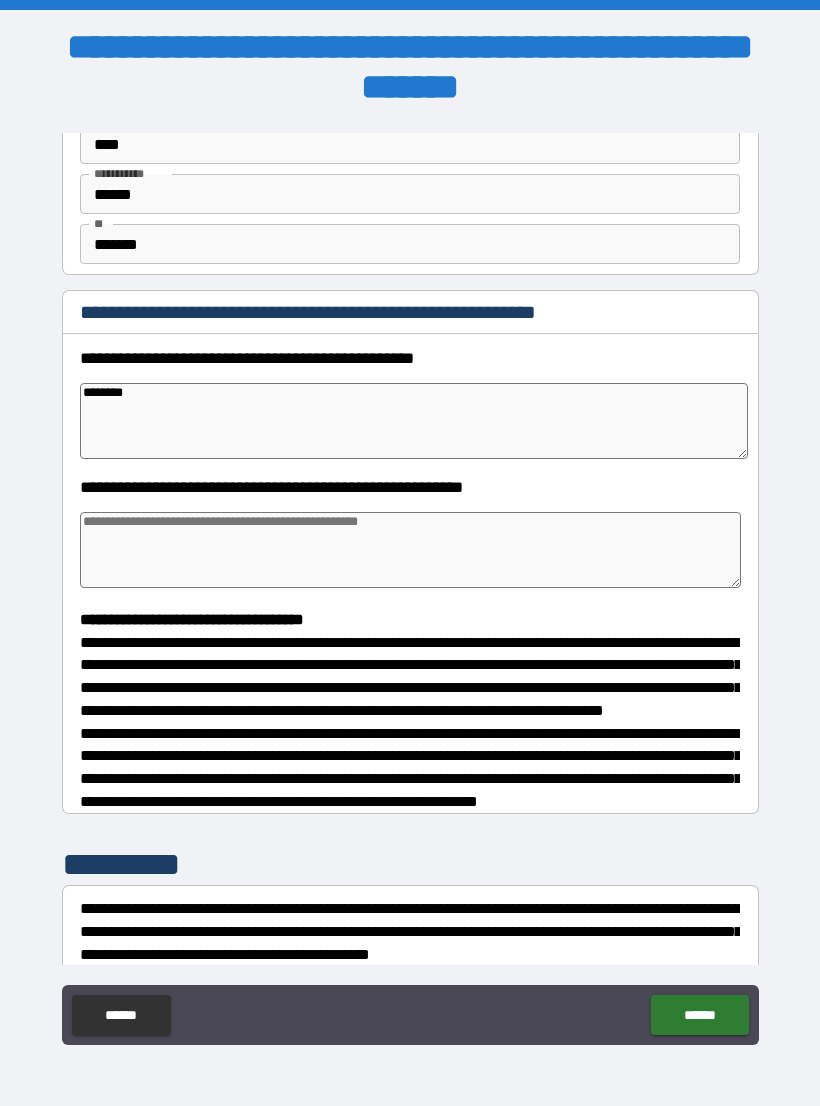 type on "*" 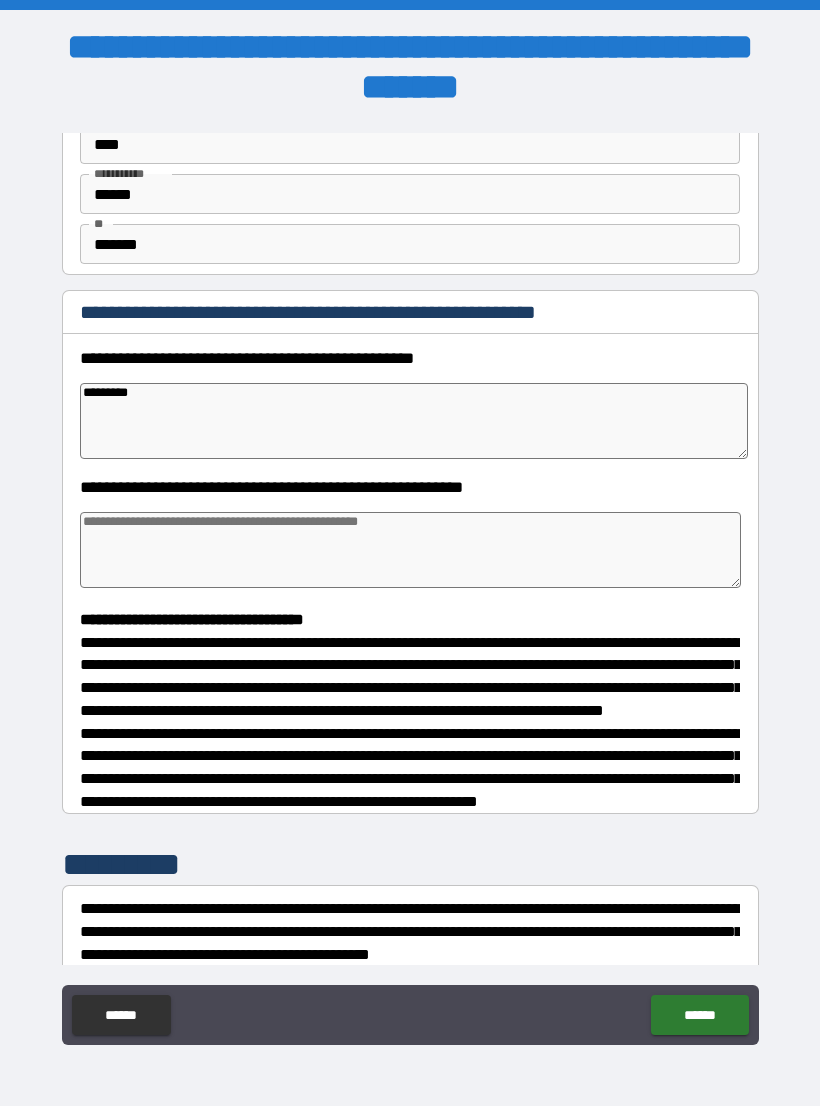 type on "*" 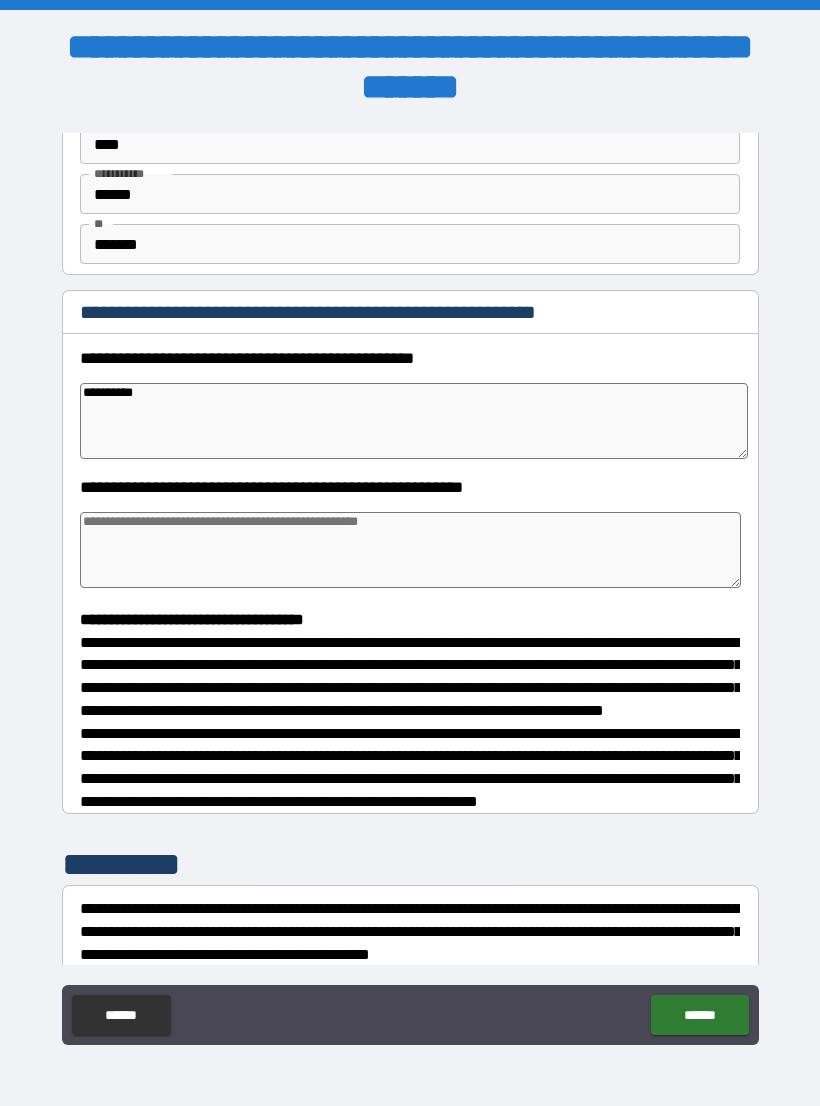 type on "*" 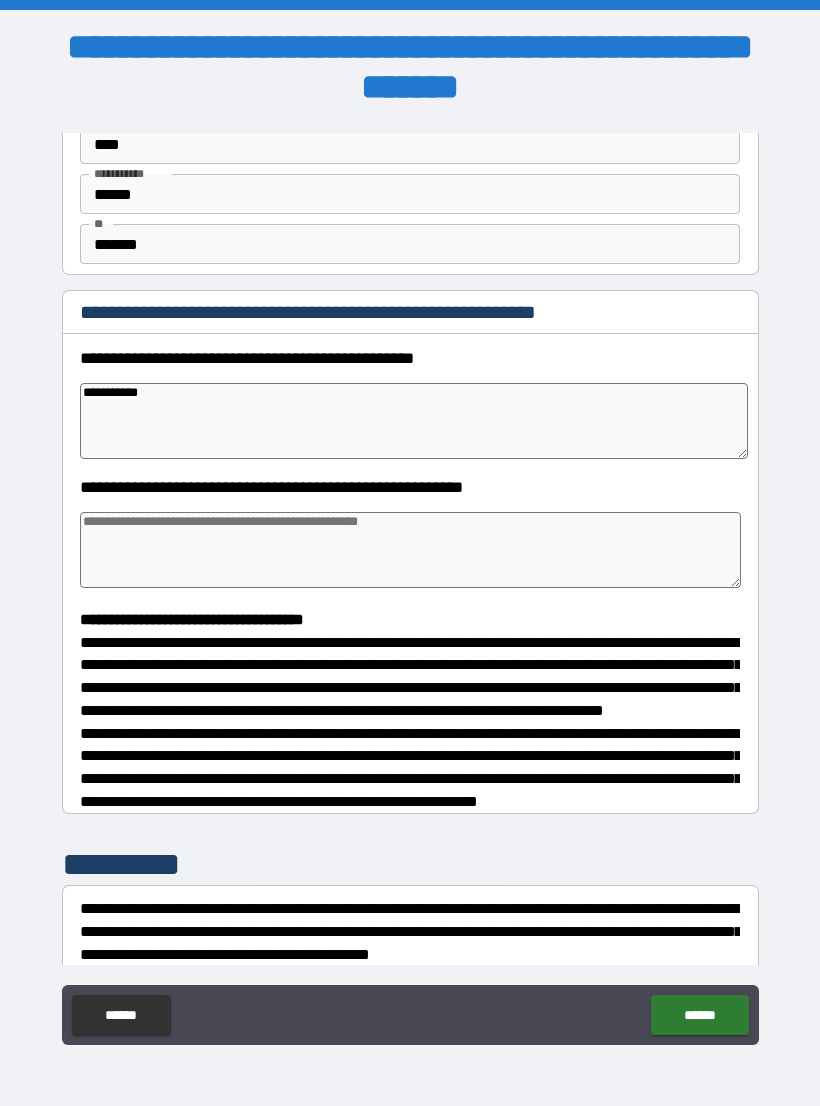 type on "*" 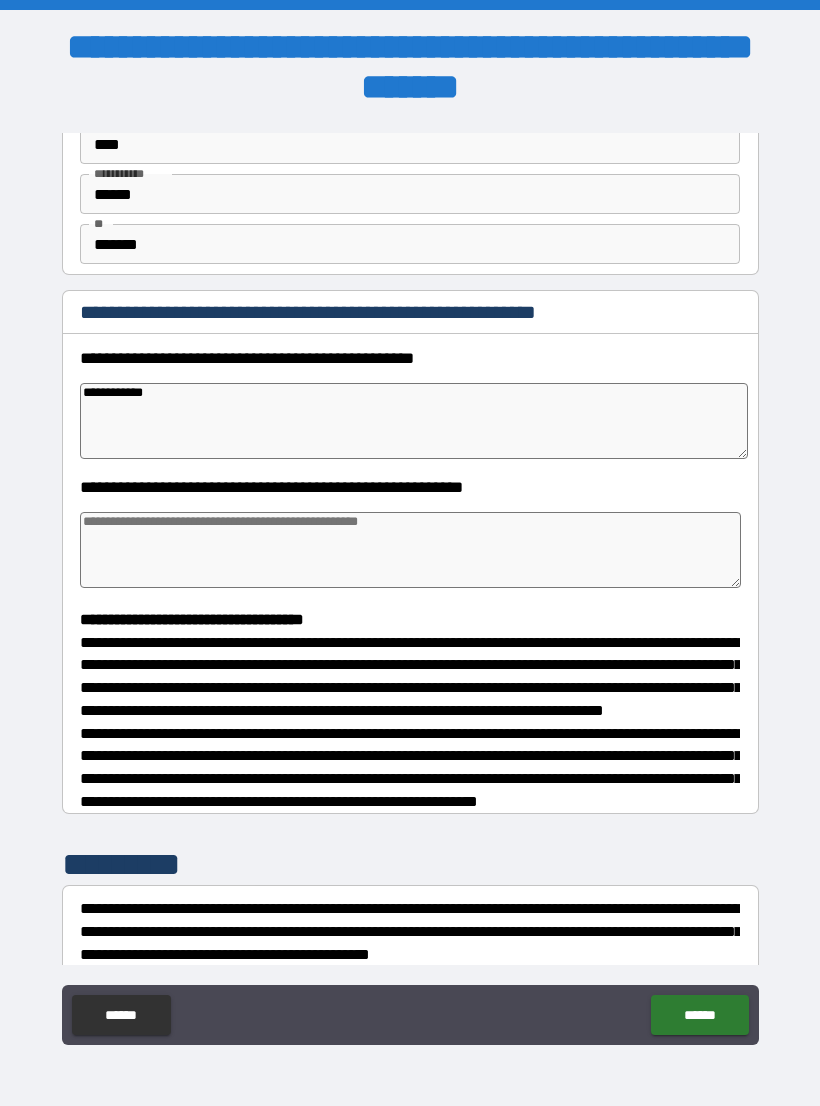 type on "*" 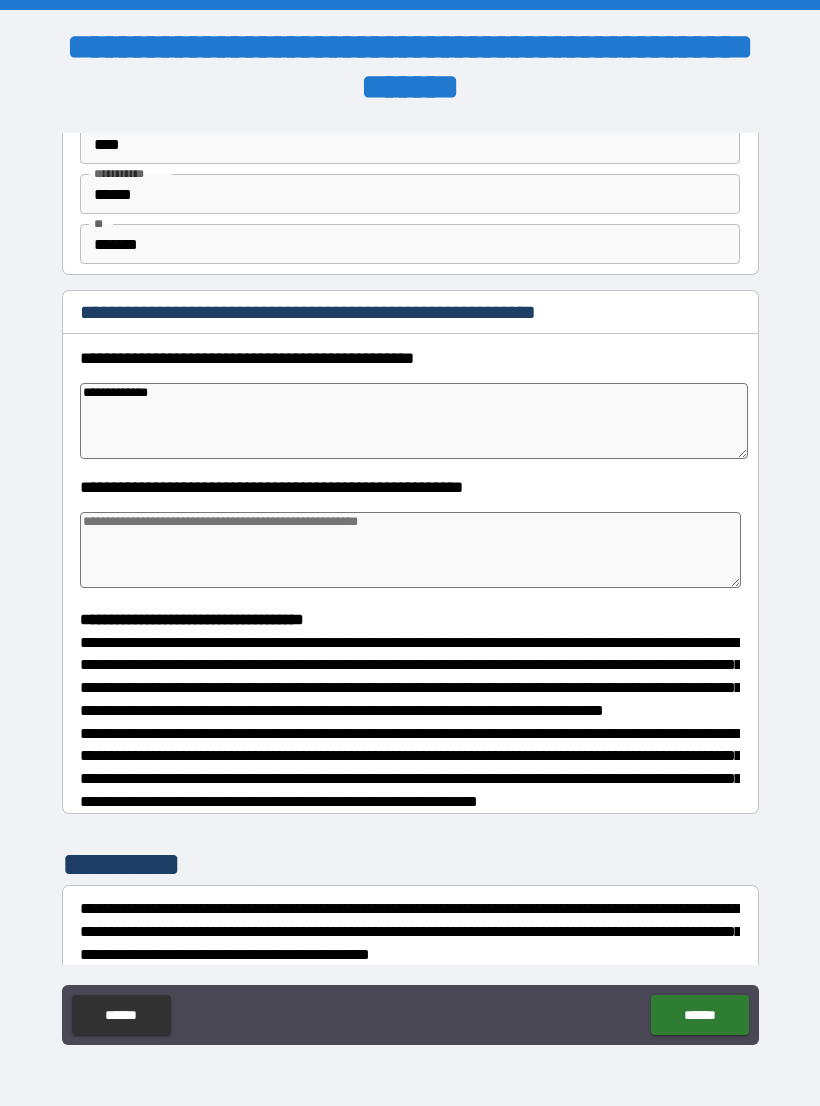 type on "*" 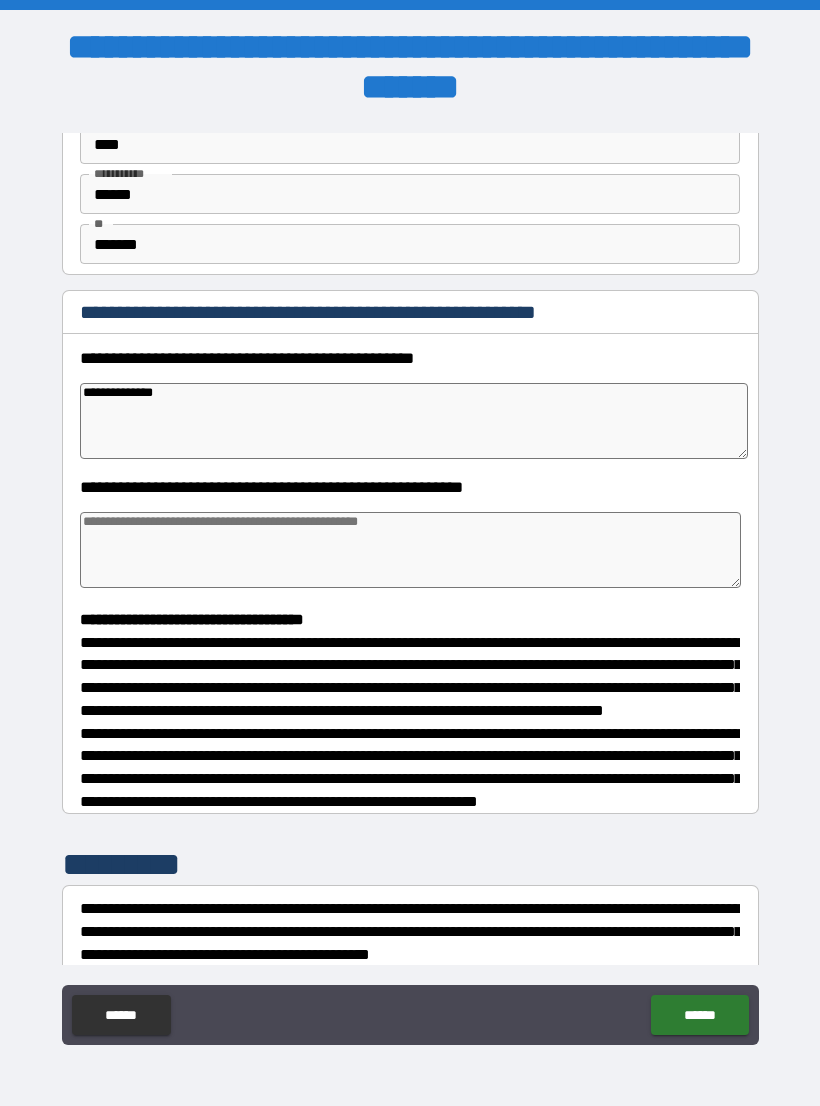 type on "*" 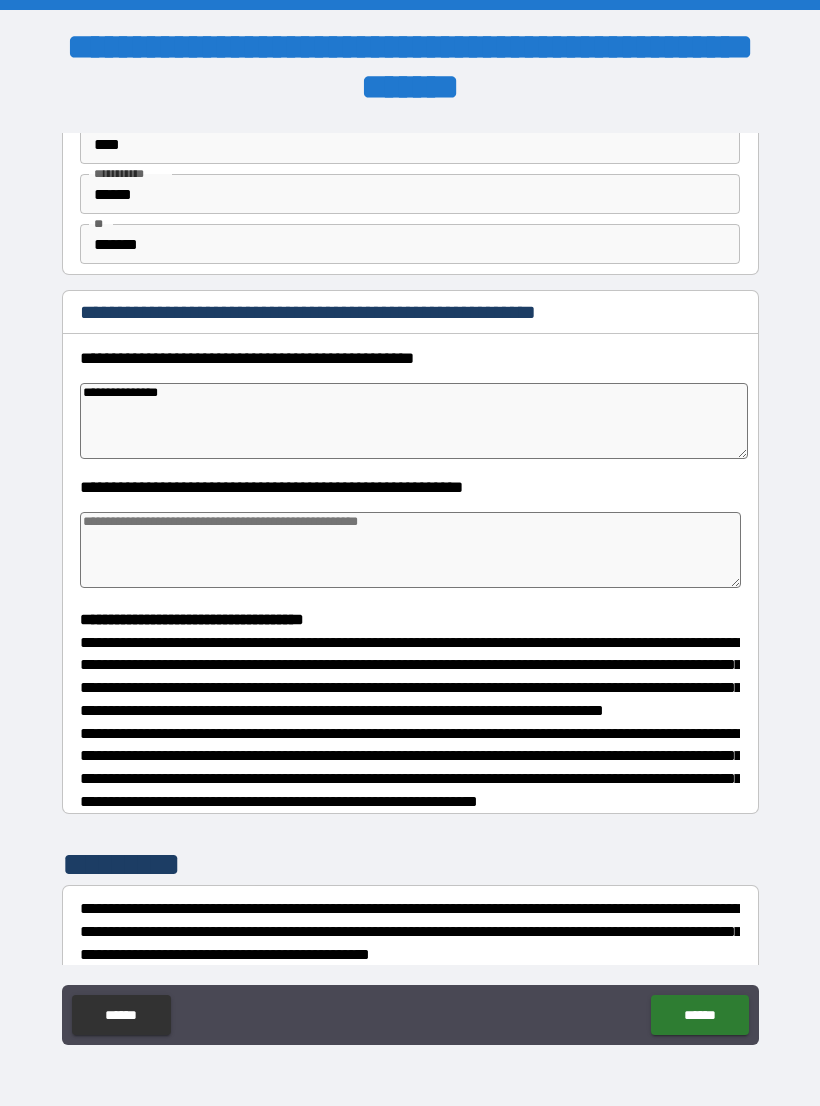 type on "*" 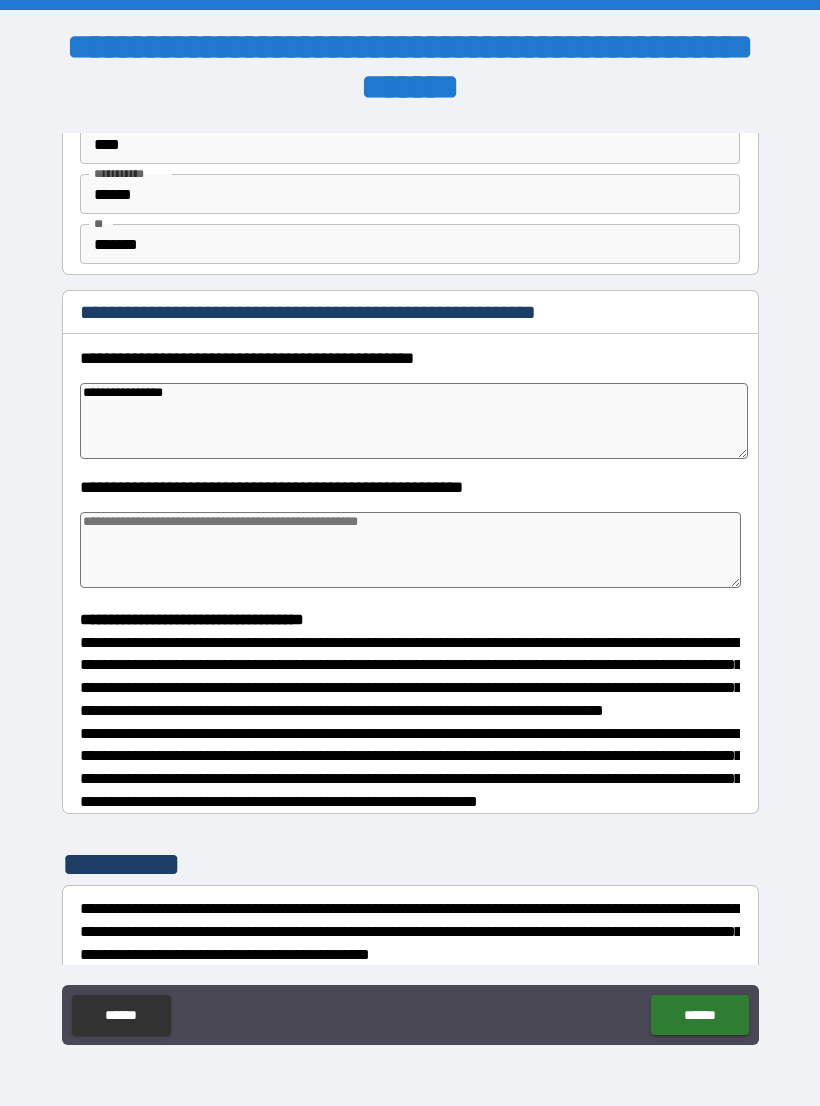 type on "*" 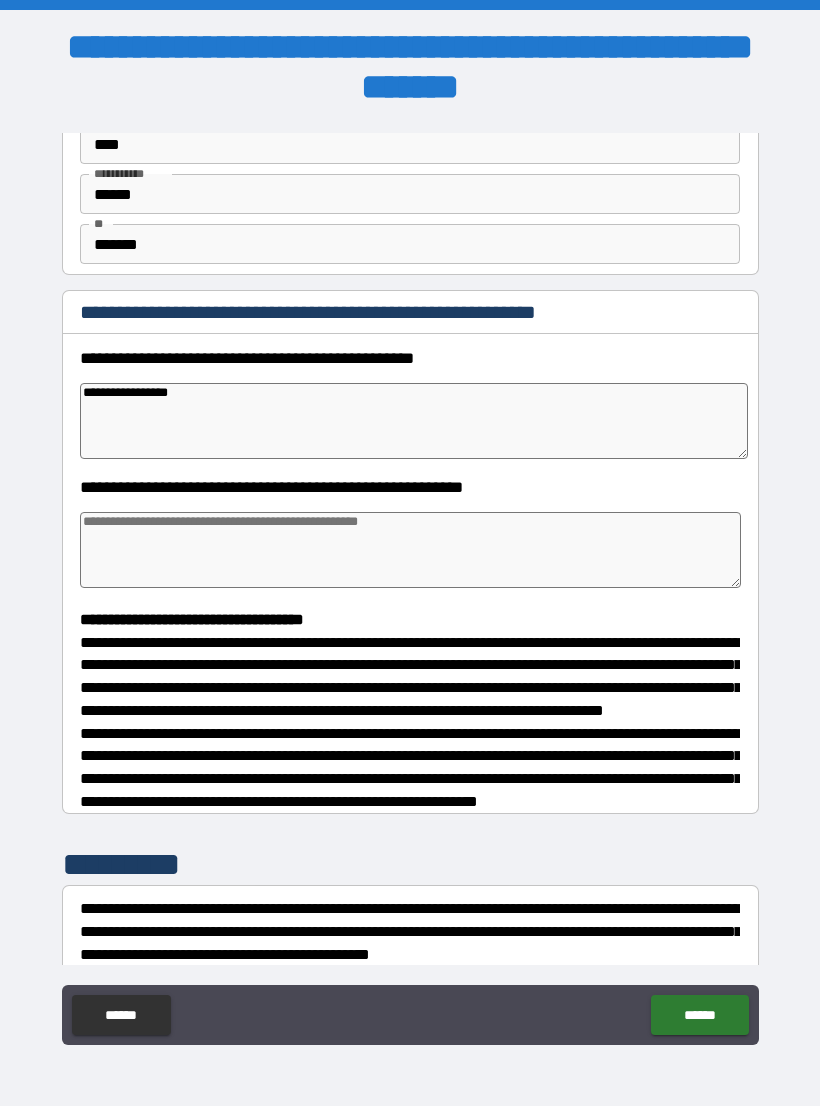type on "*" 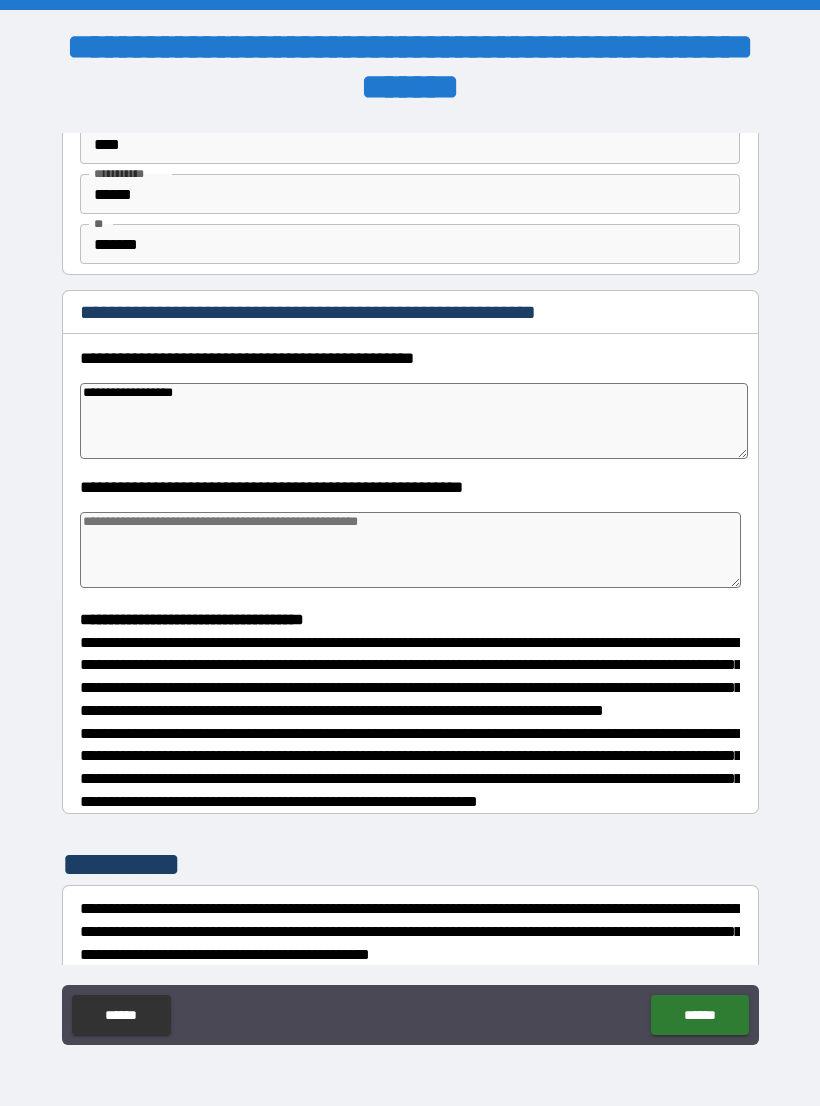 type on "*" 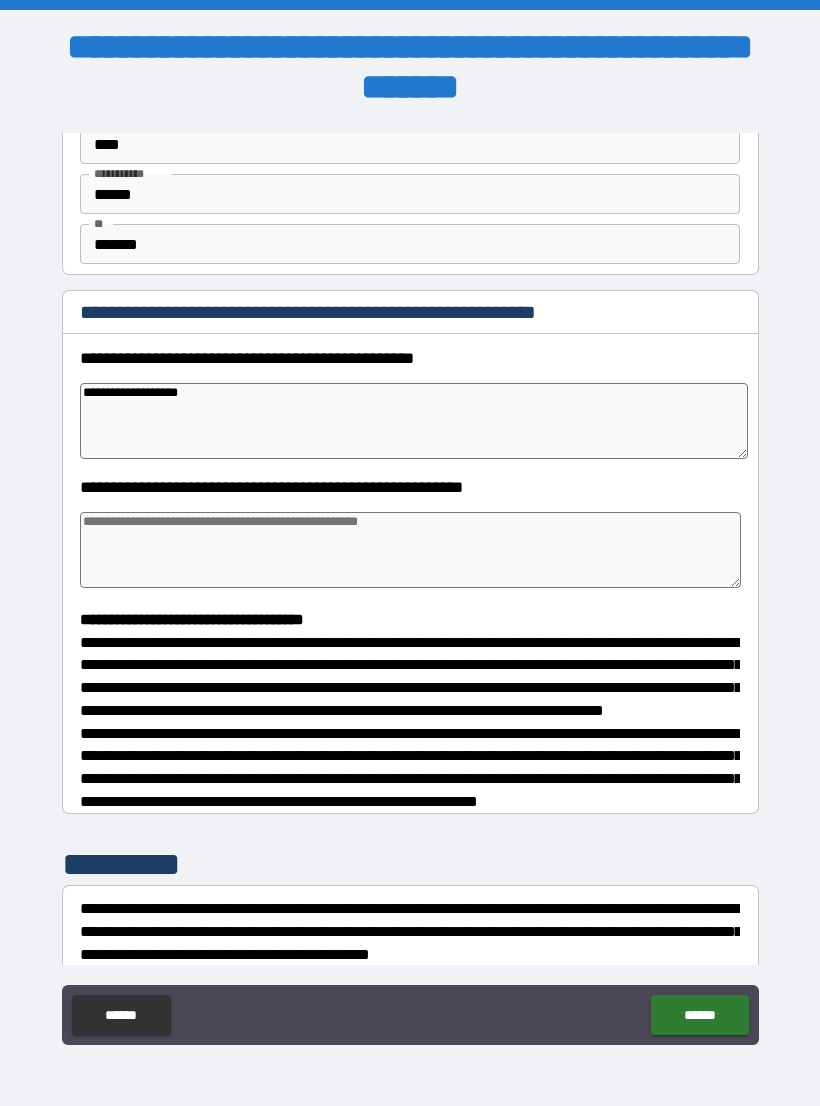 type on "*" 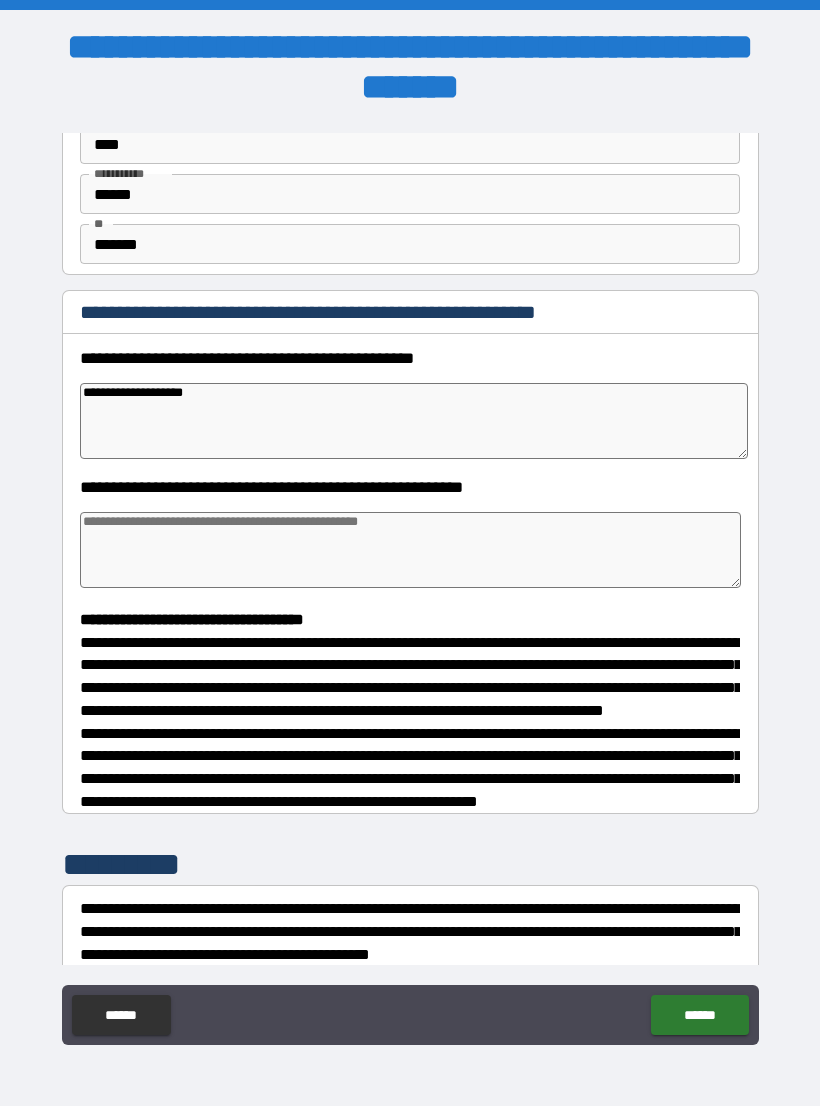 type on "*" 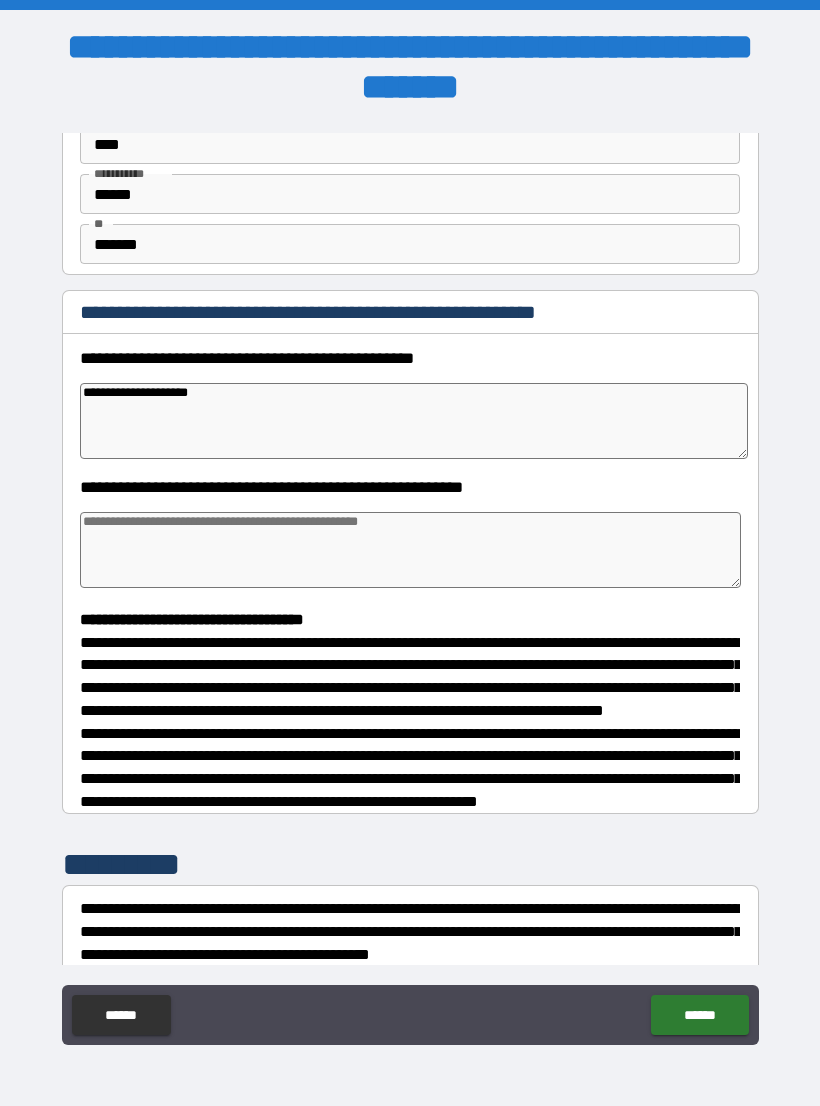 type on "*" 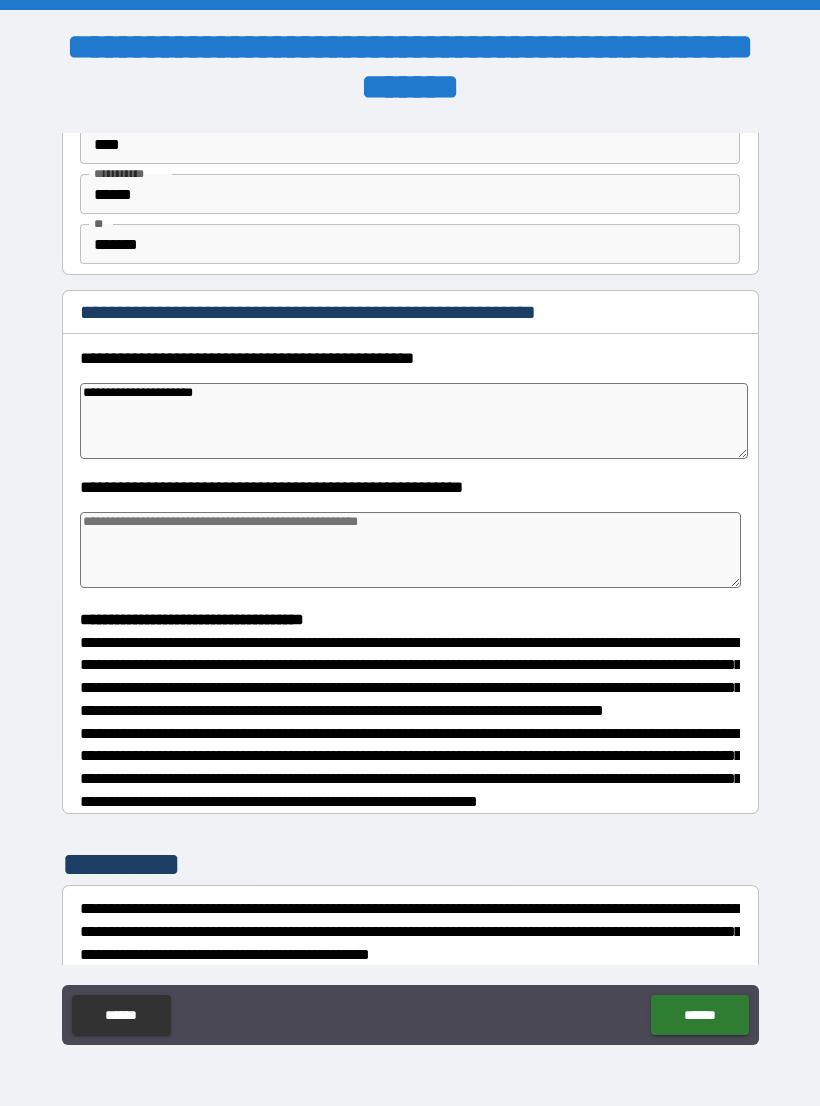 type on "*" 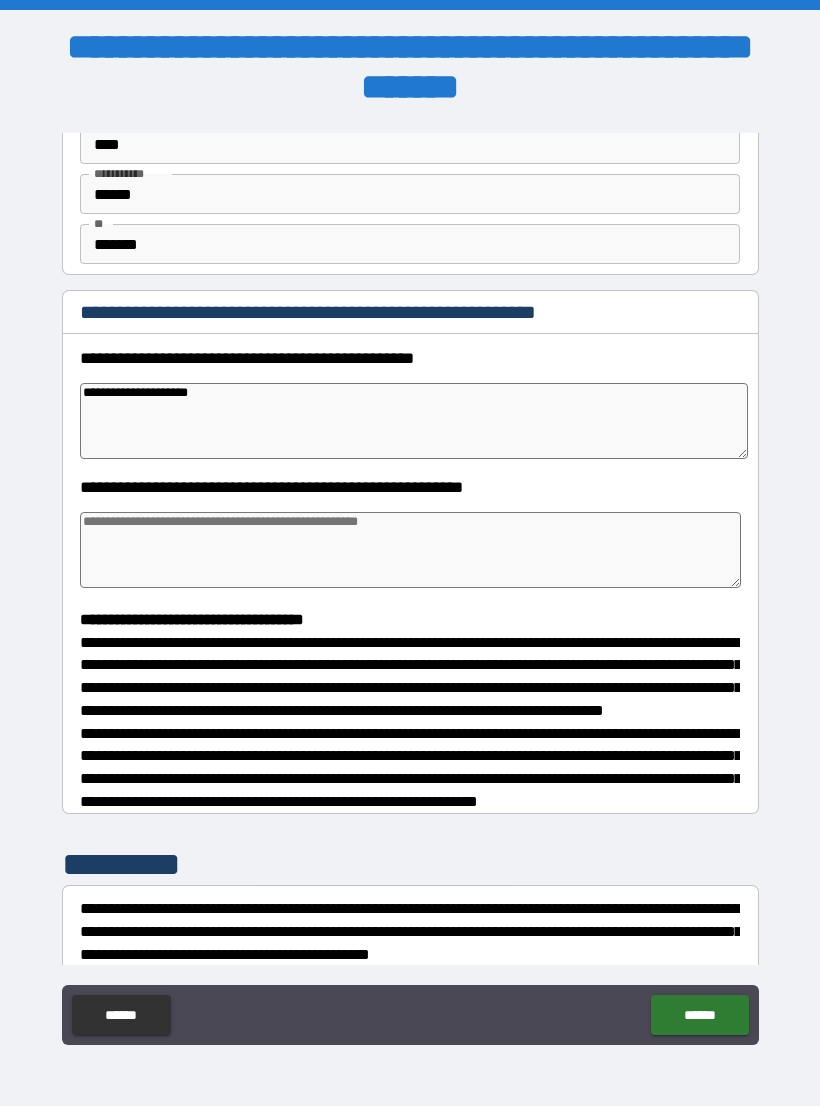 type on "*" 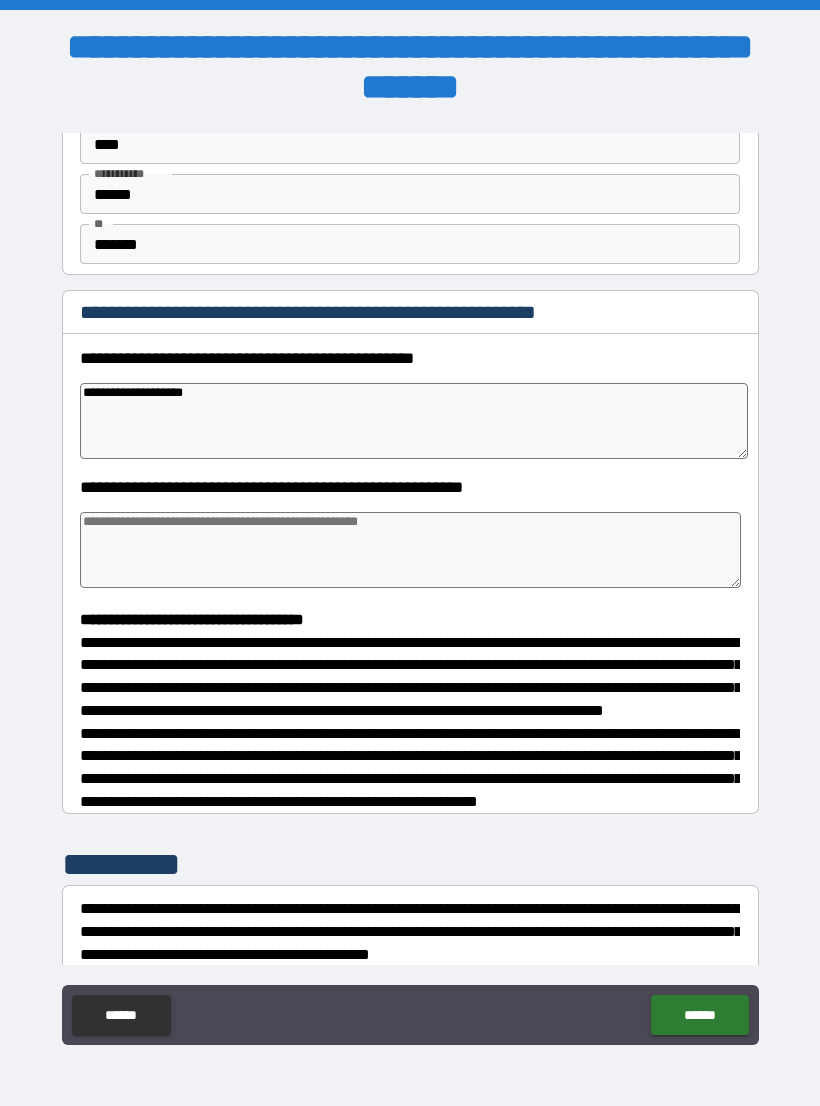 type on "*" 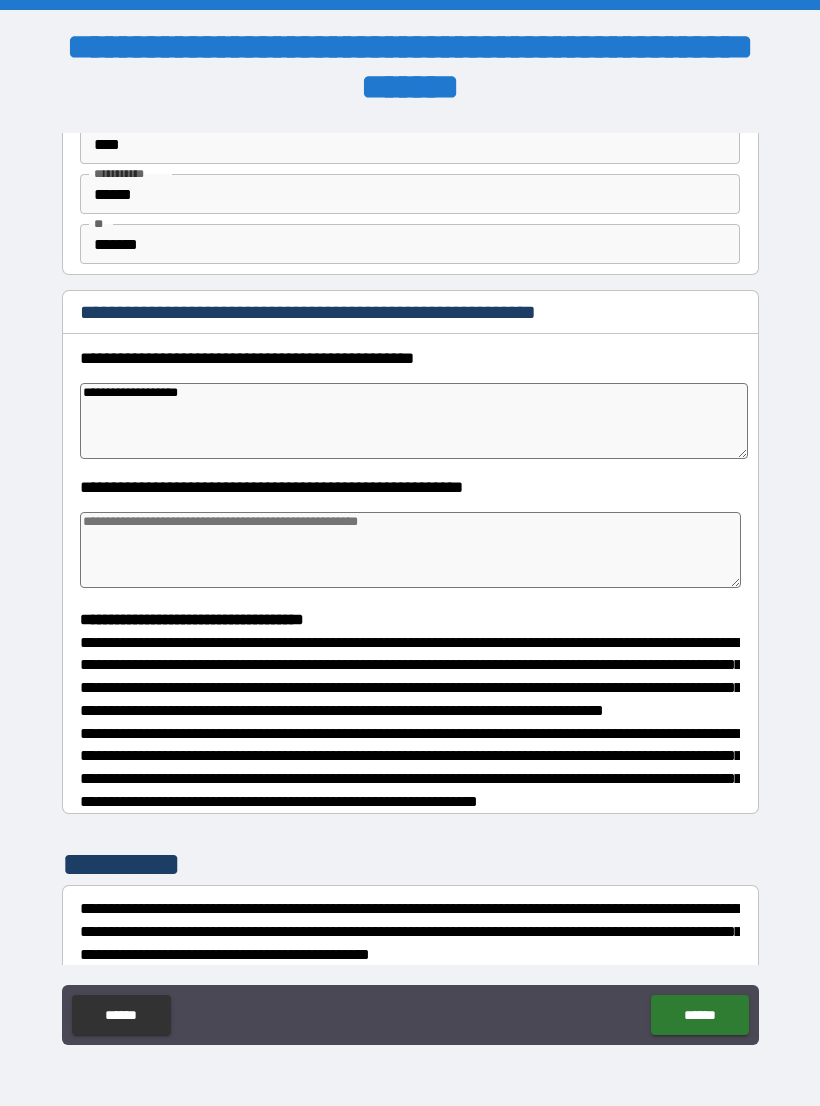 type on "*" 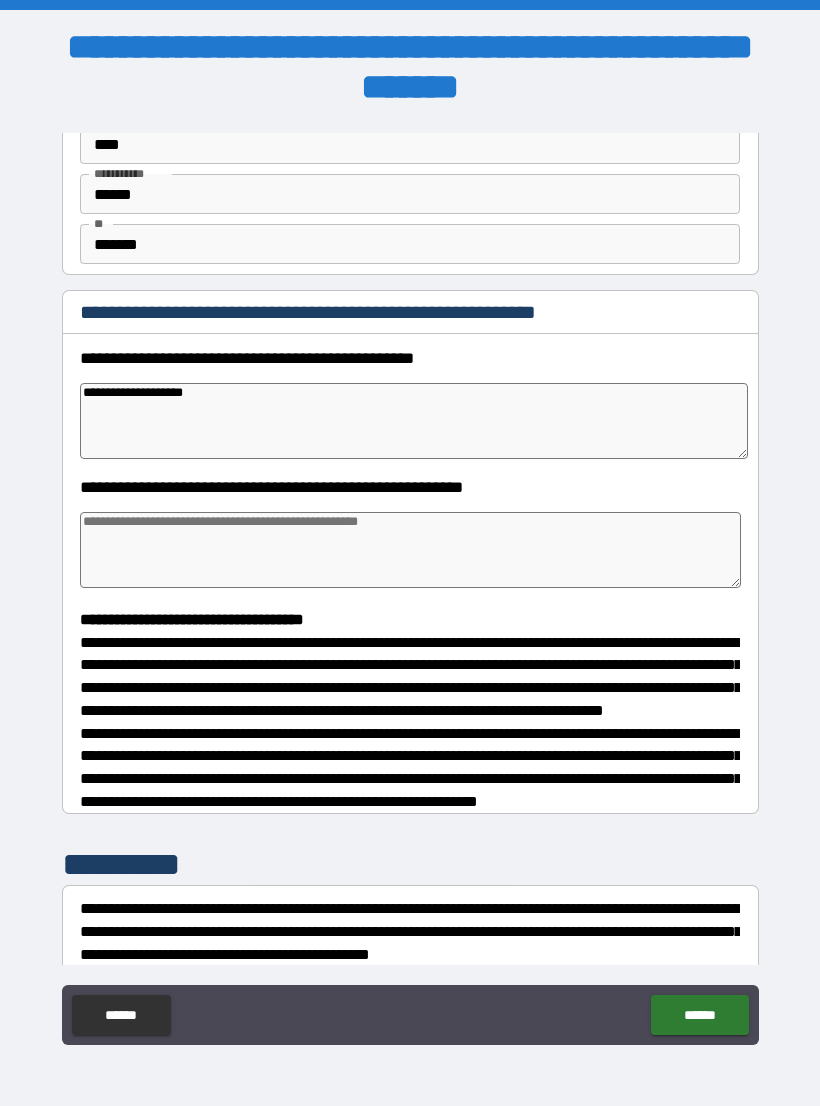 type on "*" 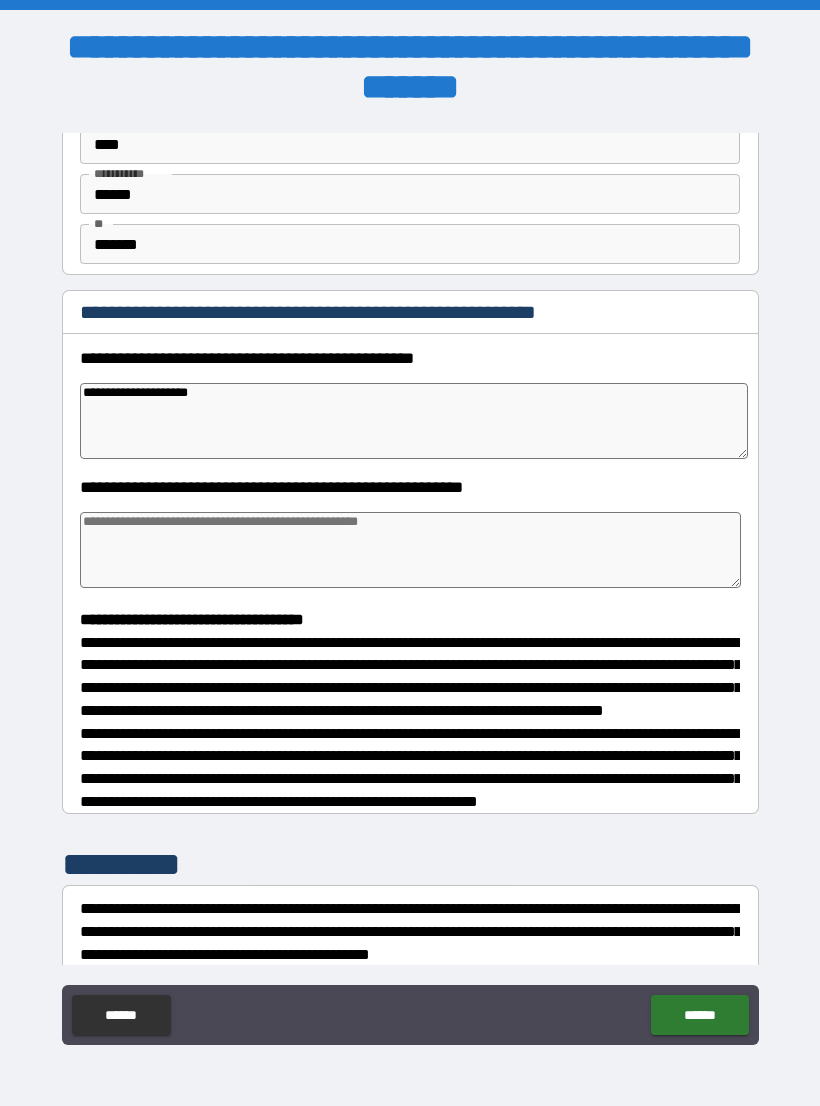 type on "*" 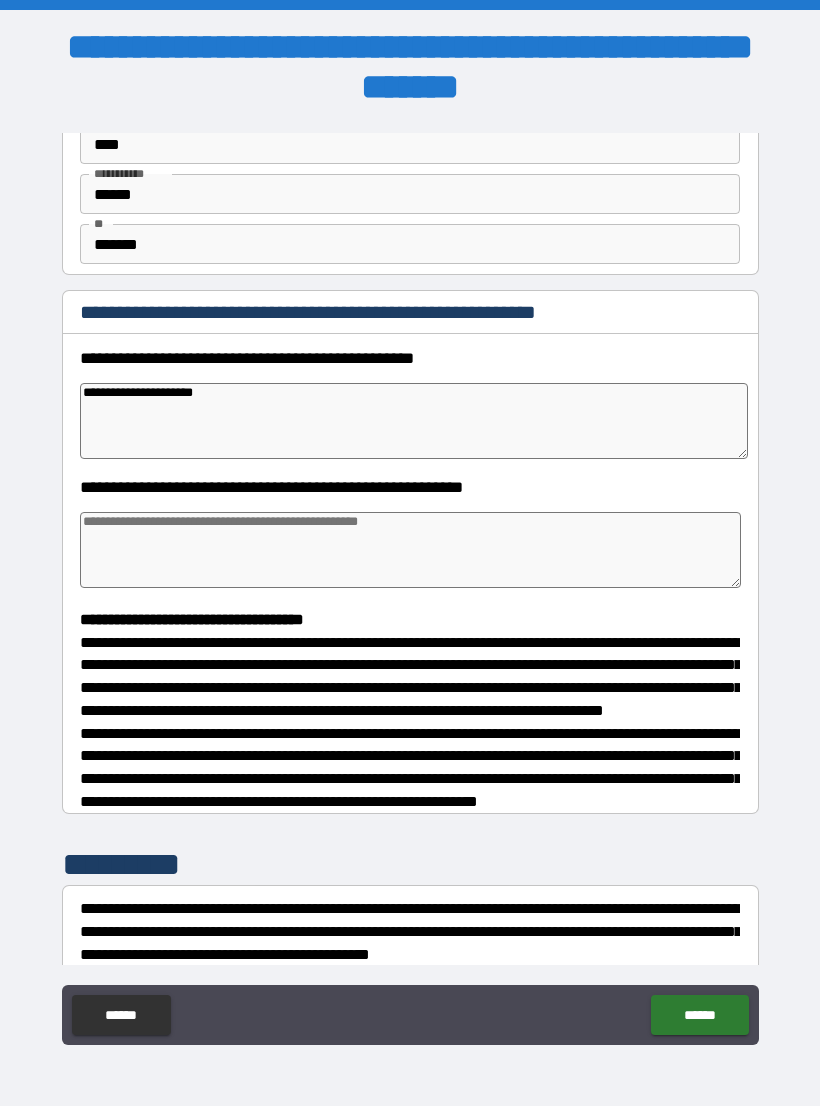 type on "*" 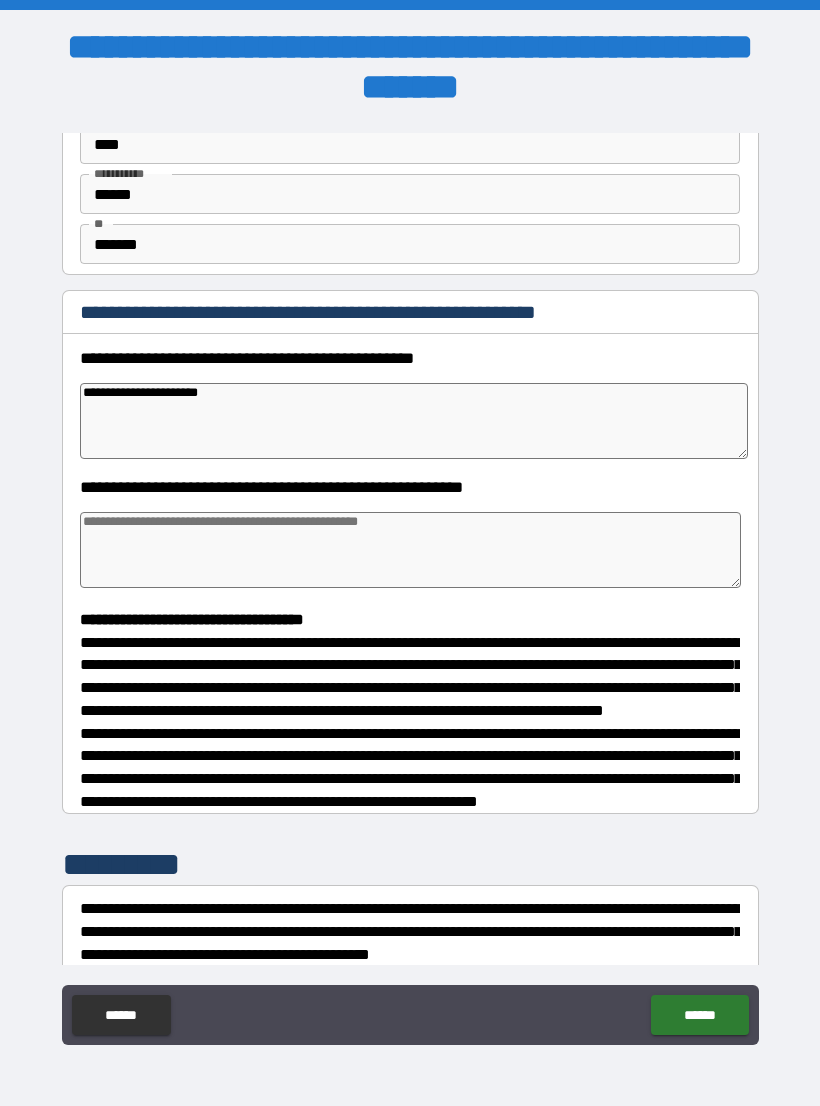 type on "*" 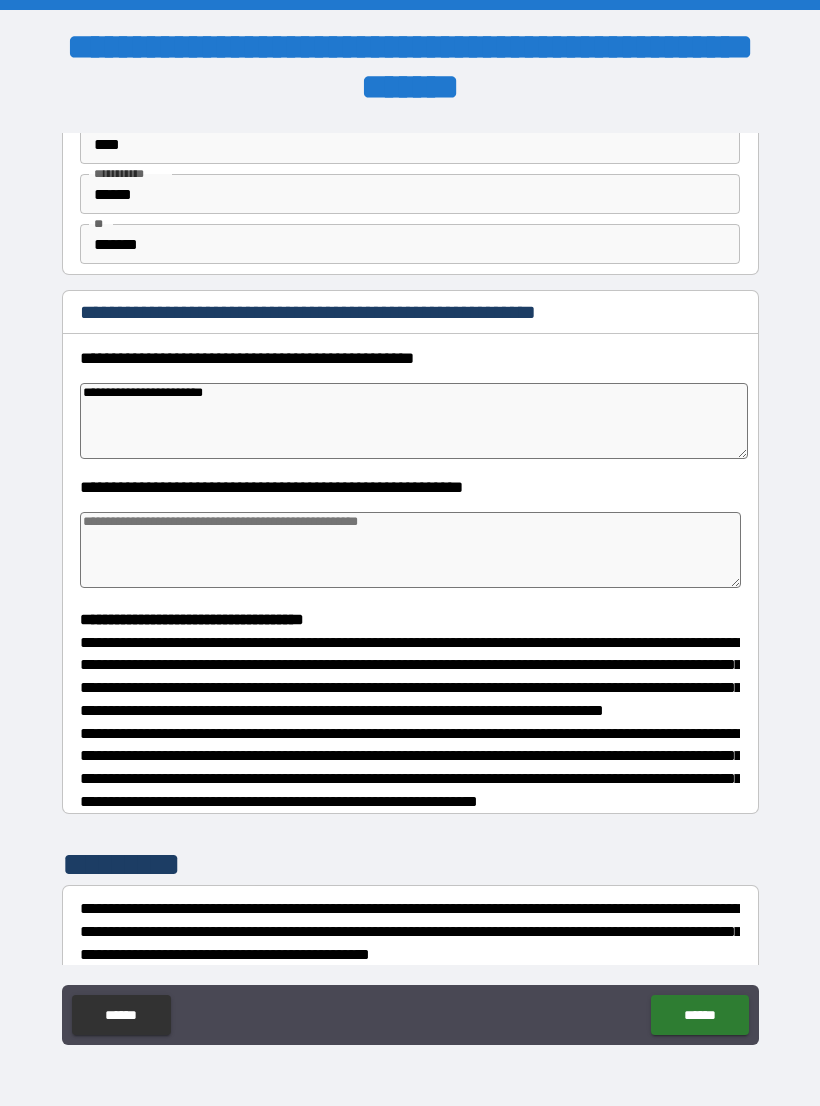 type on "*" 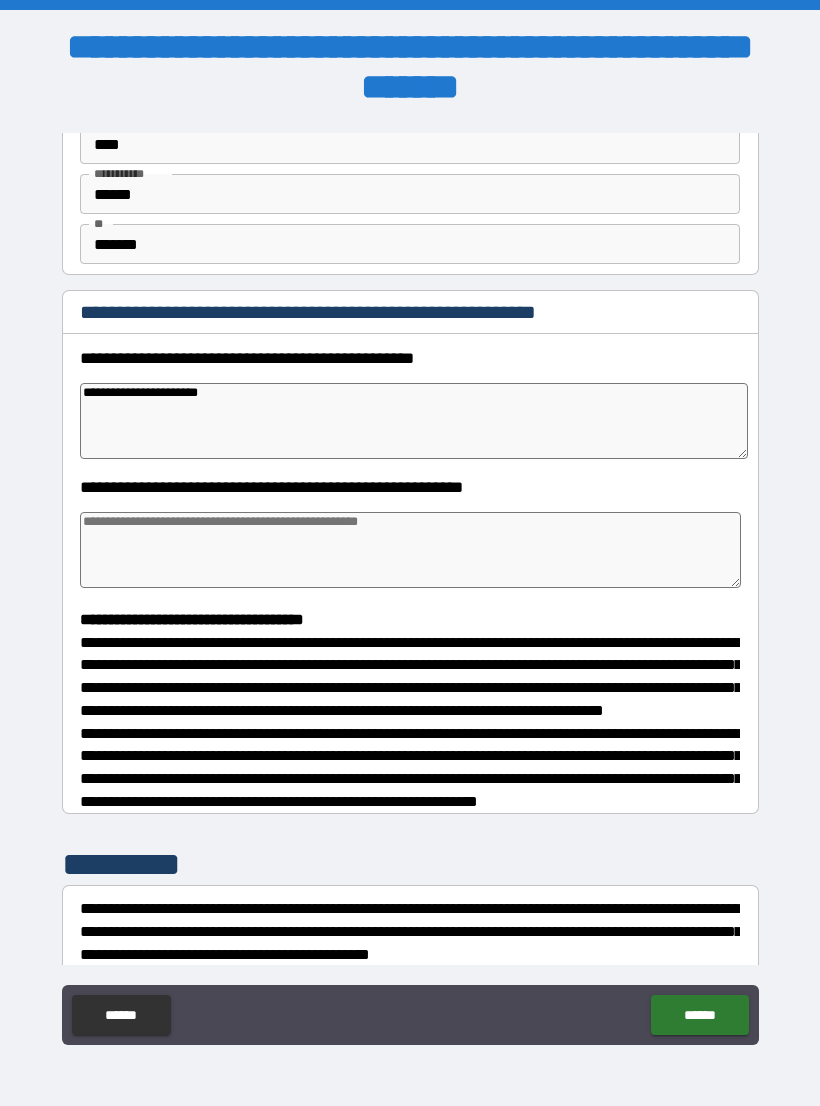 type on "*" 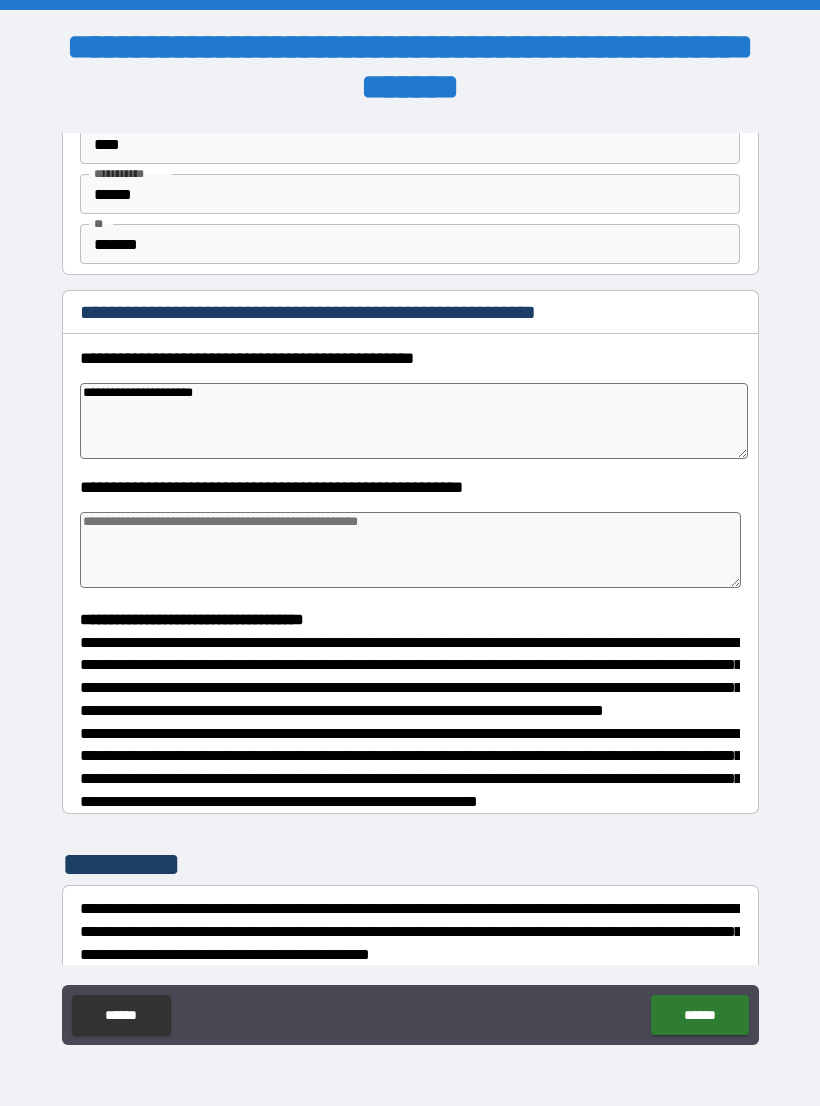 type on "*" 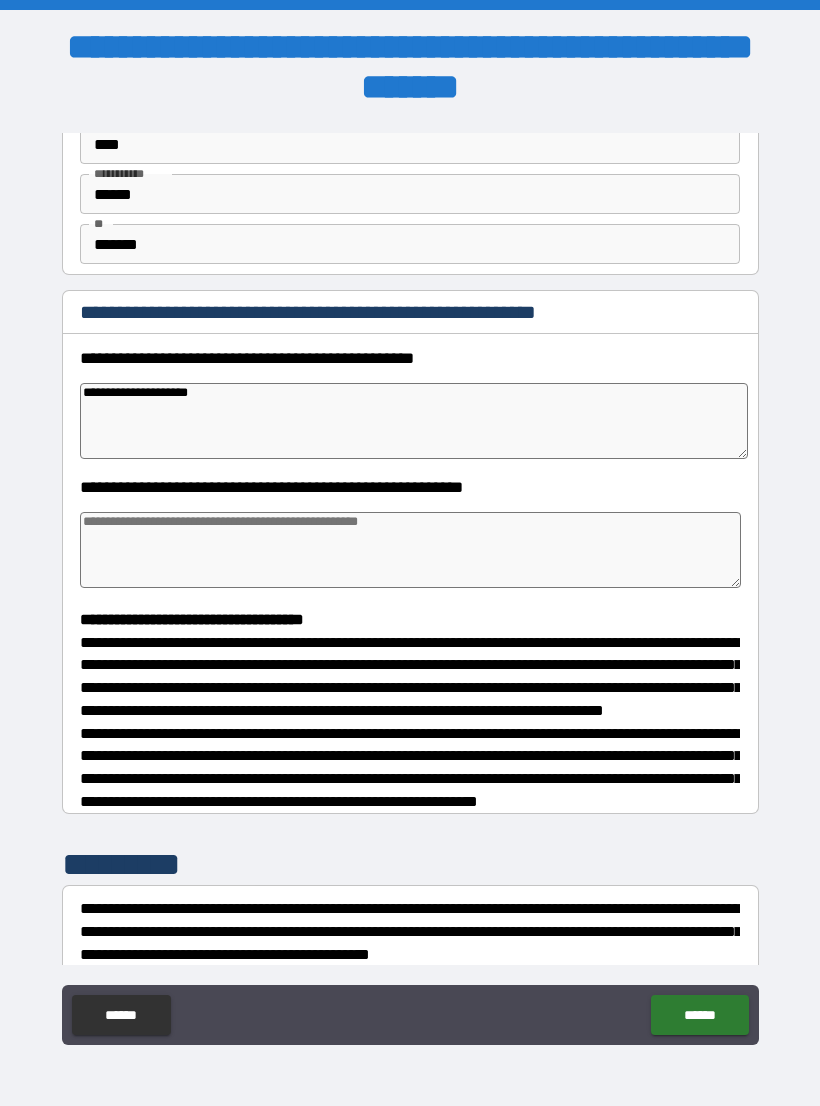 type on "**********" 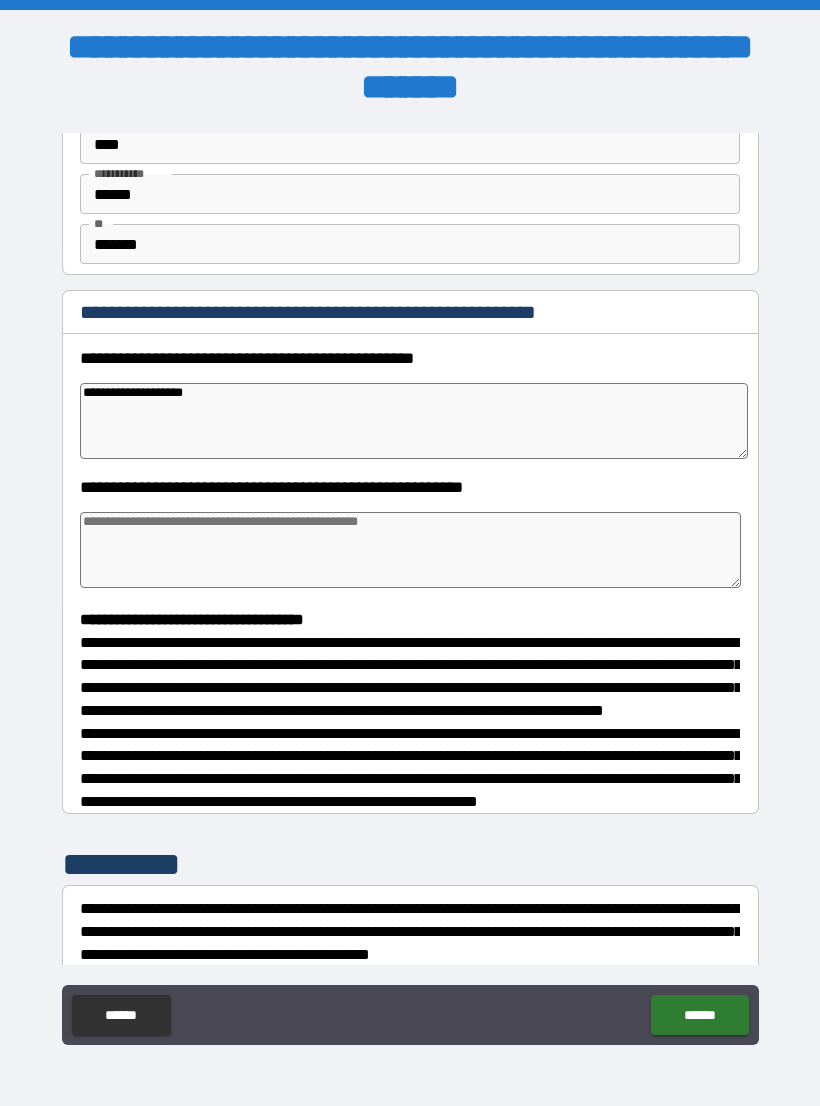type on "*" 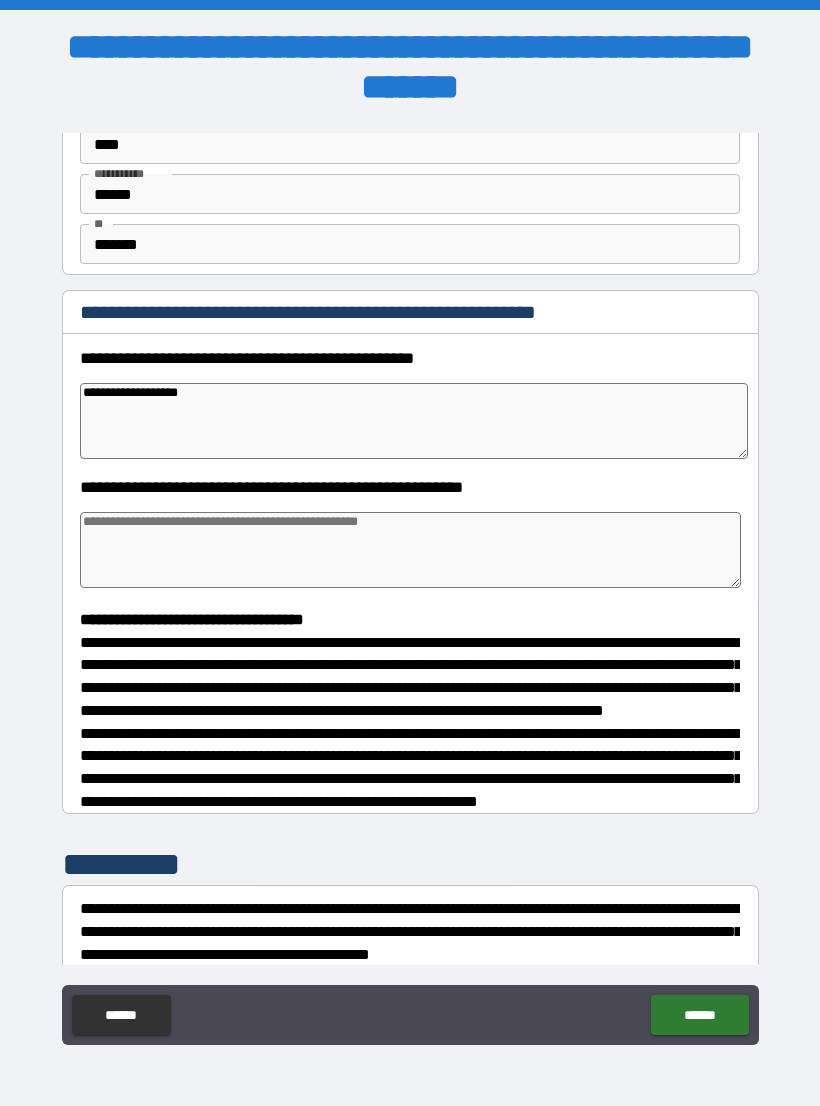 type on "*" 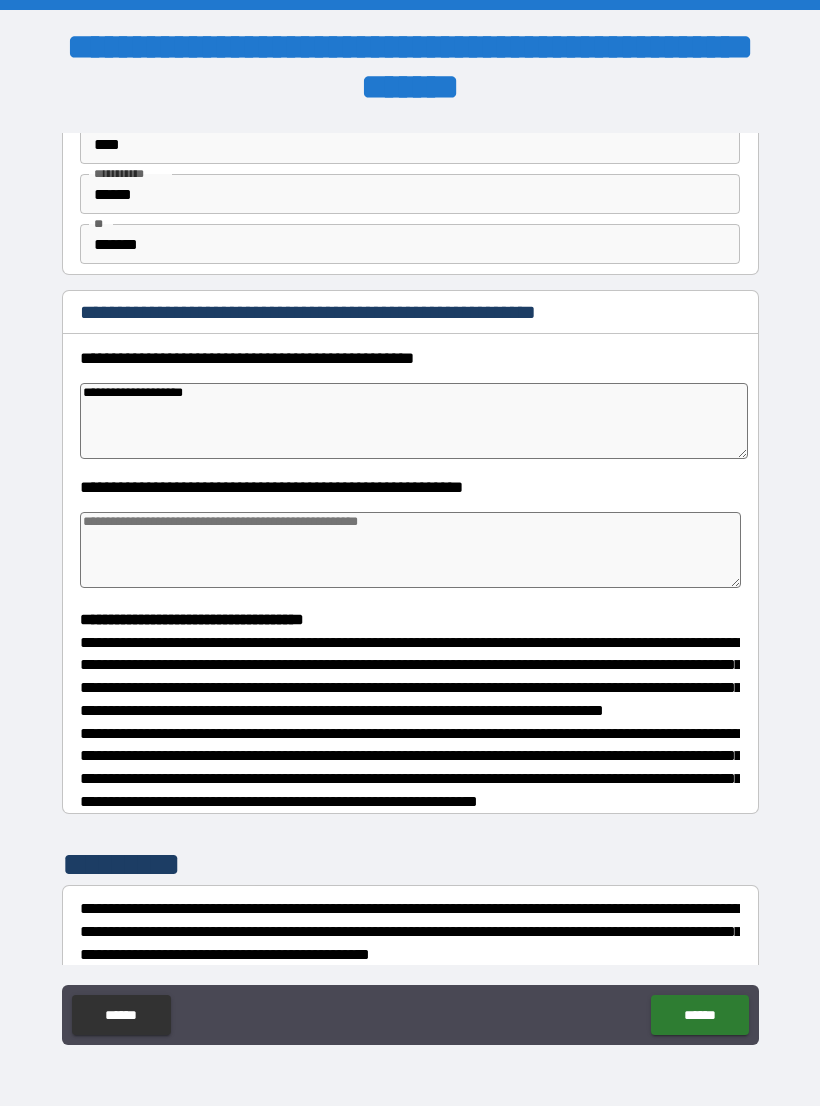type on "*" 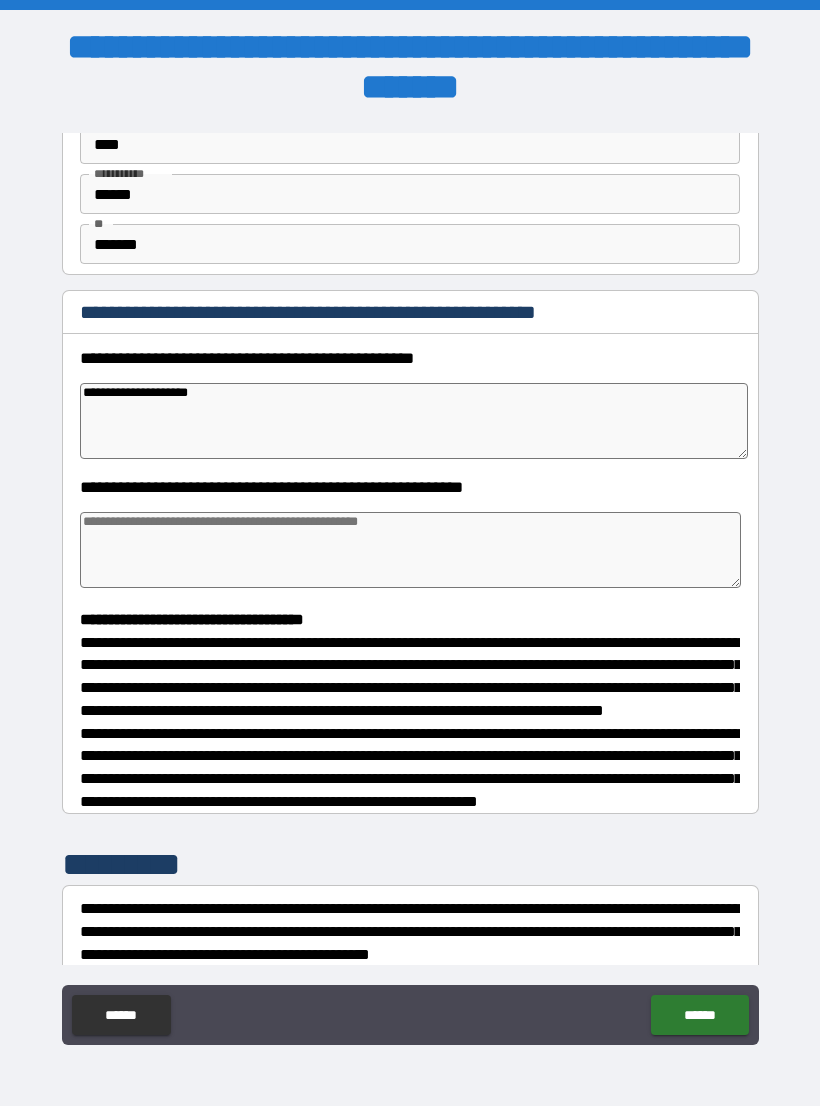 type on "*" 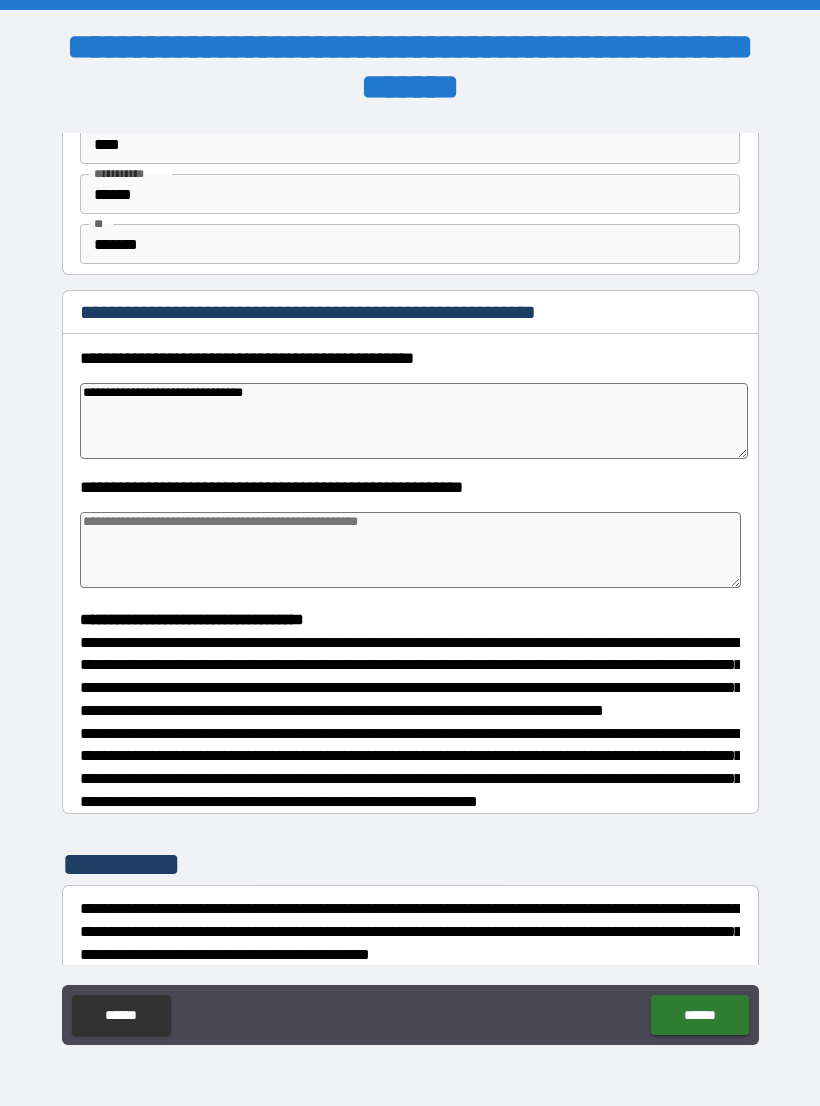 click at bounding box center (410, 550) 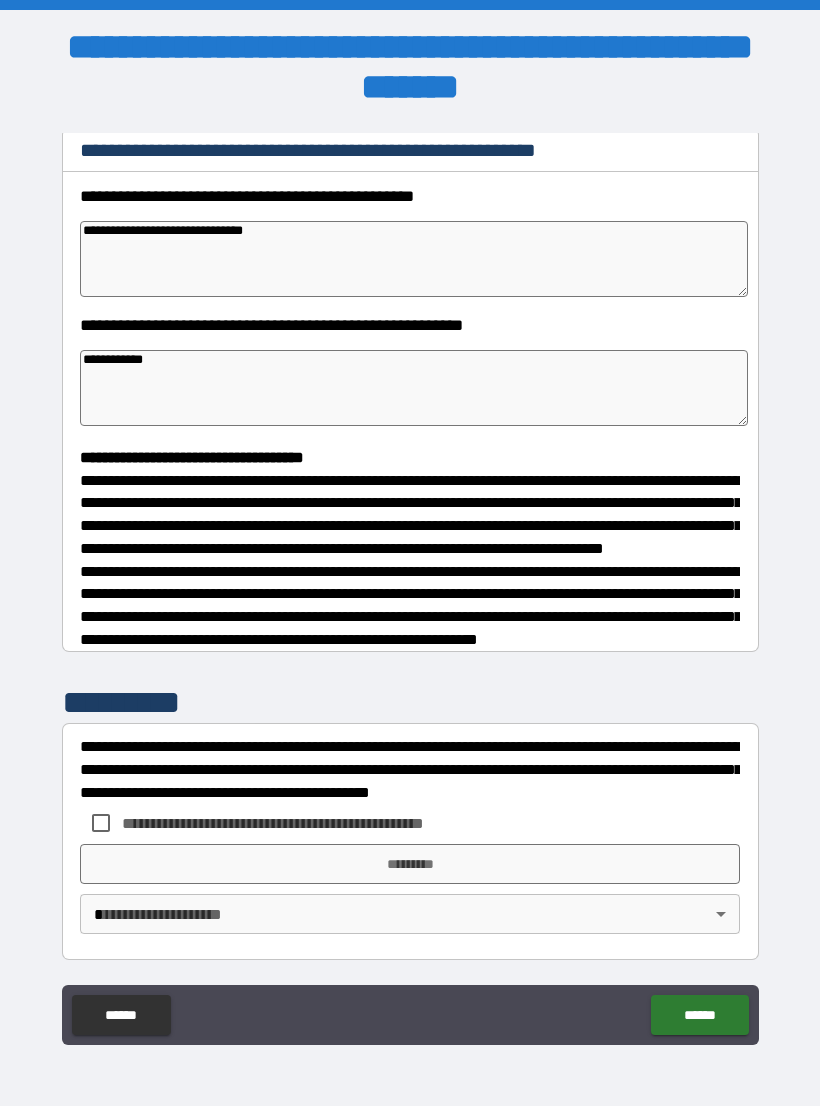 scroll, scrollTop: 302, scrollLeft: 0, axis: vertical 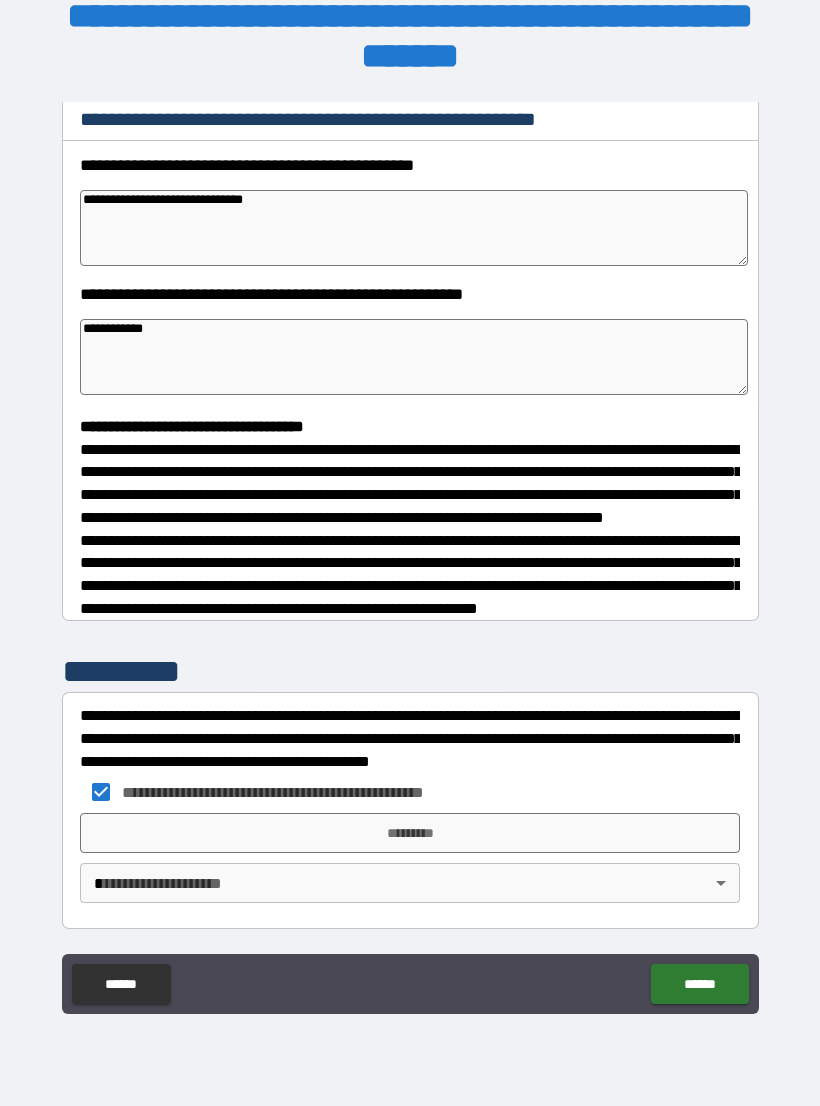 click on "*********" at bounding box center [410, 833] 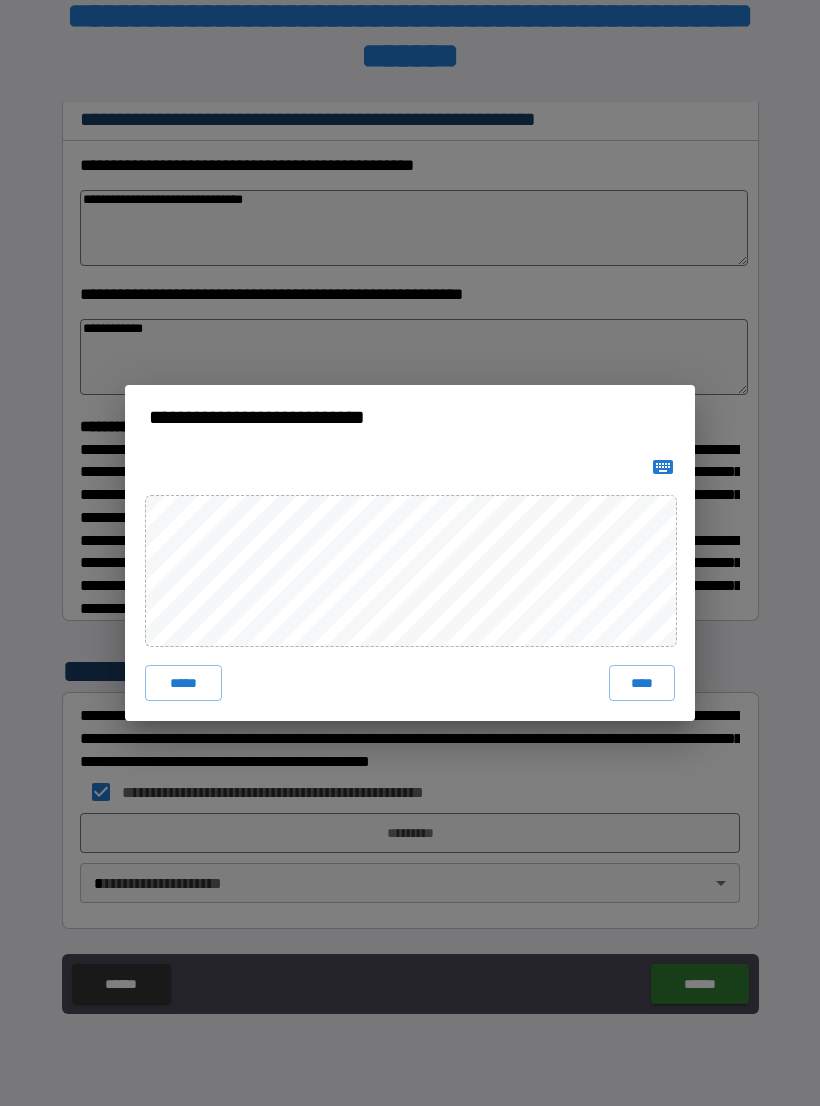click on "****" at bounding box center [642, 683] 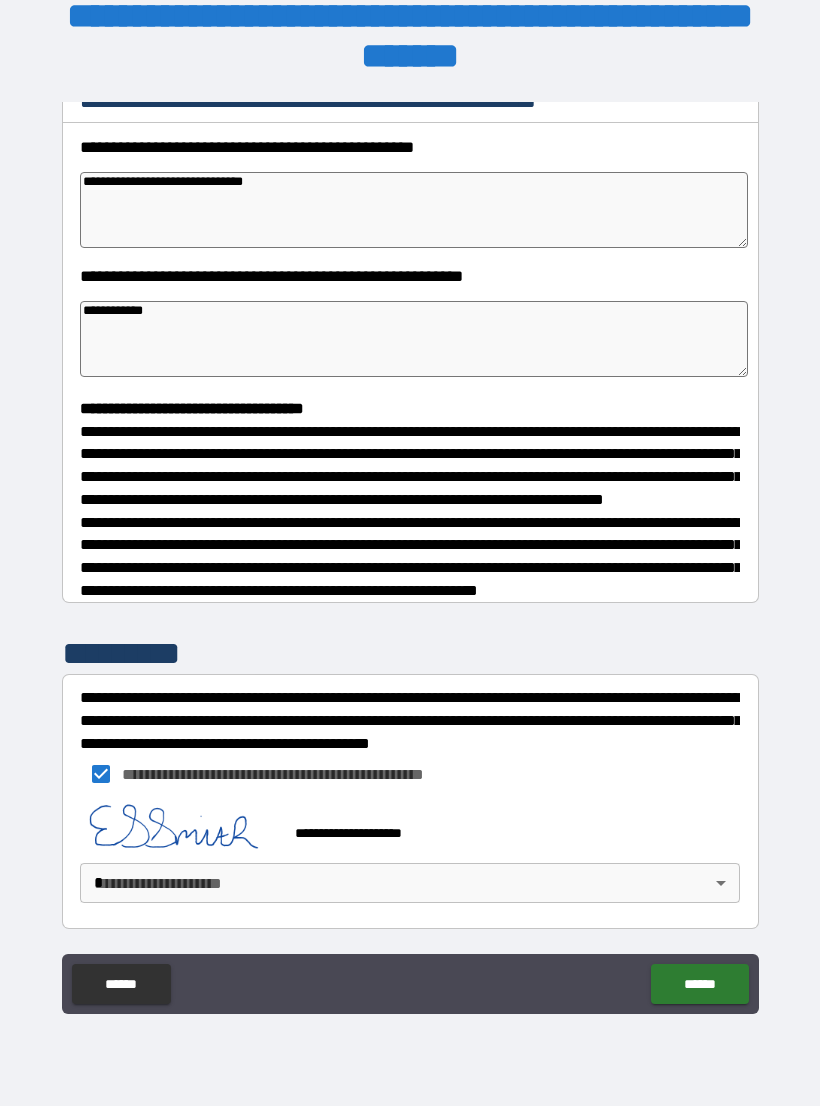 scroll, scrollTop: 319, scrollLeft: 0, axis: vertical 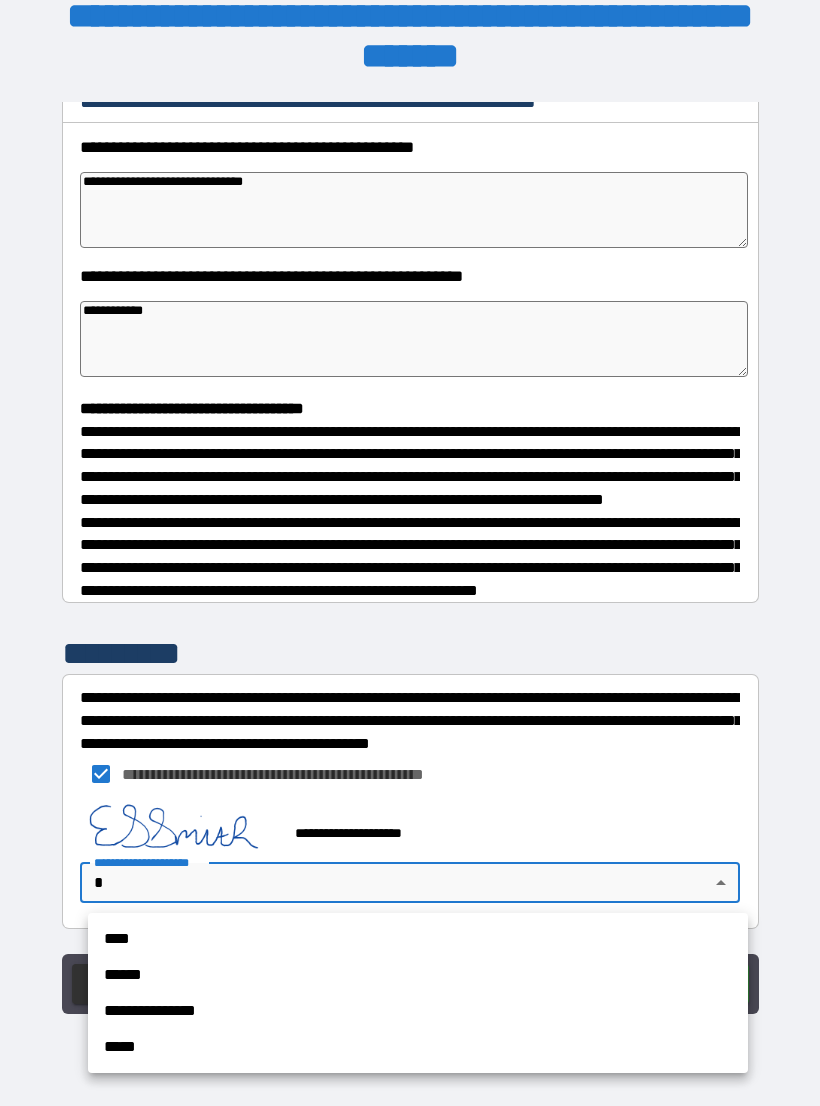 click on "**********" at bounding box center [418, 1011] 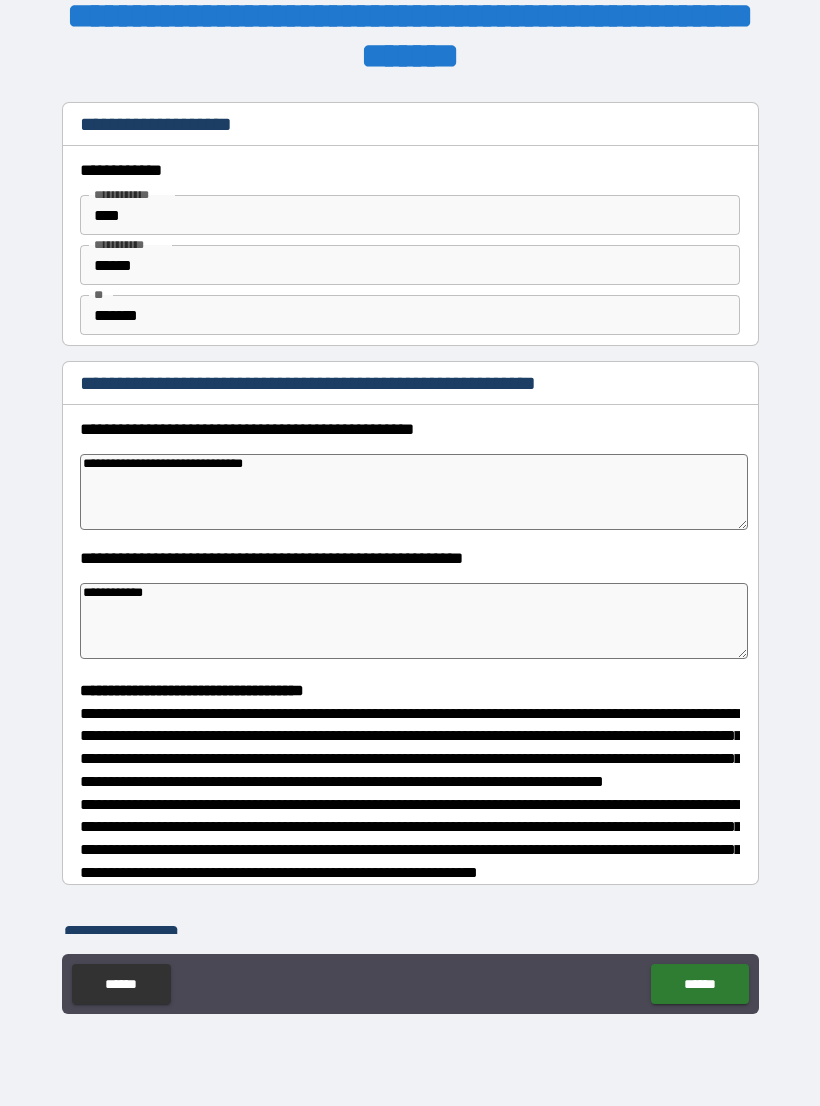 scroll, scrollTop: 0, scrollLeft: 0, axis: both 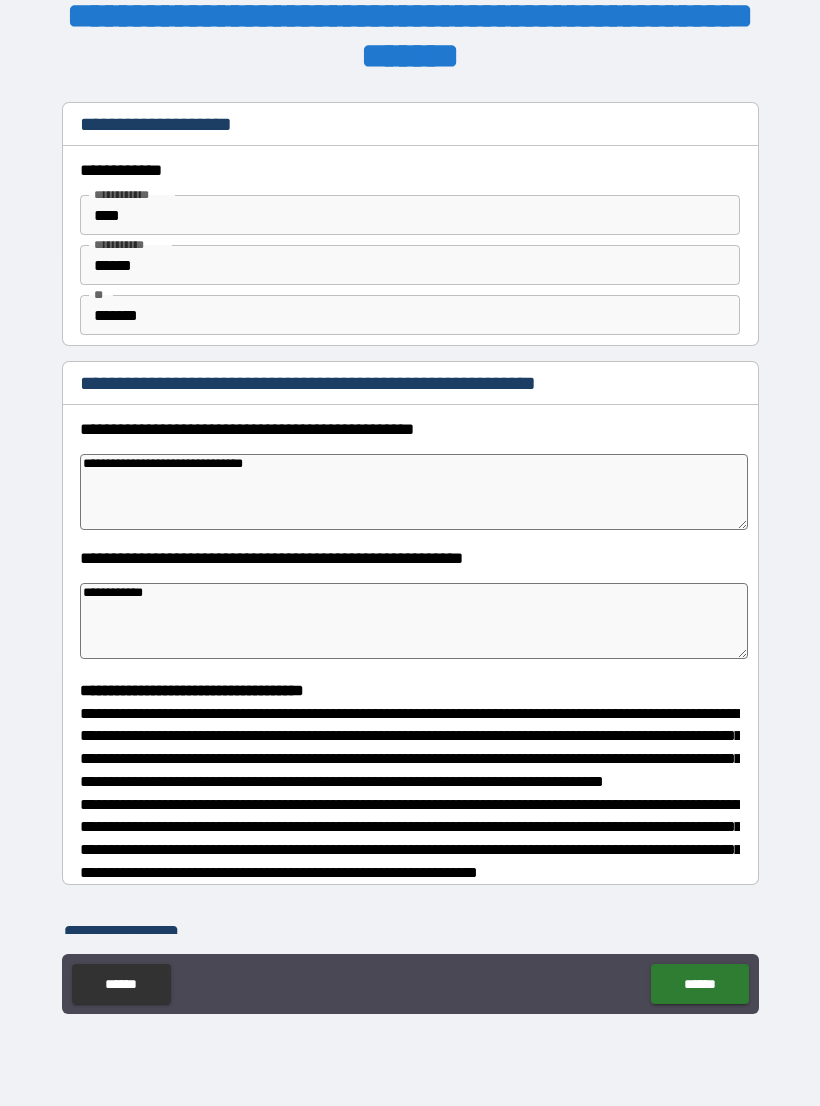 click on "**********" at bounding box center [414, 492] 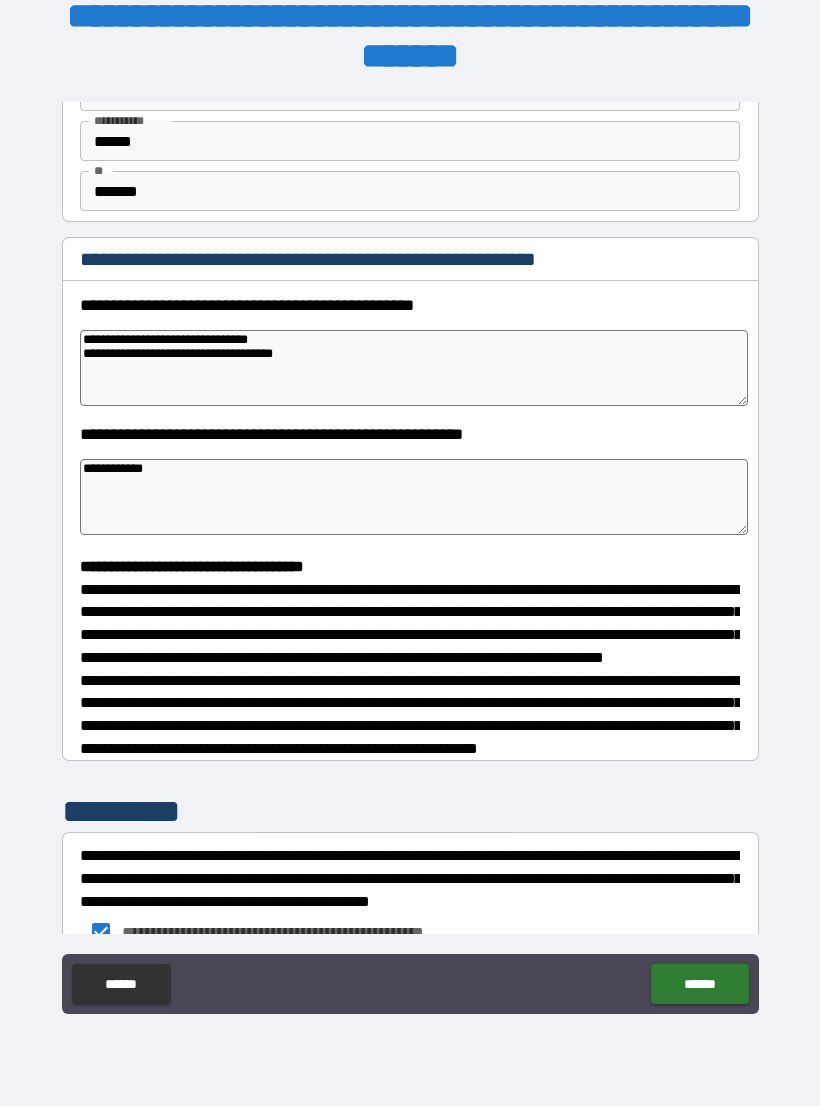 scroll, scrollTop: 125, scrollLeft: 0, axis: vertical 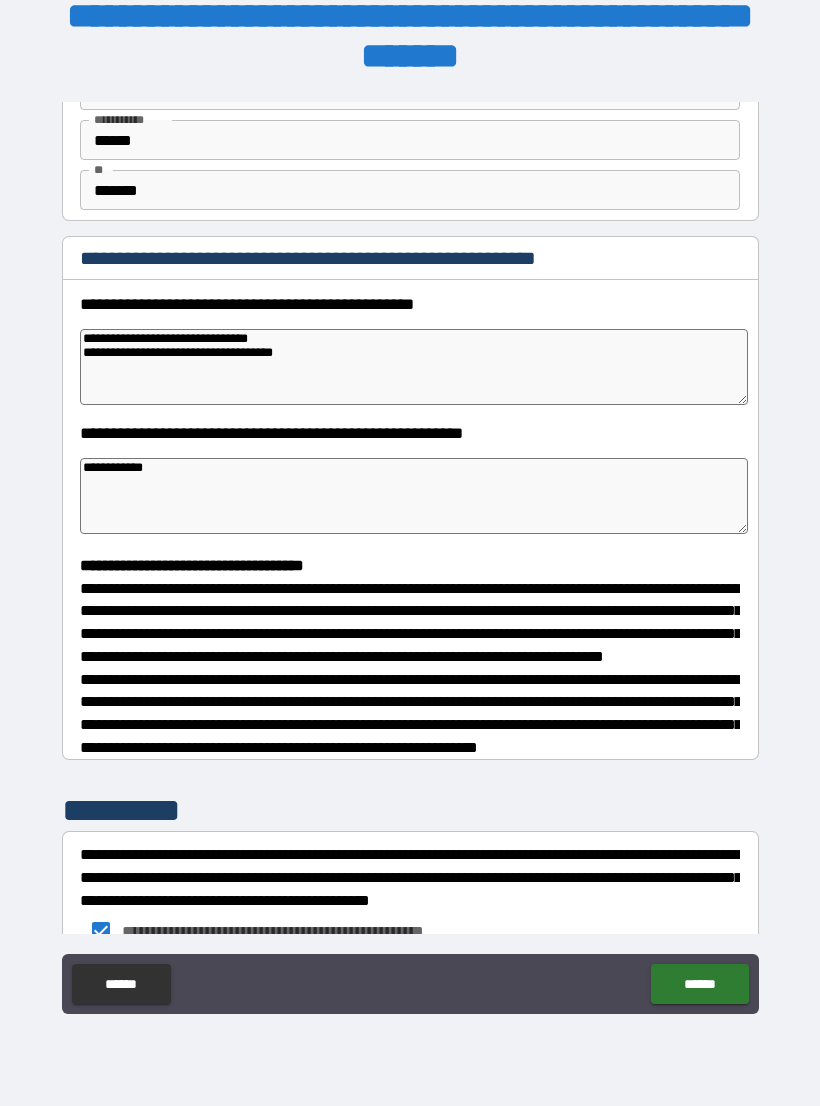 click on "**********" at bounding box center (414, 367) 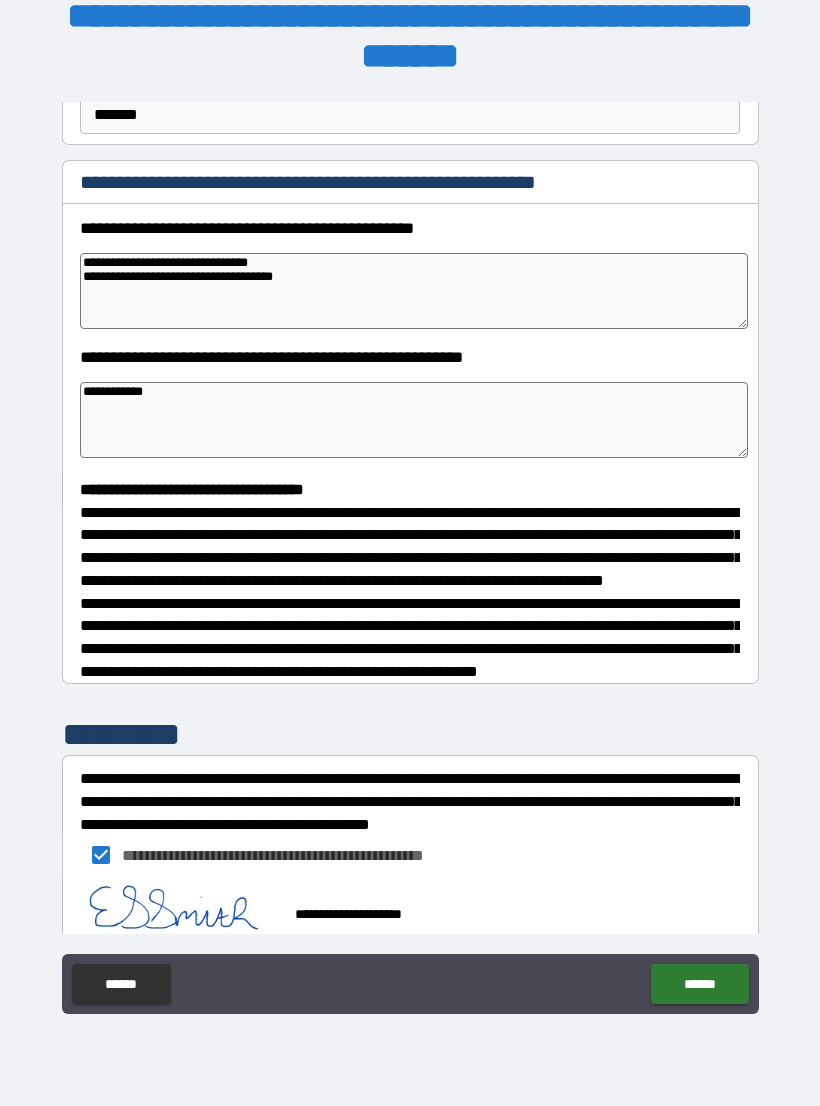 scroll, scrollTop: 204, scrollLeft: 0, axis: vertical 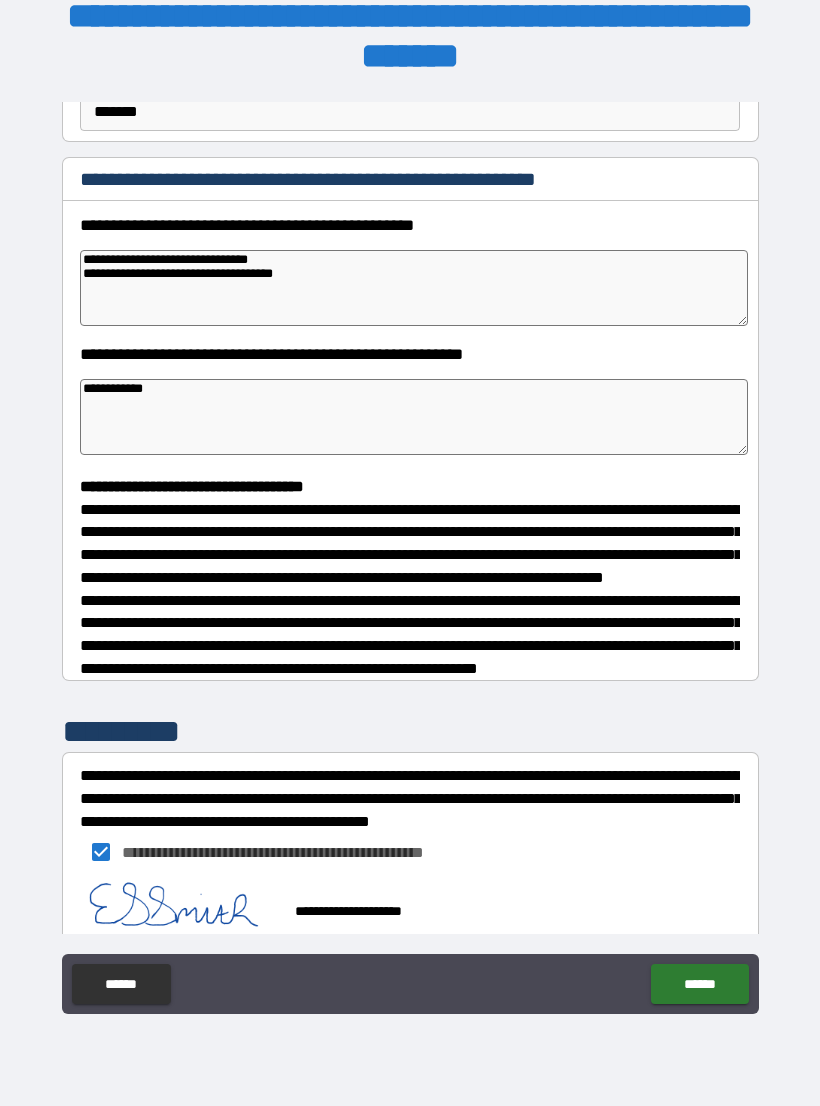 click on "**********" at bounding box center [414, 417] 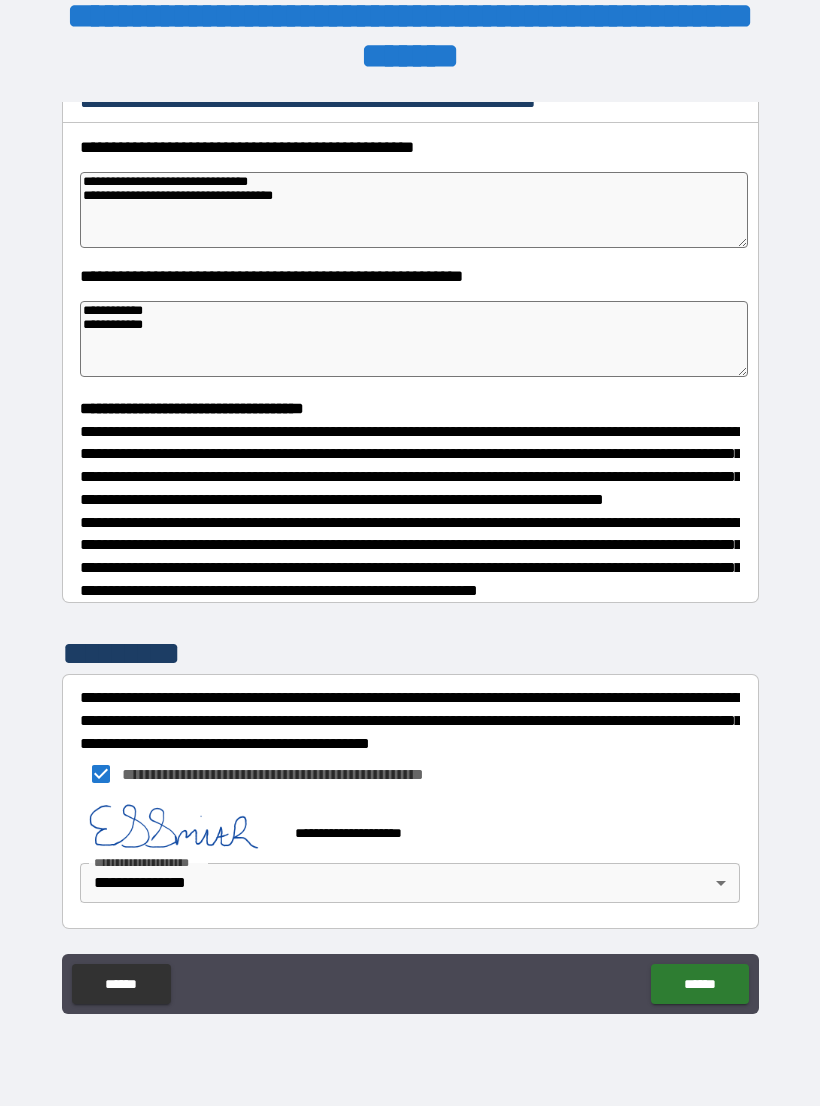 scroll, scrollTop: 319, scrollLeft: 0, axis: vertical 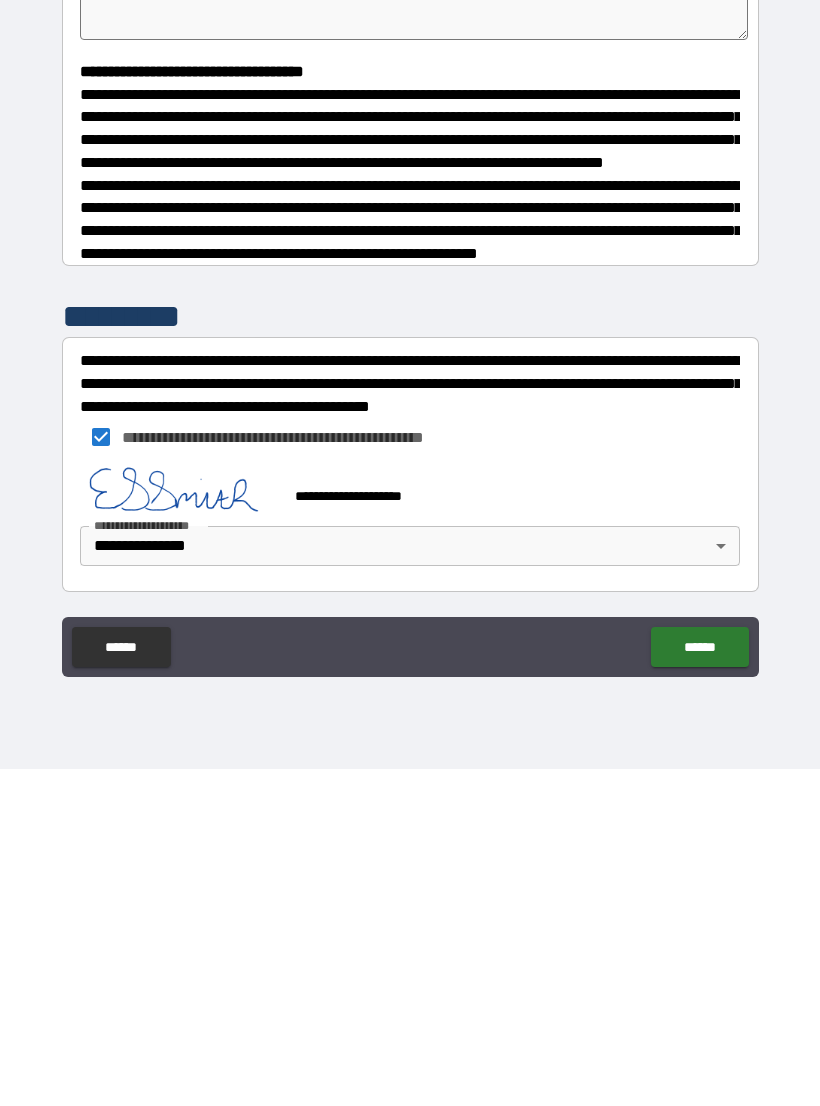 click on "******" at bounding box center [699, 984] 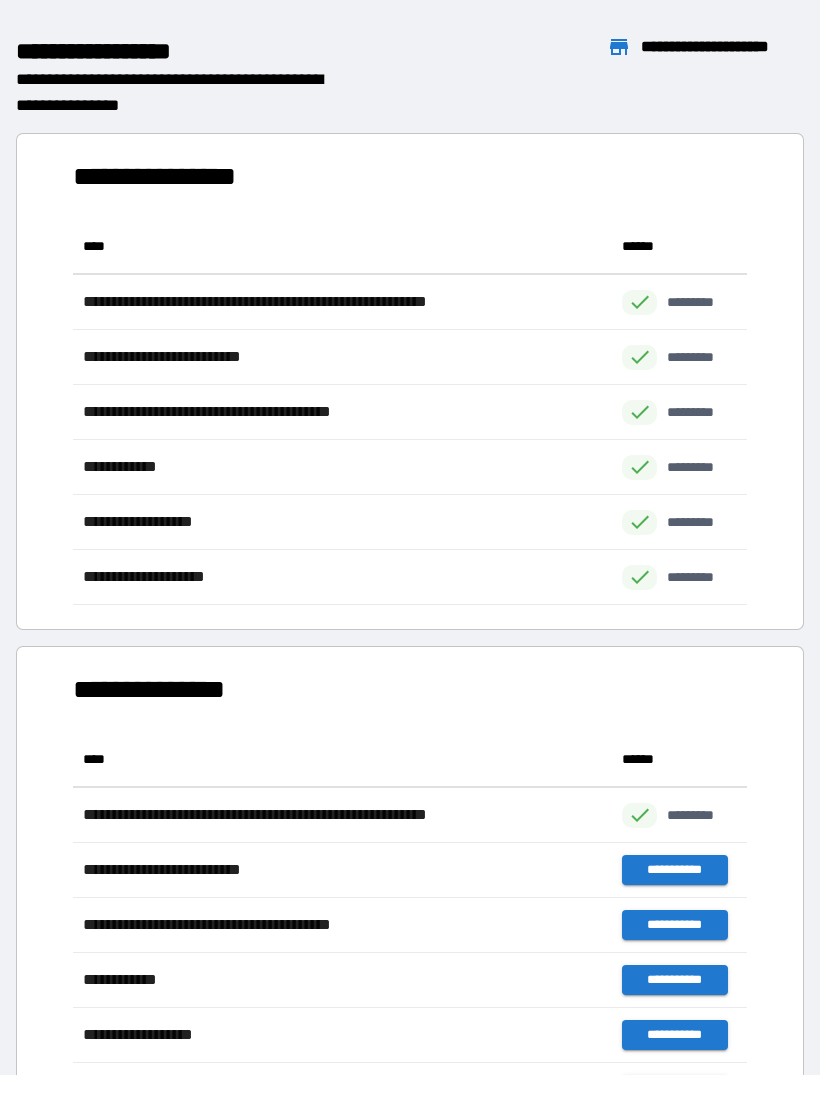 scroll, scrollTop: 386, scrollLeft: 674, axis: both 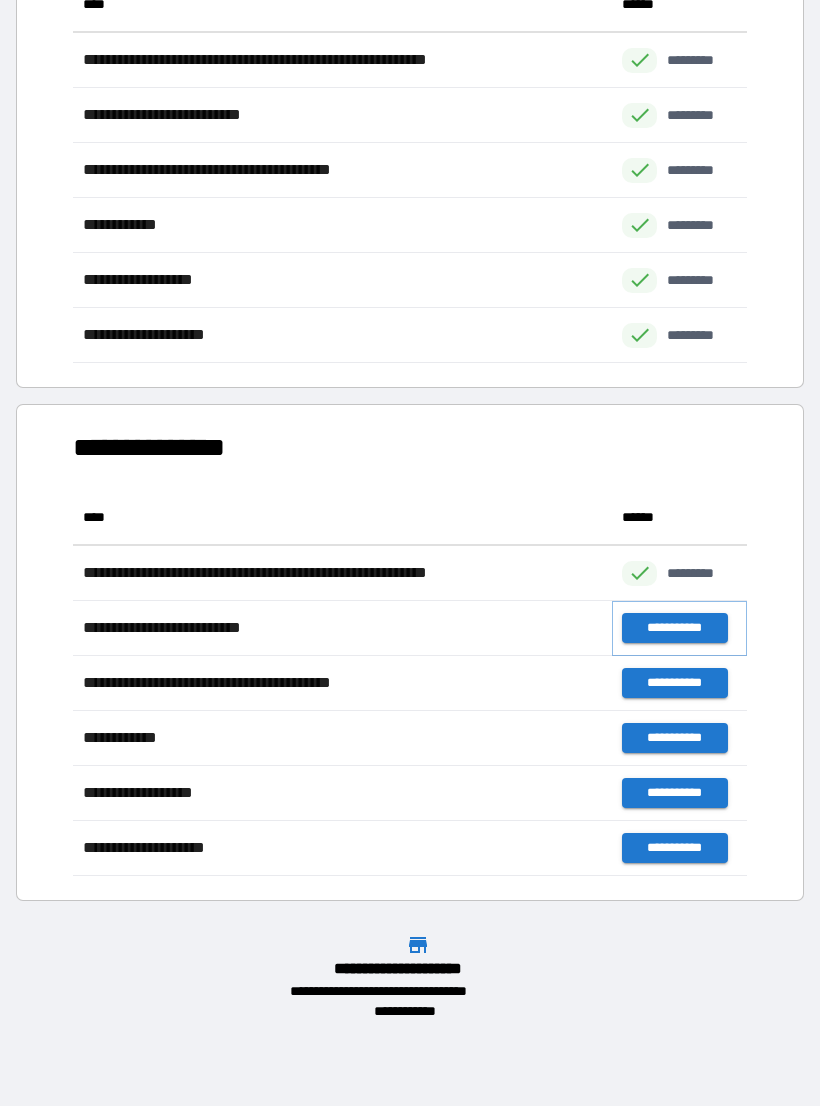 click on "**********" at bounding box center [674, 628] 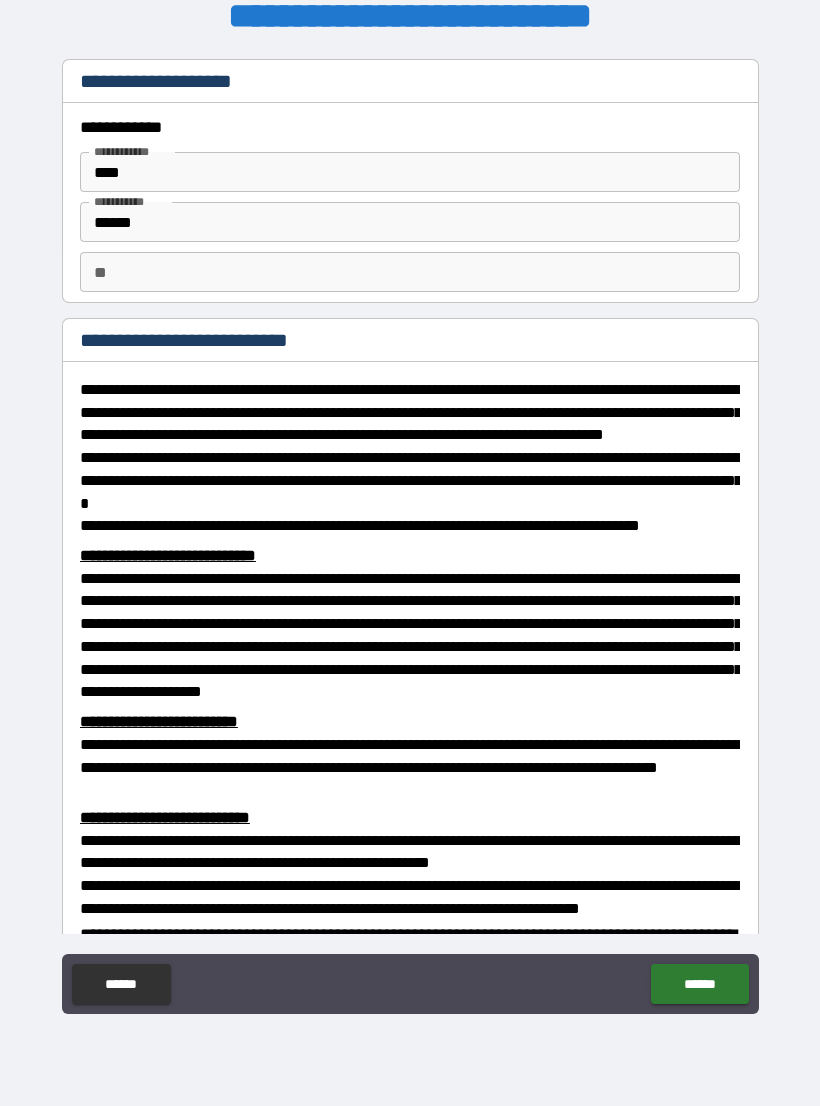 click on "**" at bounding box center [410, 272] 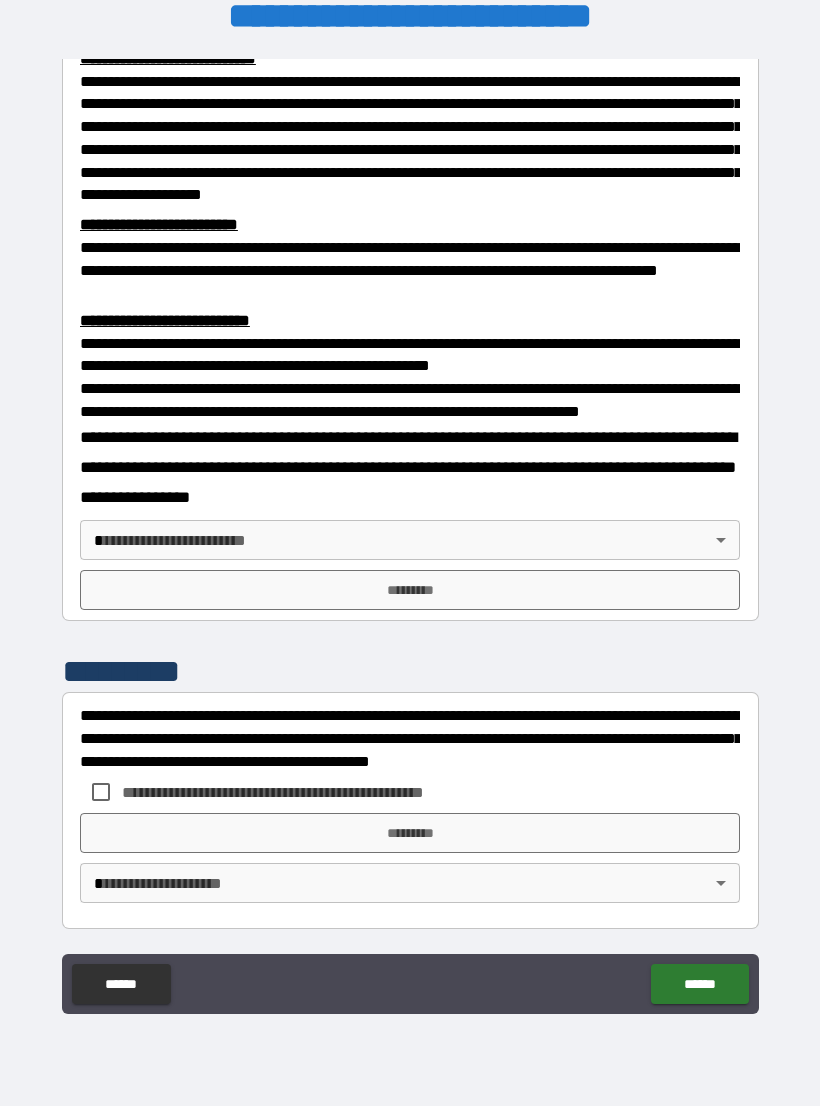 scroll, scrollTop: 549, scrollLeft: 0, axis: vertical 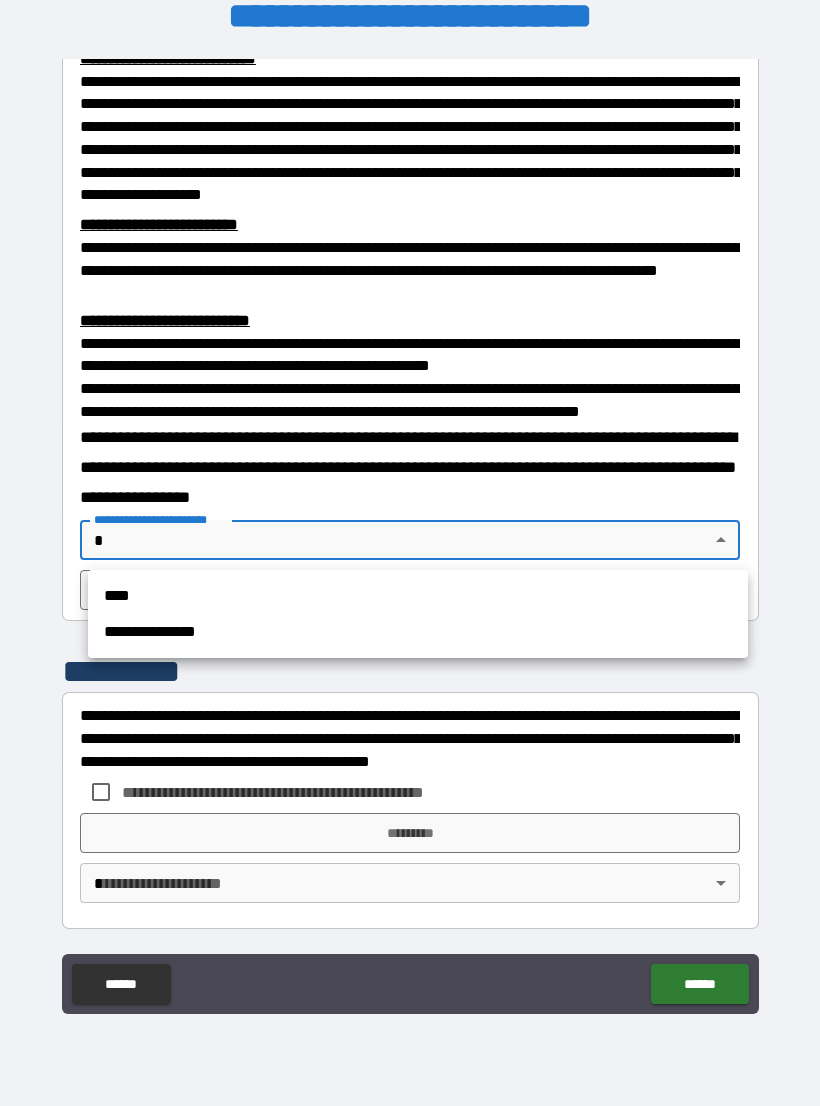 click on "**********" at bounding box center [418, 632] 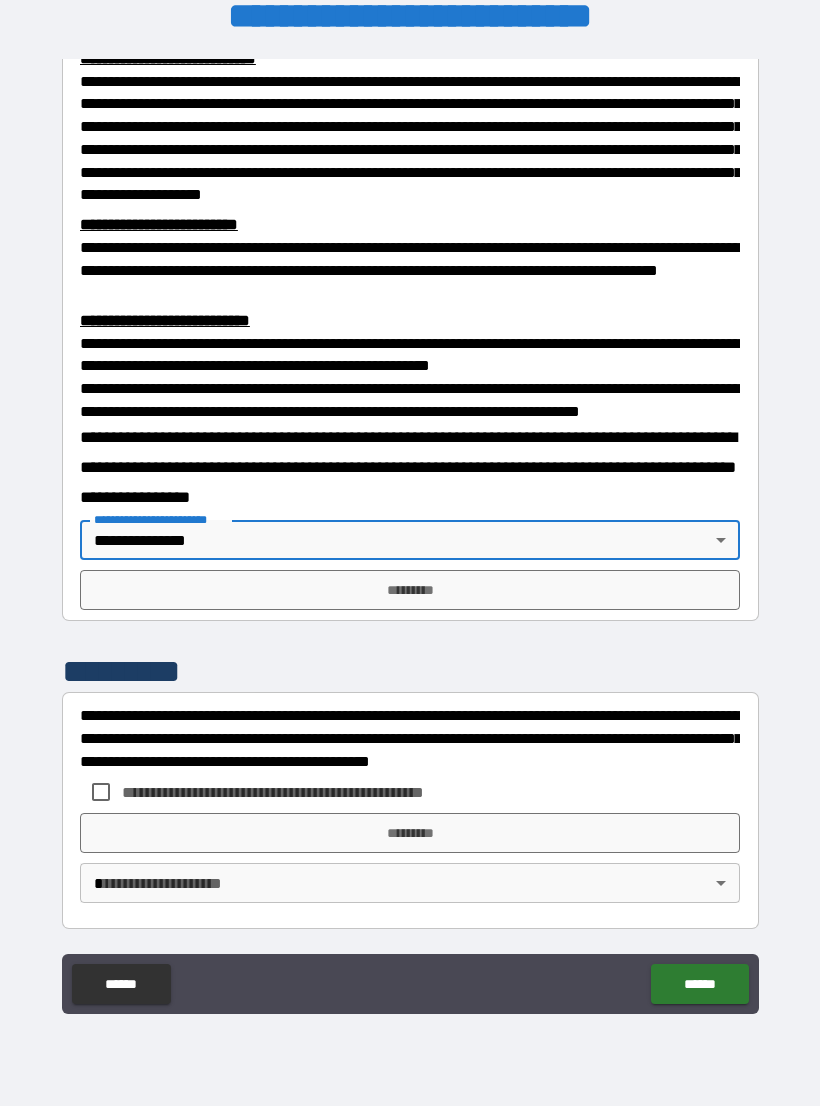 click on "*********" at bounding box center (410, 590) 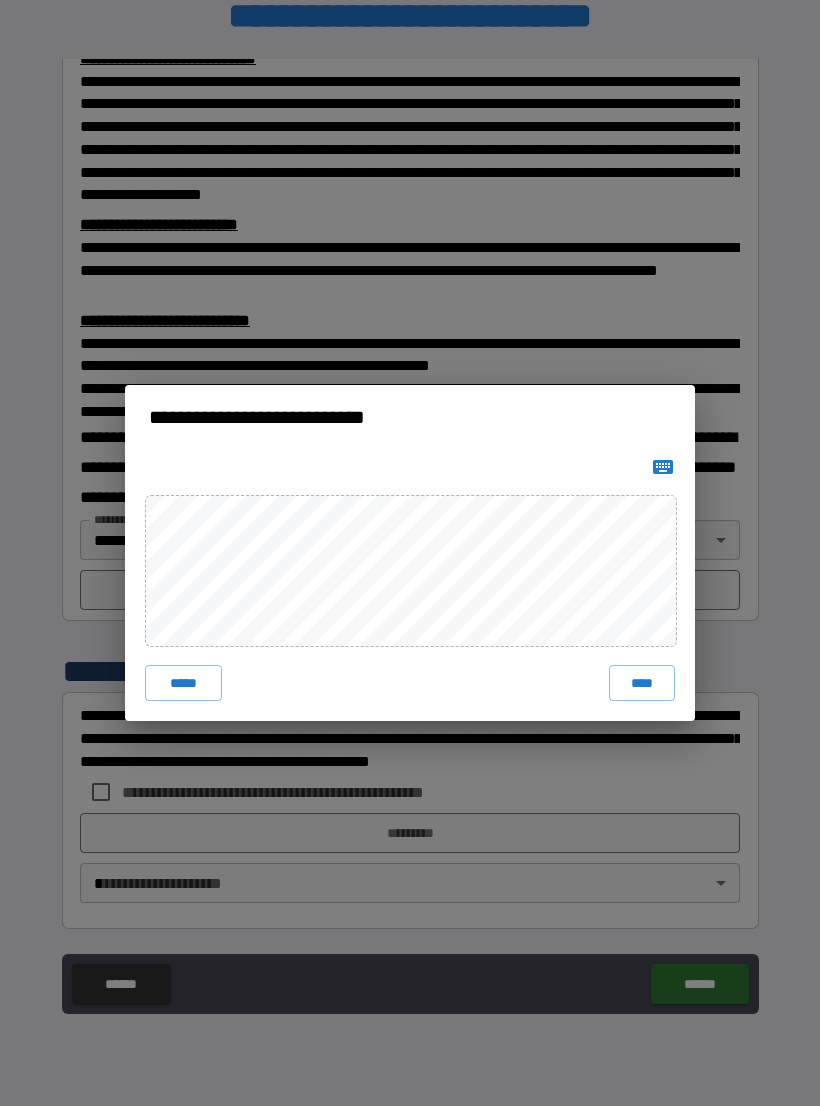 click on "****" at bounding box center [642, 683] 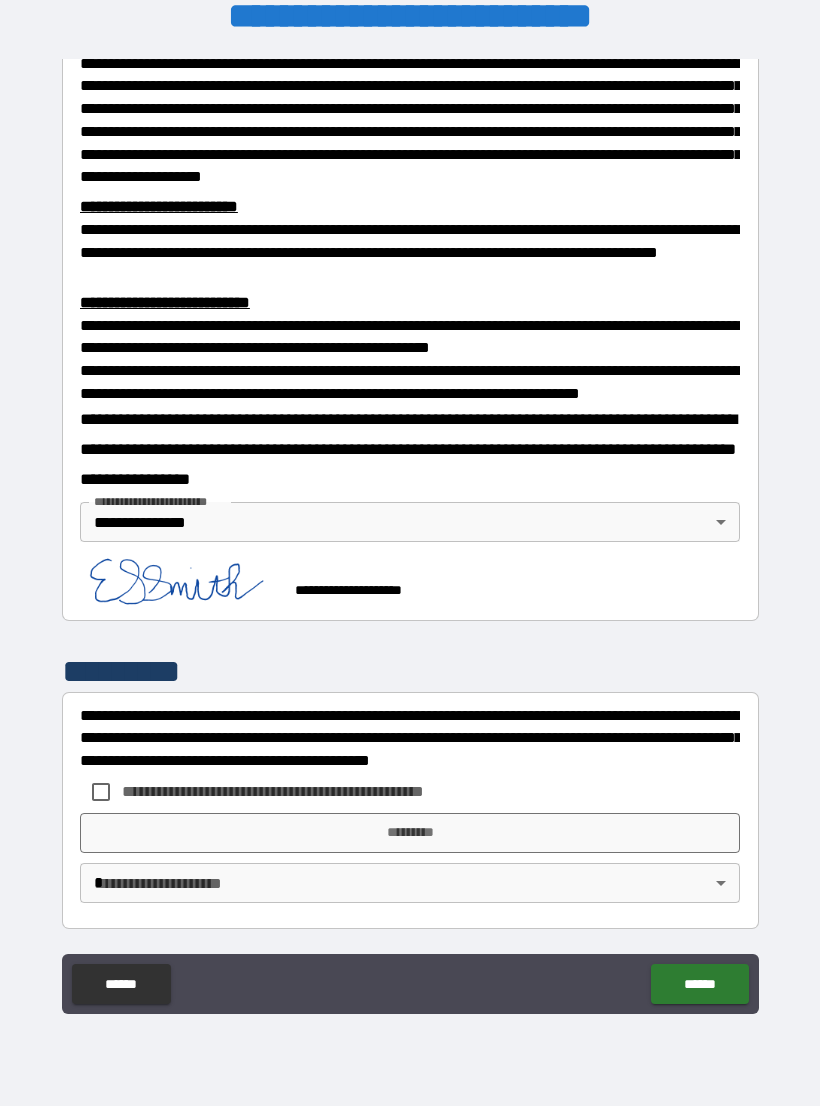scroll, scrollTop: 566, scrollLeft: 0, axis: vertical 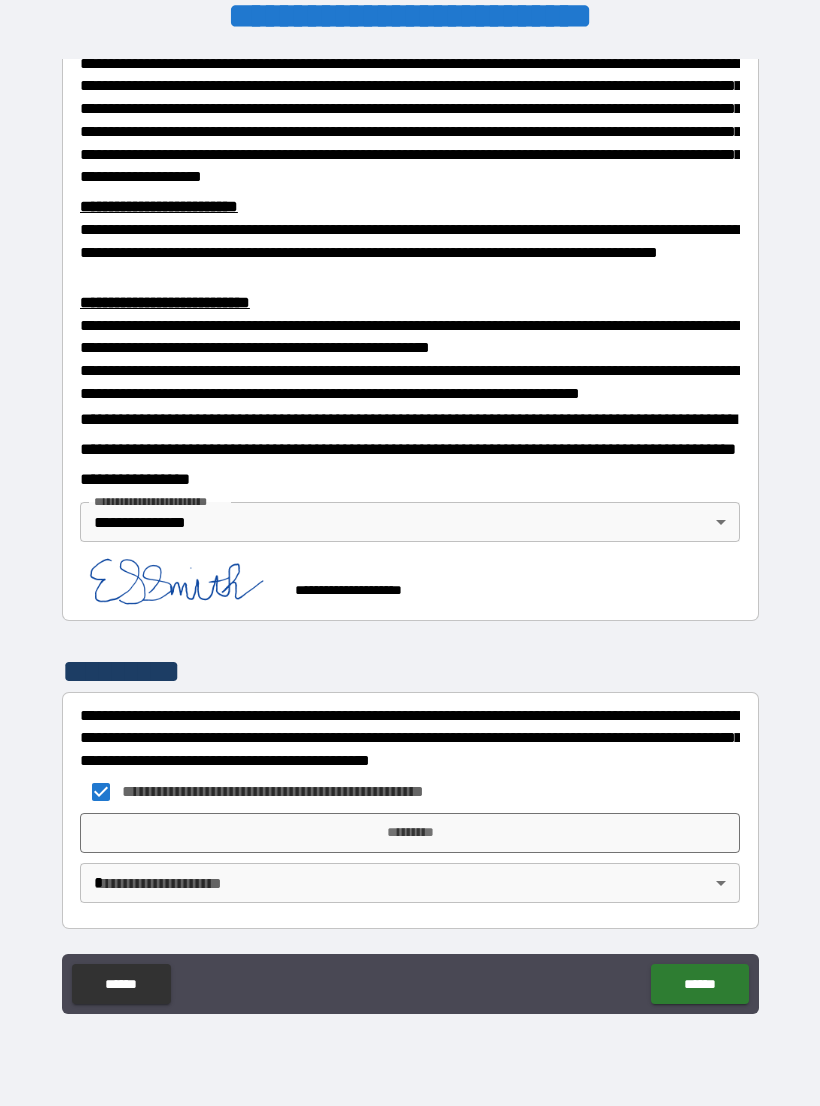 click on "*********" at bounding box center (410, 833) 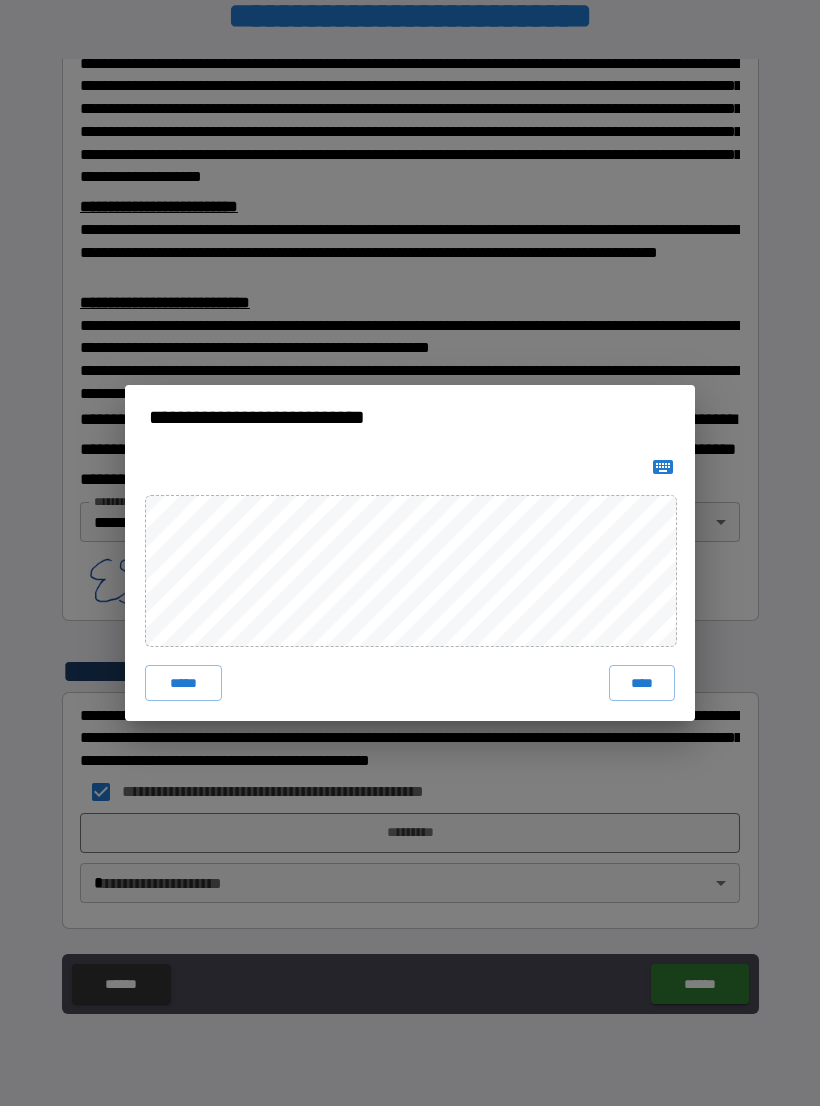 click on "****" at bounding box center [642, 683] 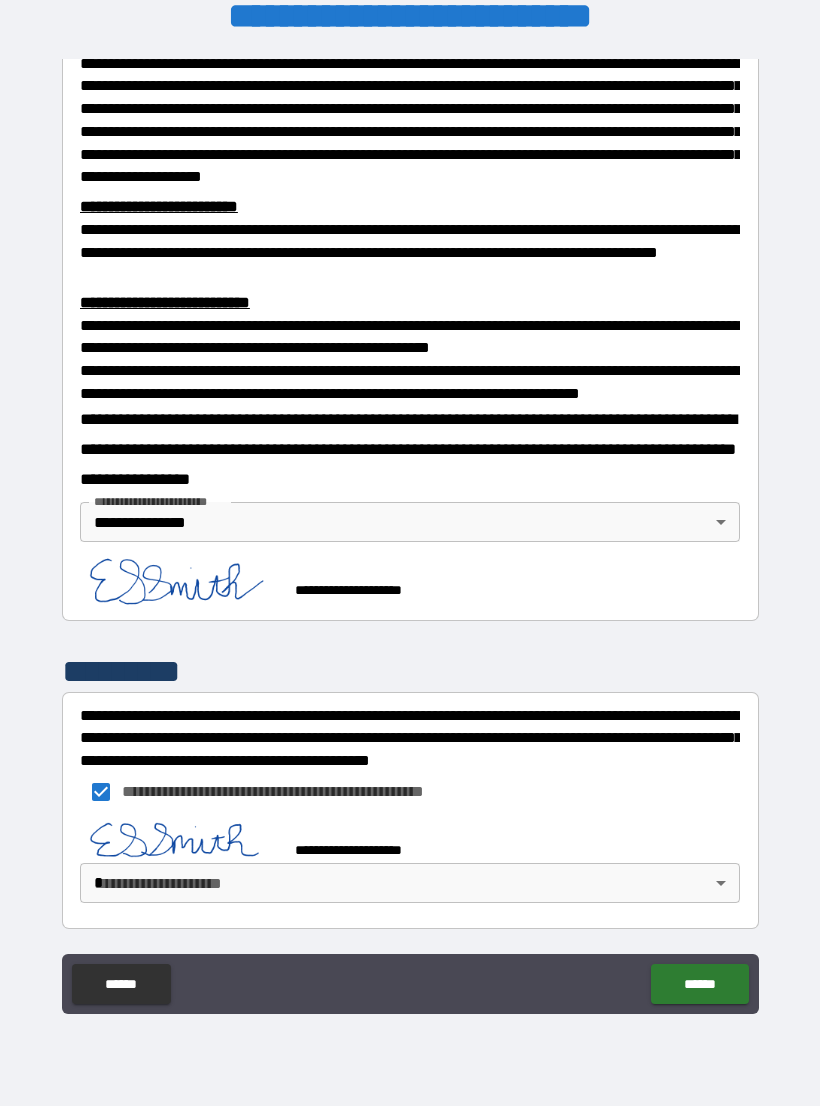 scroll, scrollTop: 556, scrollLeft: 0, axis: vertical 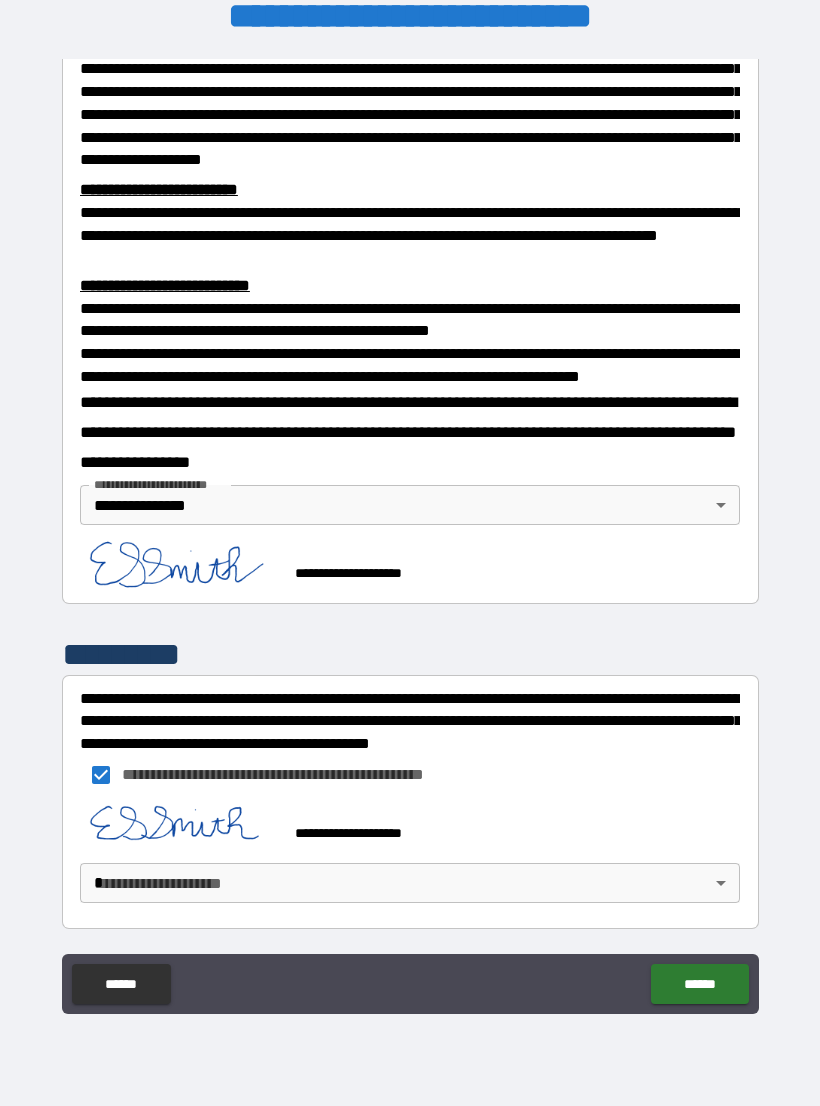 click on "**********" at bounding box center (410, 537) 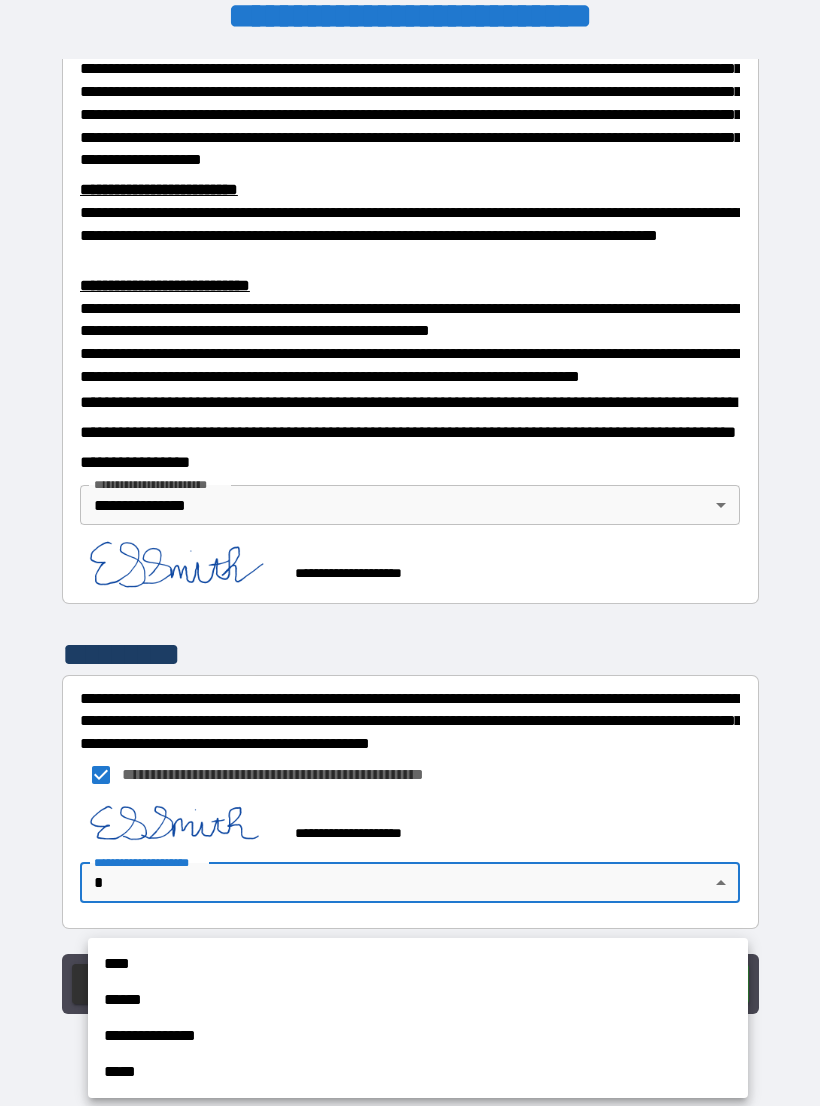 click on "**********" at bounding box center (418, 1036) 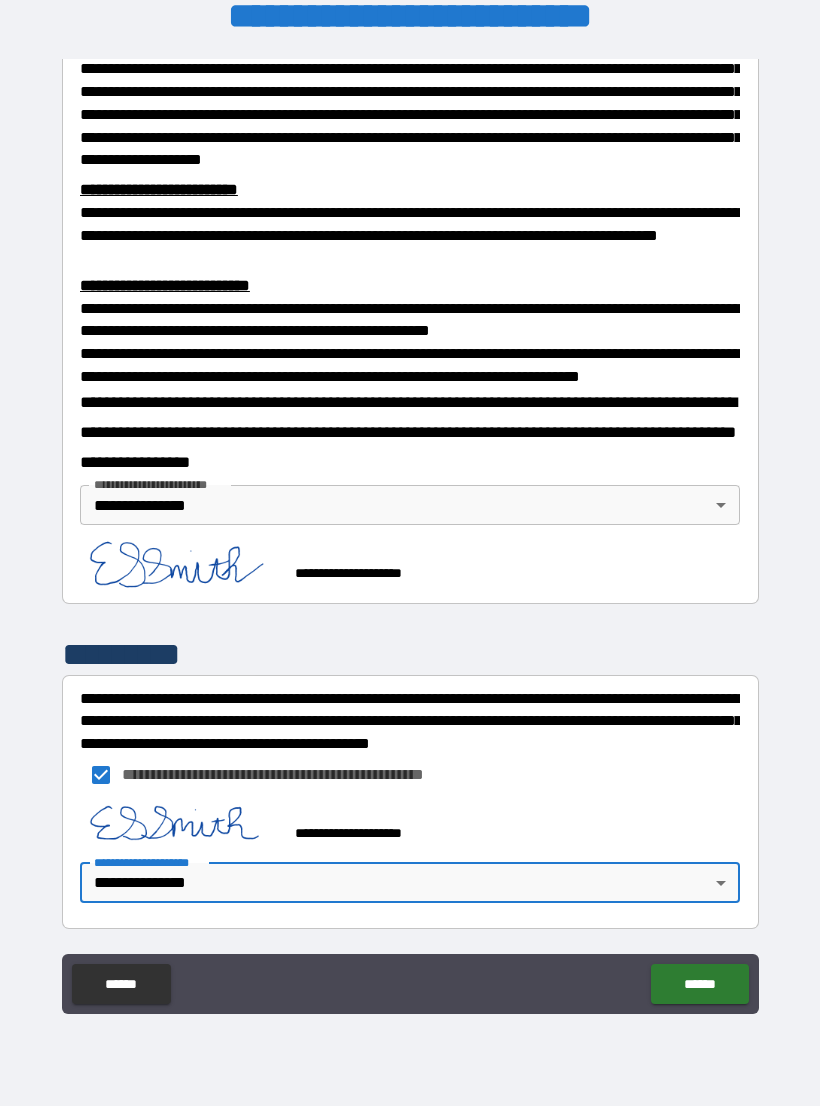 scroll, scrollTop: 583, scrollLeft: 0, axis: vertical 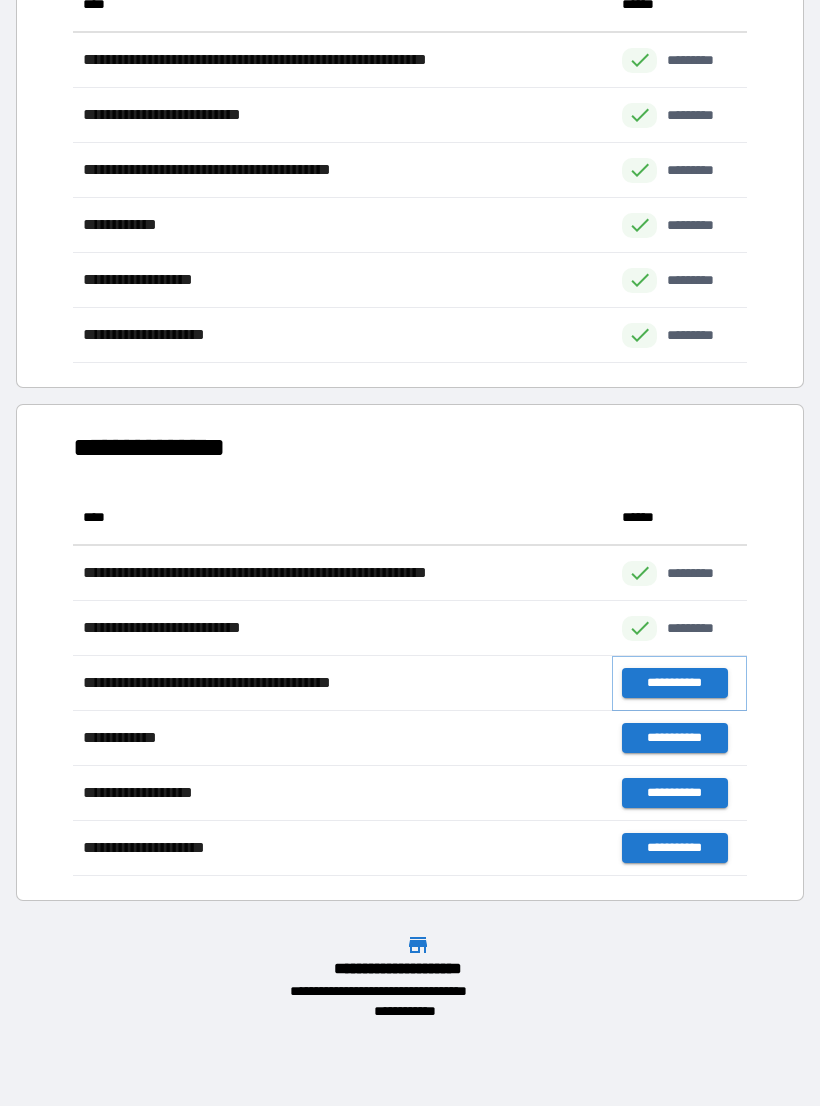 click on "**********" at bounding box center [674, 683] 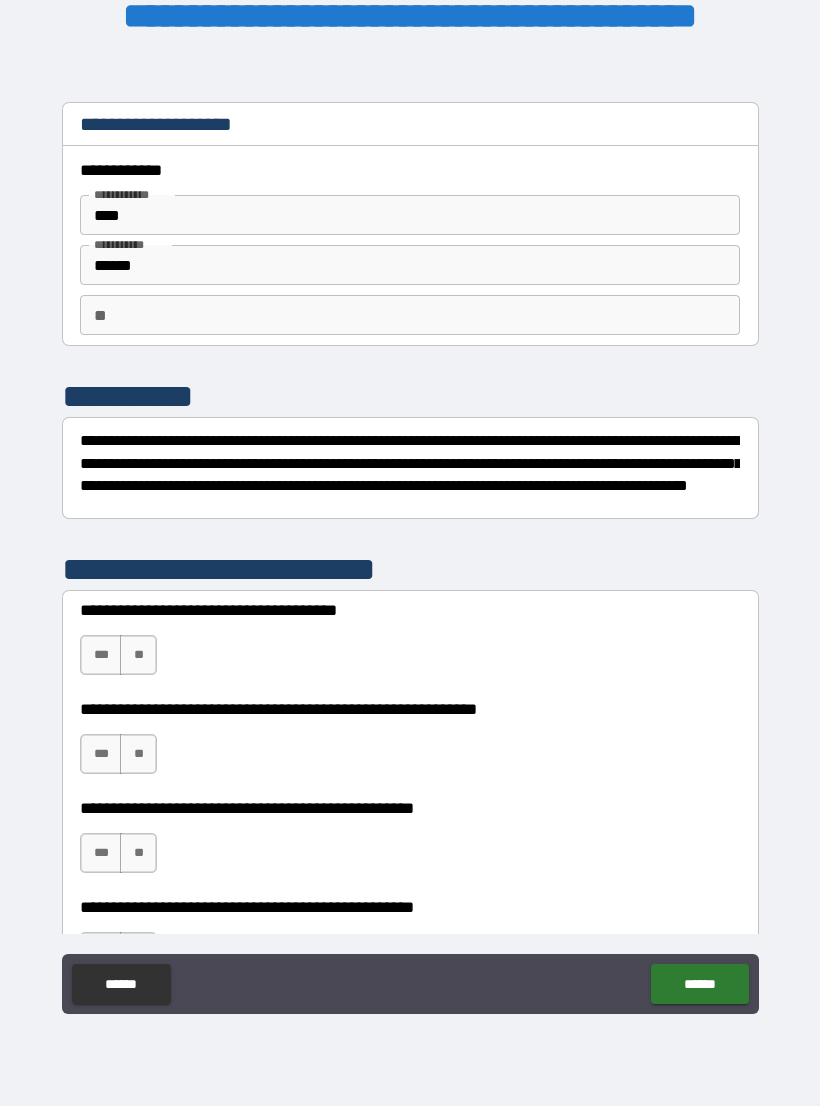 click on "**" at bounding box center (410, 315) 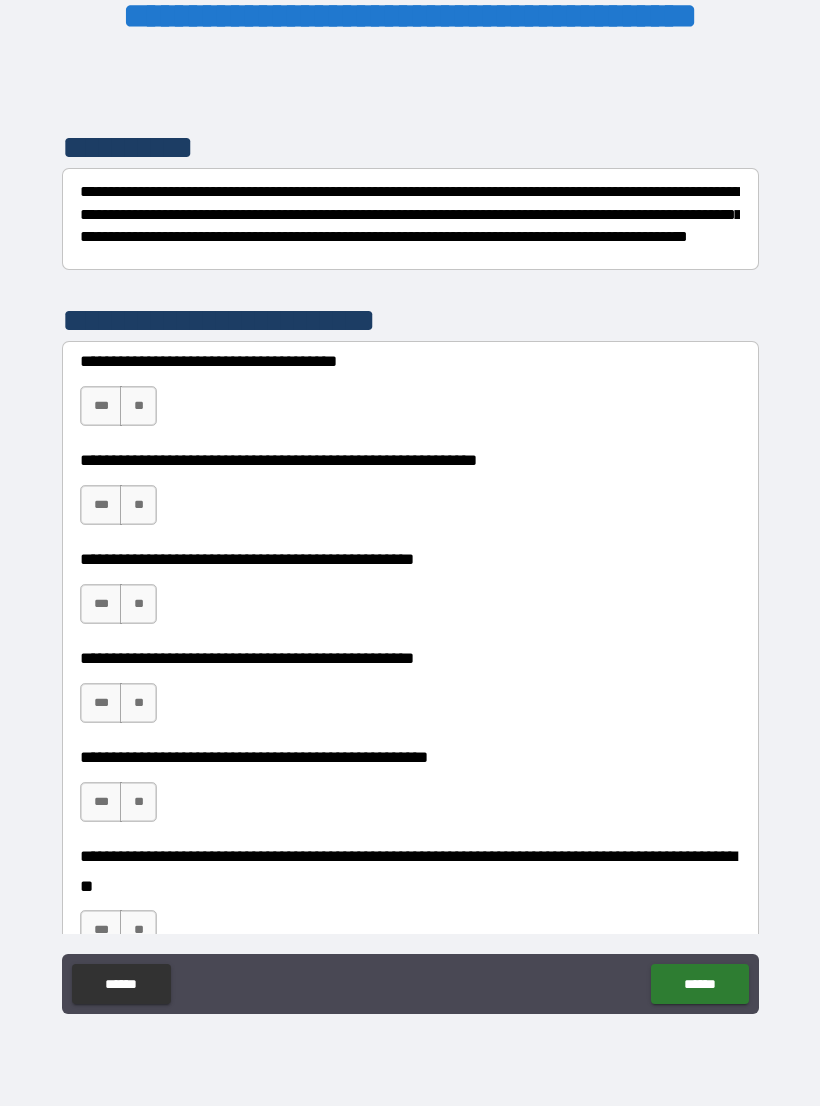 scroll, scrollTop: 254, scrollLeft: 0, axis: vertical 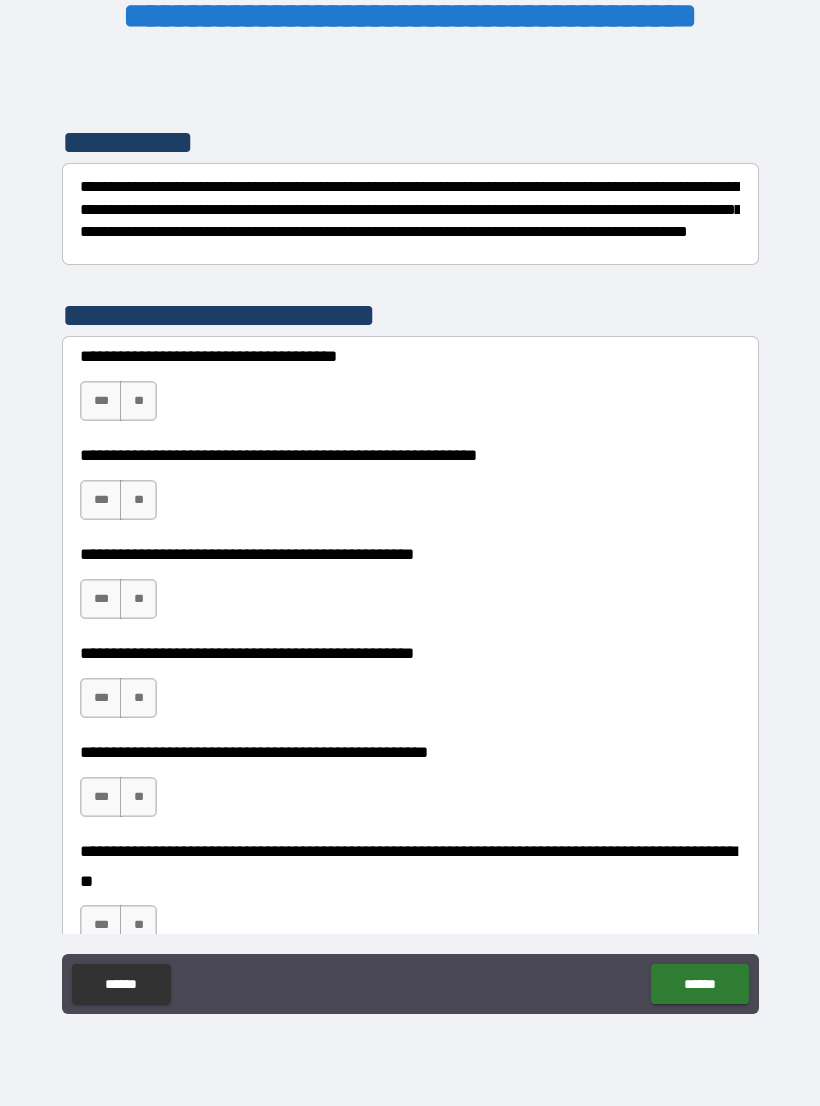 click on "***" at bounding box center (101, 401) 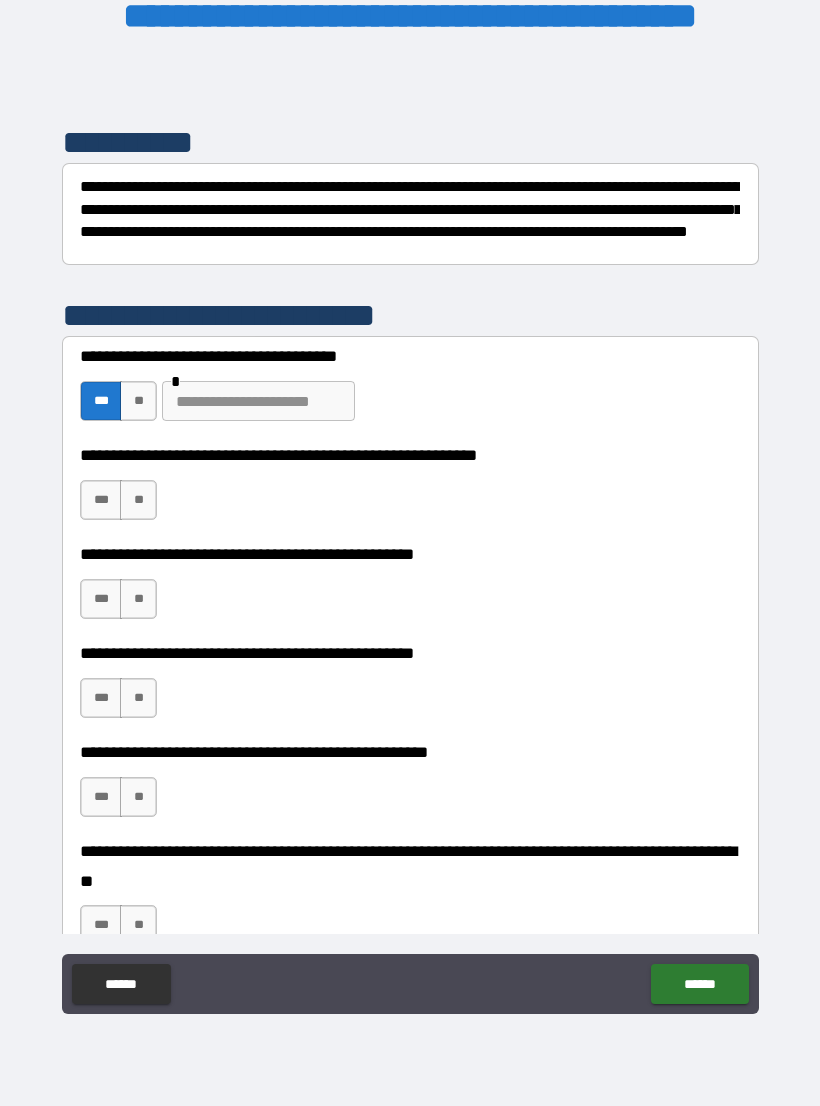 click on "**" at bounding box center [138, 401] 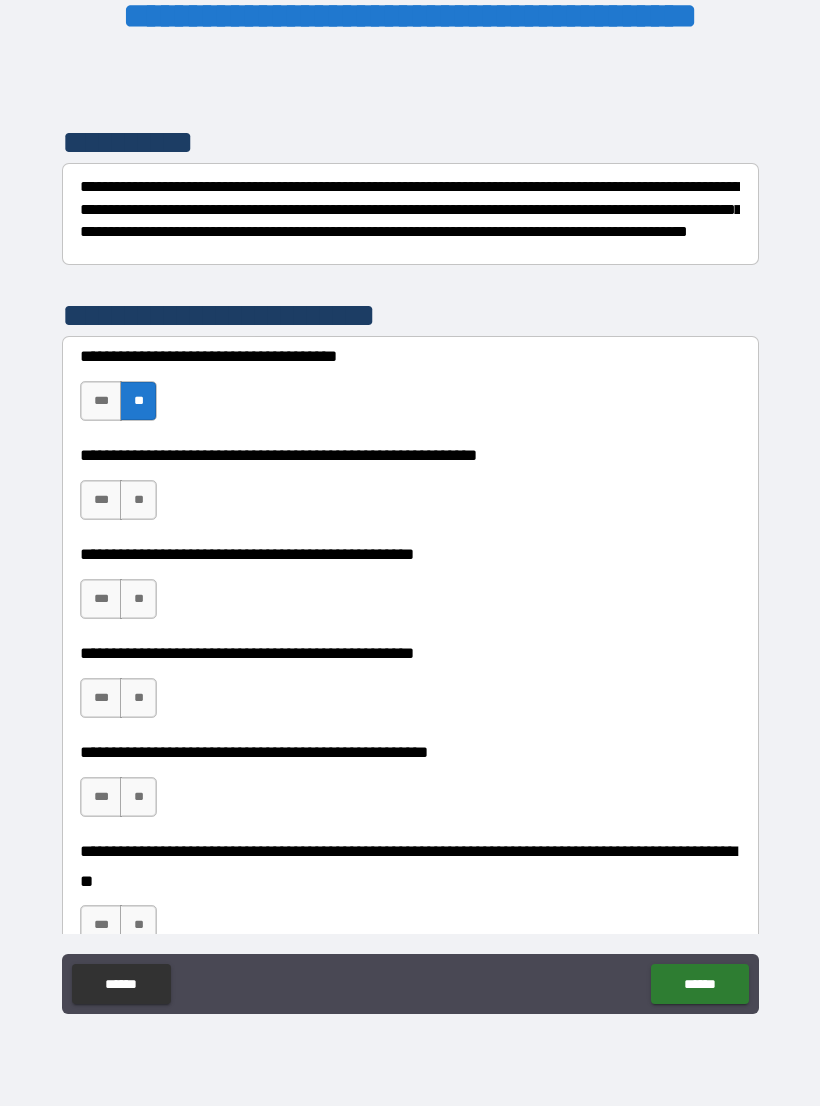 click on "**" at bounding box center (138, 500) 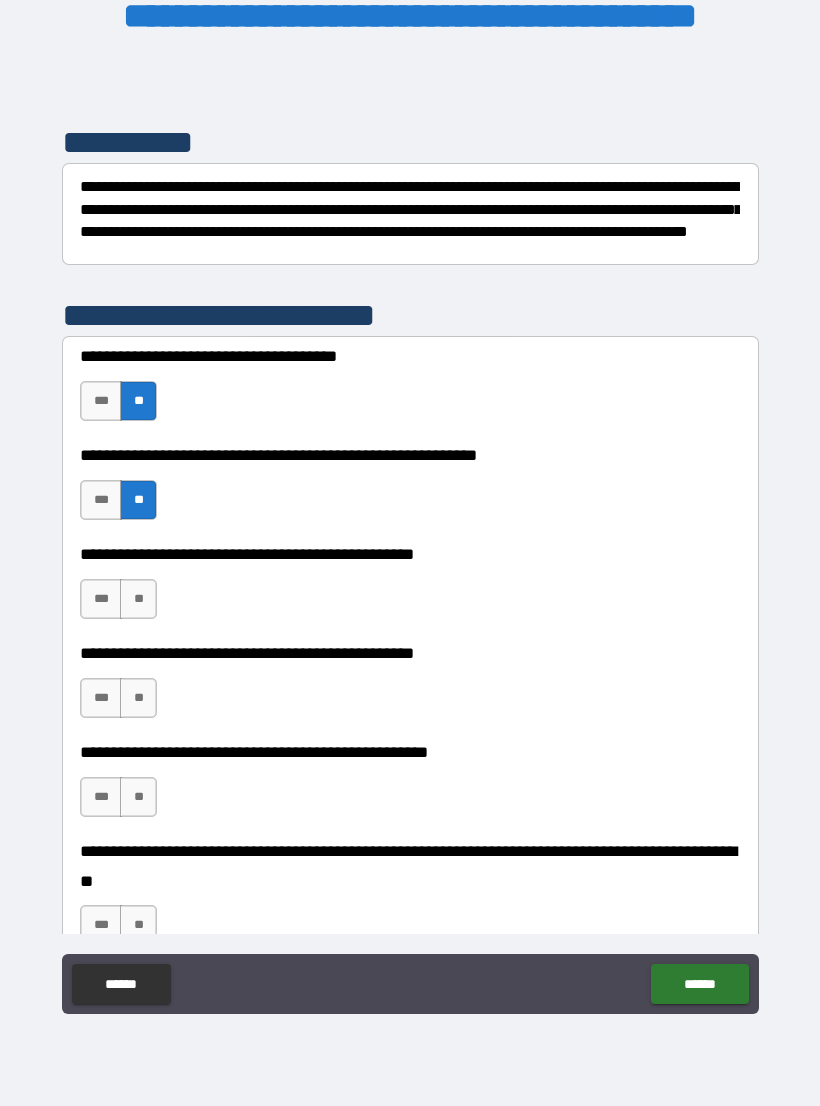 click on "**" at bounding box center (138, 599) 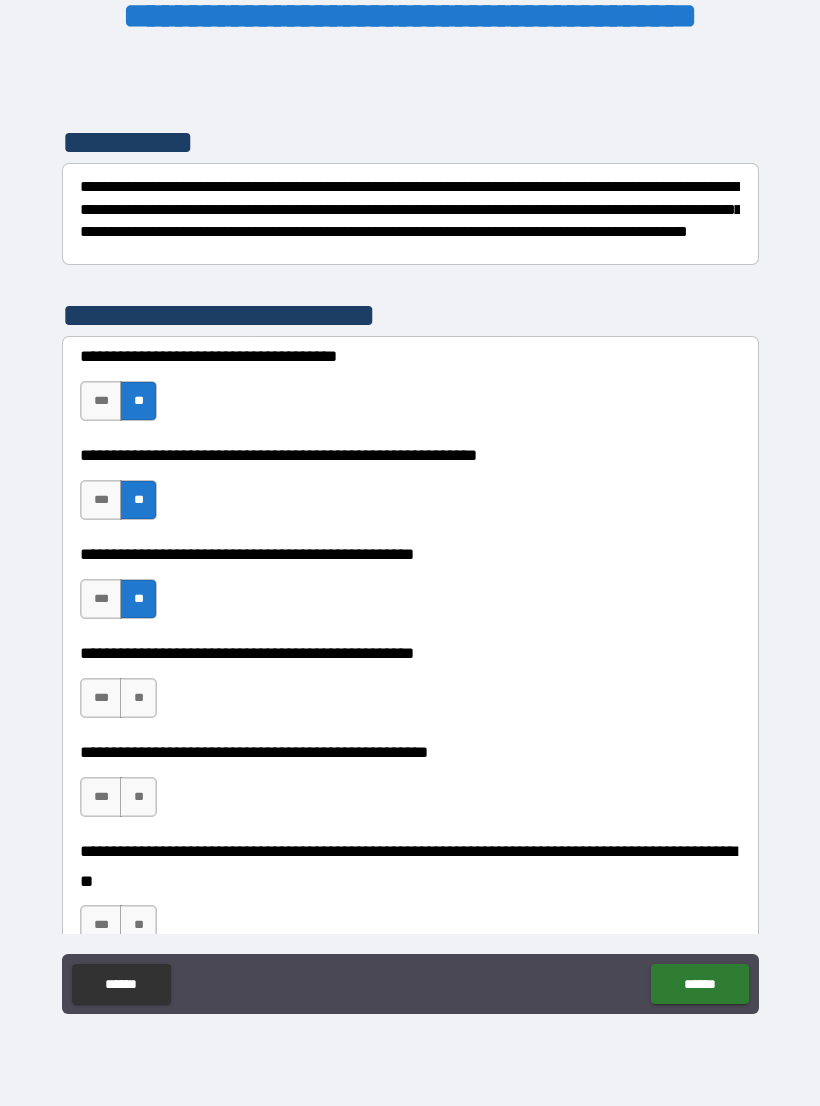click on "**" at bounding box center [138, 698] 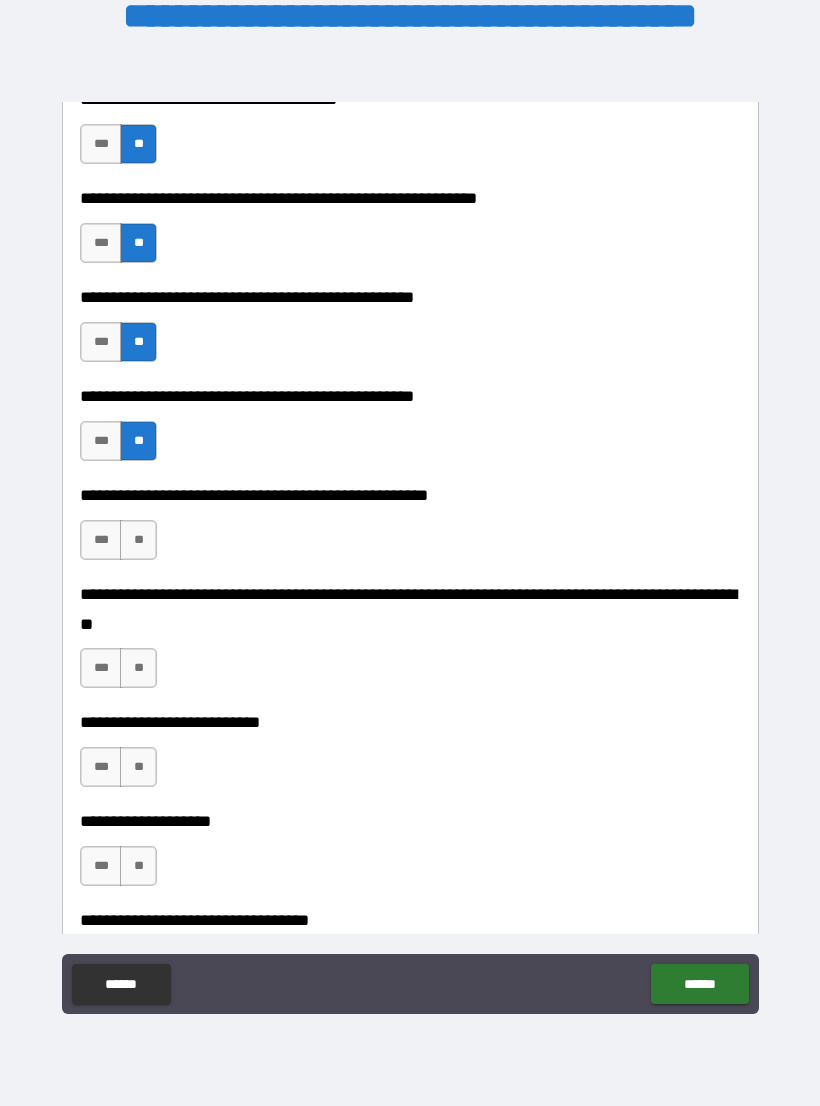 scroll, scrollTop: 514, scrollLeft: 0, axis: vertical 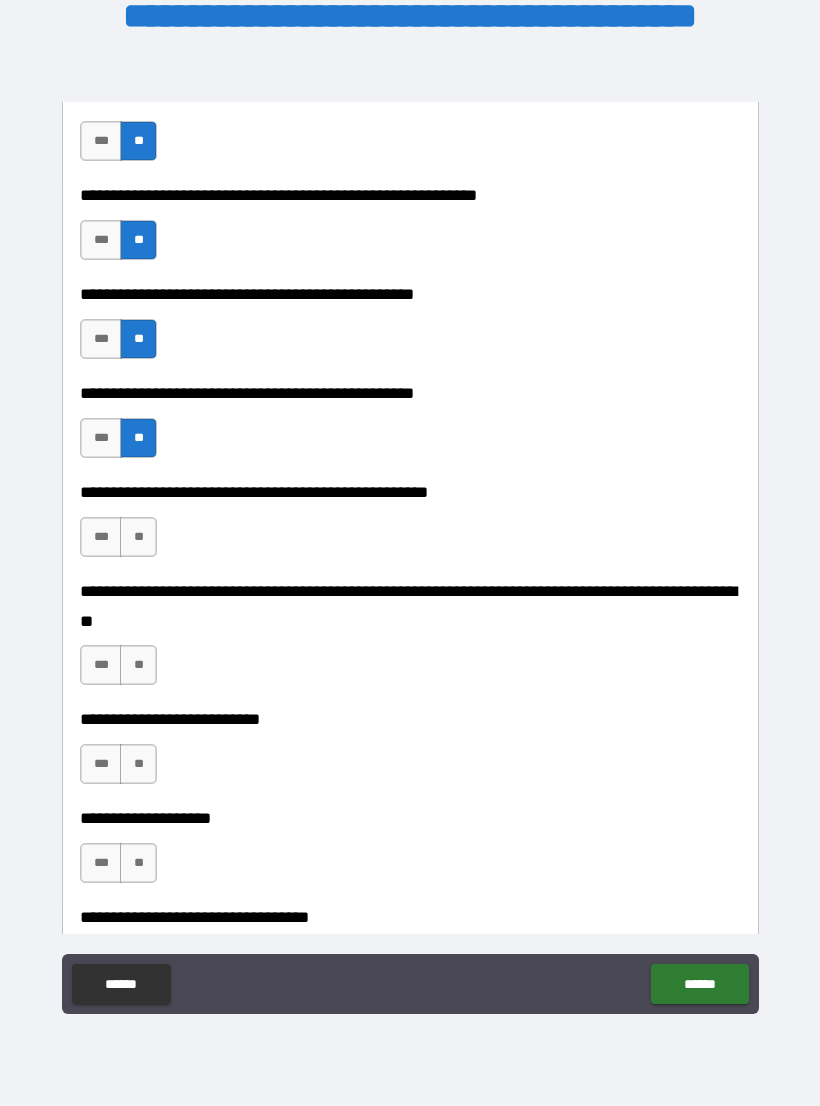 click on "**" at bounding box center (138, 537) 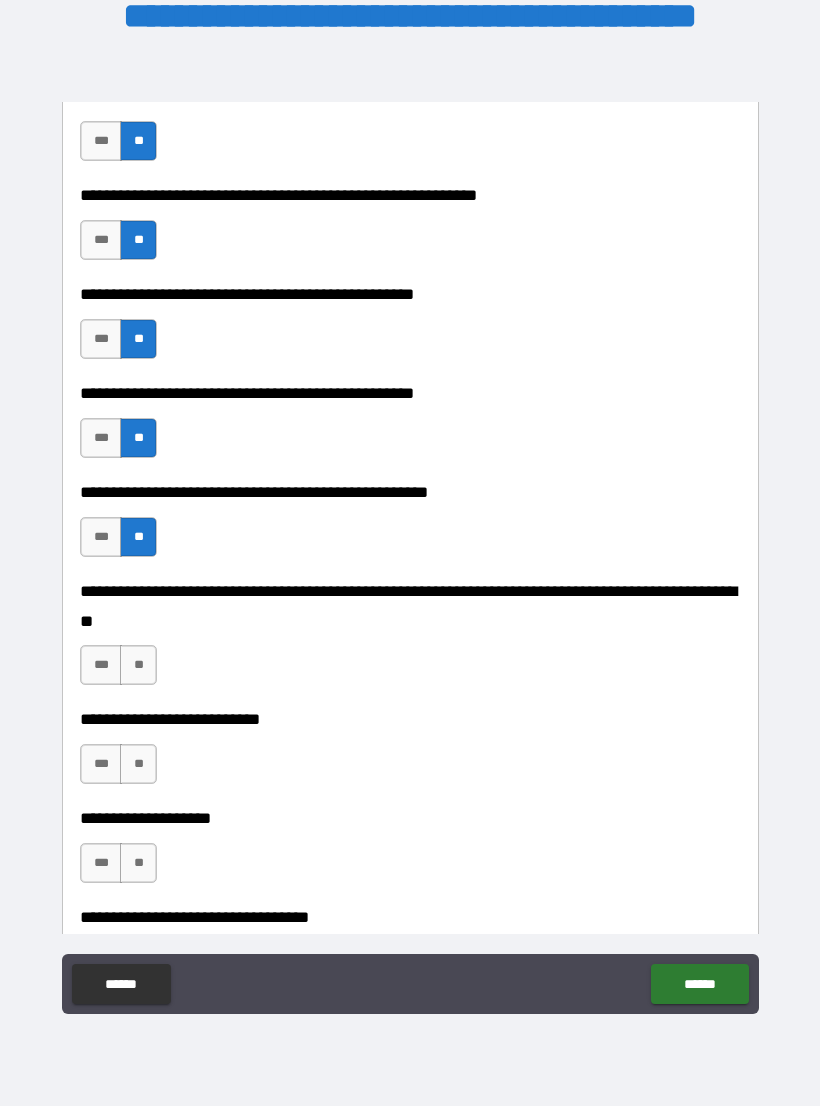 click on "**" at bounding box center [138, 665] 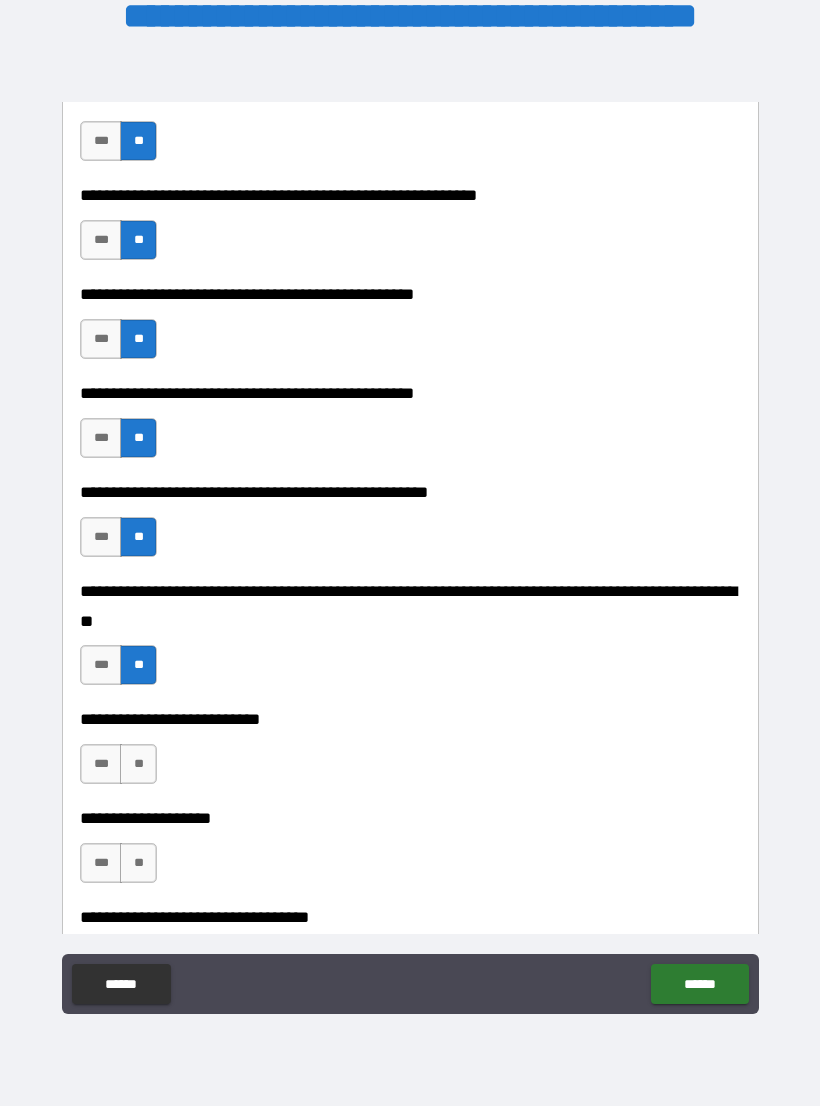 click on "**" at bounding box center (138, 764) 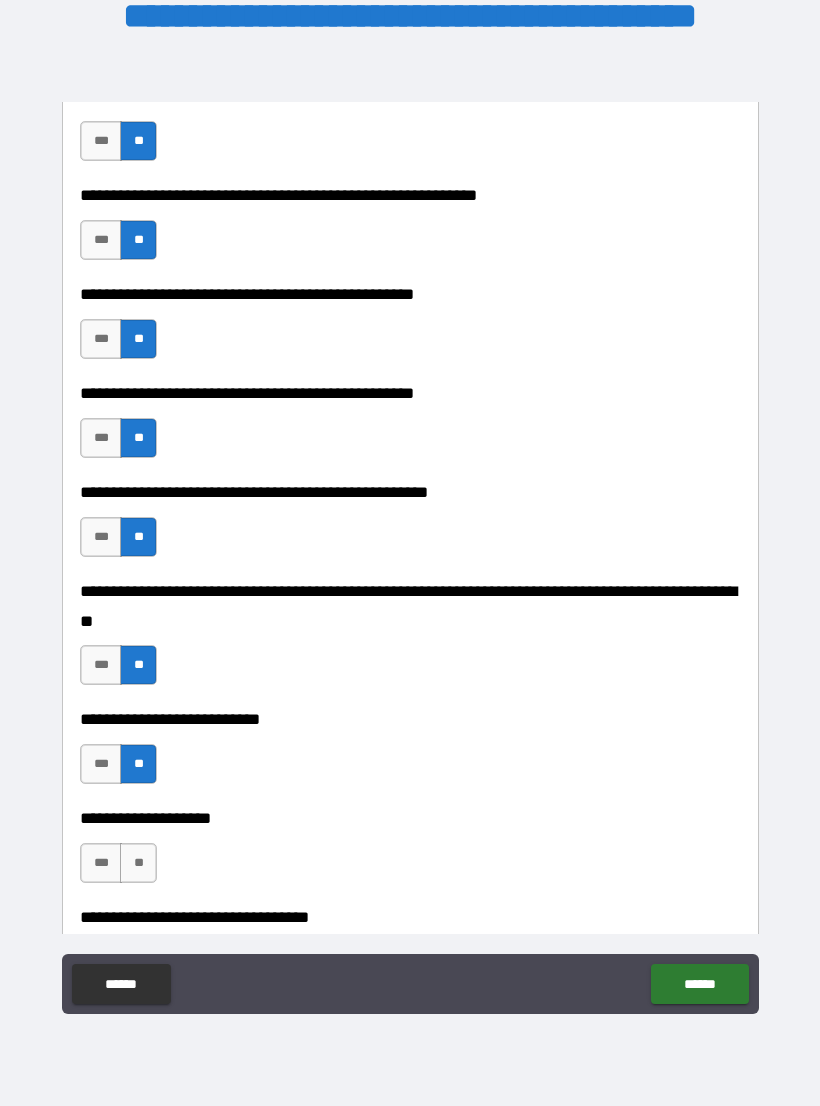 click on "**" at bounding box center (138, 863) 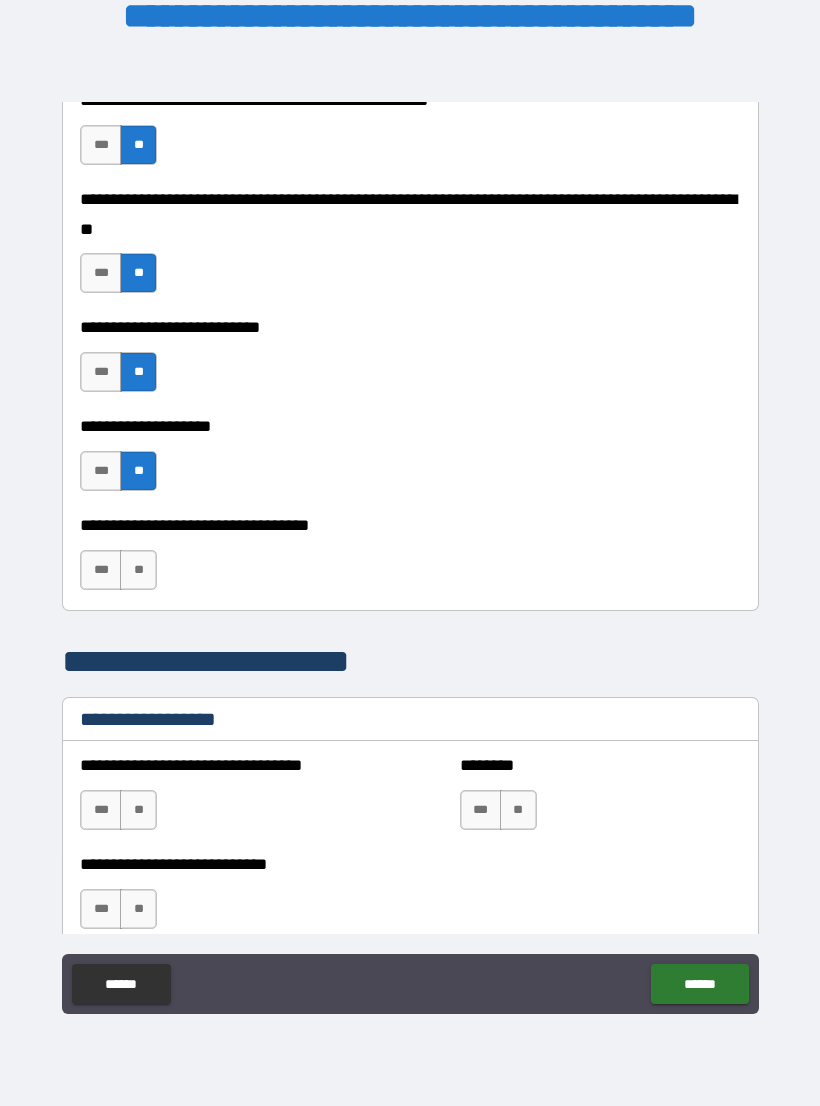 click on "**" at bounding box center [138, 570] 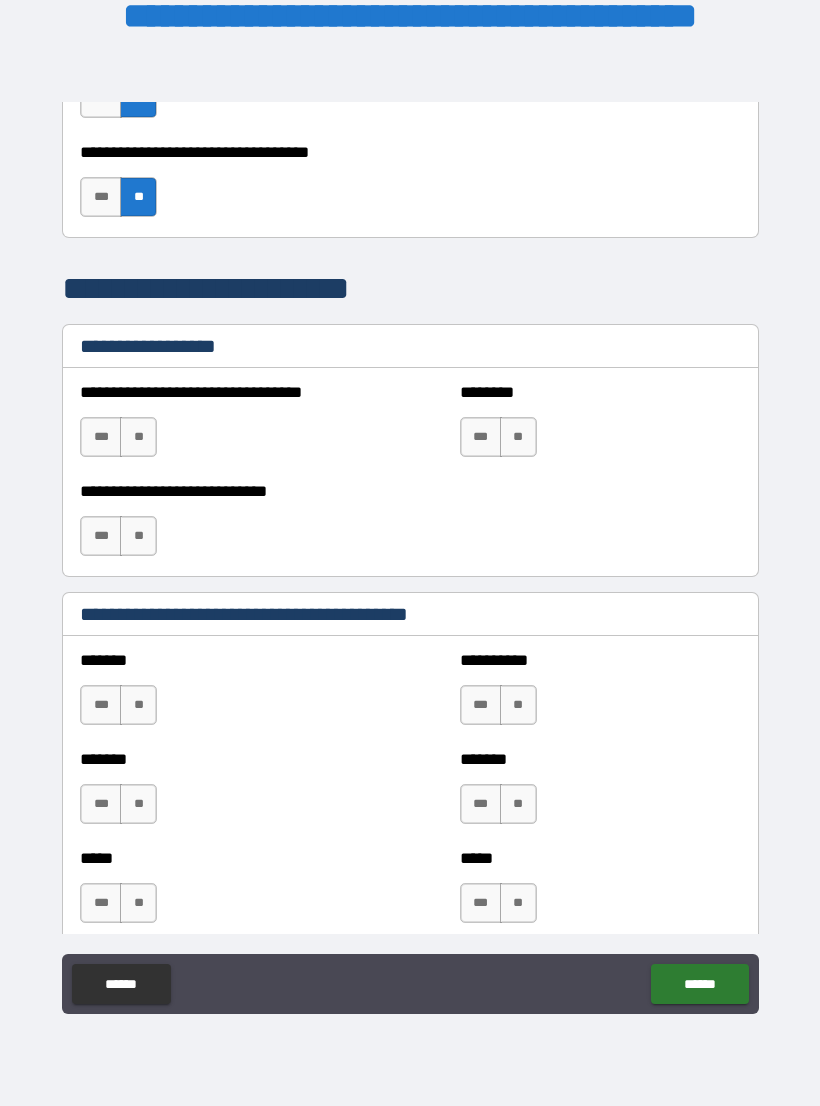 scroll, scrollTop: 1296, scrollLeft: 0, axis: vertical 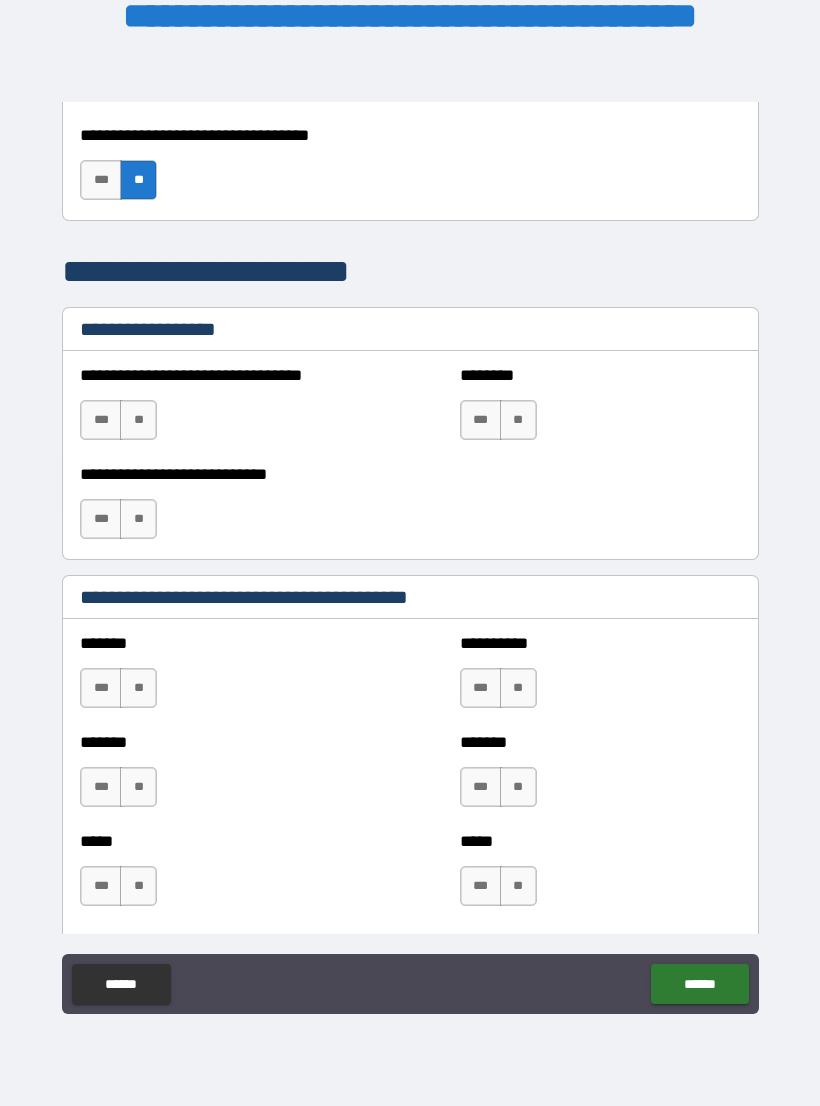 click on "**" at bounding box center (138, 420) 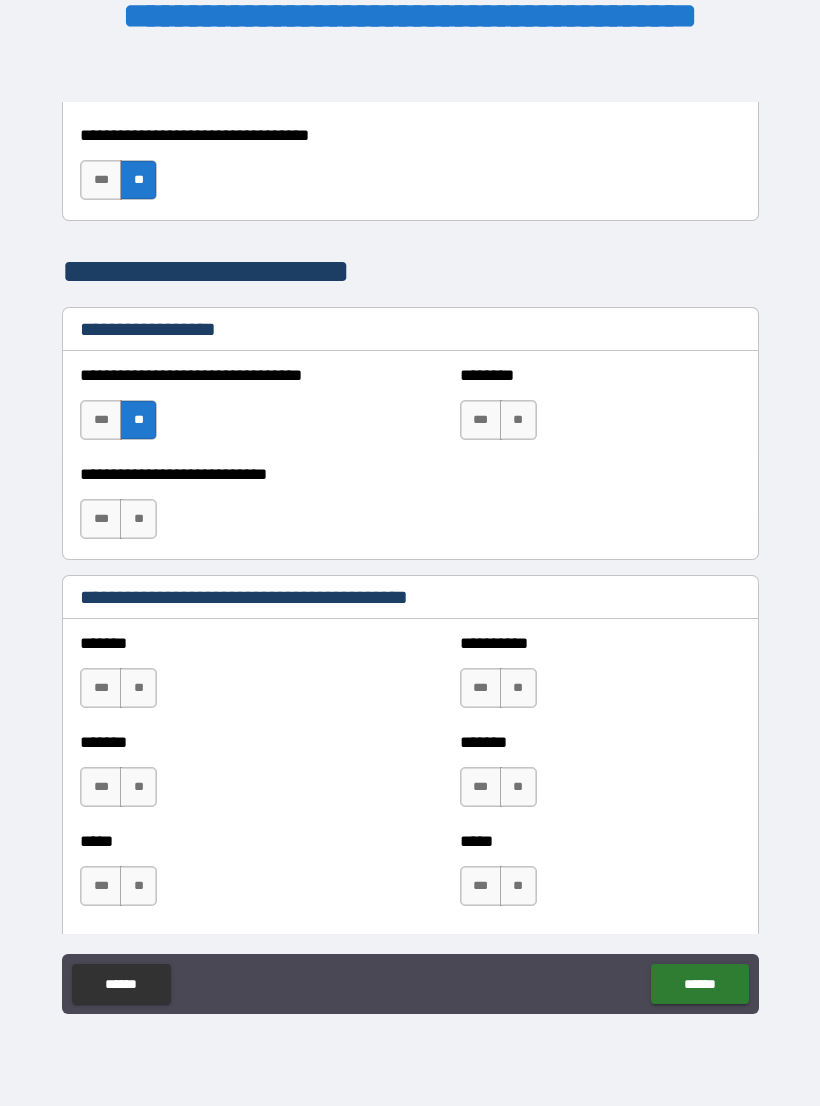 click on "**" at bounding box center (518, 420) 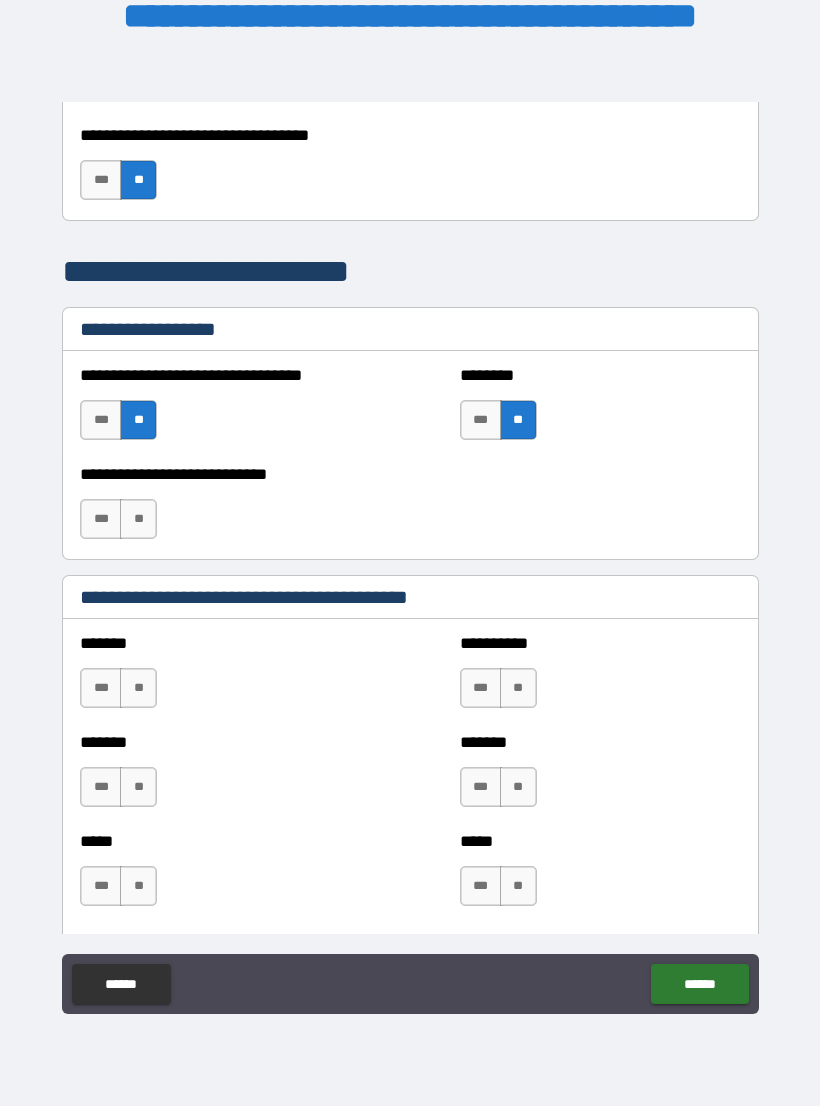 click on "**" at bounding box center (138, 519) 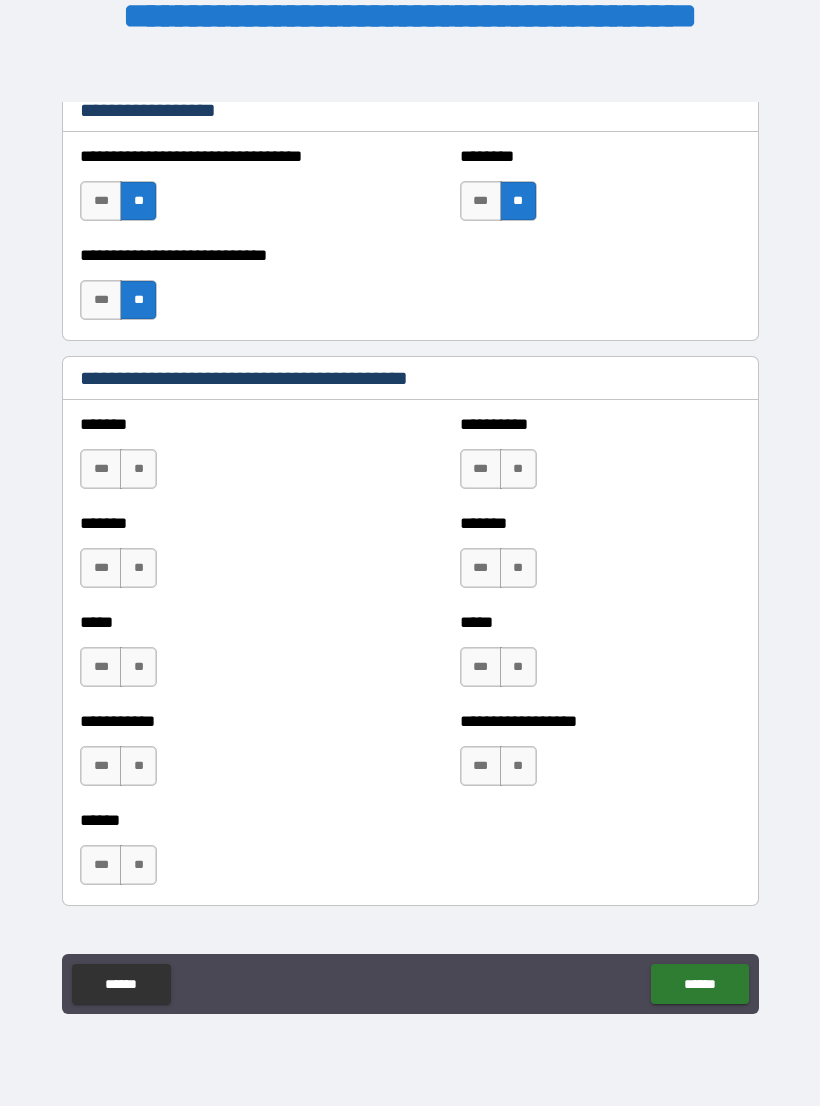 scroll, scrollTop: 1529, scrollLeft: 0, axis: vertical 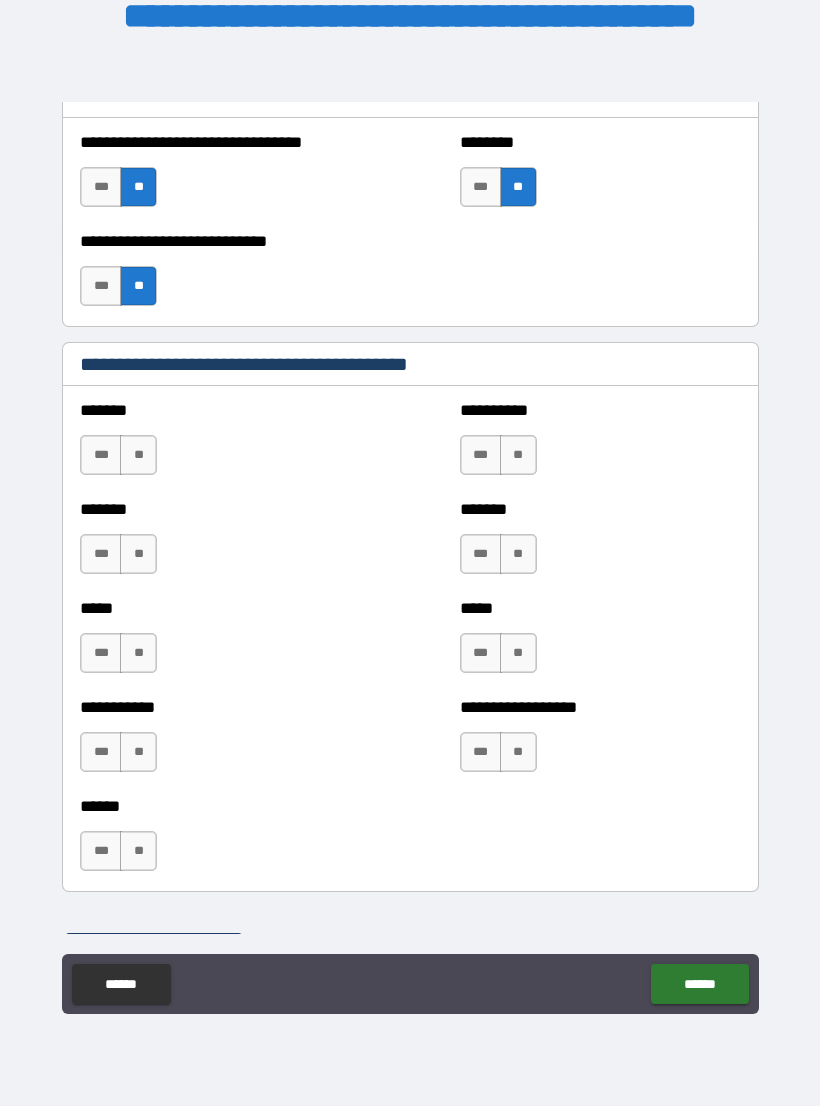 click on "**" at bounding box center (138, 455) 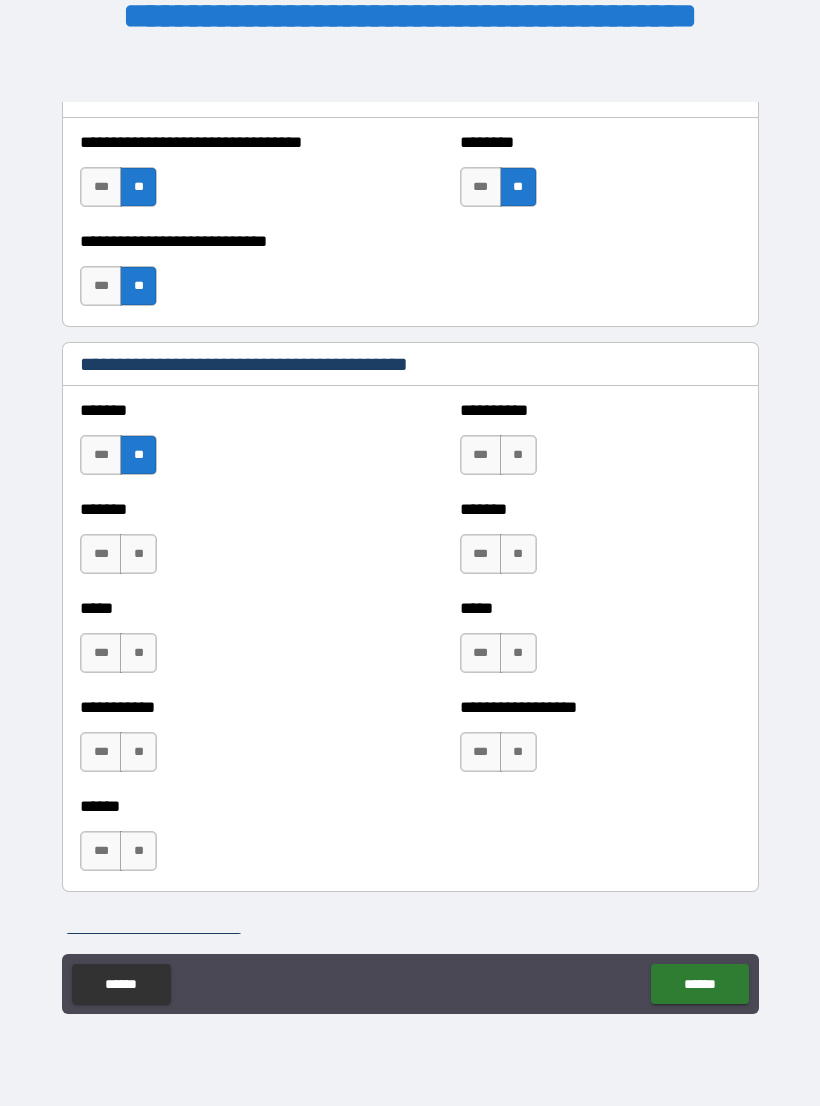 click on "**" at bounding box center [138, 554] 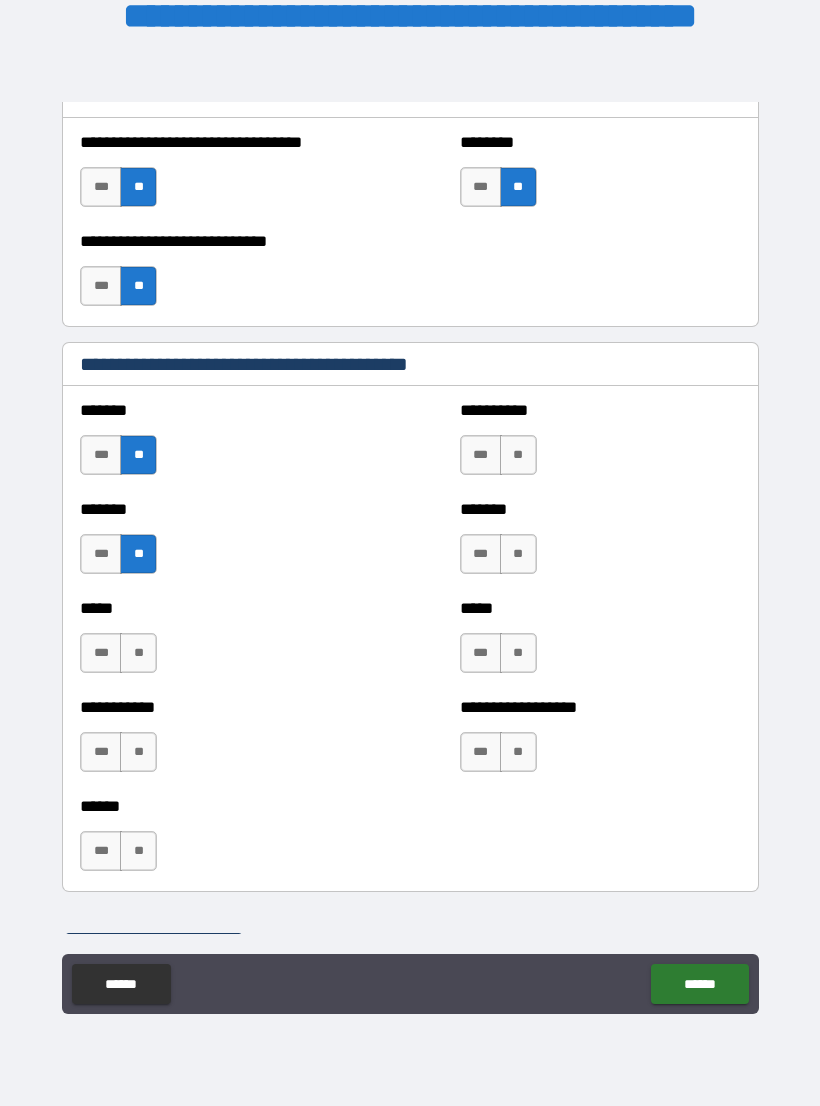 click on "**" at bounding box center [518, 455] 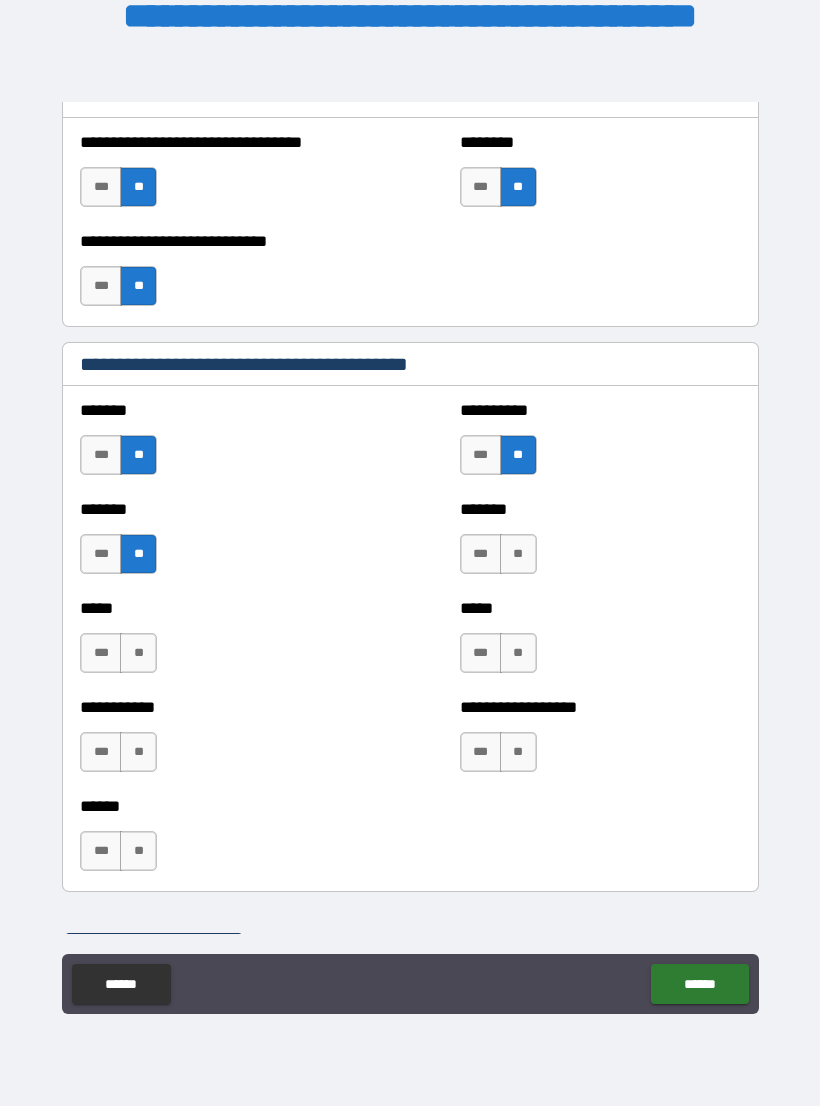 click on "**" at bounding box center (518, 554) 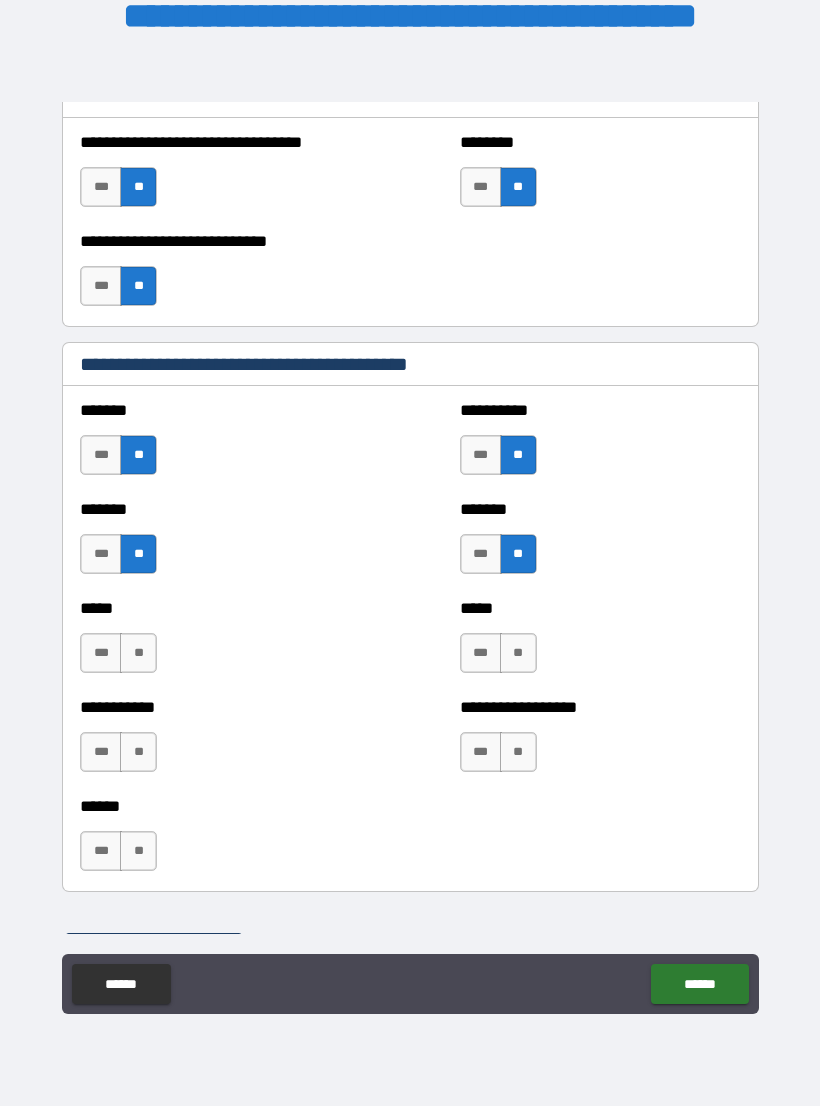 click on "**" at bounding box center [138, 653] 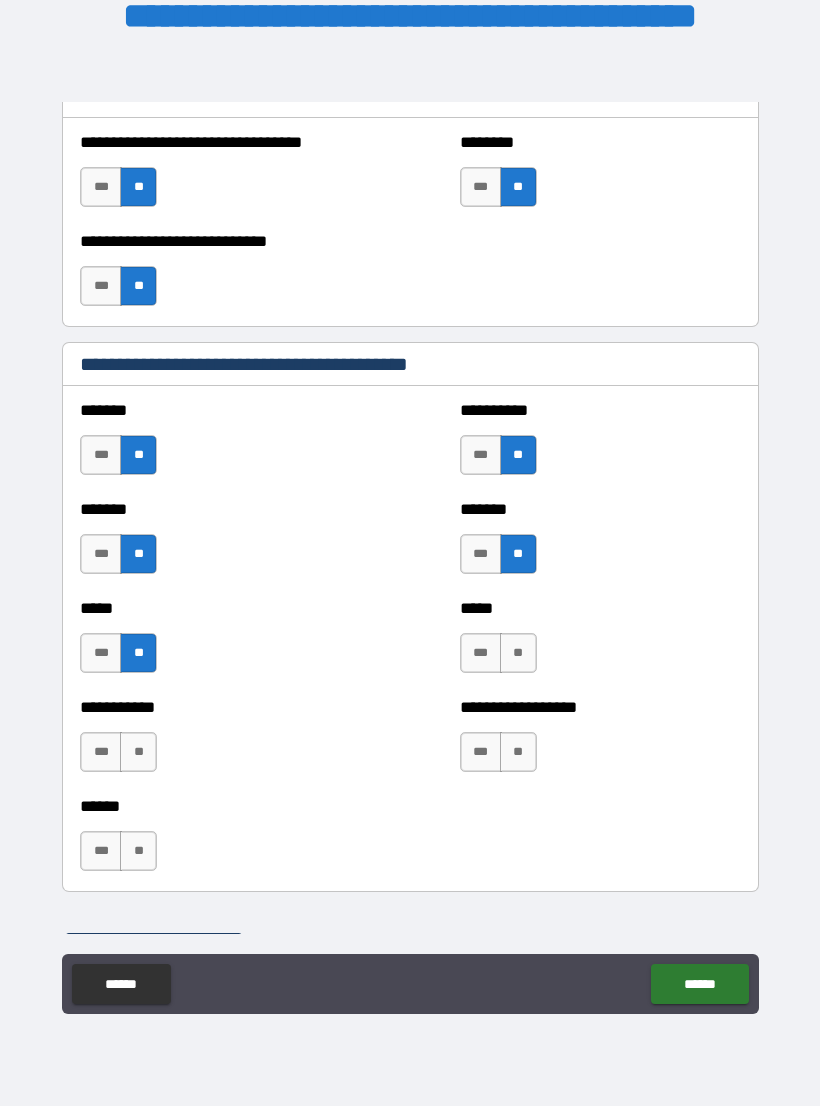 click on "**" at bounding box center (138, 752) 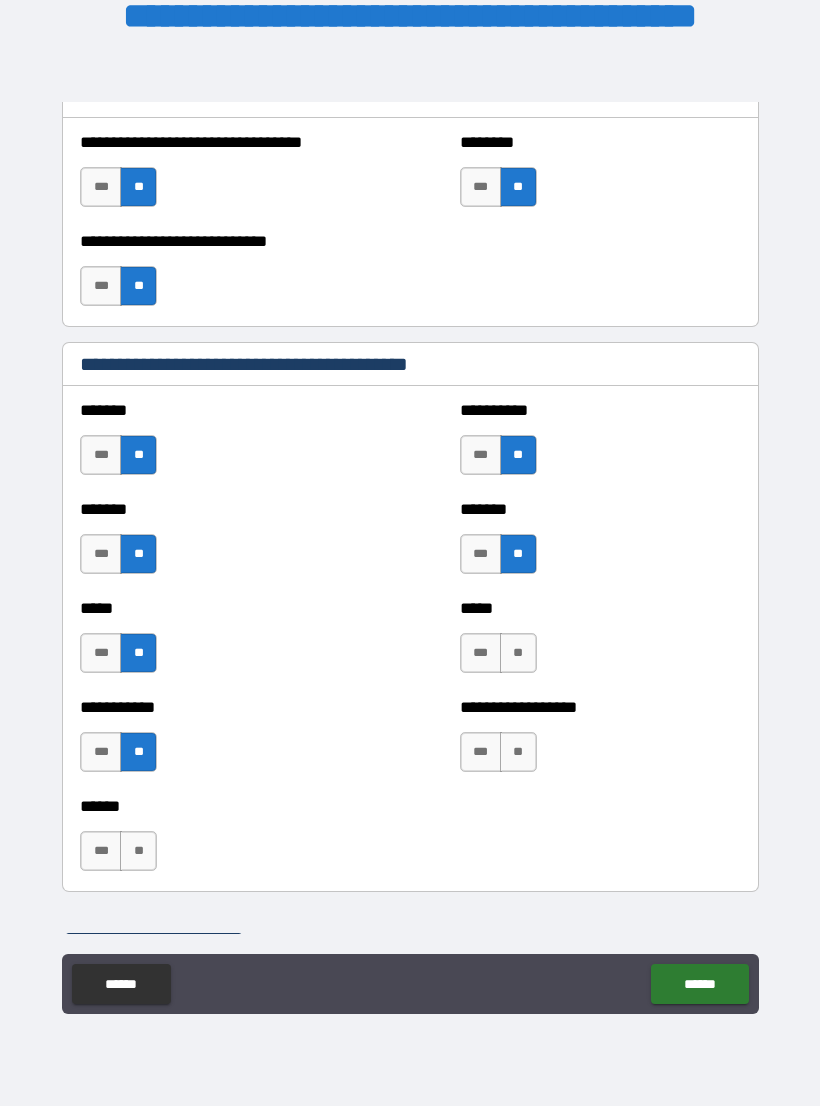 click on "**" at bounding box center (518, 653) 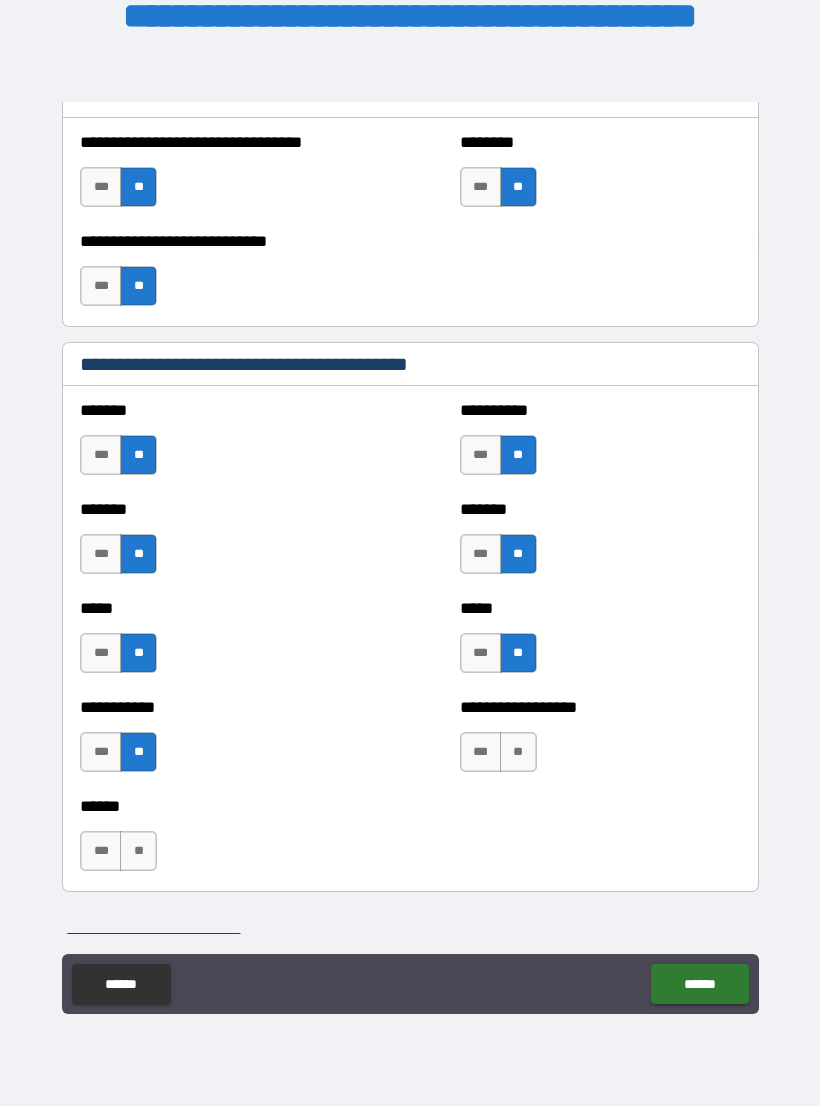 click on "**" at bounding box center (518, 752) 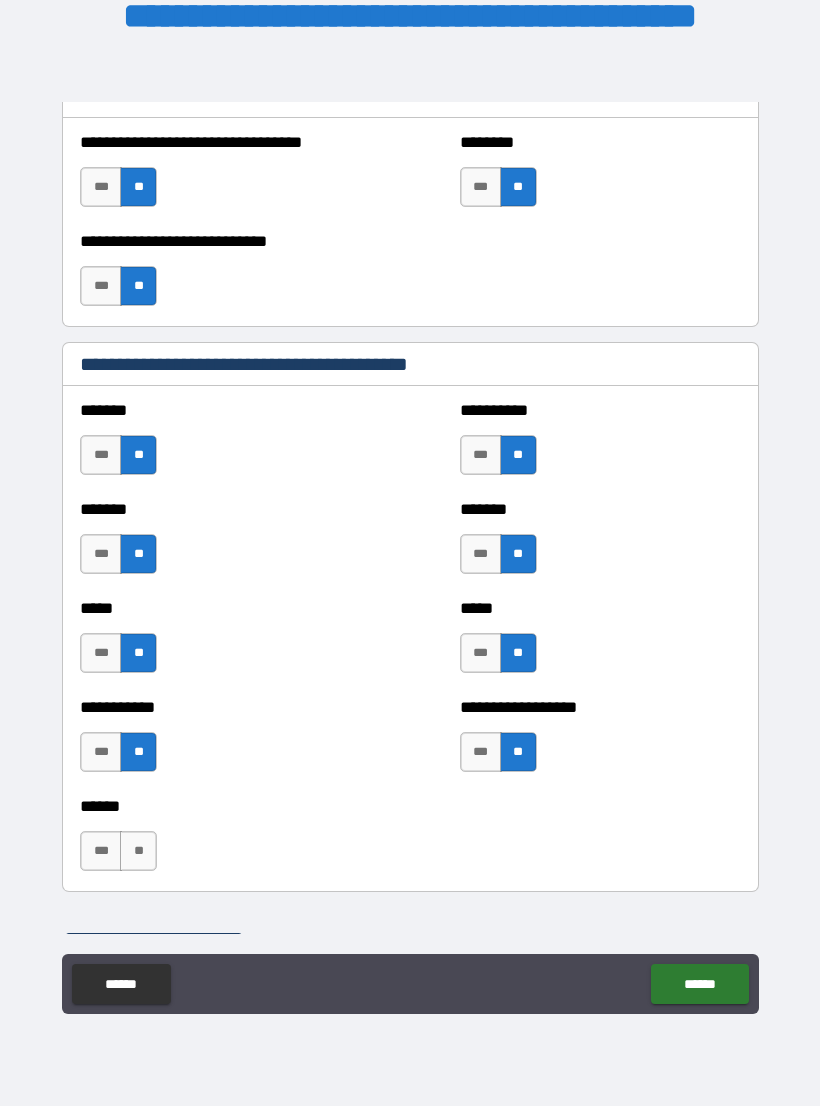 click on "****** *** **" at bounding box center [410, 841] 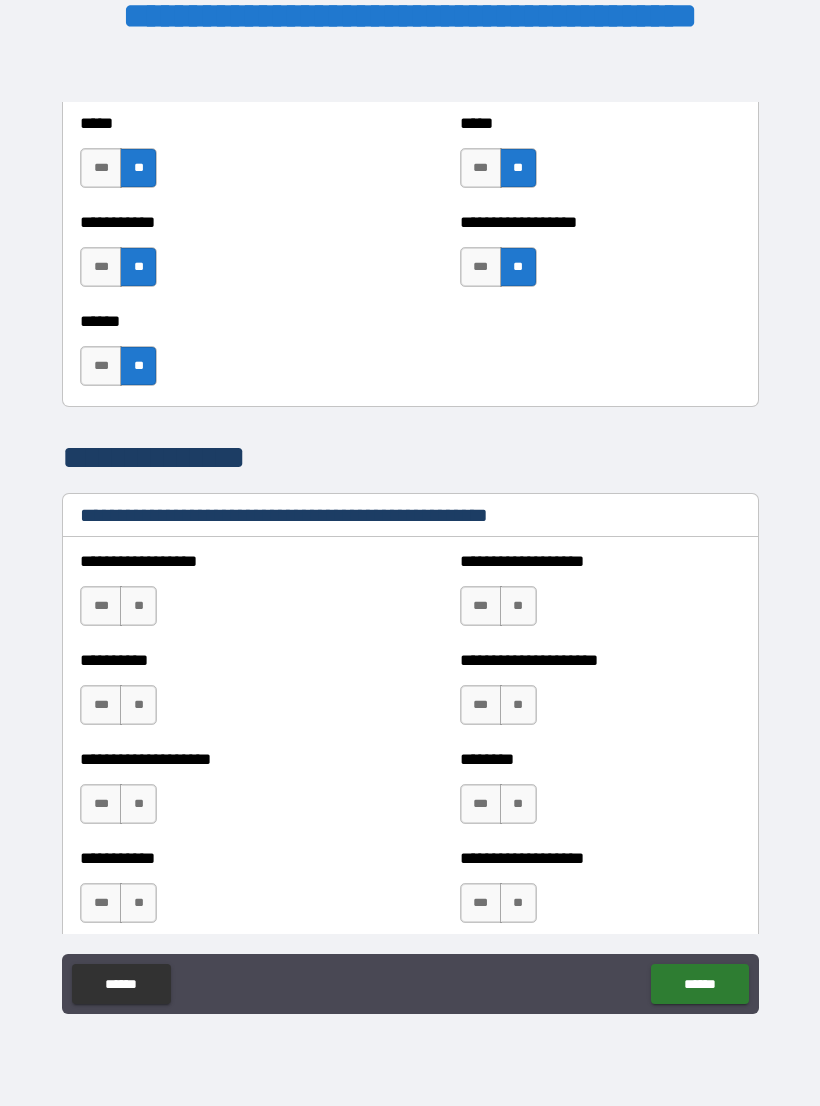 scroll, scrollTop: 2023, scrollLeft: 0, axis: vertical 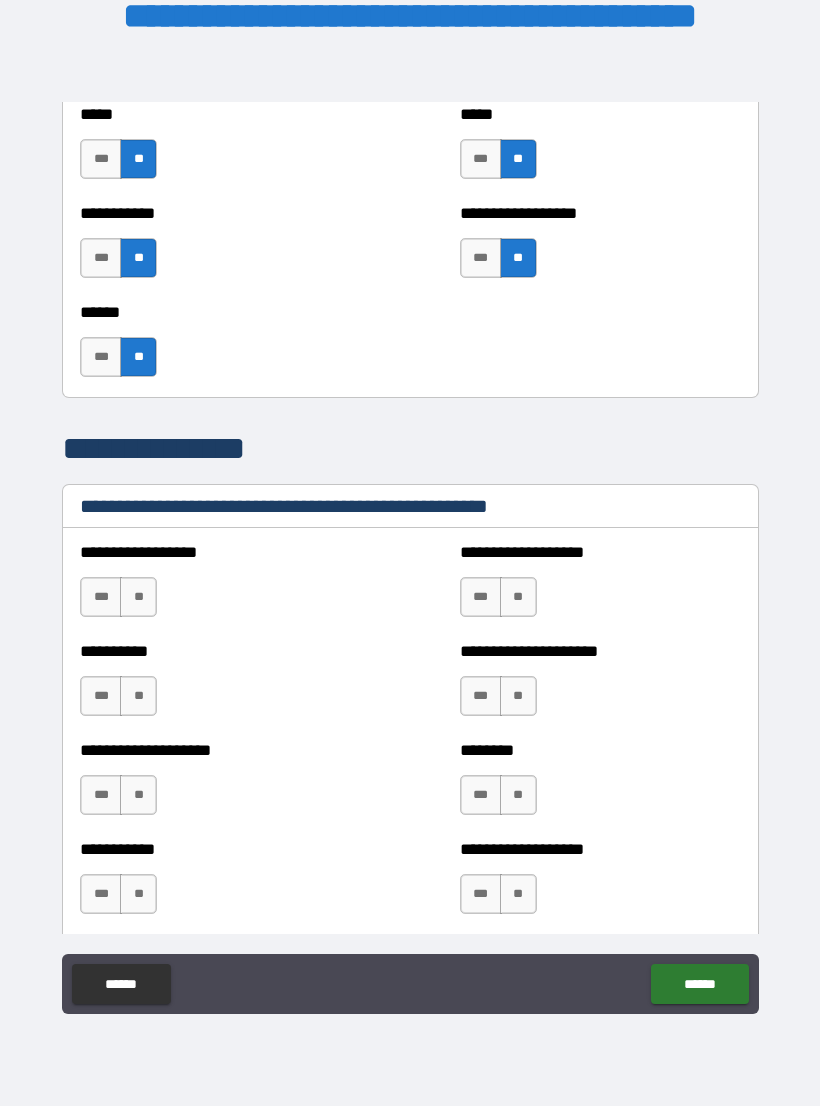 click on "**" at bounding box center [138, 597] 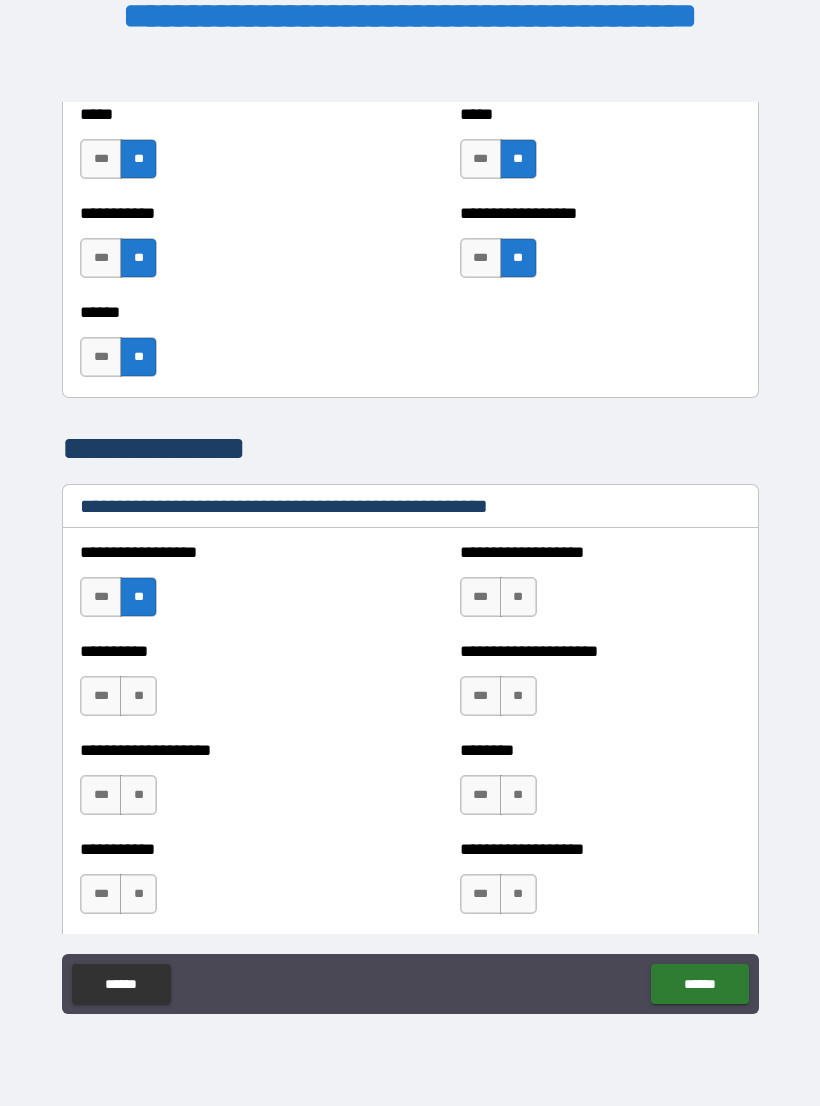 click on "**" at bounding box center [518, 597] 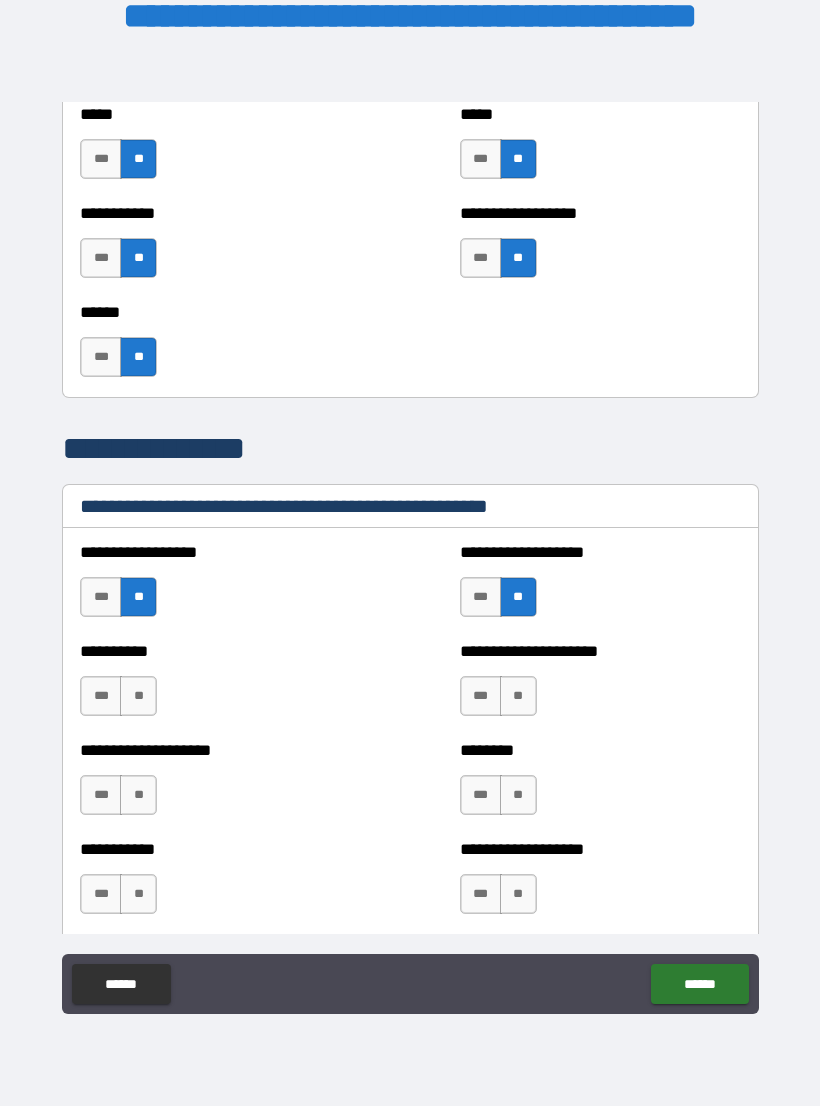 click on "**" at bounding box center (518, 696) 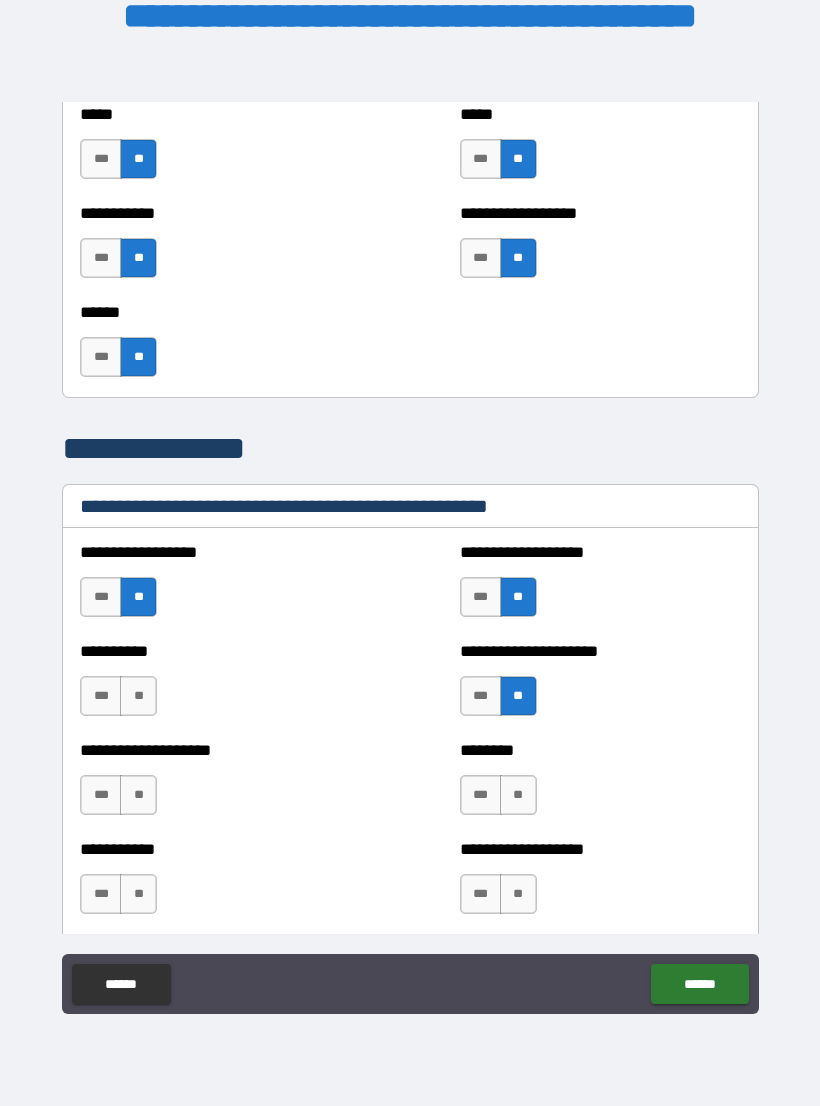 click on "**" at bounding box center (138, 696) 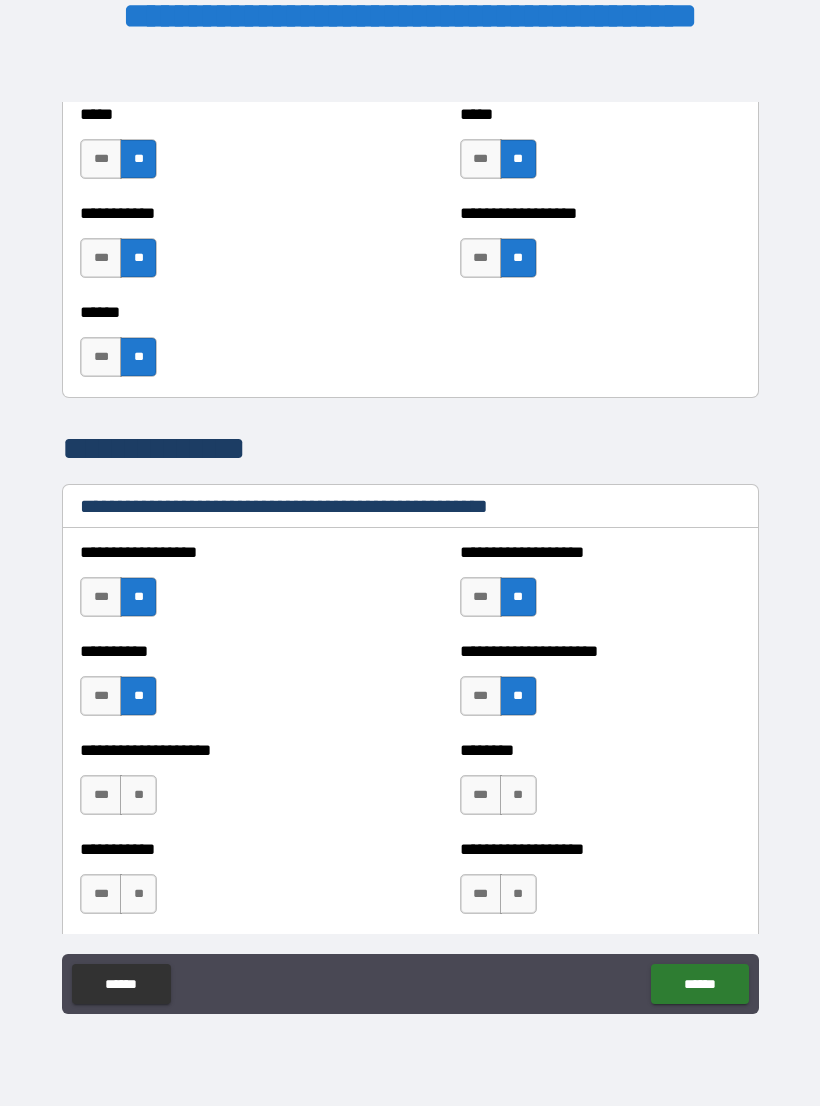click on "**" at bounding box center [138, 795] 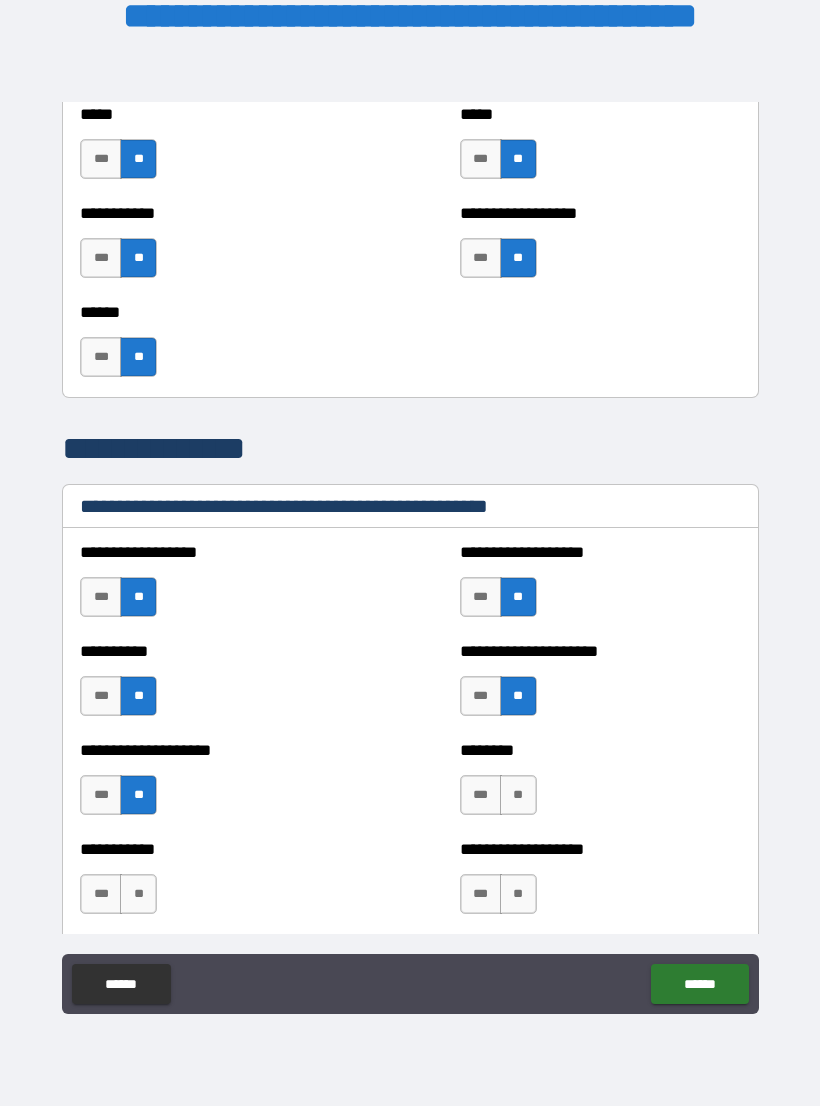 click on "**" at bounding box center [518, 795] 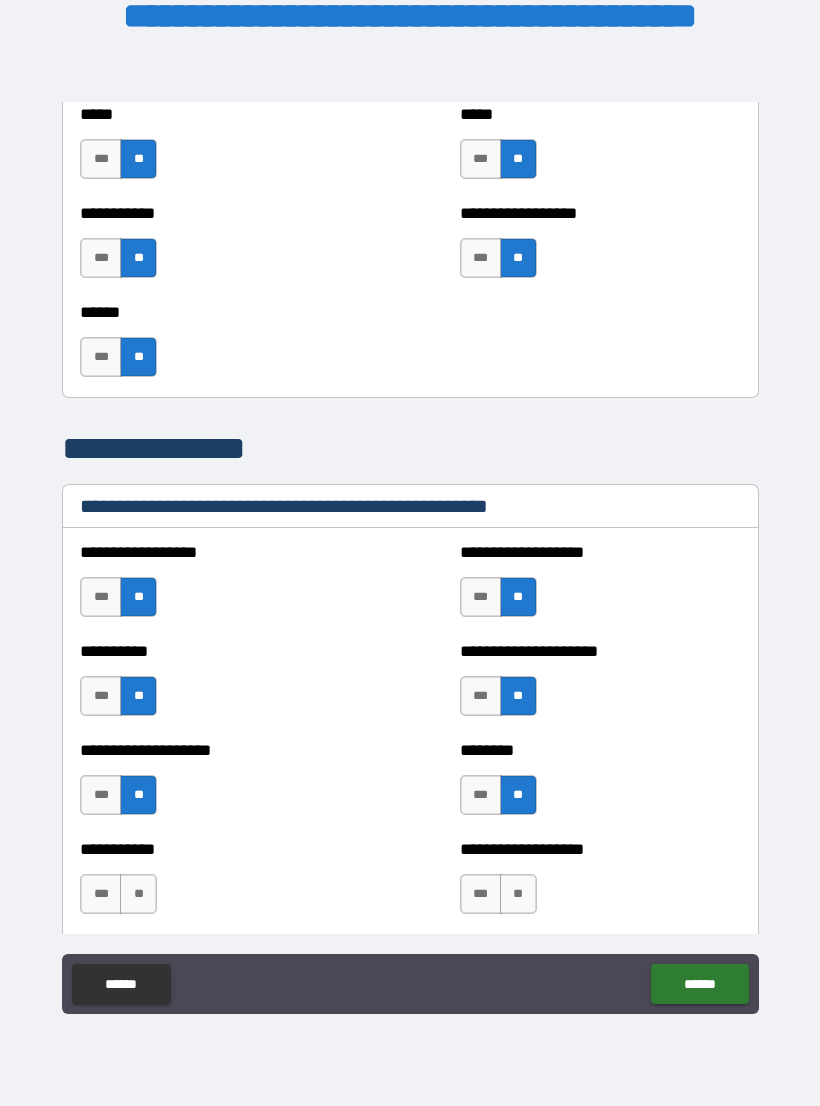 click on "**" at bounding box center [138, 894] 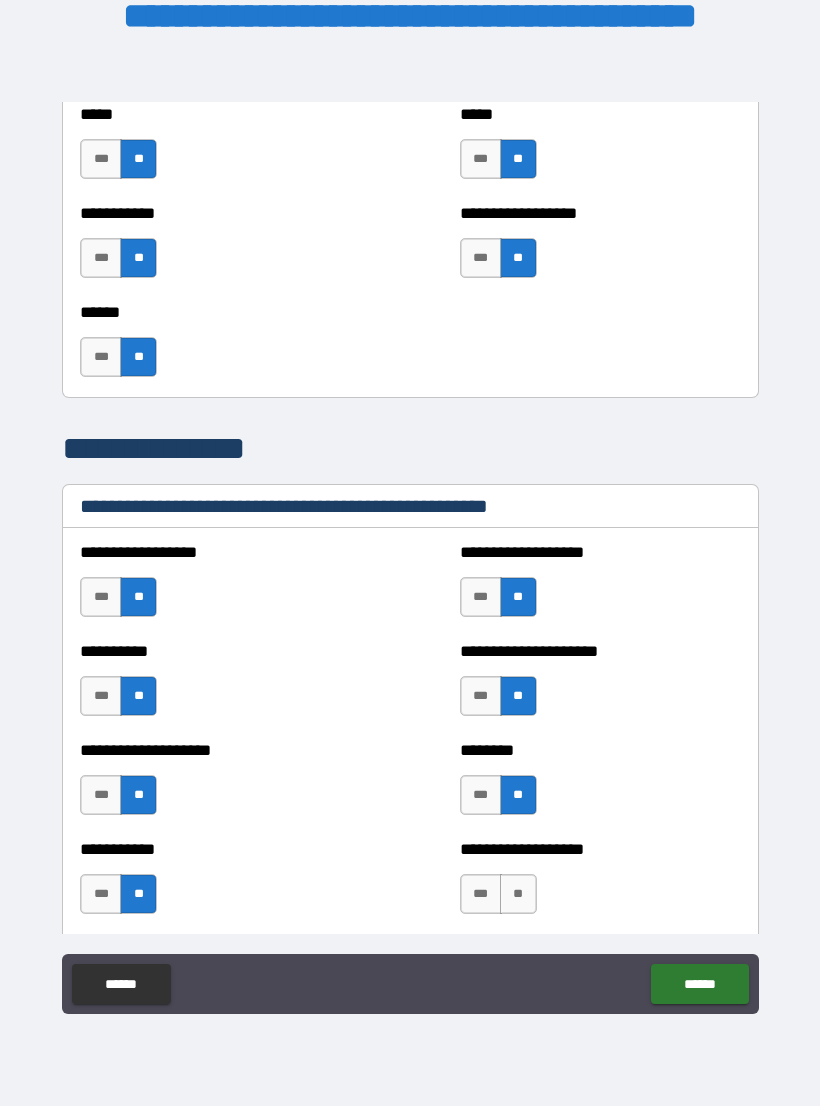 click on "**" at bounding box center [518, 894] 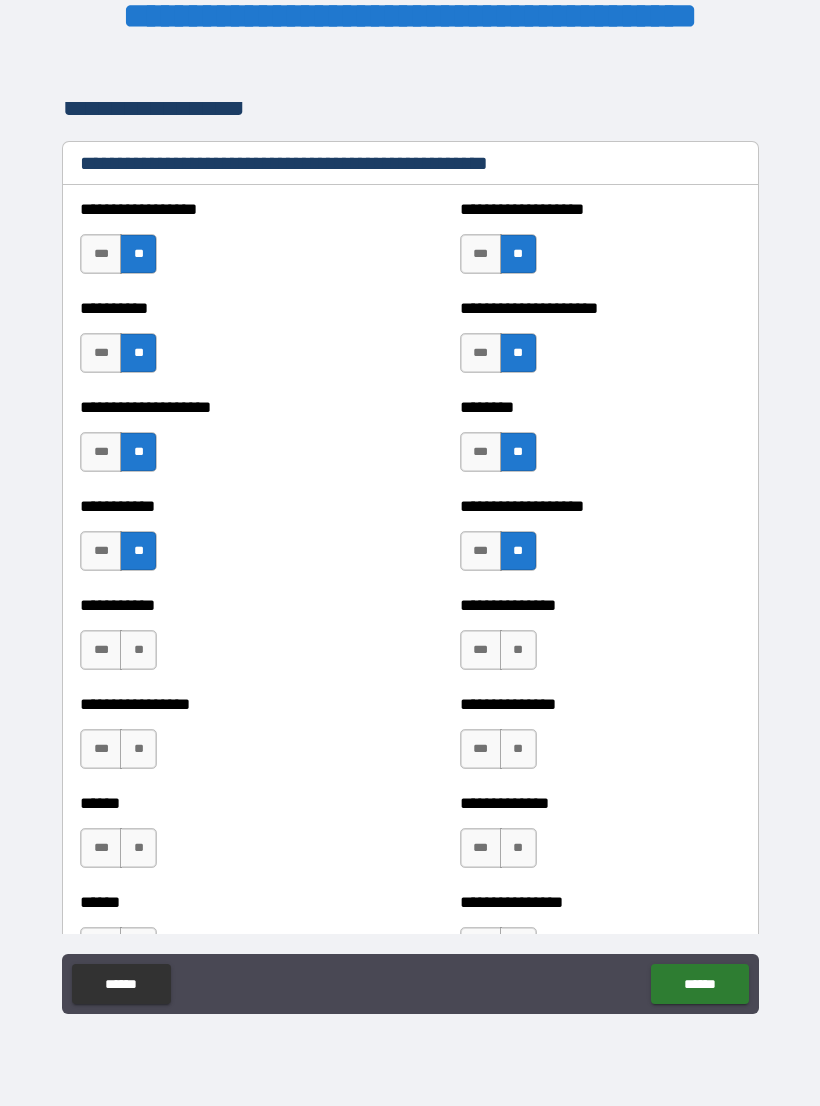 scroll, scrollTop: 2397, scrollLeft: 0, axis: vertical 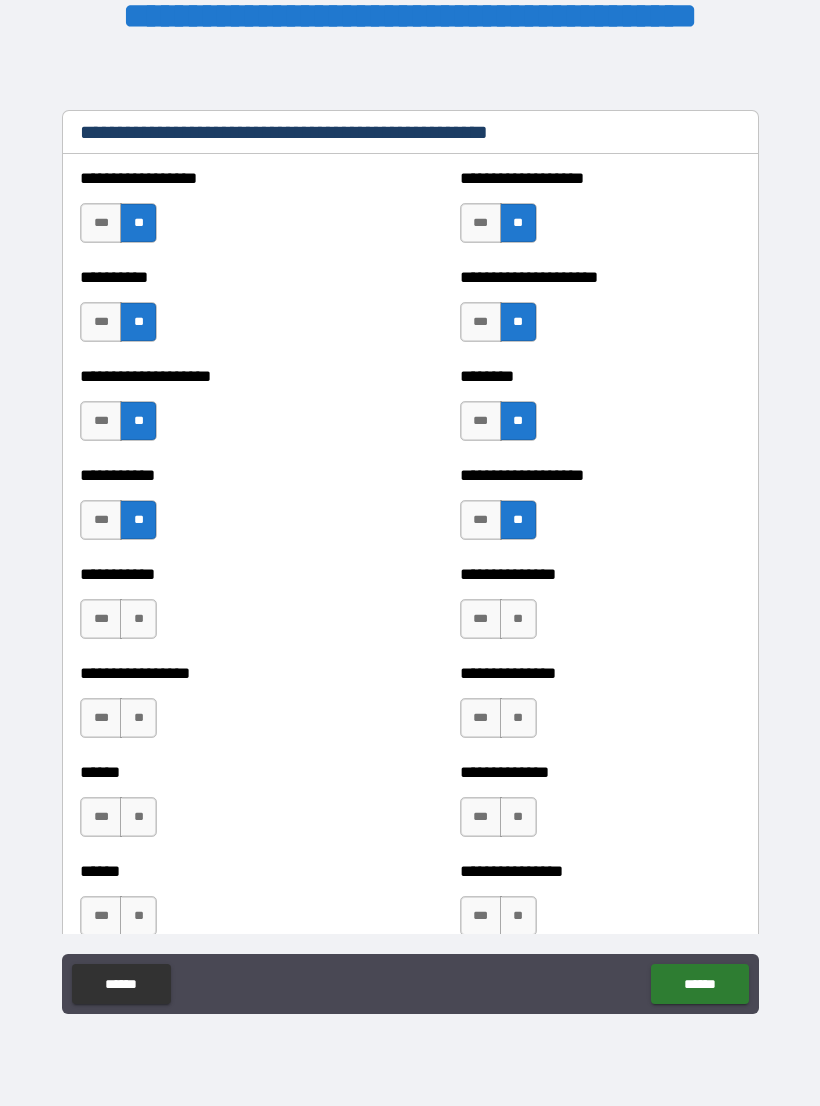 click on "**" at bounding box center [138, 619] 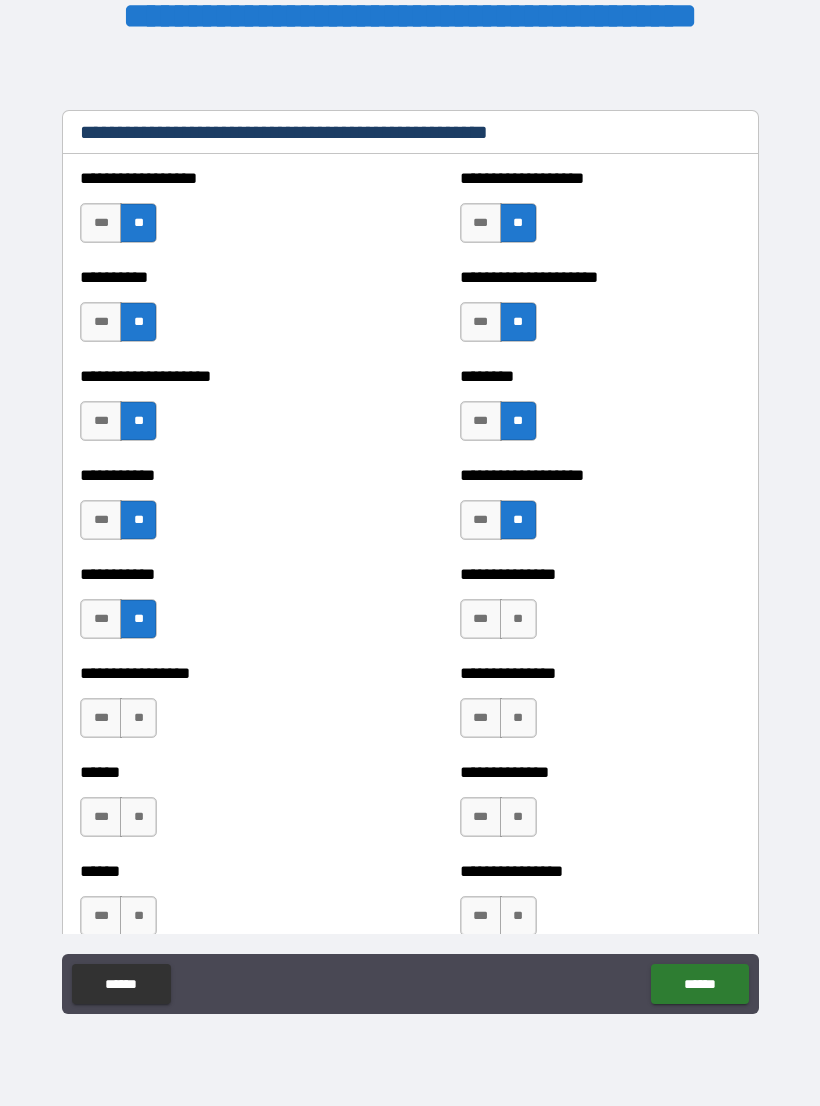 click on "**" at bounding box center (518, 619) 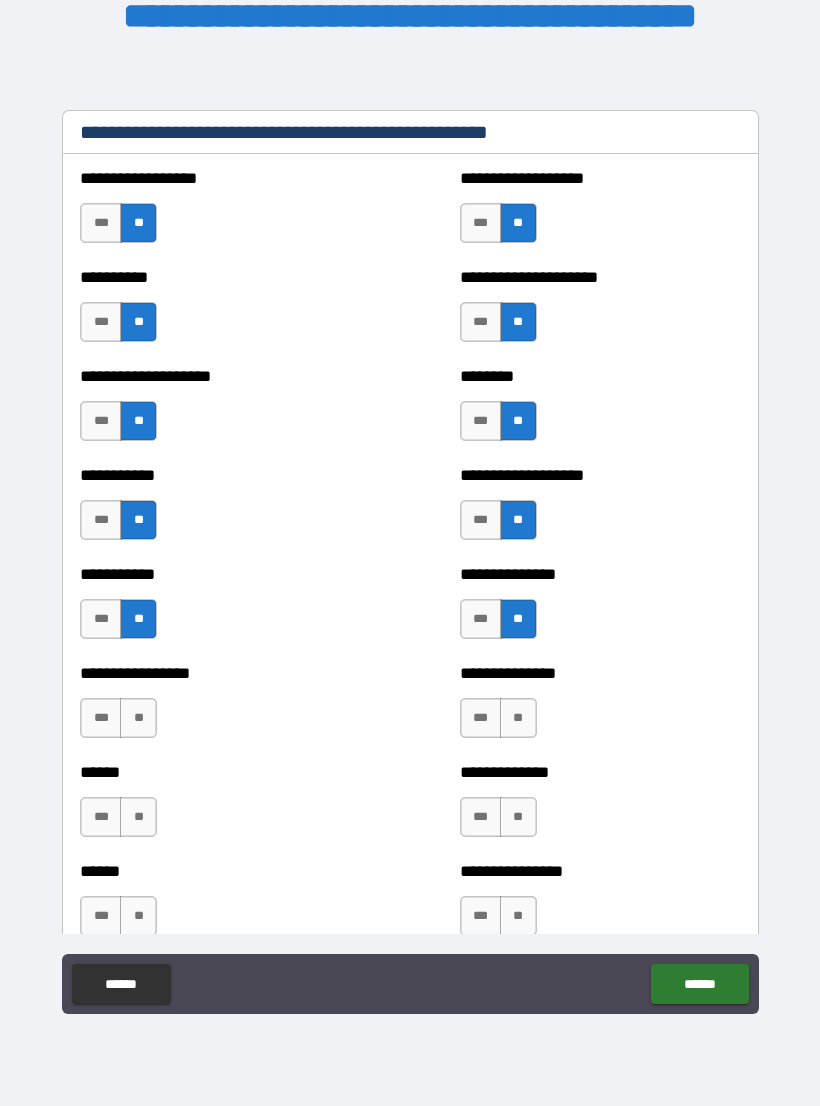 click on "**" at bounding box center [138, 718] 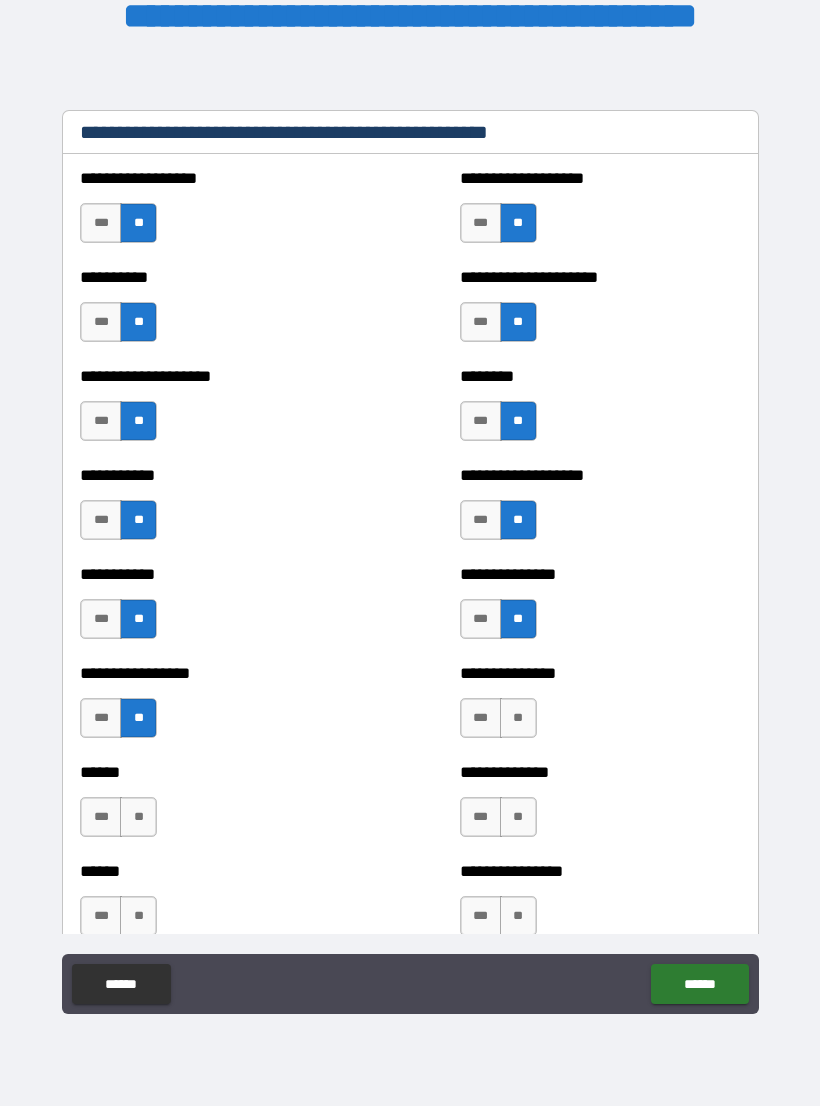 click on "**" at bounding box center (518, 718) 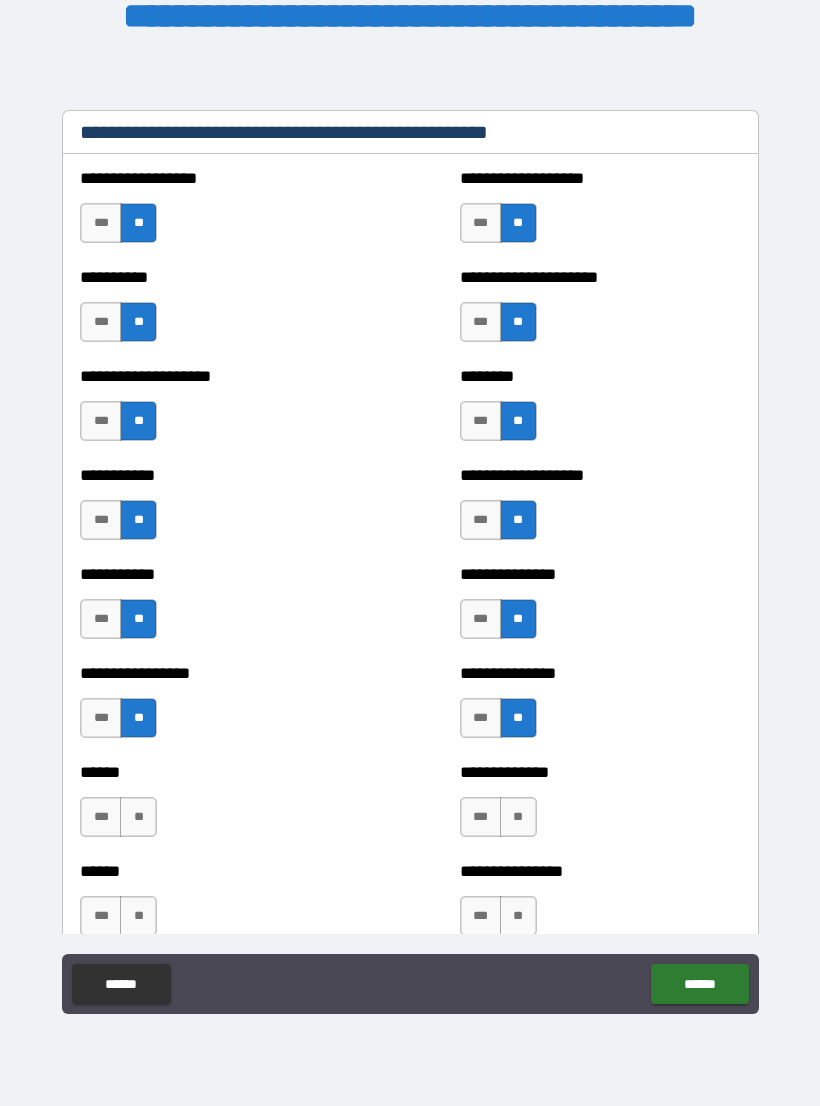 click on "**" at bounding box center (138, 817) 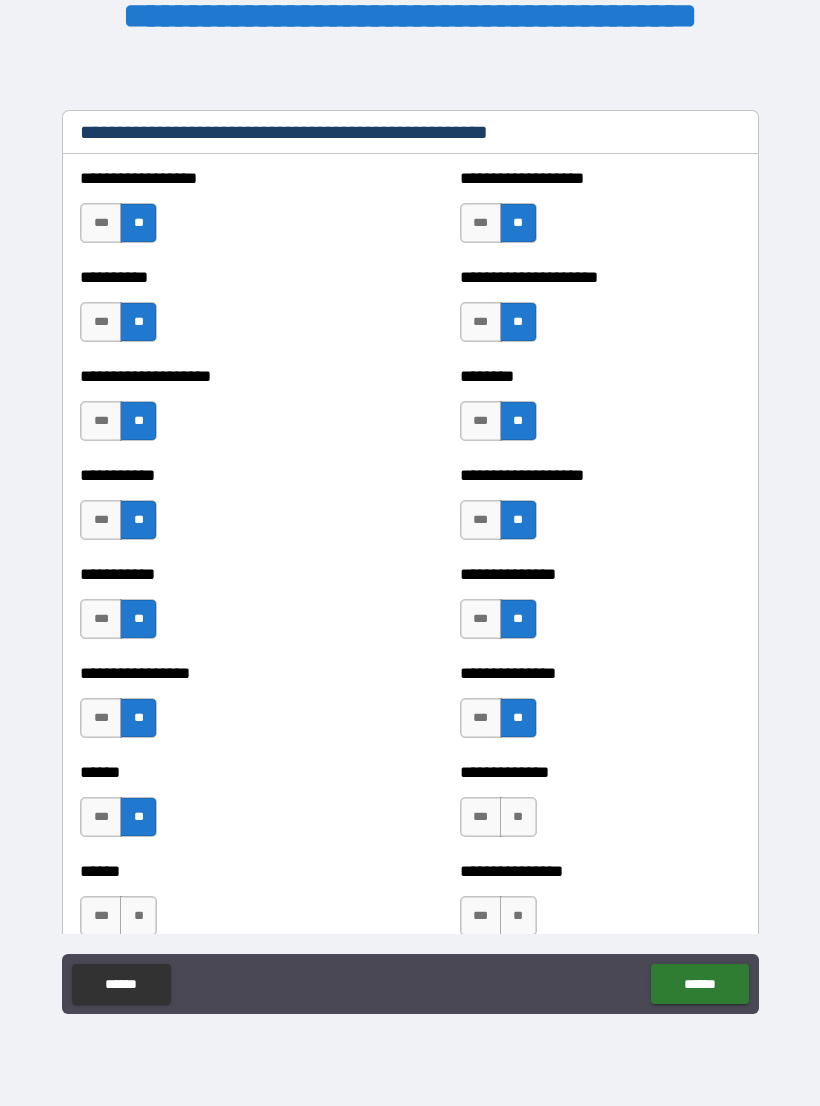 click on "**" at bounding box center [518, 817] 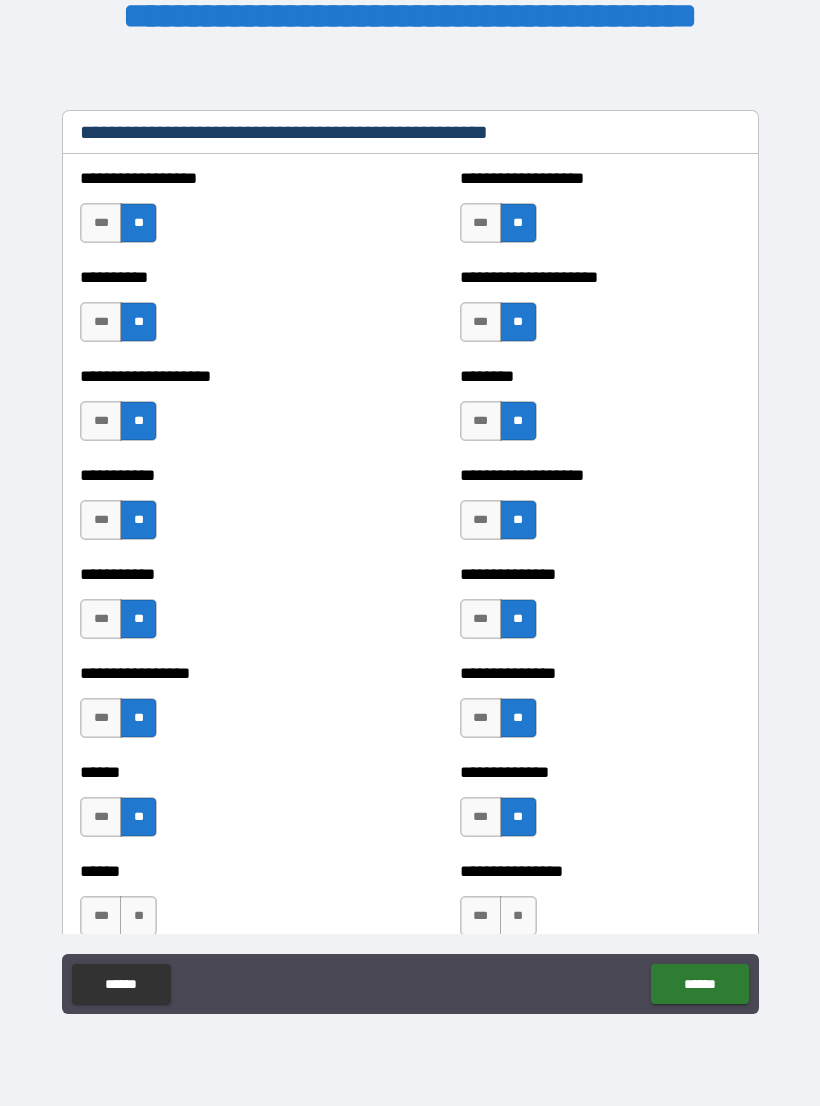 click on "**" at bounding box center (138, 916) 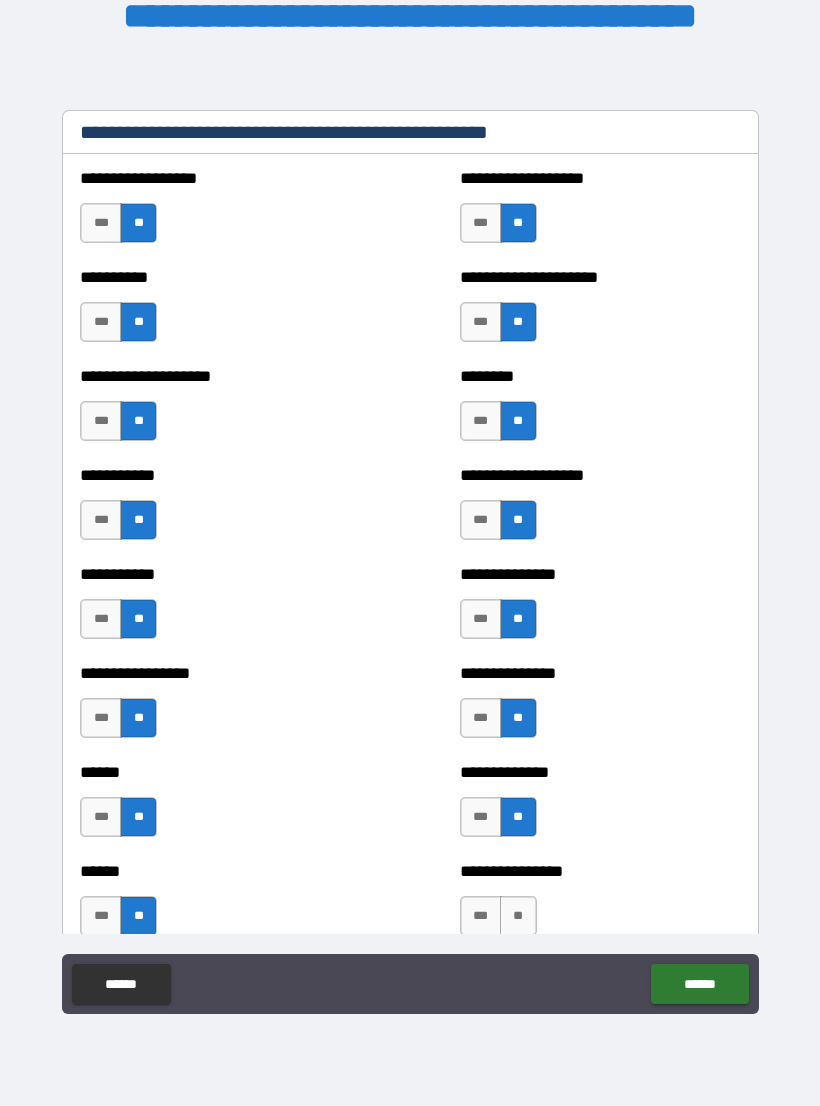click on "**" at bounding box center [518, 916] 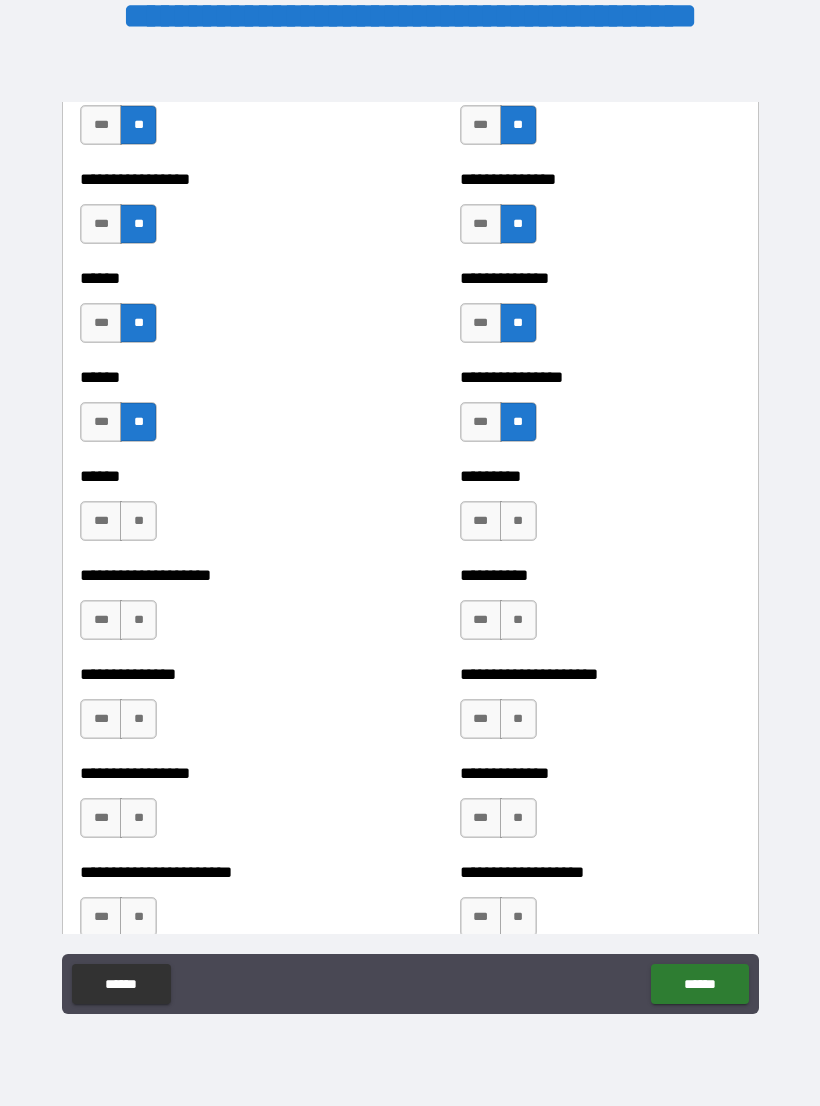 scroll, scrollTop: 2893, scrollLeft: 0, axis: vertical 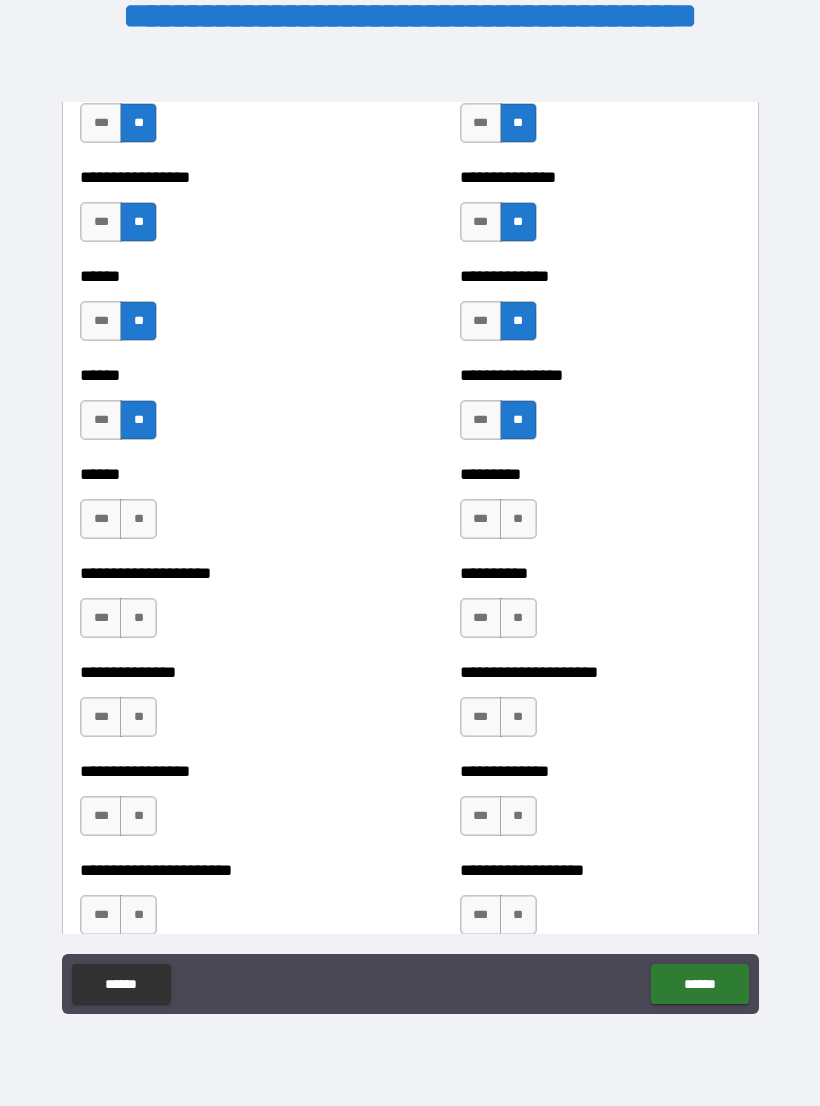 click on "***" at bounding box center [101, 519] 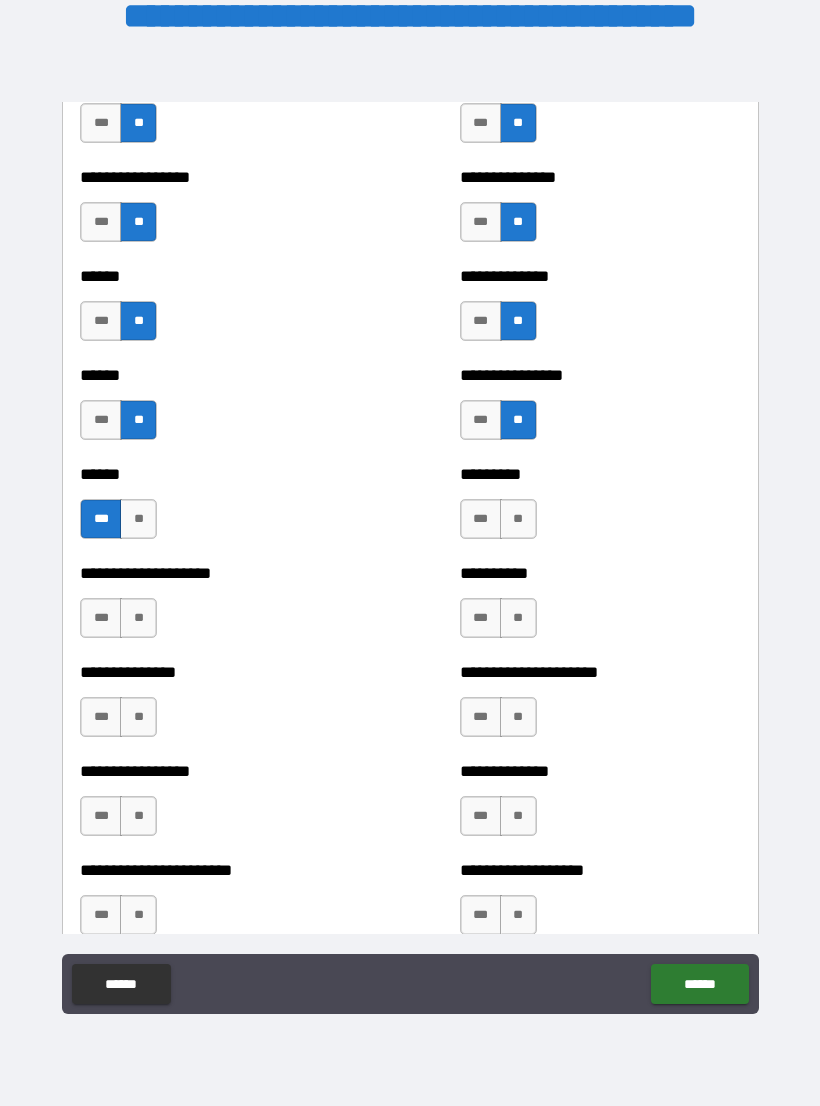 click on "**" at bounding box center (138, 519) 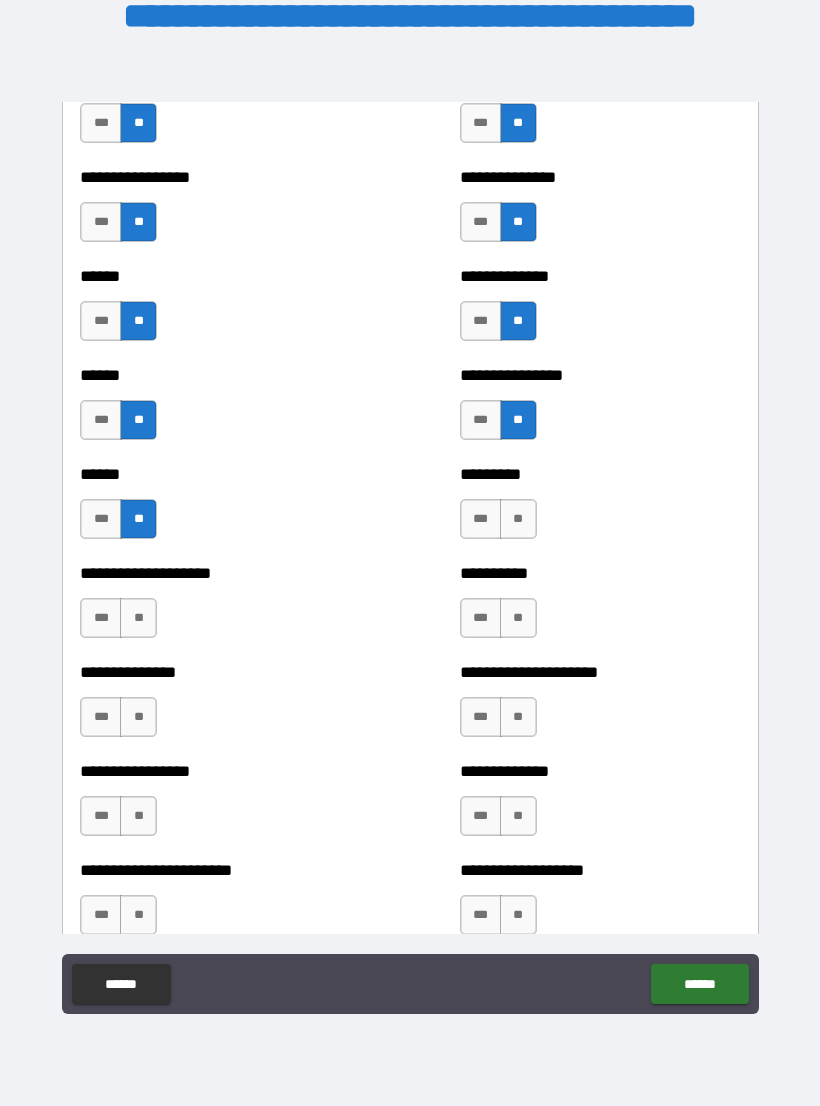 click on "**" at bounding box center (518, 519) 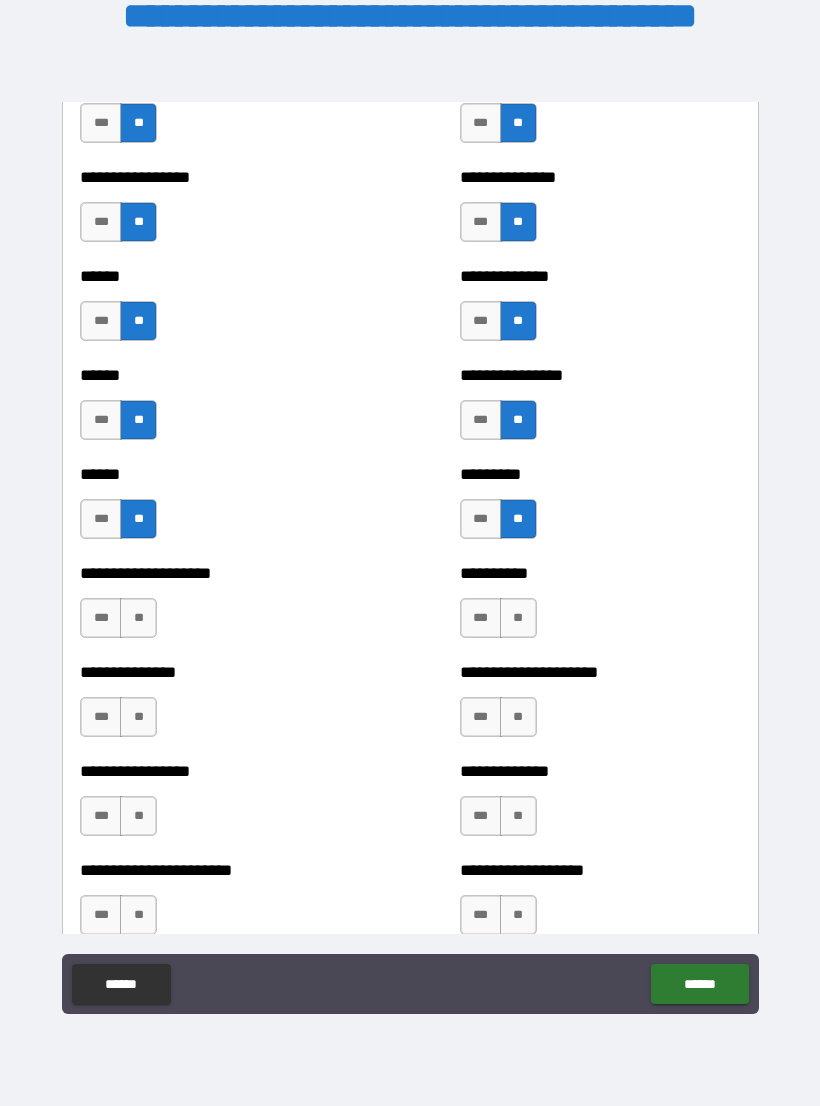 click on "**" at bounding box center [138, 618] 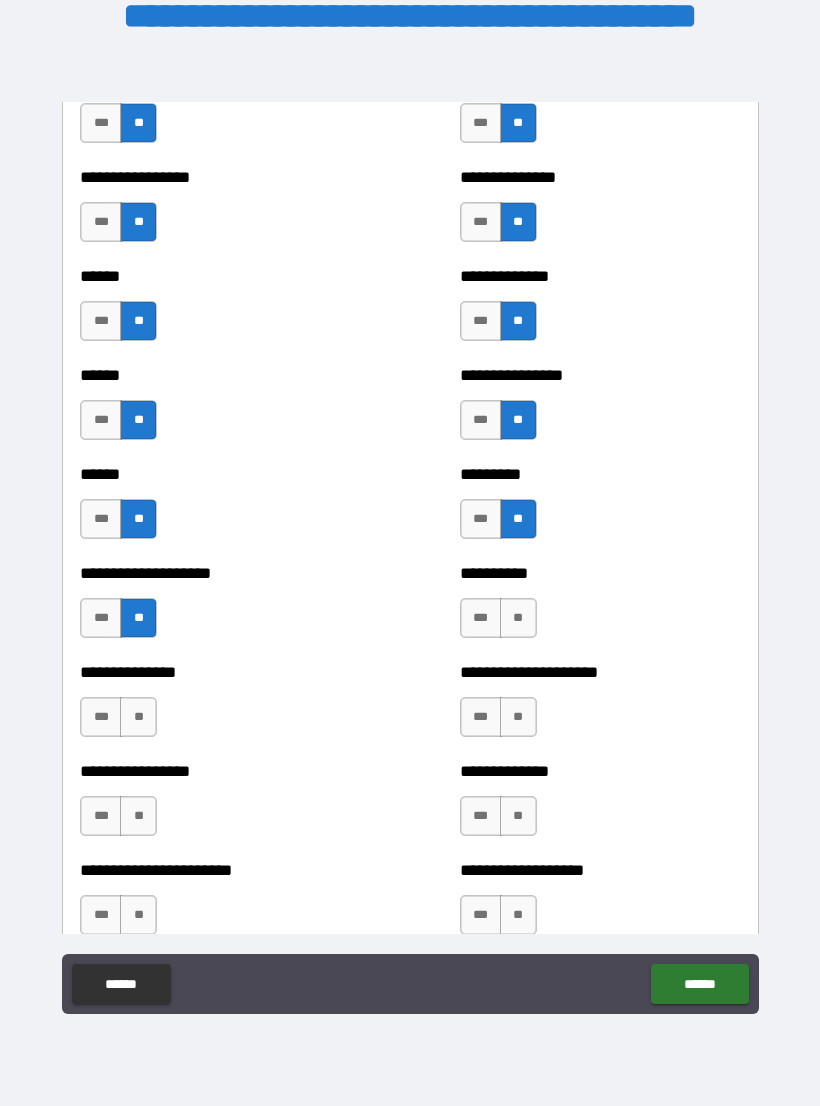 click on "**" at bounding box center (518, 618) 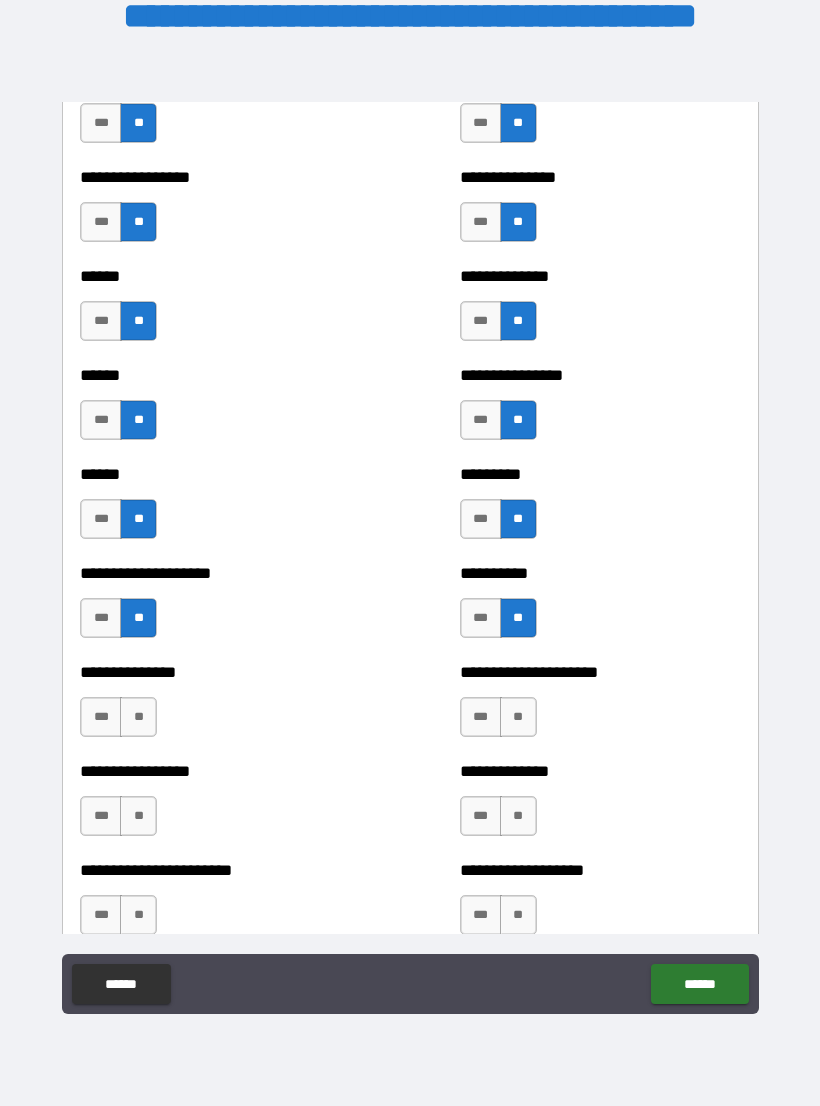click on "**" at bounding box center (138, 717) 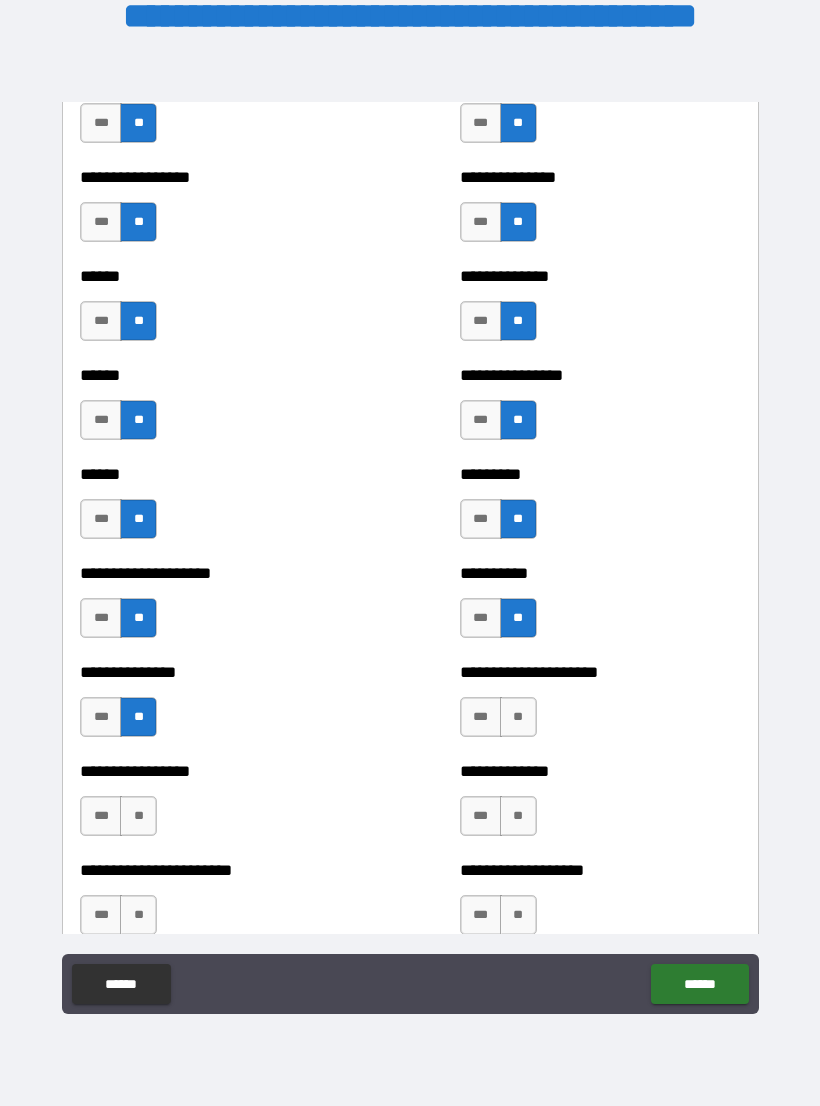 click on "**" at bounding box center (518, 717) 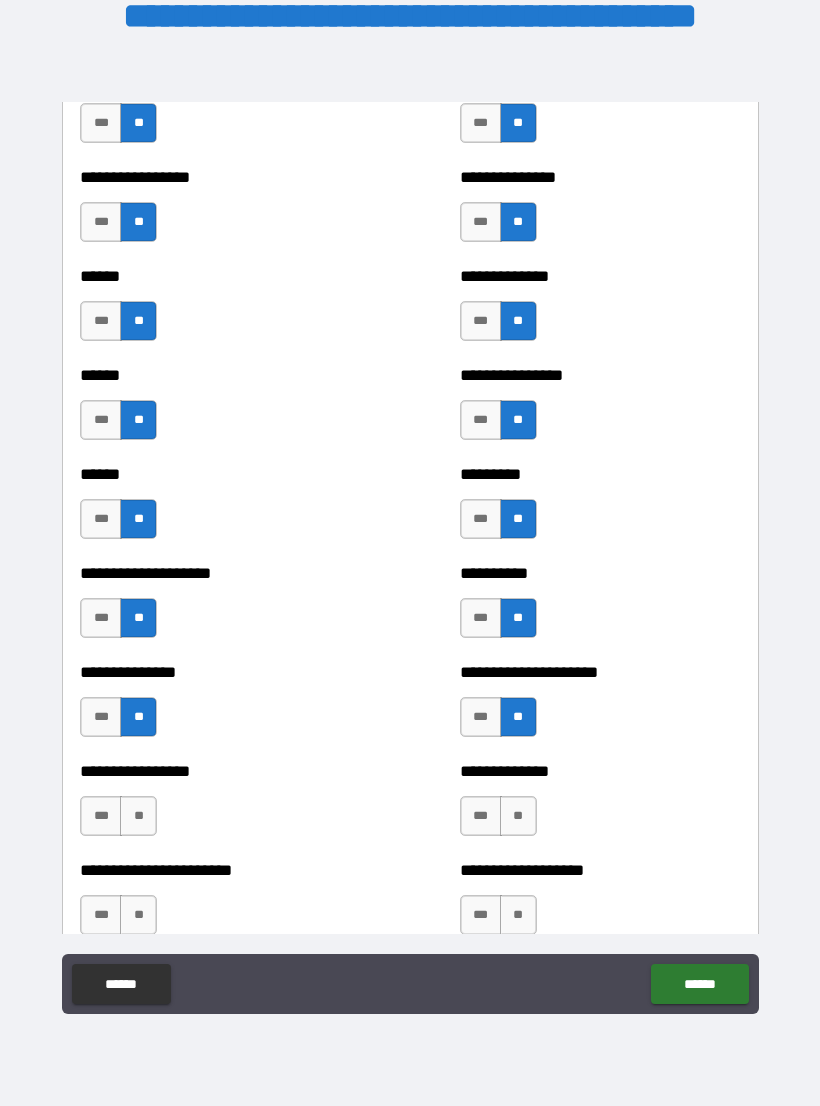 click on "**" at bounding box center [138, 816] 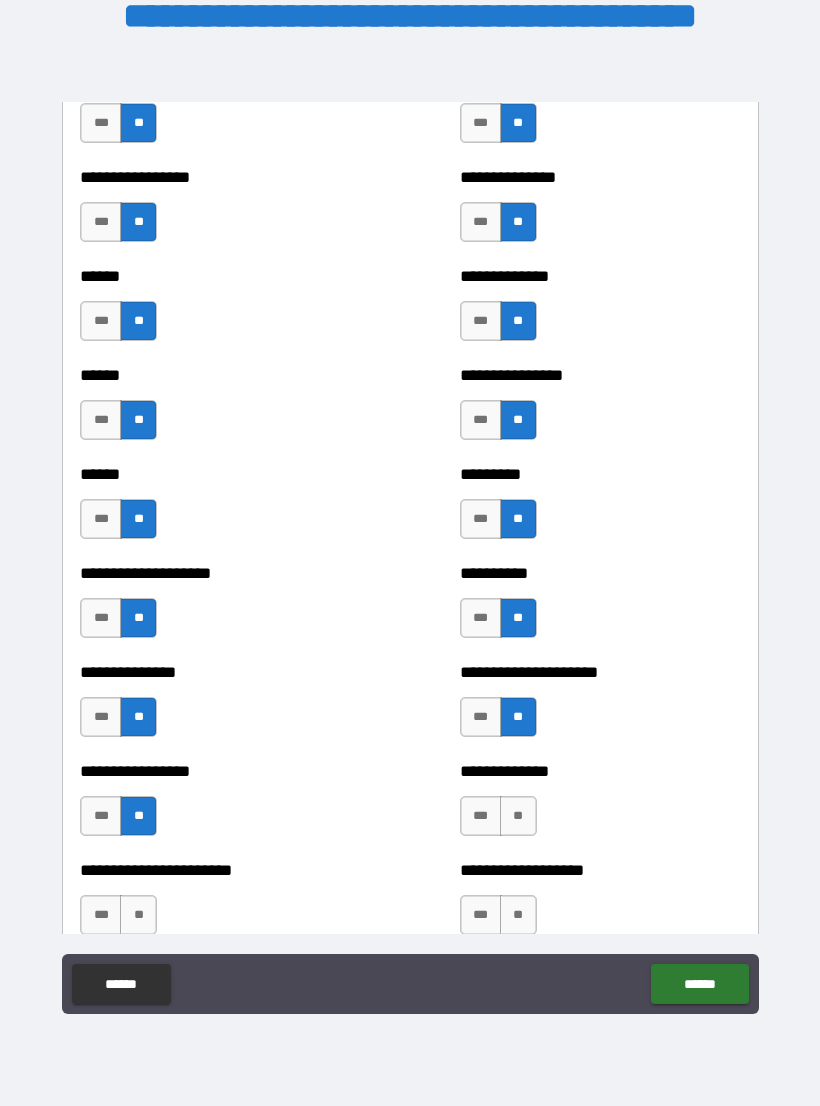 click on "**" at bounding box center (518, 816) 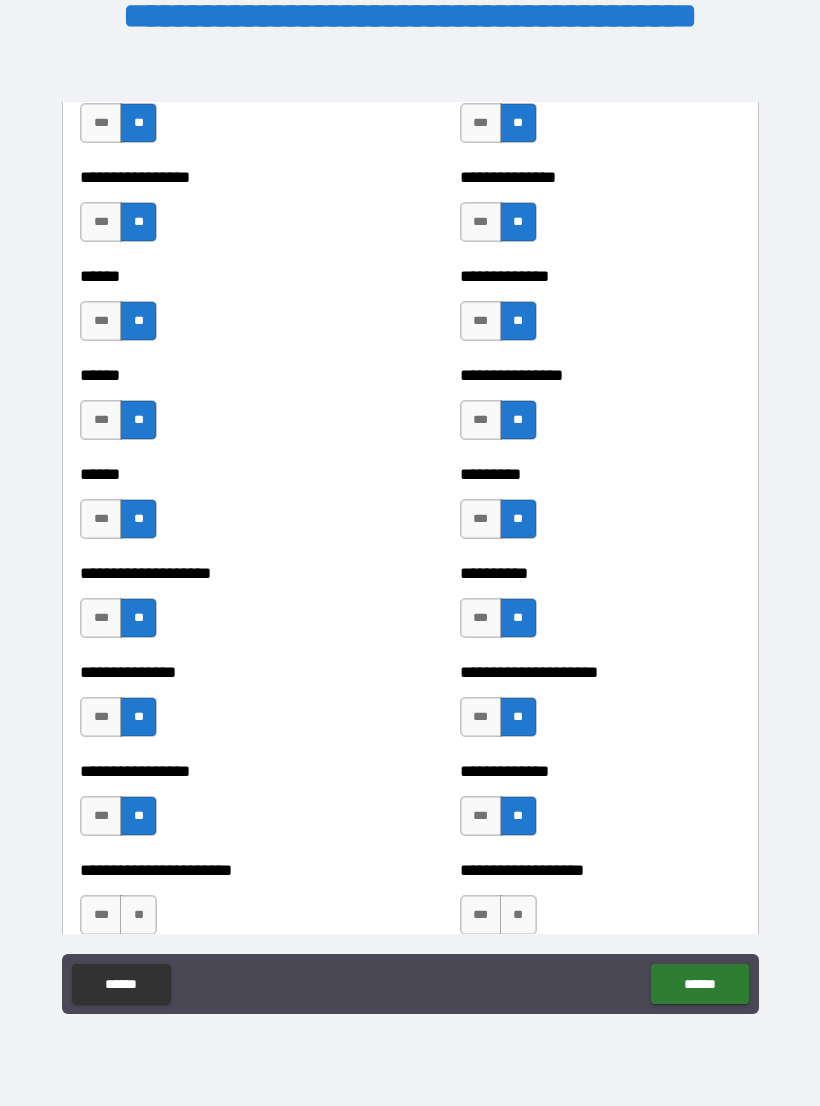 click on "**" at bounding box center (138, 915) 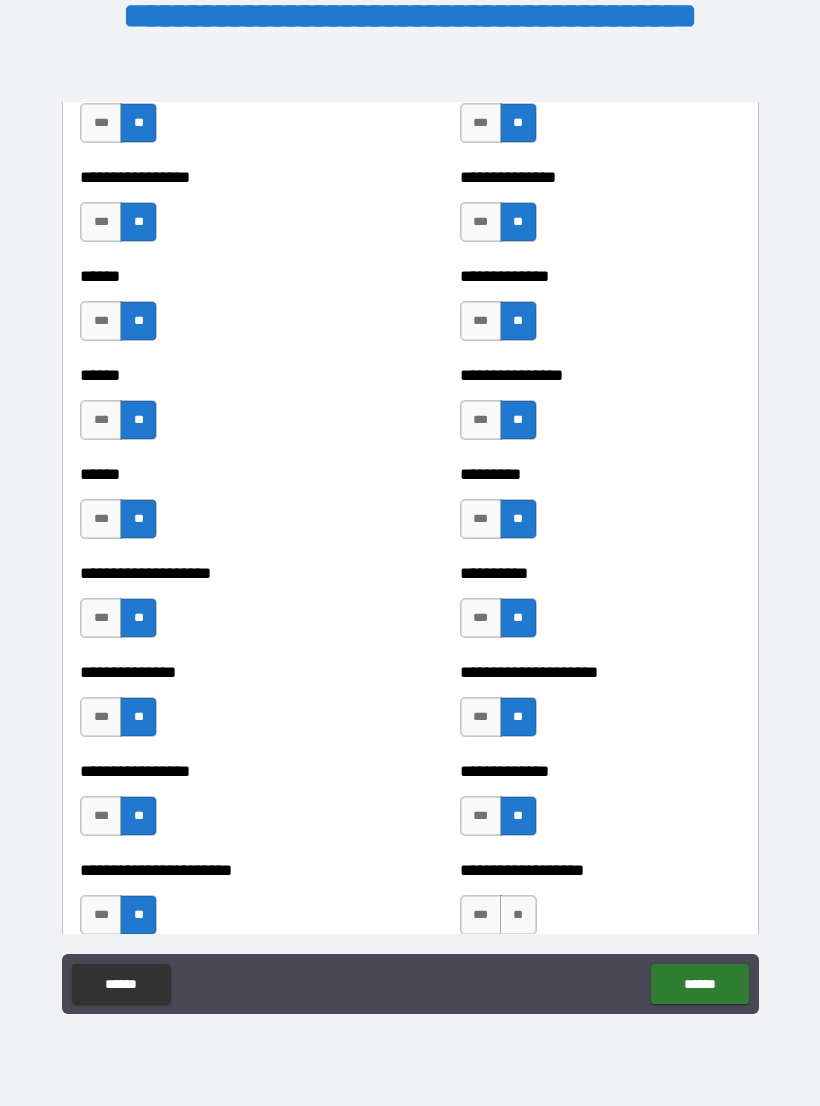 click on "**" at bounding box center (518, 915) 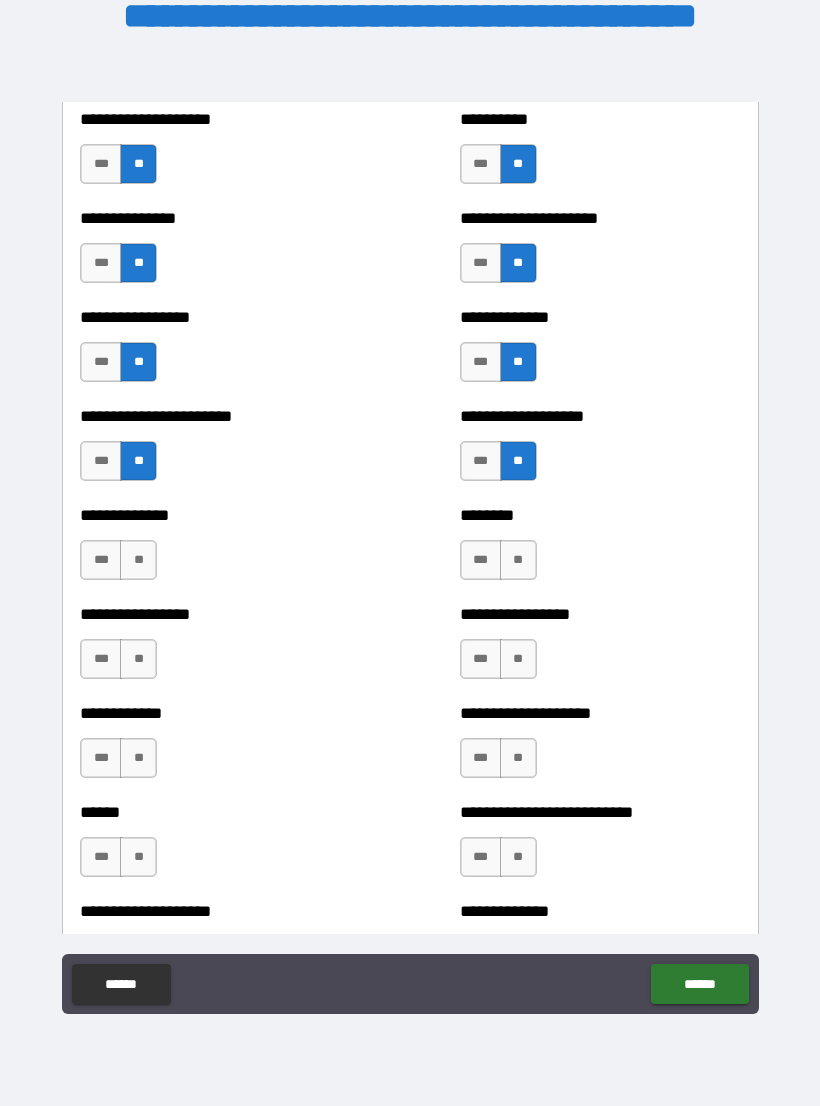 scroll, scrollTop: 3365, scrollLeft: 0, axis: vertical 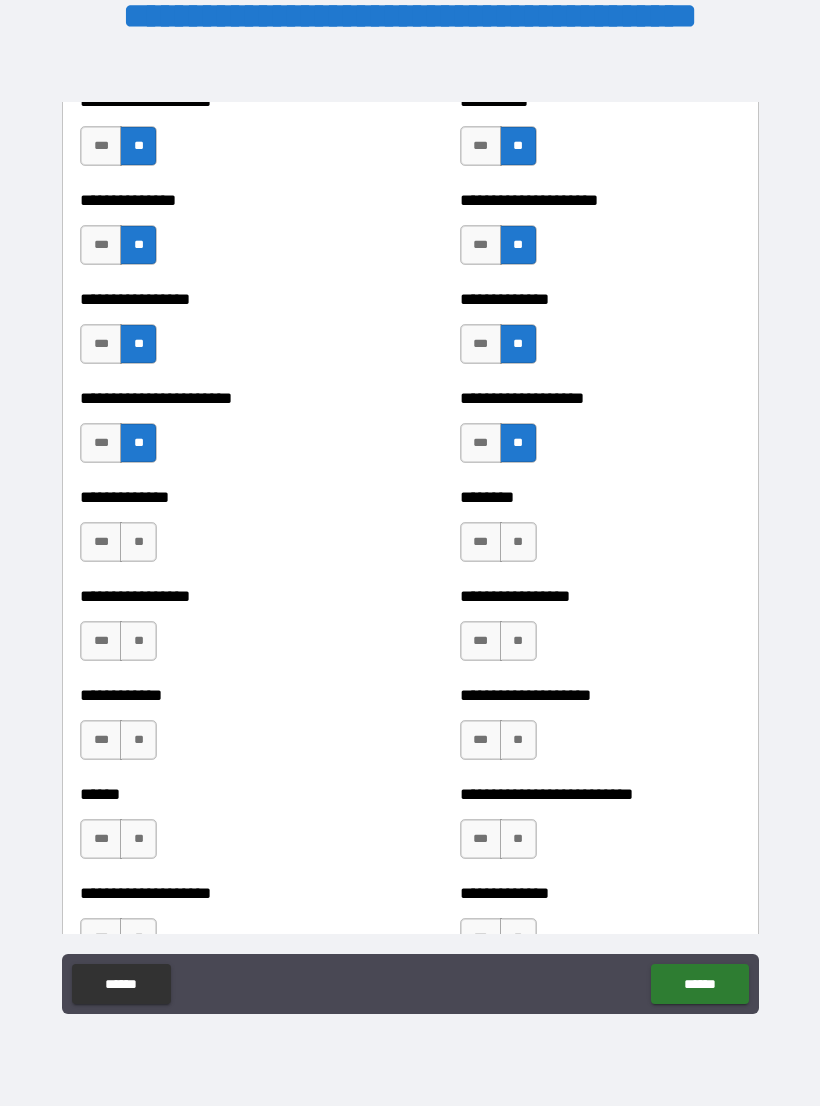 click on "**" at bounding box center [138, 542] 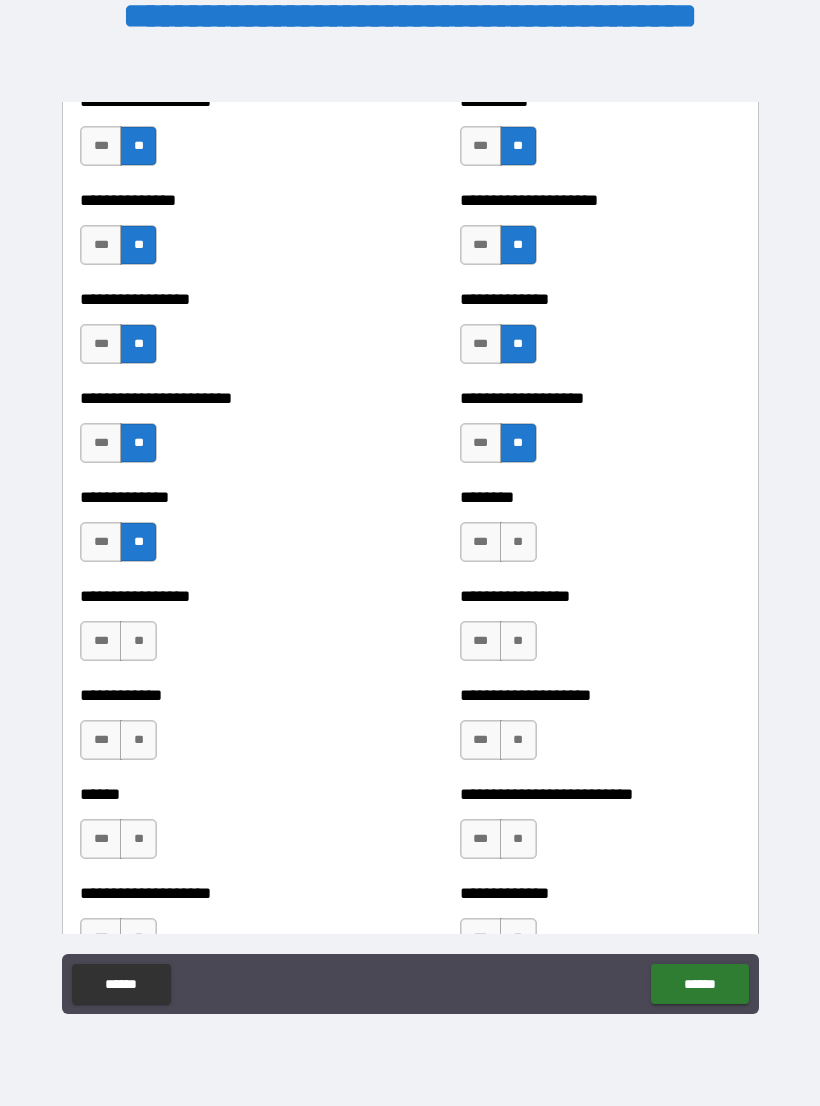 click on "**" at bounding box center (518, 542) 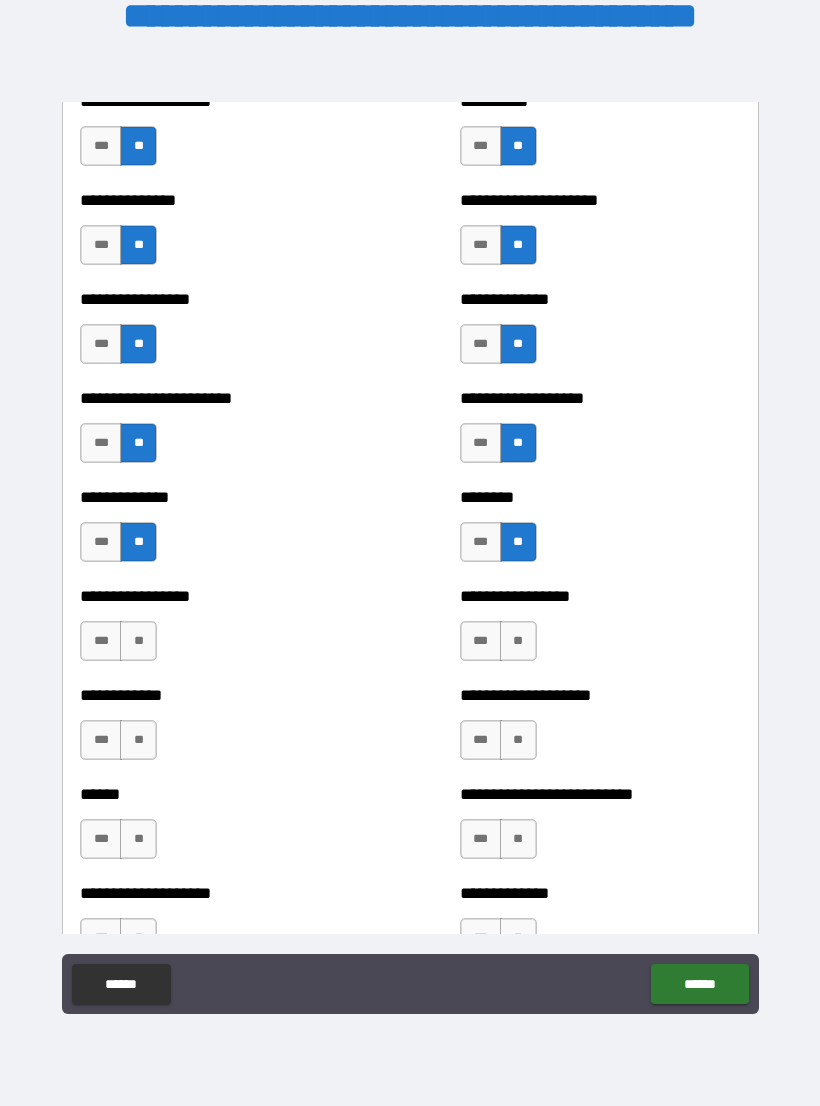 click on "**" at bounding box center (138, 641) 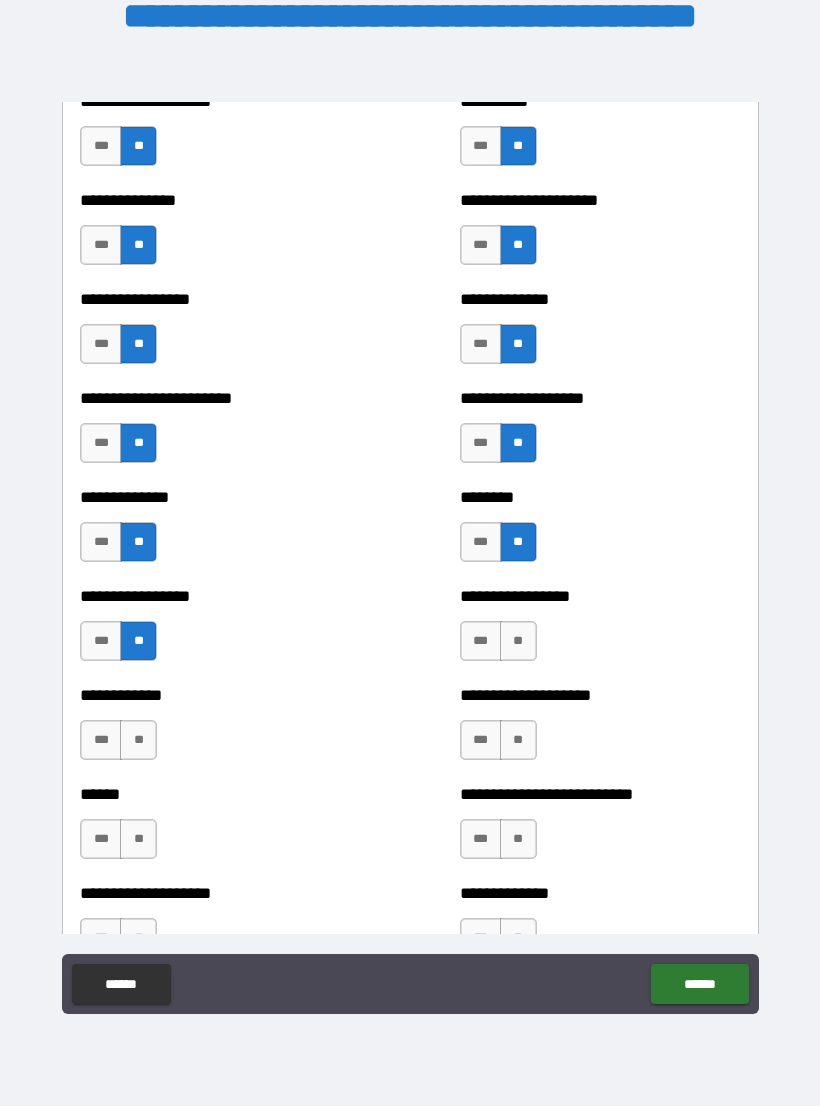 click on "**" at bounding box center (518, 641) 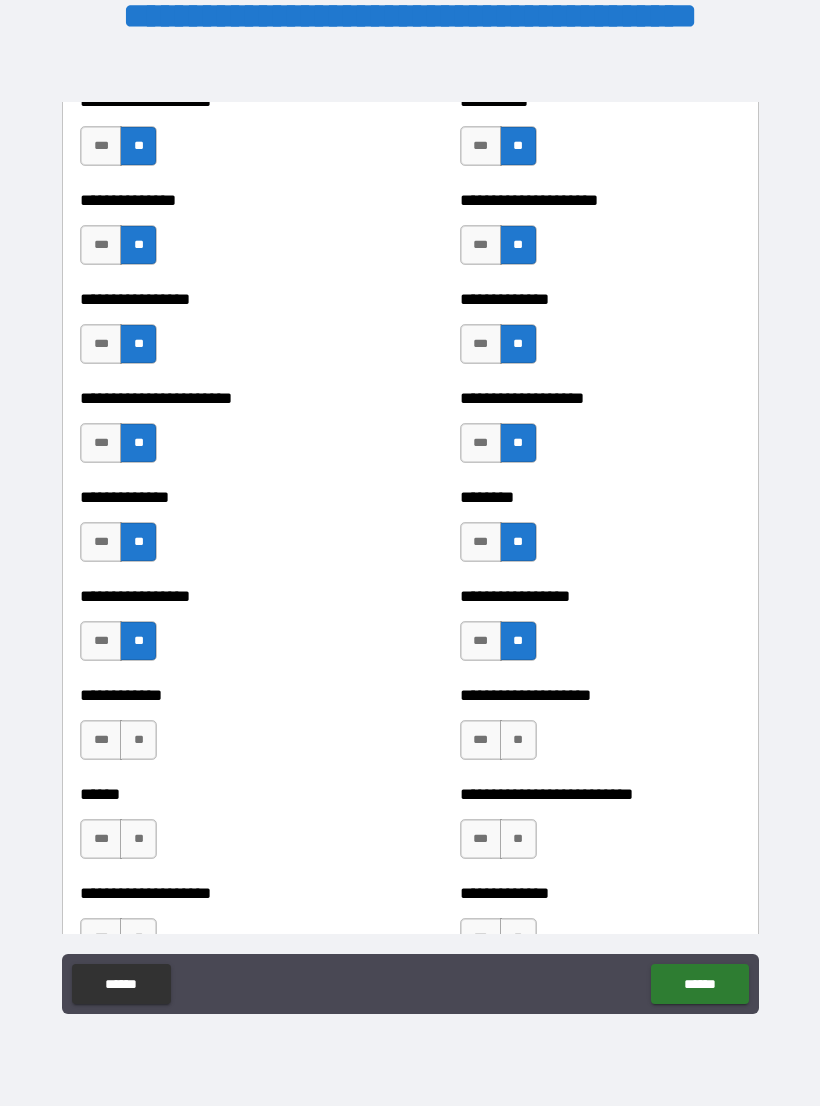 click on "**" at bounding box center (138, 740) 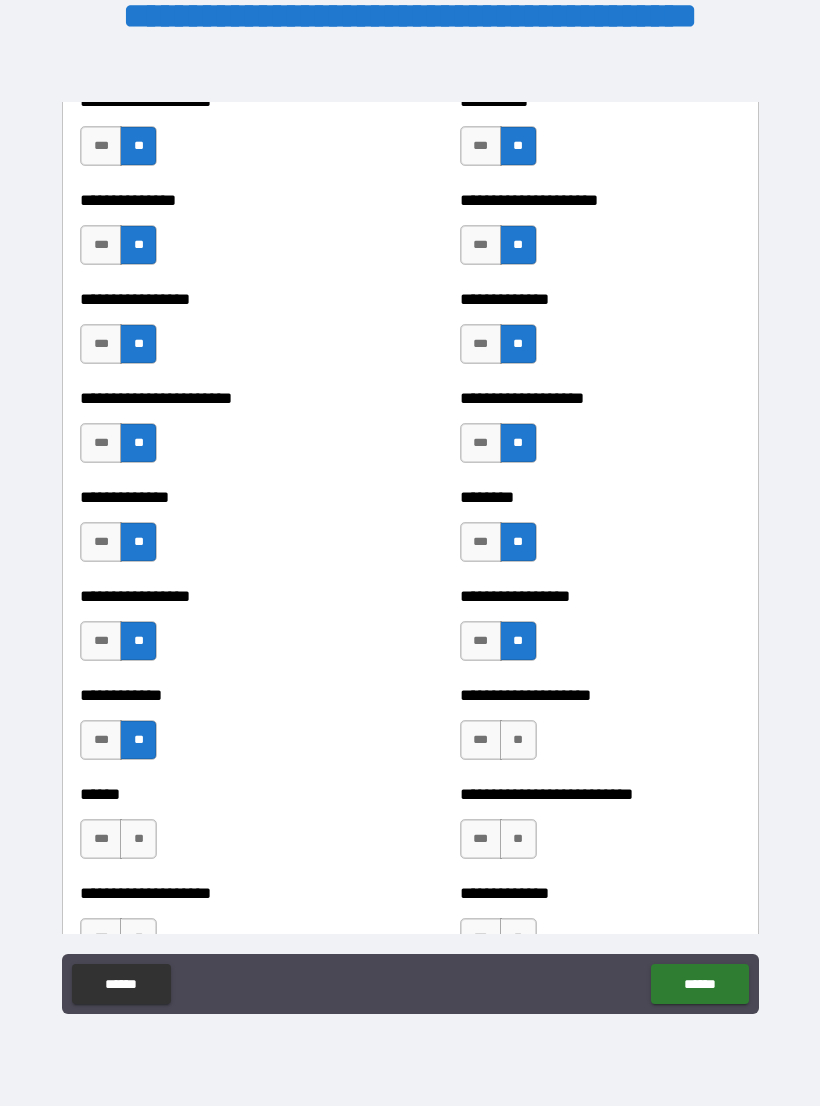 click on "**" at bounding box center [518, 740] 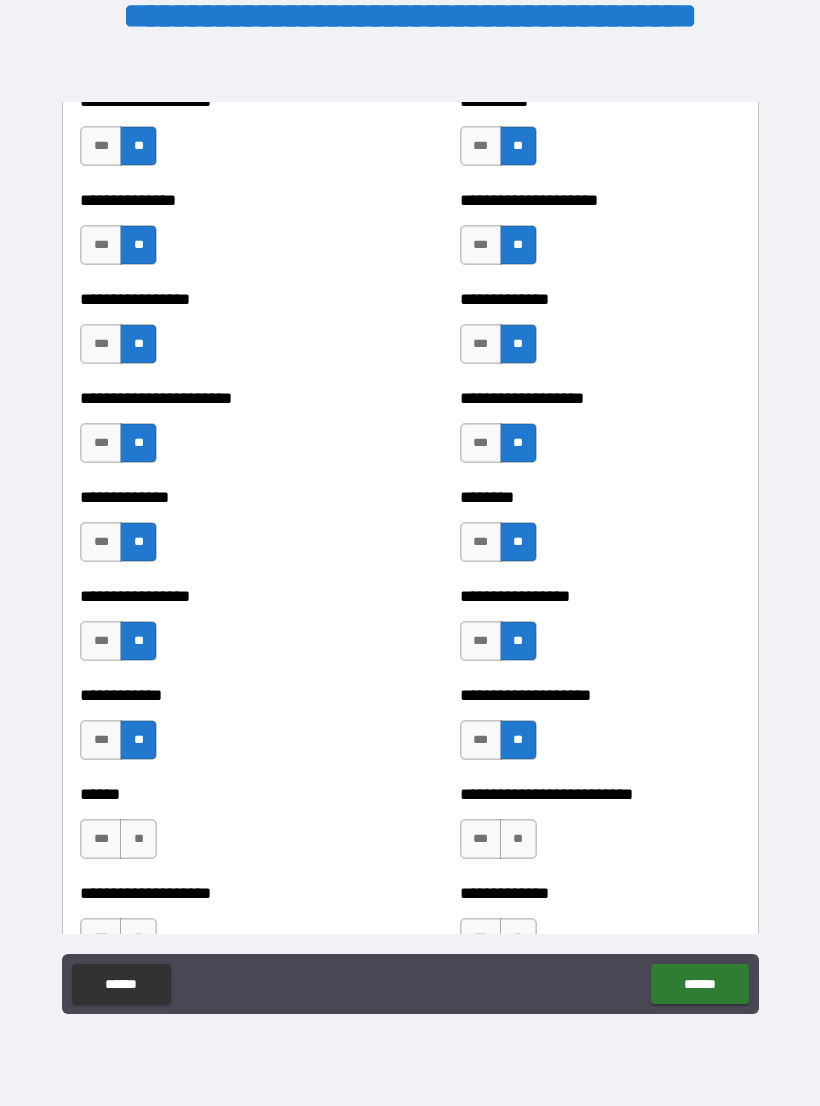 click on "**" at bounding box center [138, 839] 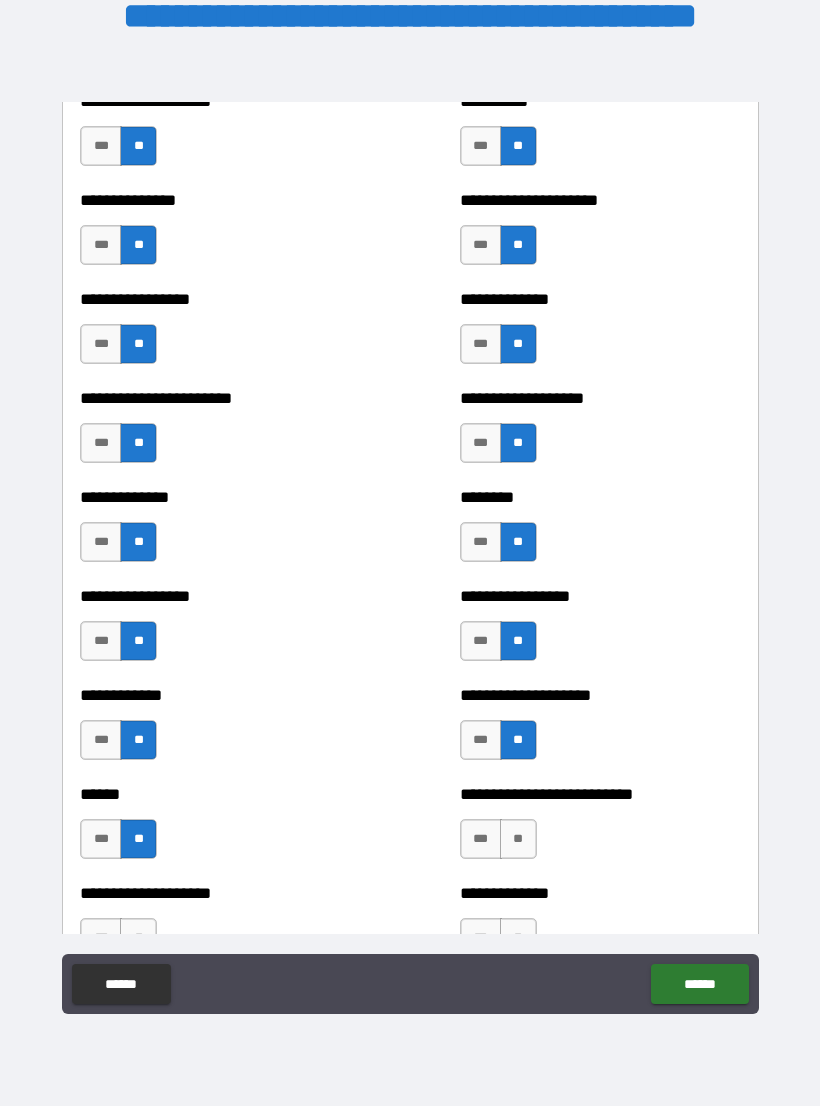 click on "**" at bounding box center (518, 839) 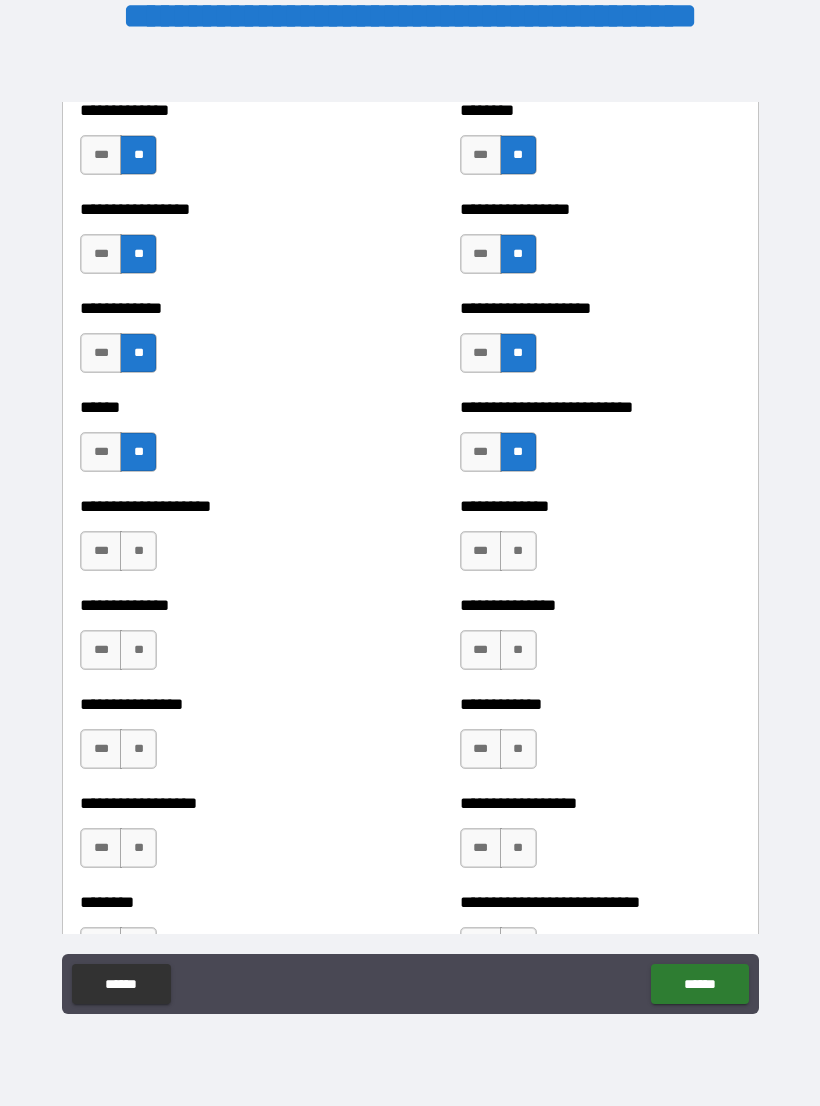 scroll, scrollTop: 3758, scrollLeft: 0, axis: vertical 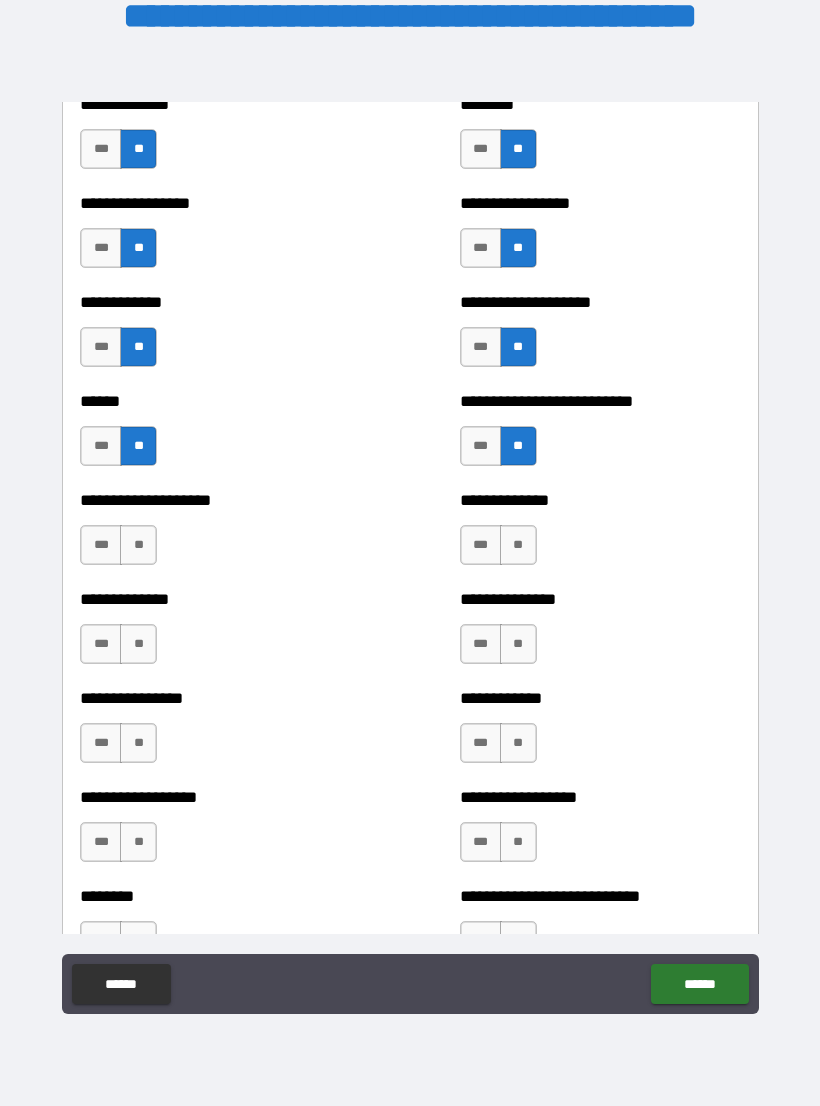 click on "**" at bounding box center [138, 545] 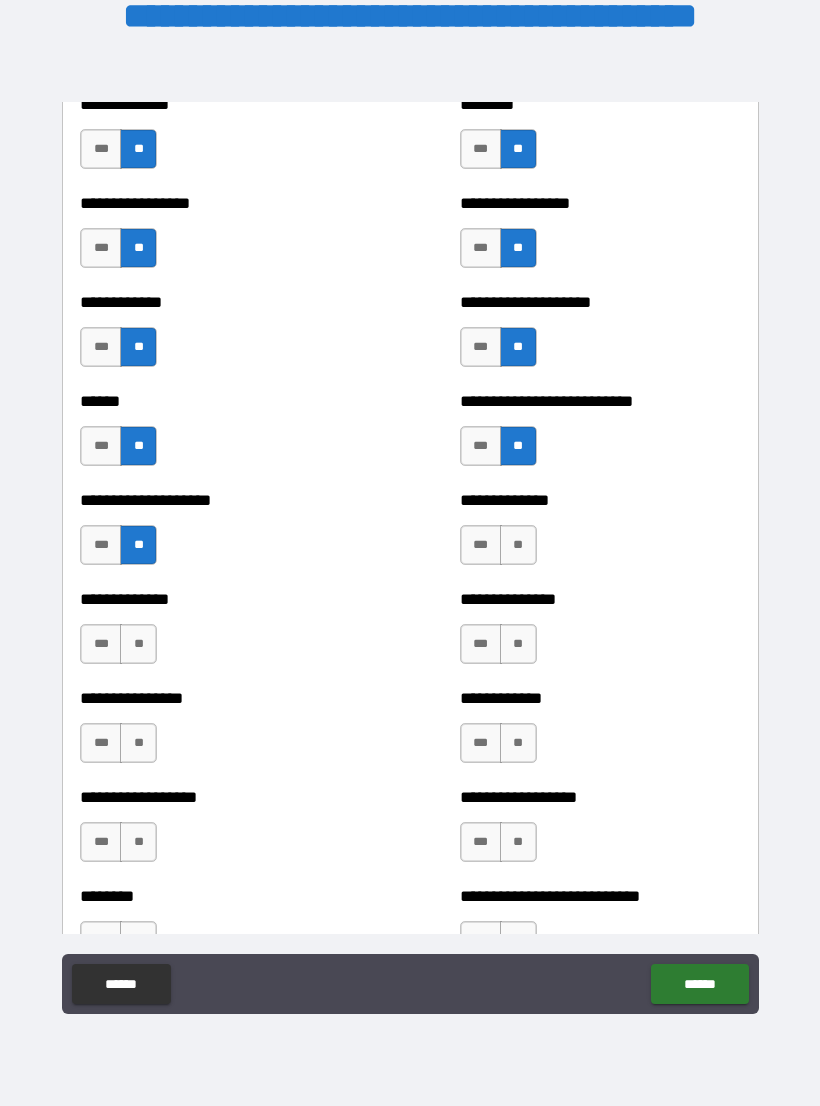 click on "**" at bounding box center (518, 545) 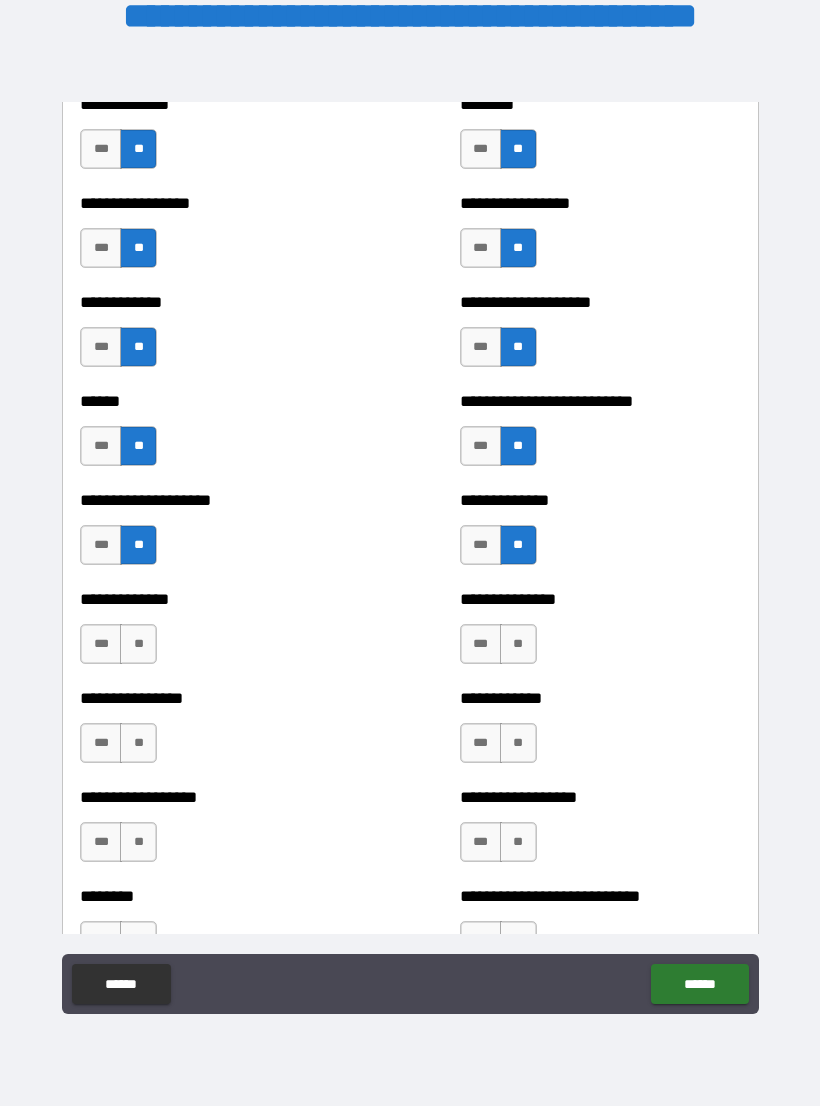 click on "**" at bounding box center [138, 644] 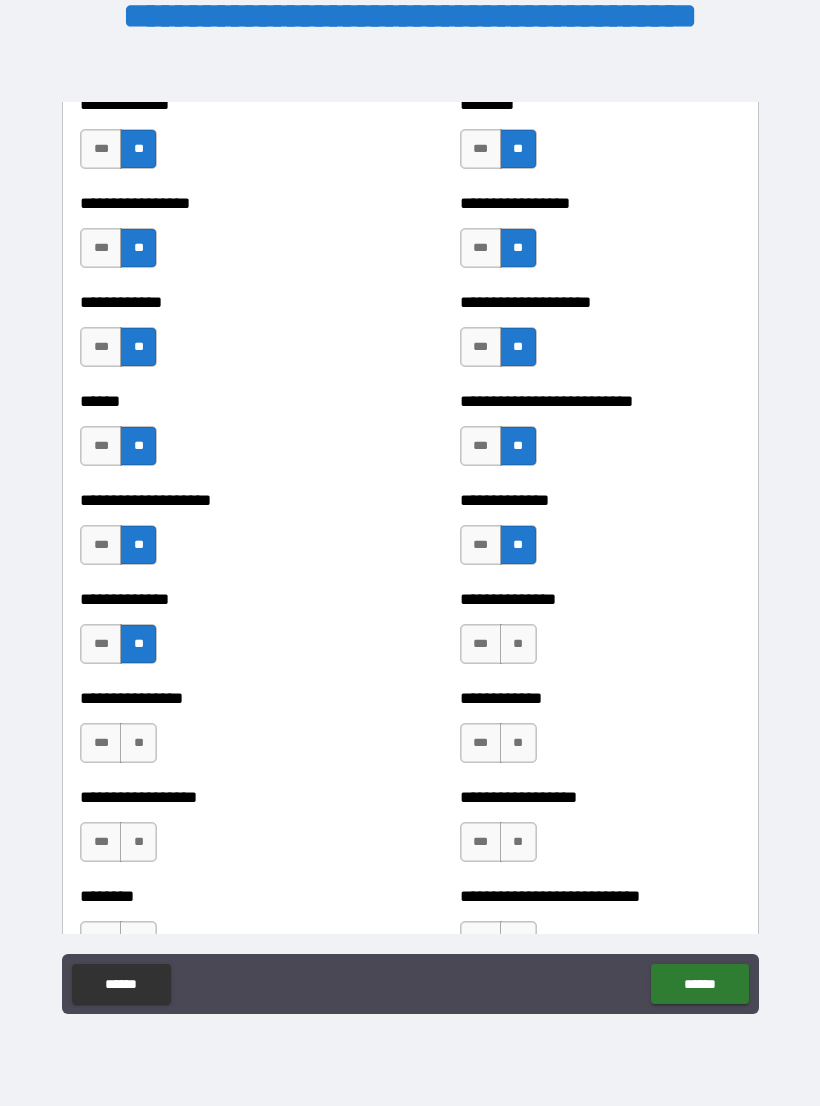 click on "**" at bounding box center [518, 644] 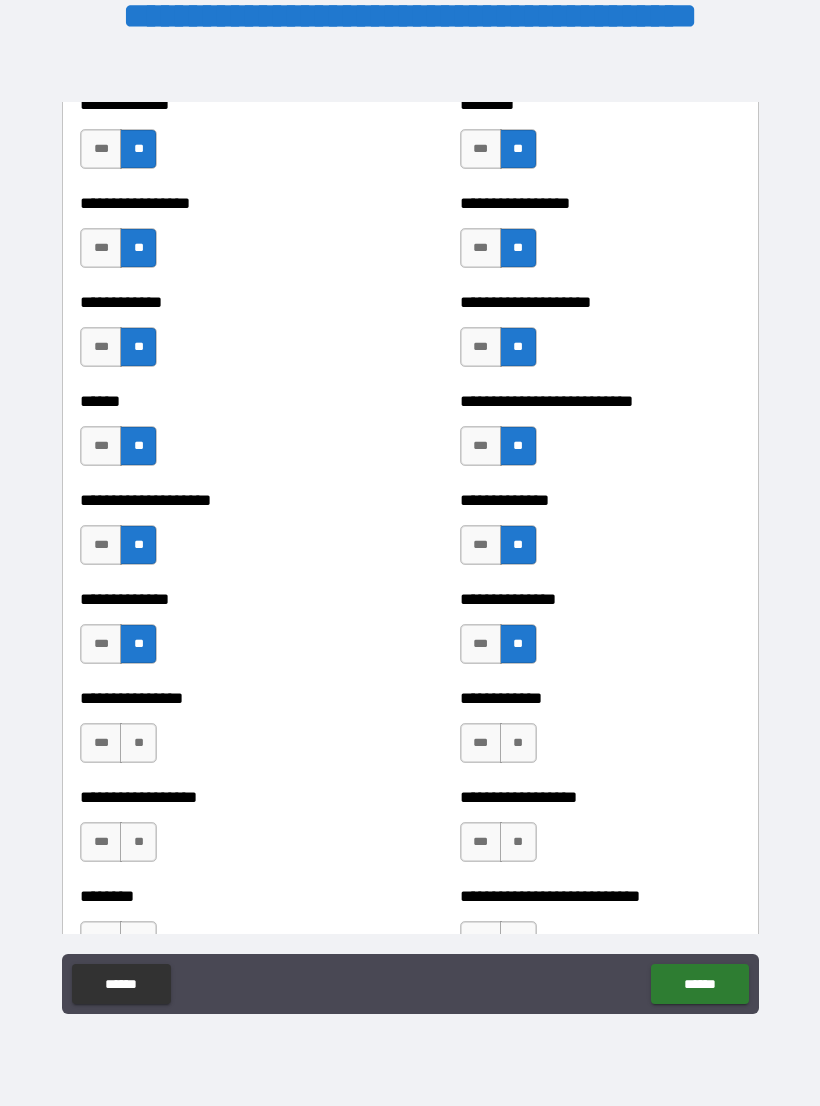 click on "**" at bounding box center (138, 743) 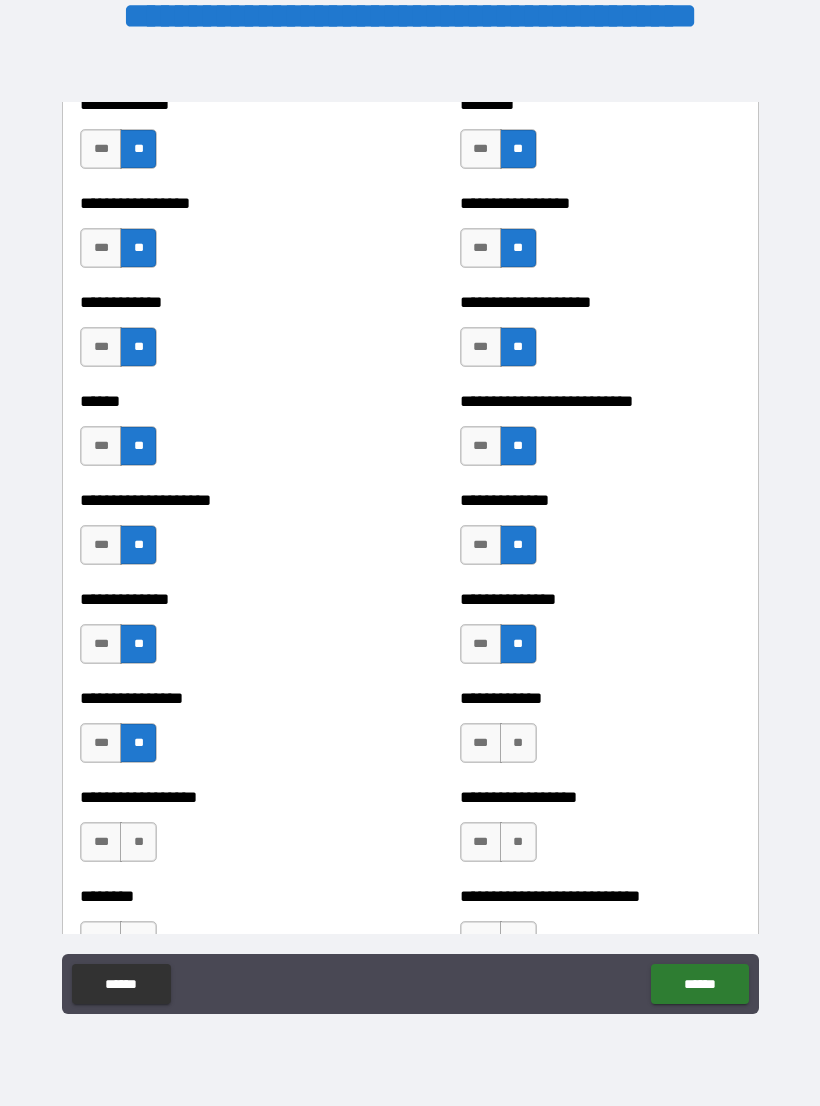 click on "**" at bounding box center (518, 743) 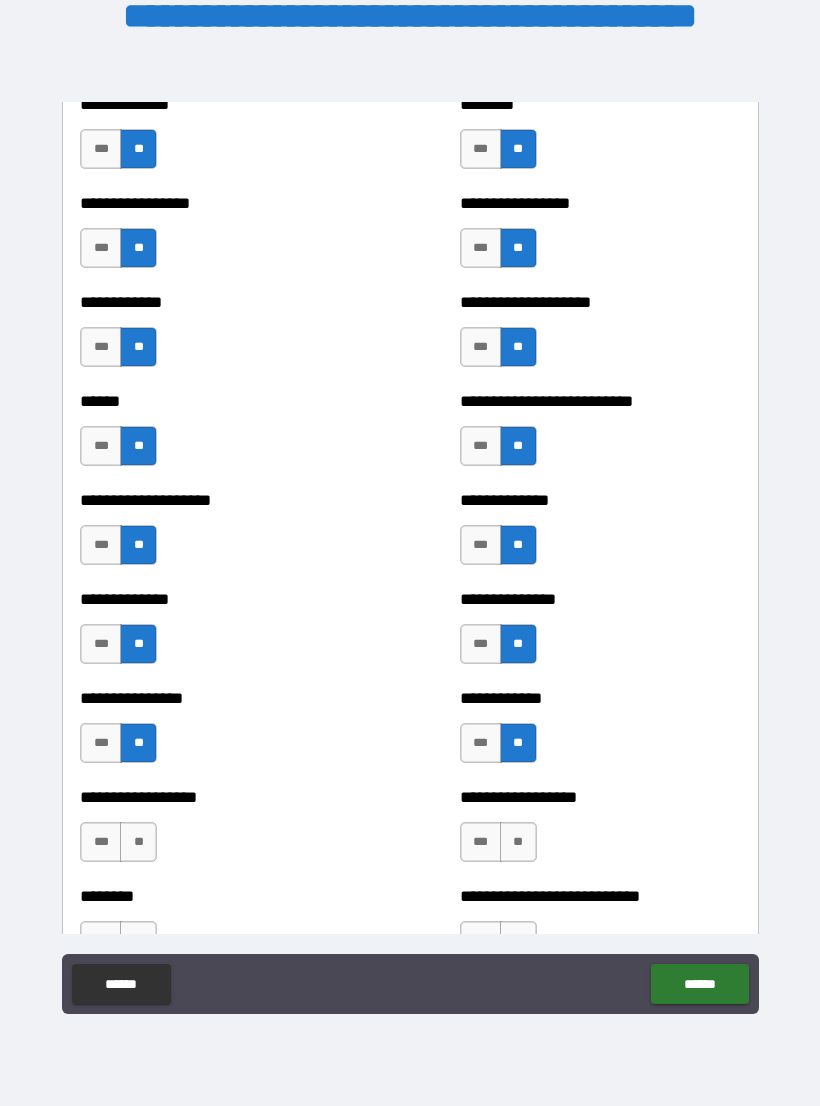 click on "**" at bounding box center [138, 842] 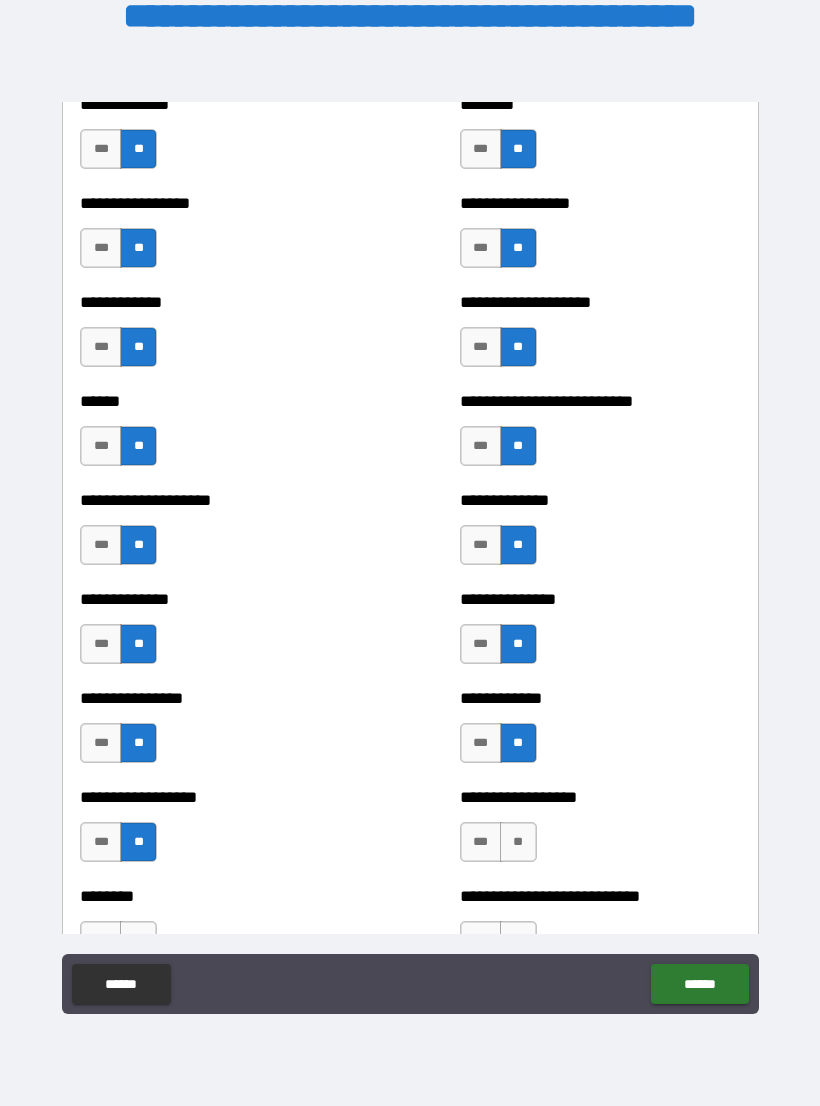 click on "**" at bounding box center (518, 842) 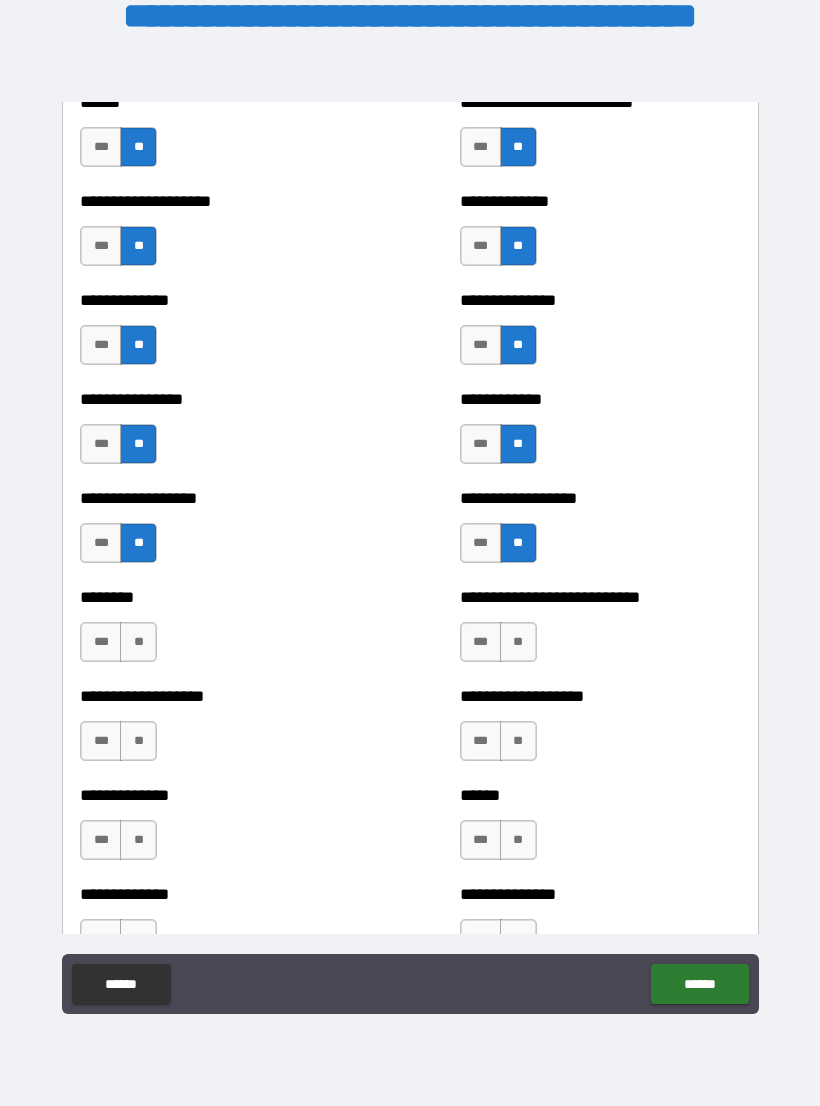 scroll, scrollTop: 4117, scrollLeft: 0, axis: vertical 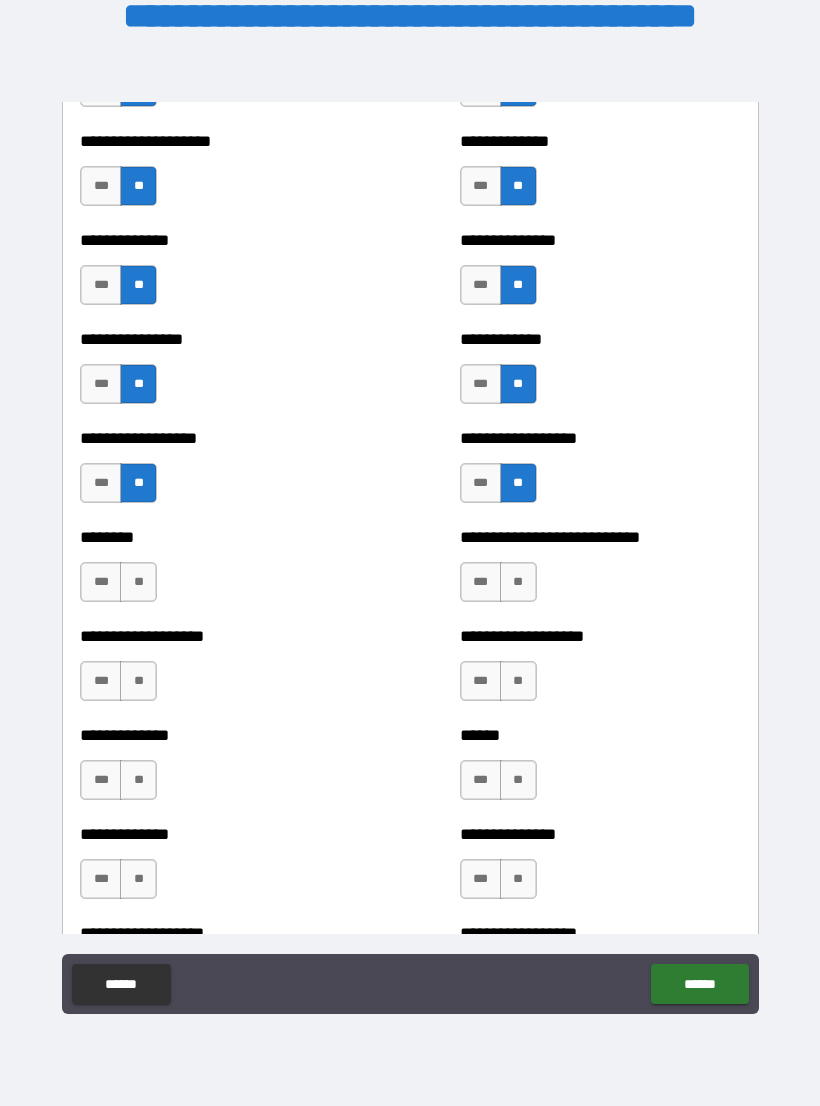 click on "**" at bounding box center (138, 582) 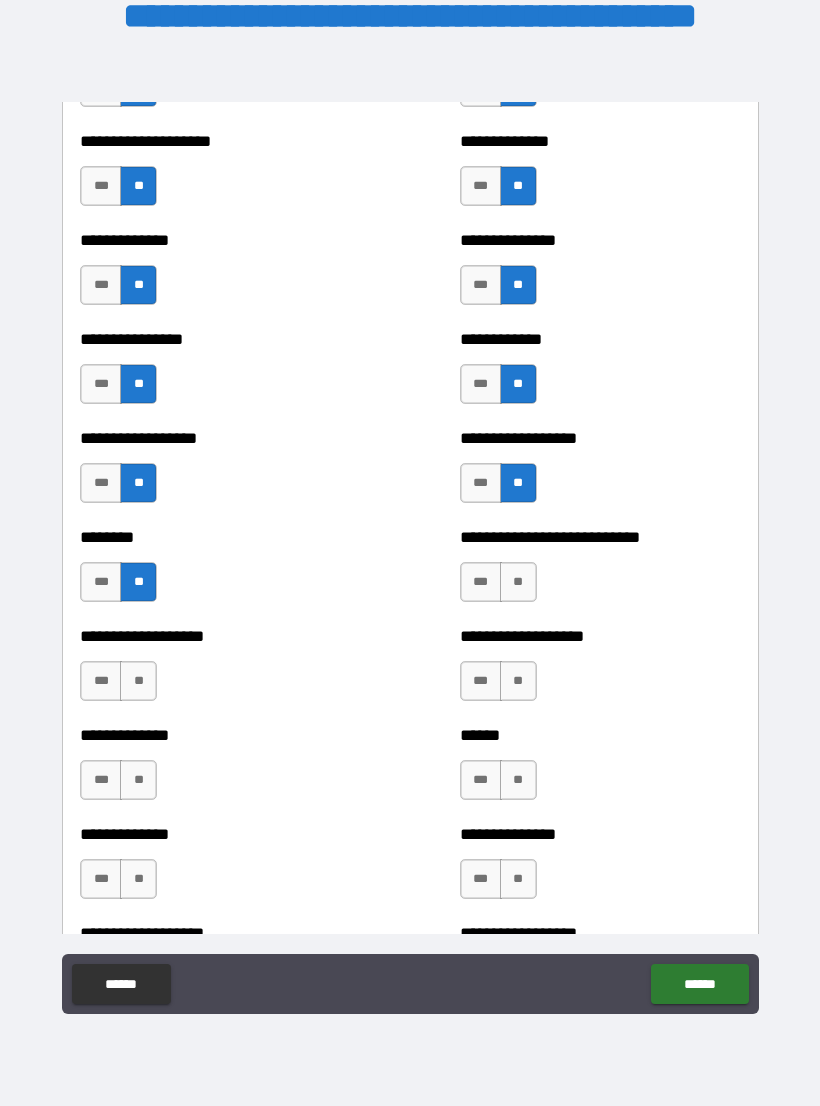 click on "**" at bounding box center (518, 582) 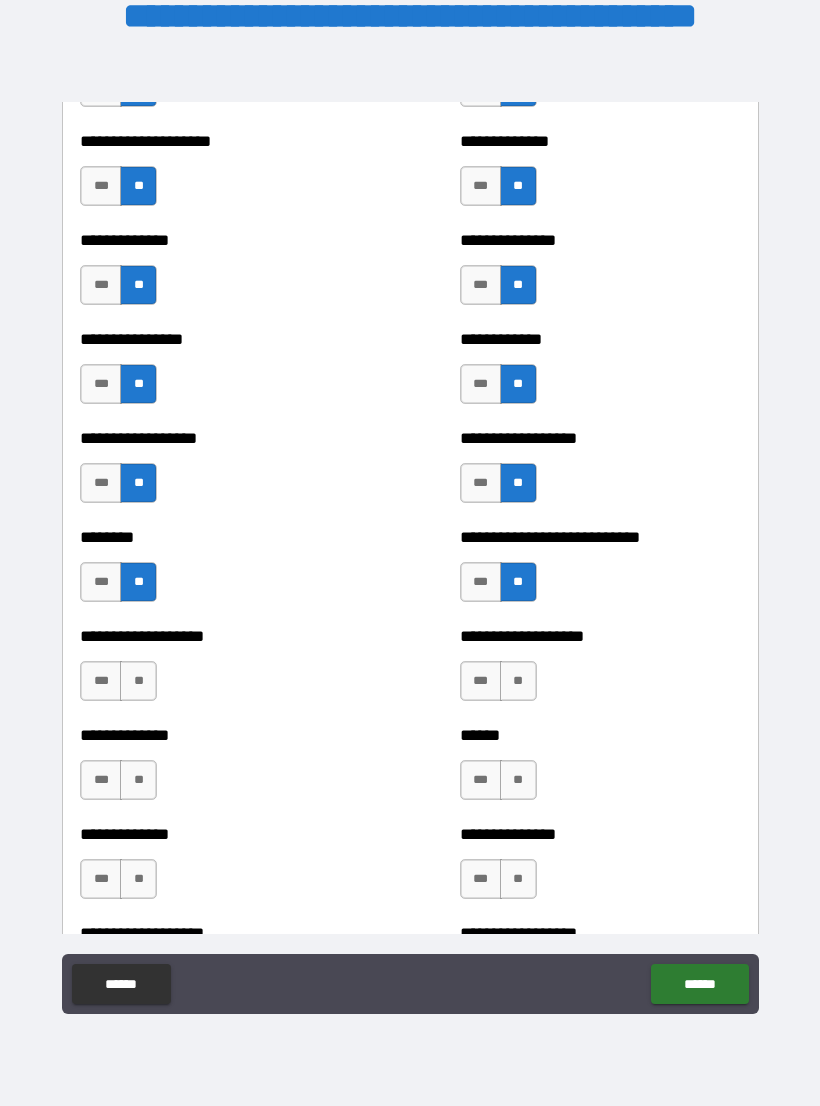 click on "**" at bounding box center [138, 681] 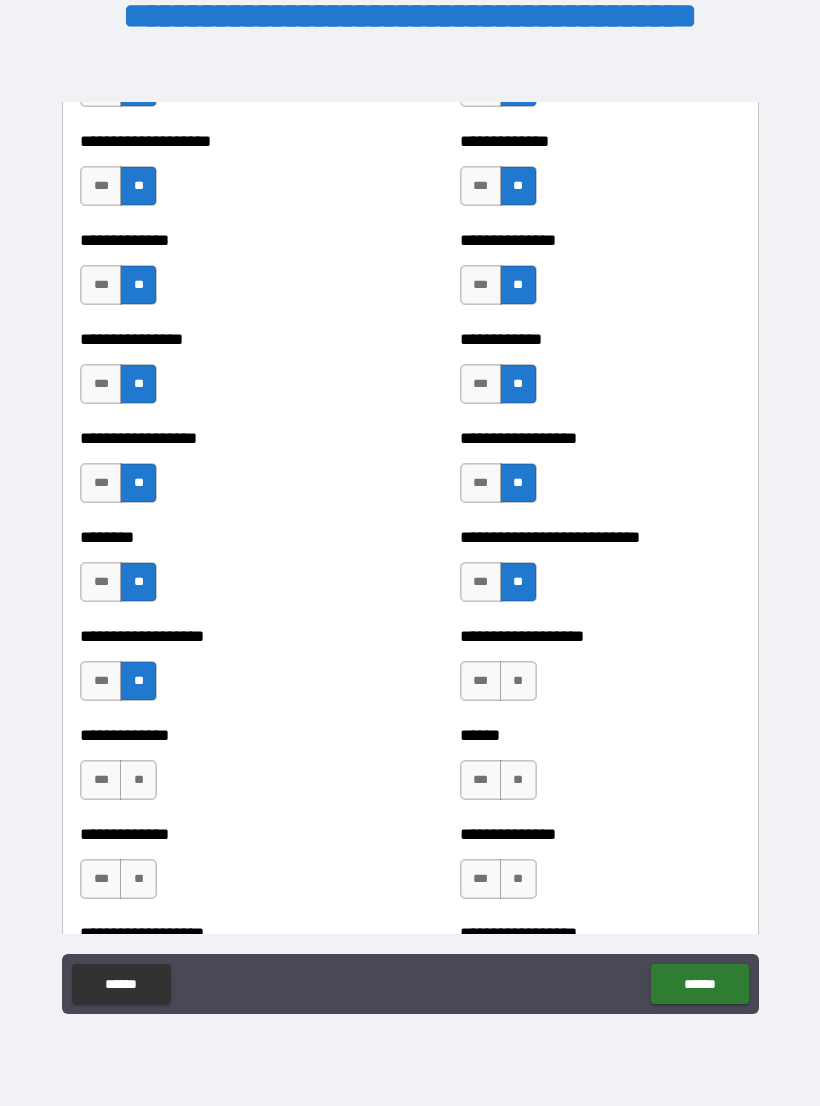 click on "**" at bounding box center (518, 681) 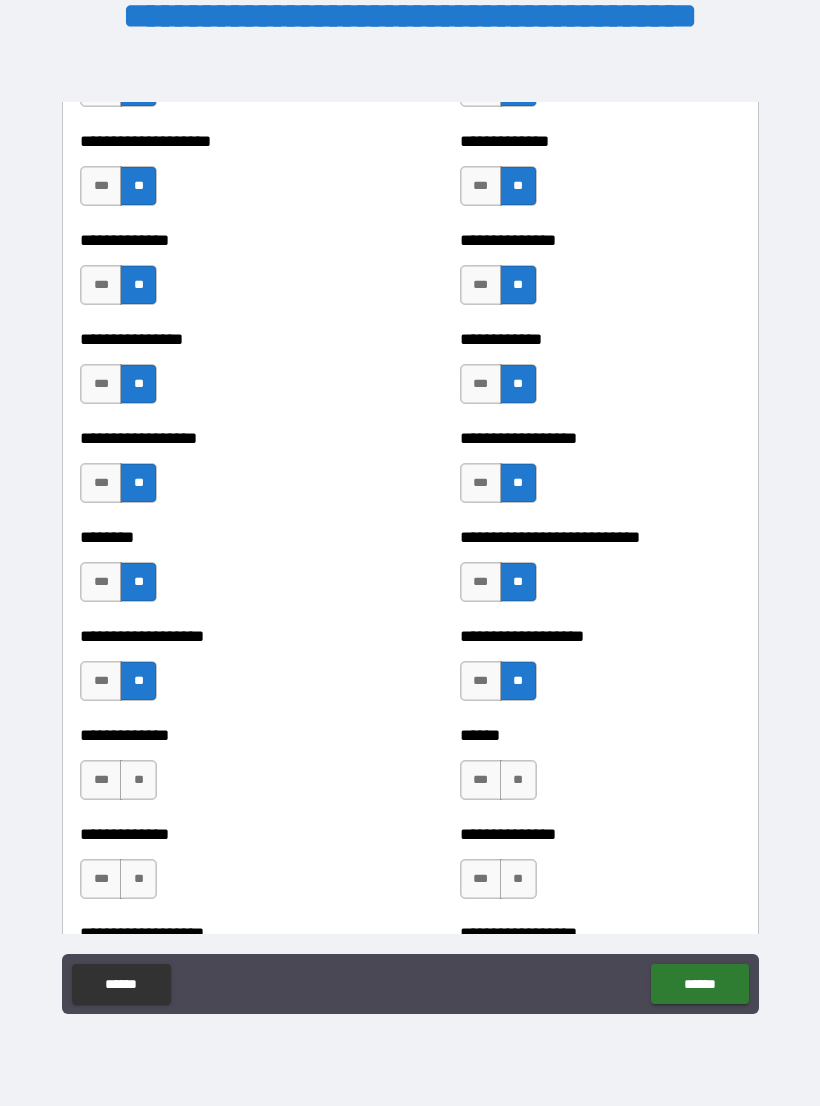 click on "**" at bounding box center (138, 780) 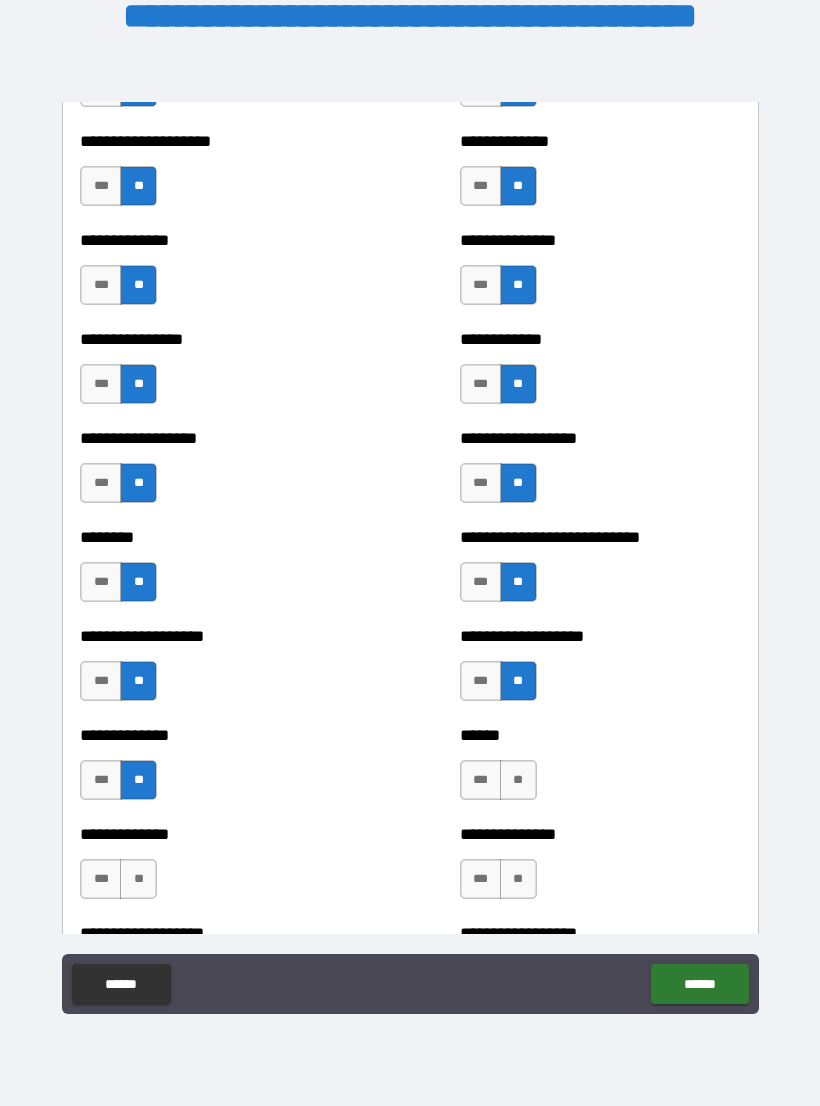 click on "**" at bounding box center [518, 780] 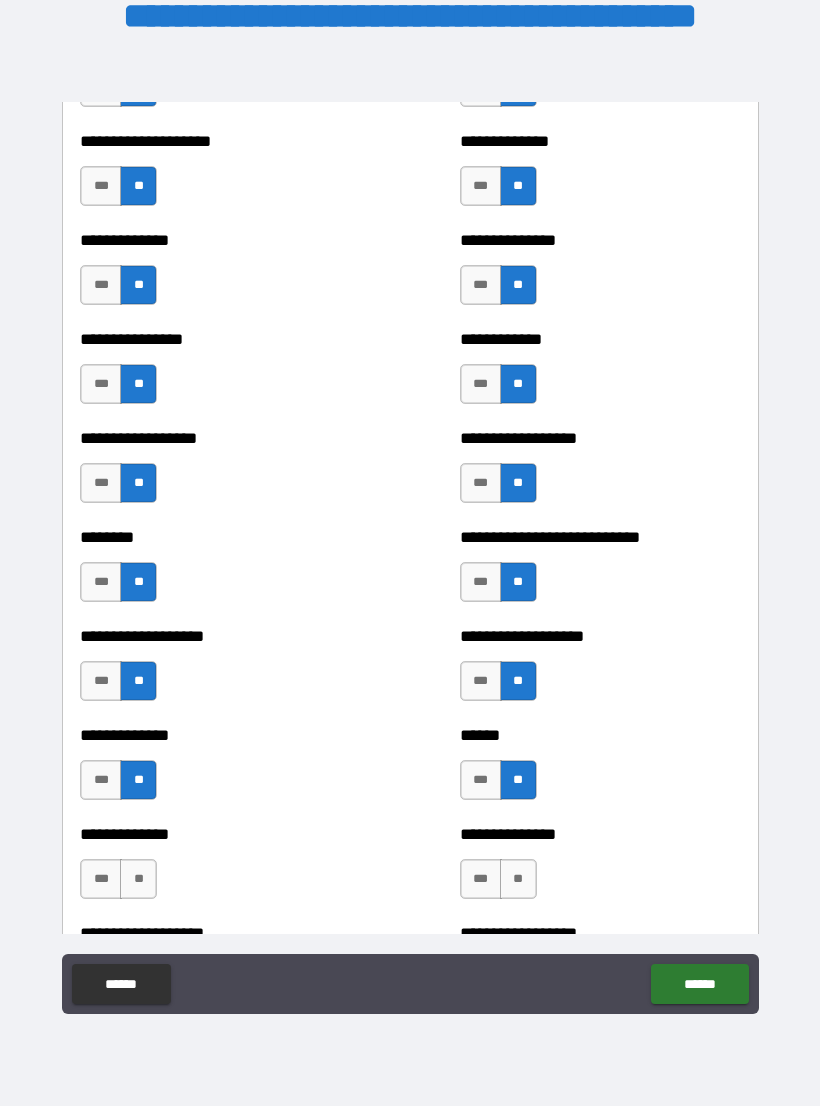 click on "**" at bounding box center [138, 879] 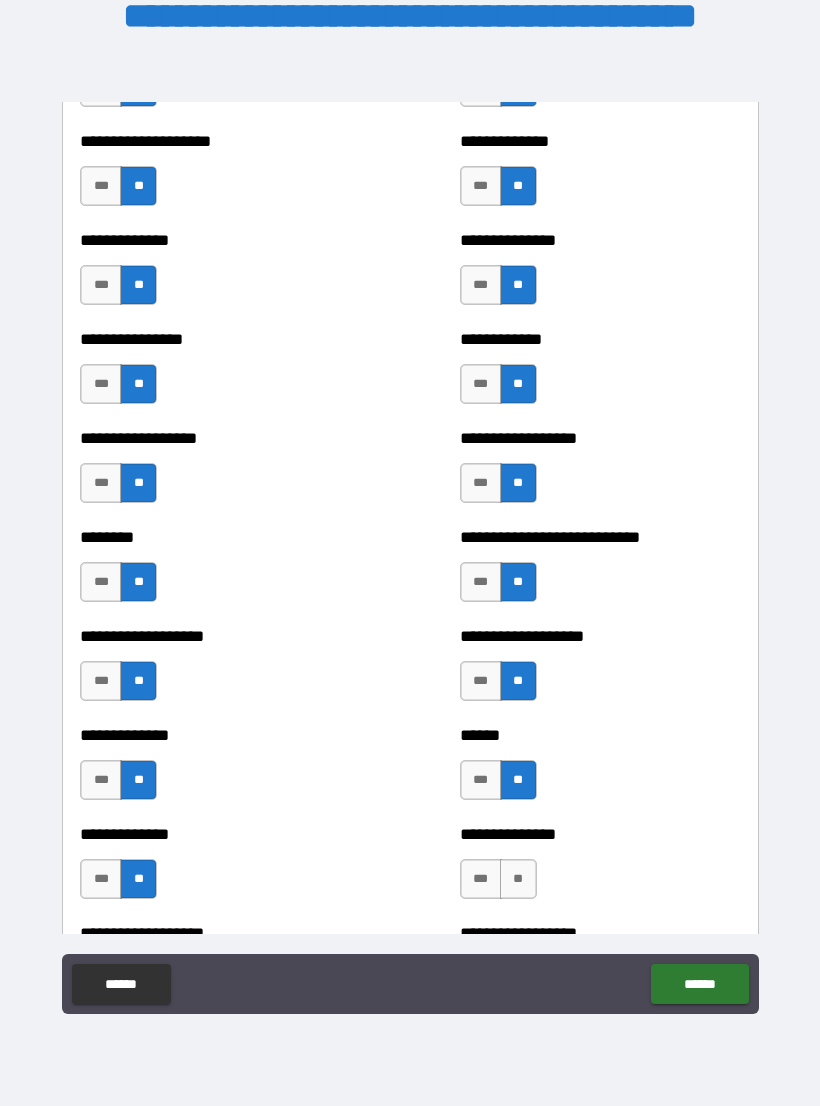 click on "**" at bounding box center [518, 879] 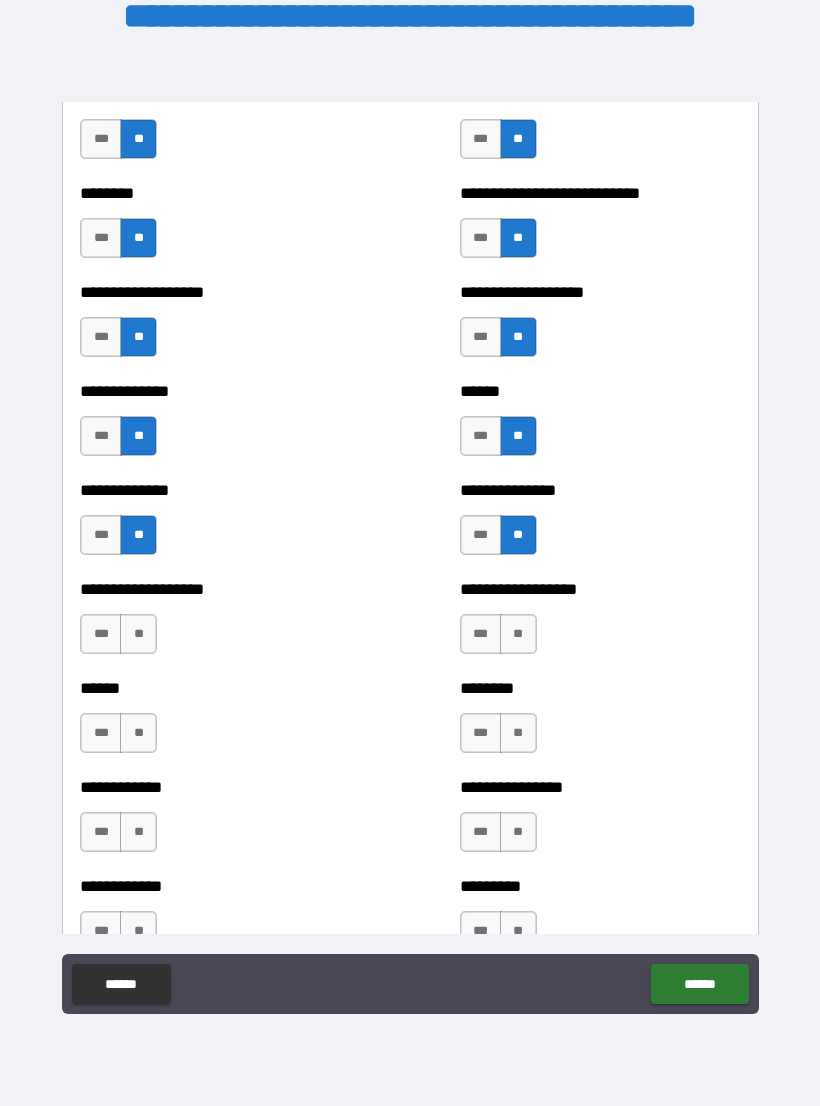 scroll, scrollTop: 4481, scrollLeft: 0, axis: vertical 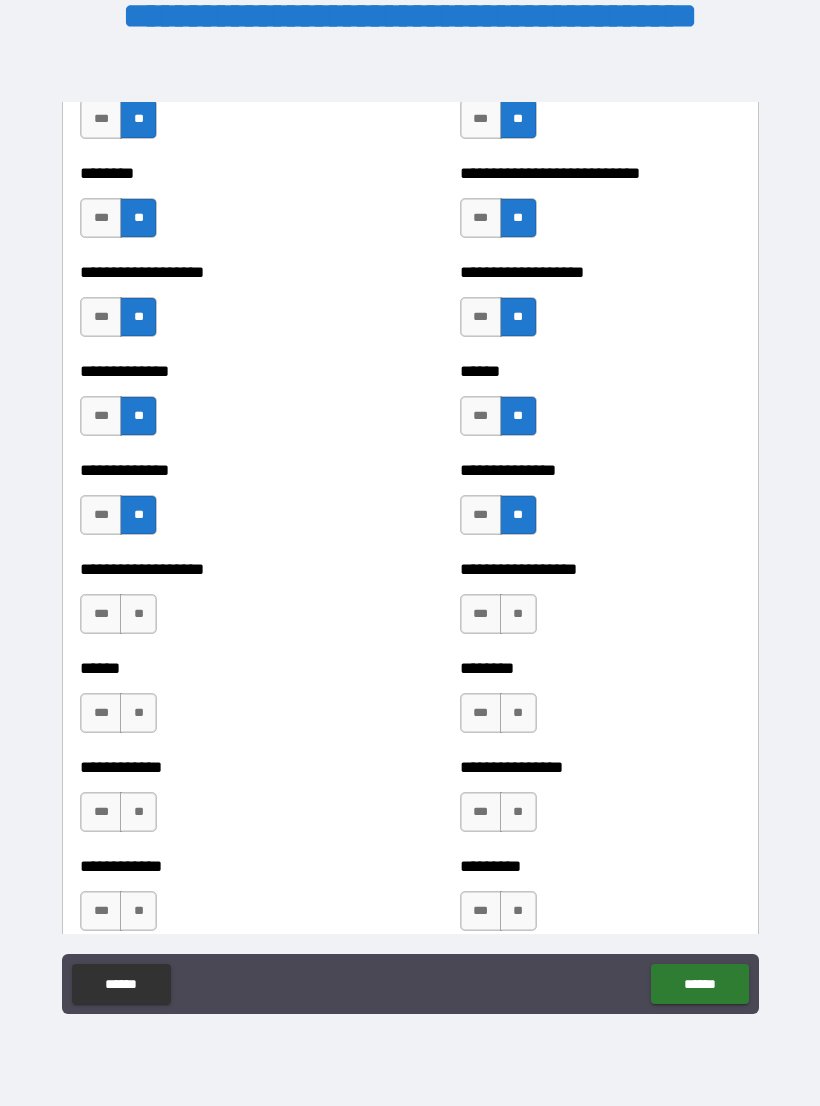click on "**" at bounding box center [138, 614] 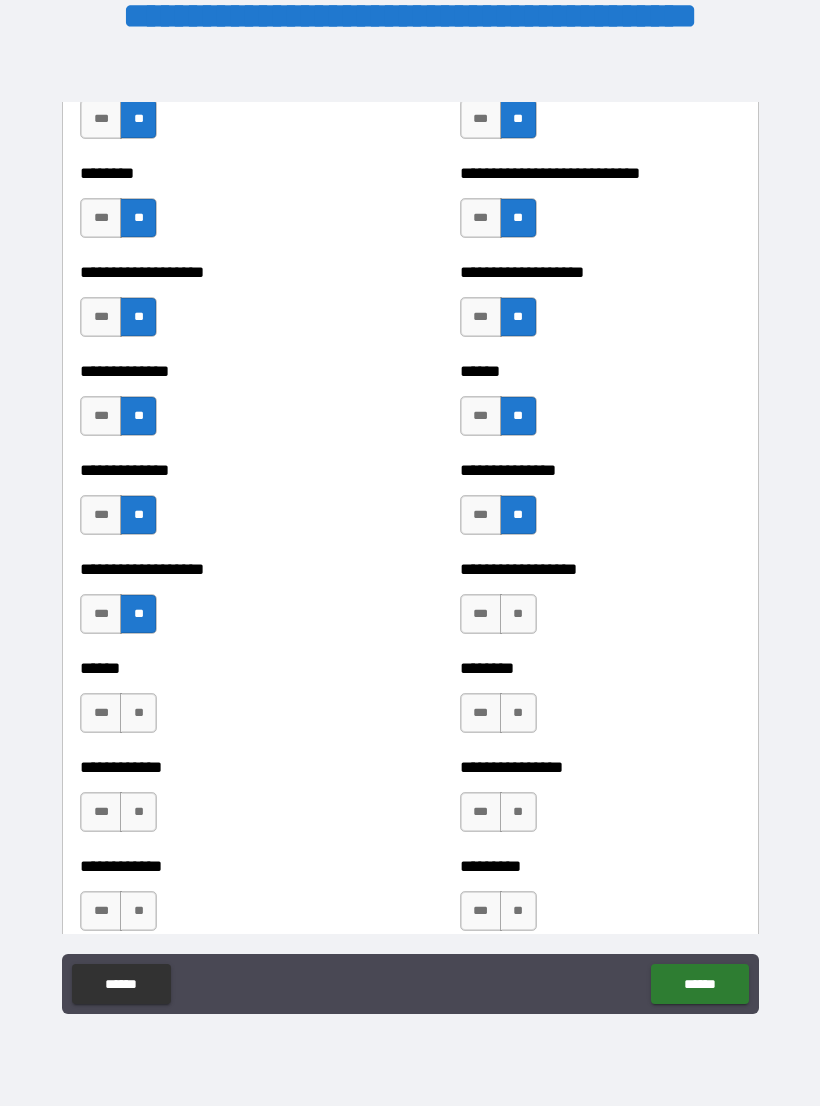 click on "**" at bounding box center [518, 614] 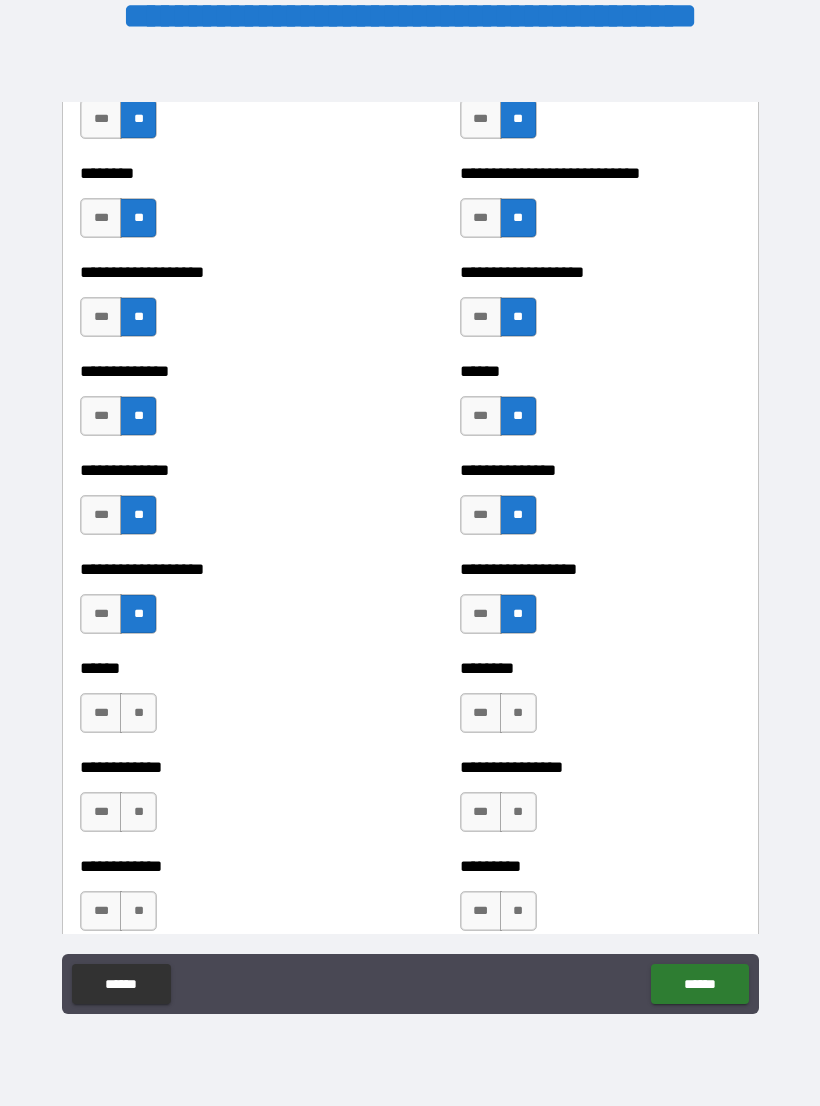 click on "**" at bounding box center (138, 713) 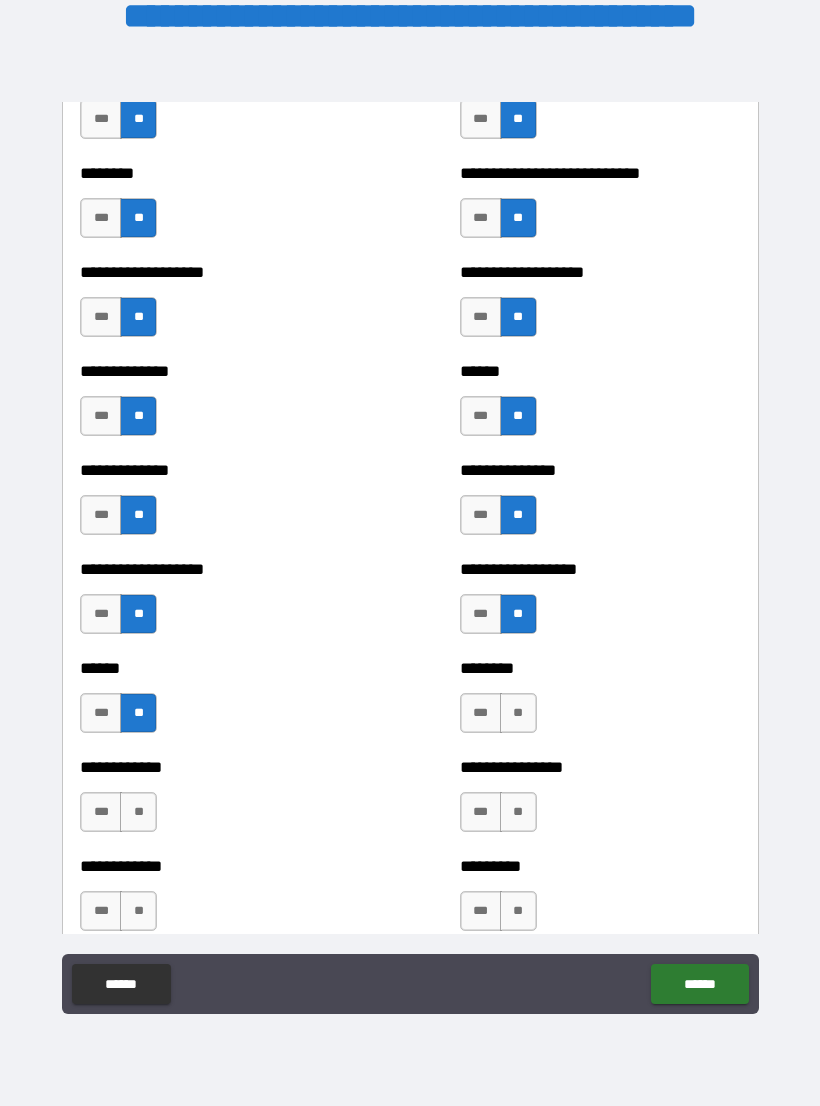 click on "**" at bounding box center (518, 713) 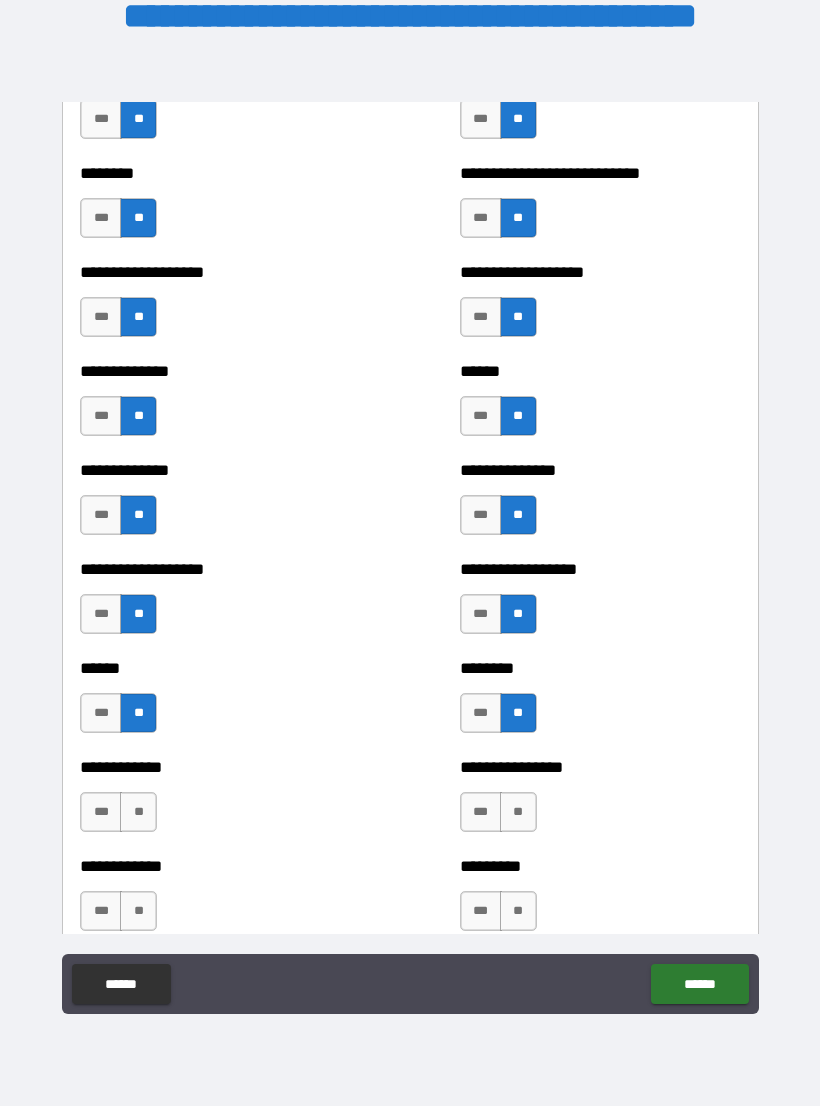 click on "**" at bounding box center (138, 812) 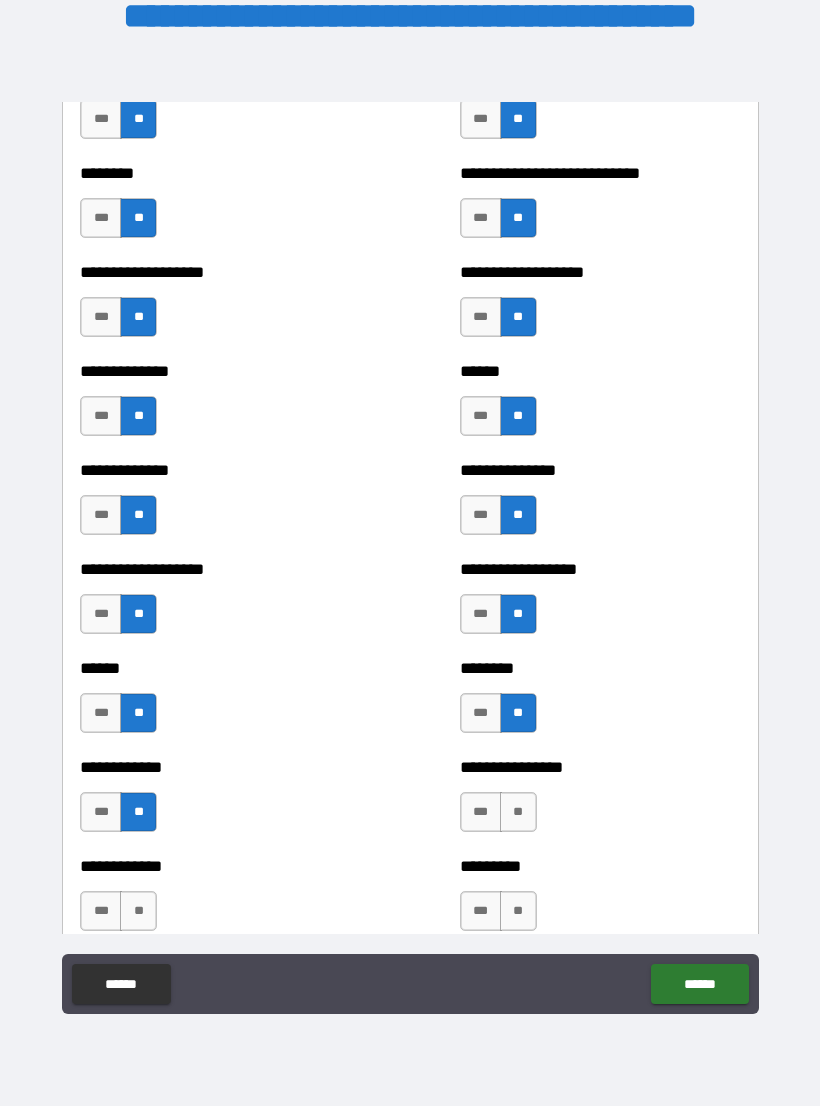 click on "**" at bounding box center [518, 812] 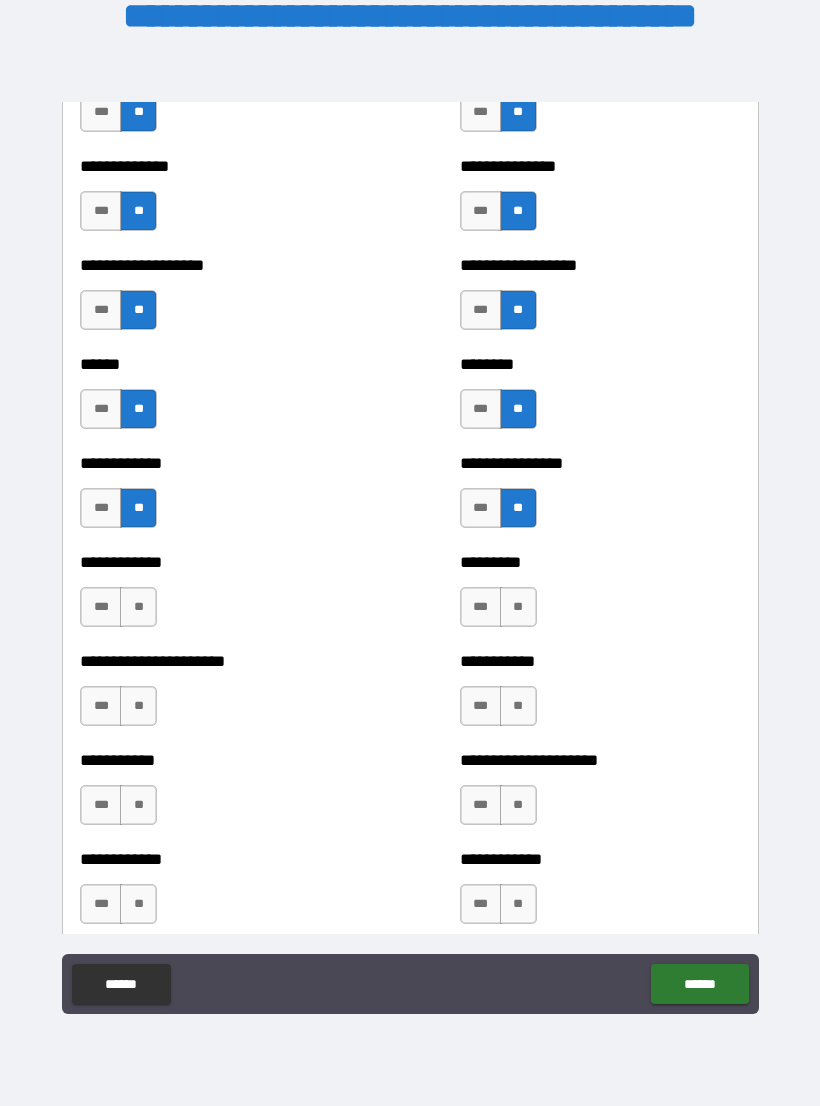 scroll, scrollTop: 4804, scrollLeft: 0, axis: vertical 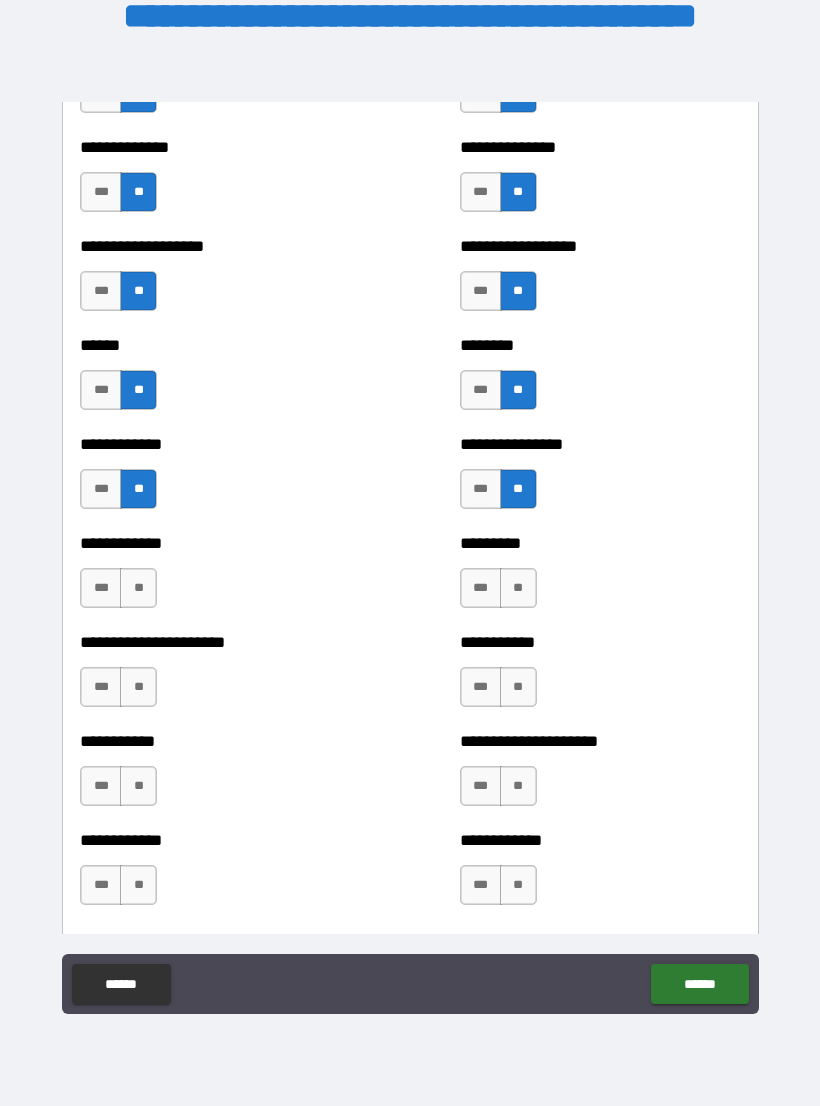 click on "**" at bounding box center [138, 588] 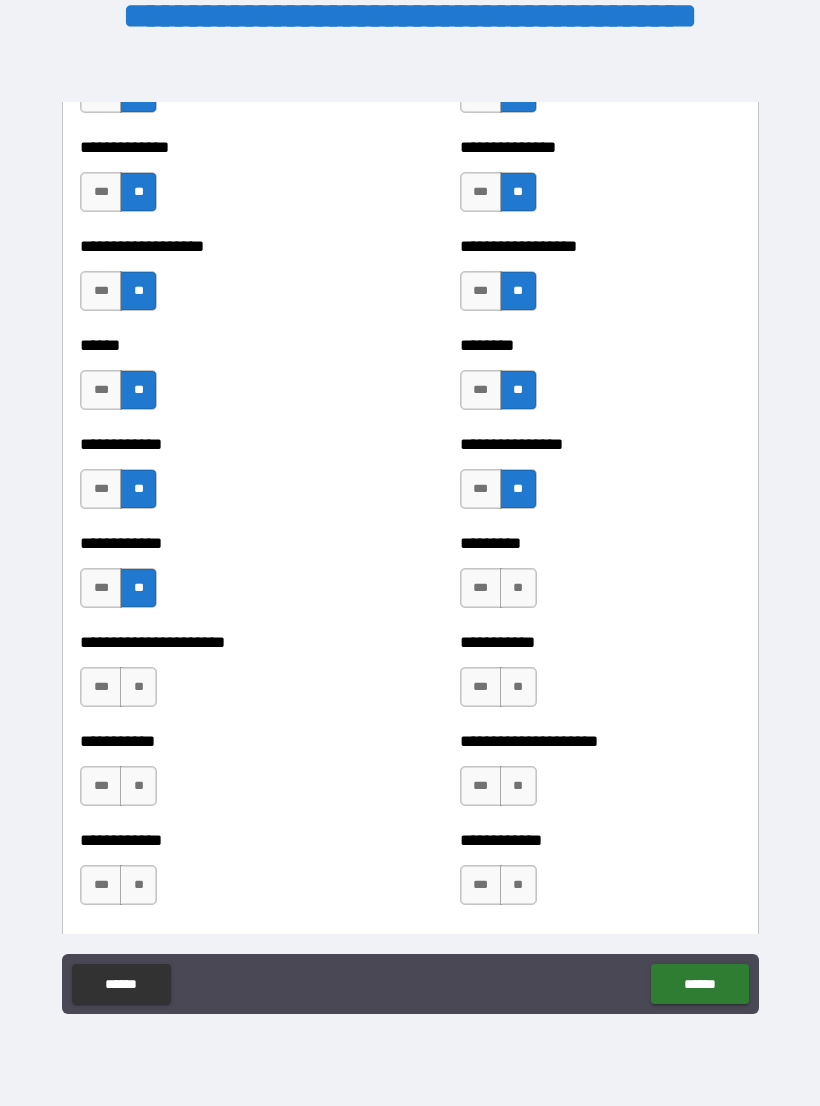 click on "**" at bounding box center (518, 588) 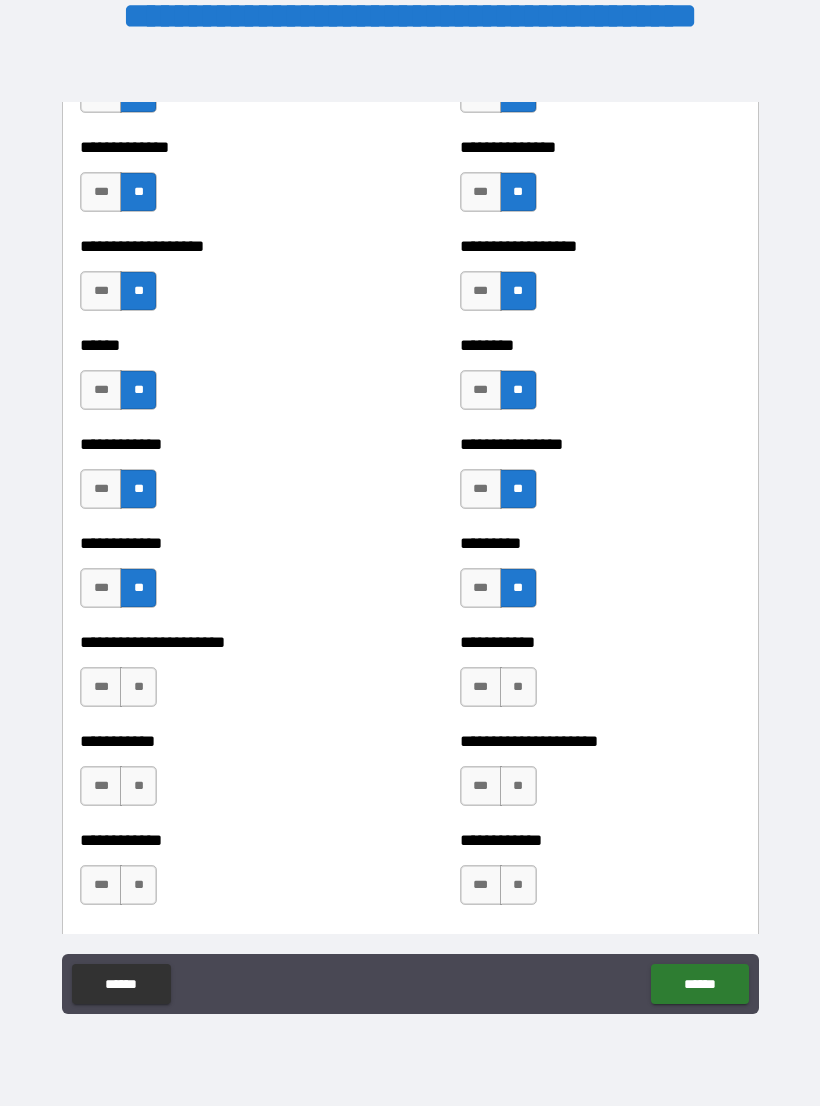 click on "**" at bounding box center (138, 687) 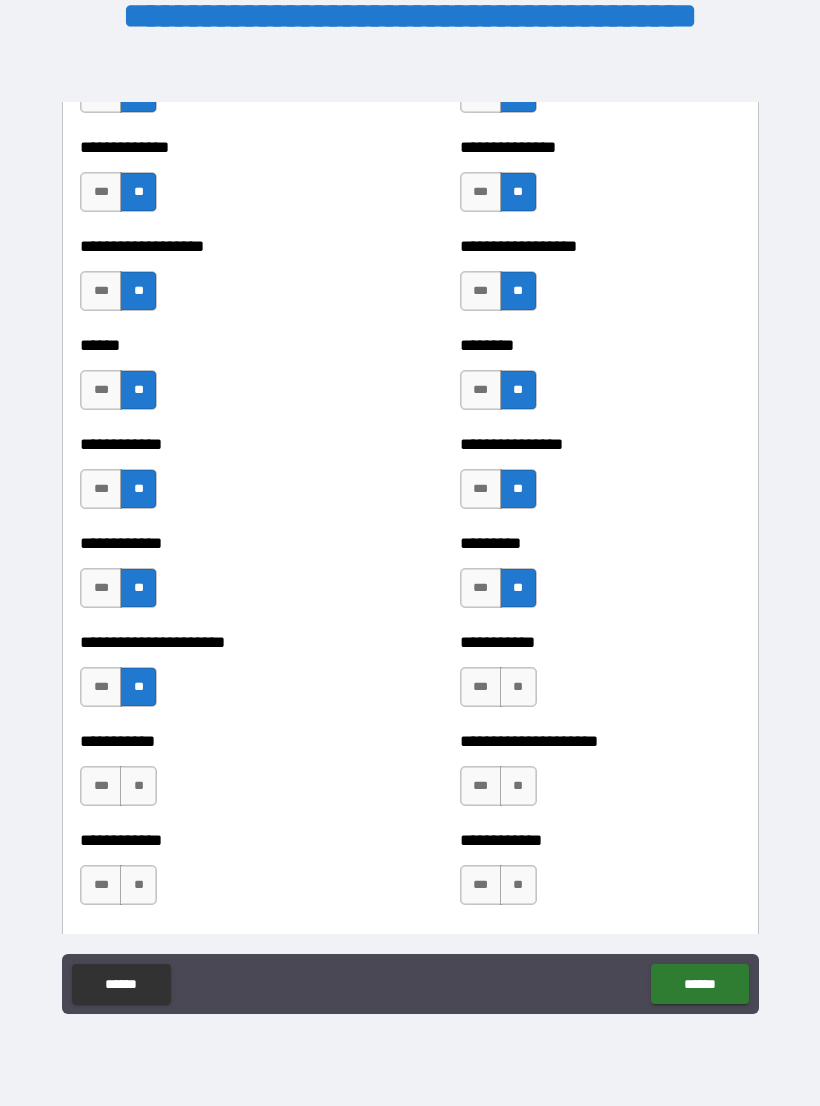 click on "***" at bounding box center (481, 687) 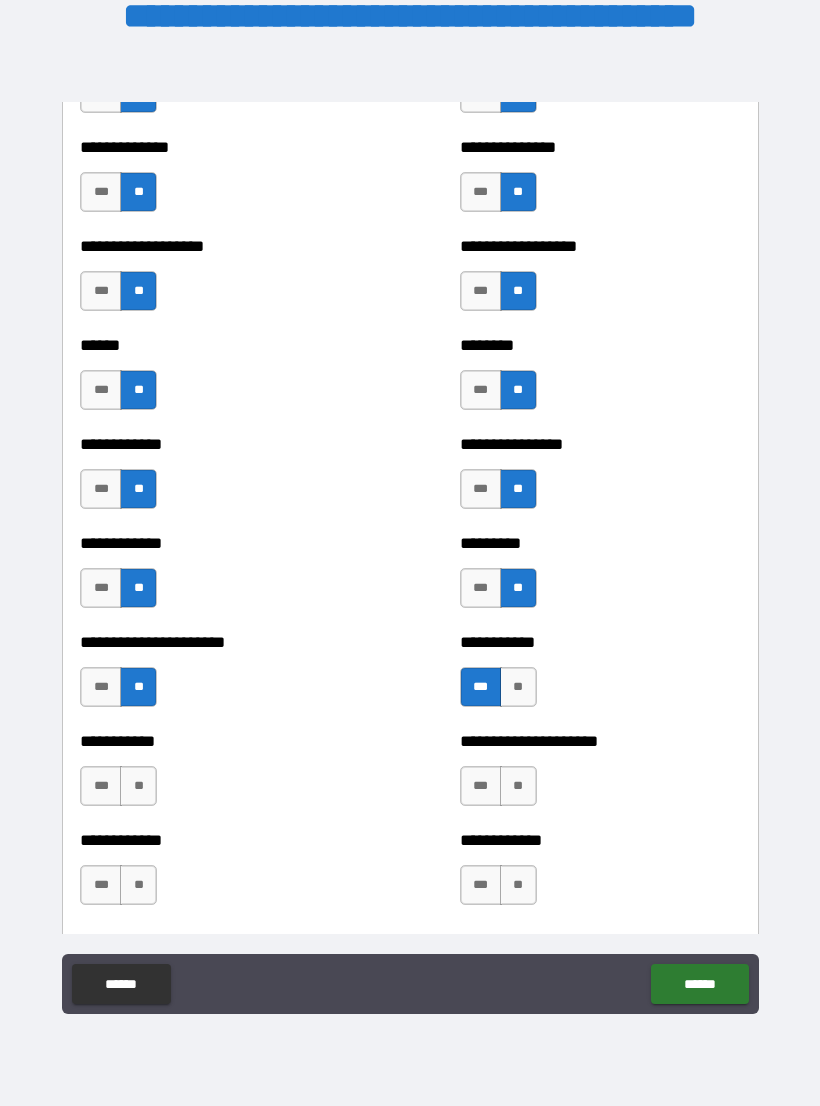 click on "**" at bounding box center (138, 786) 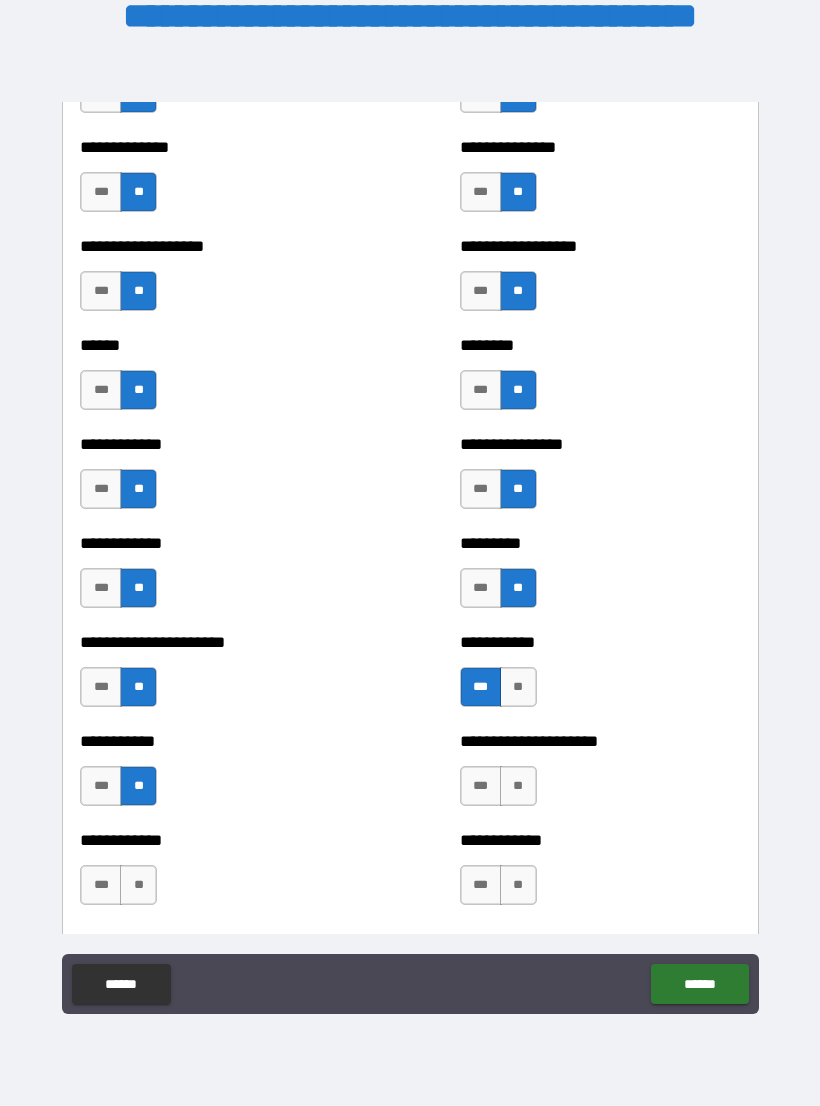 click on "**" at bounding box center (518, 687) 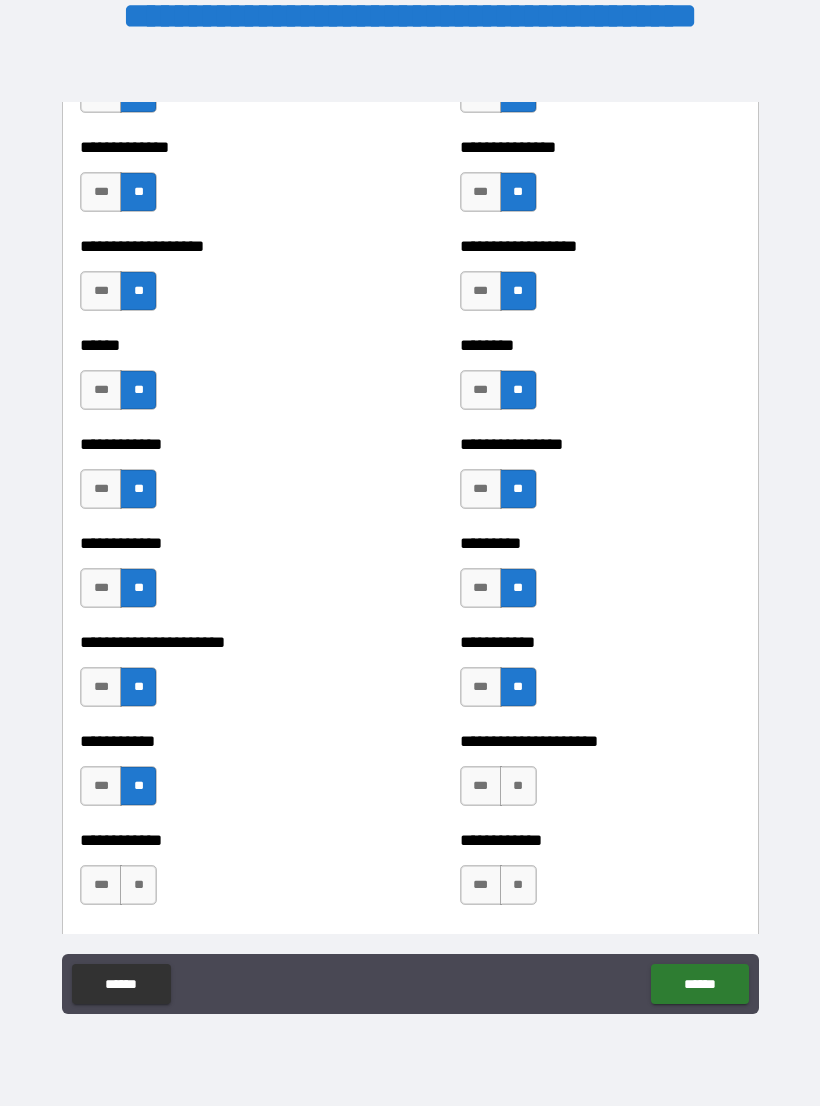 click on "**********" at bounding box center [220, 840] 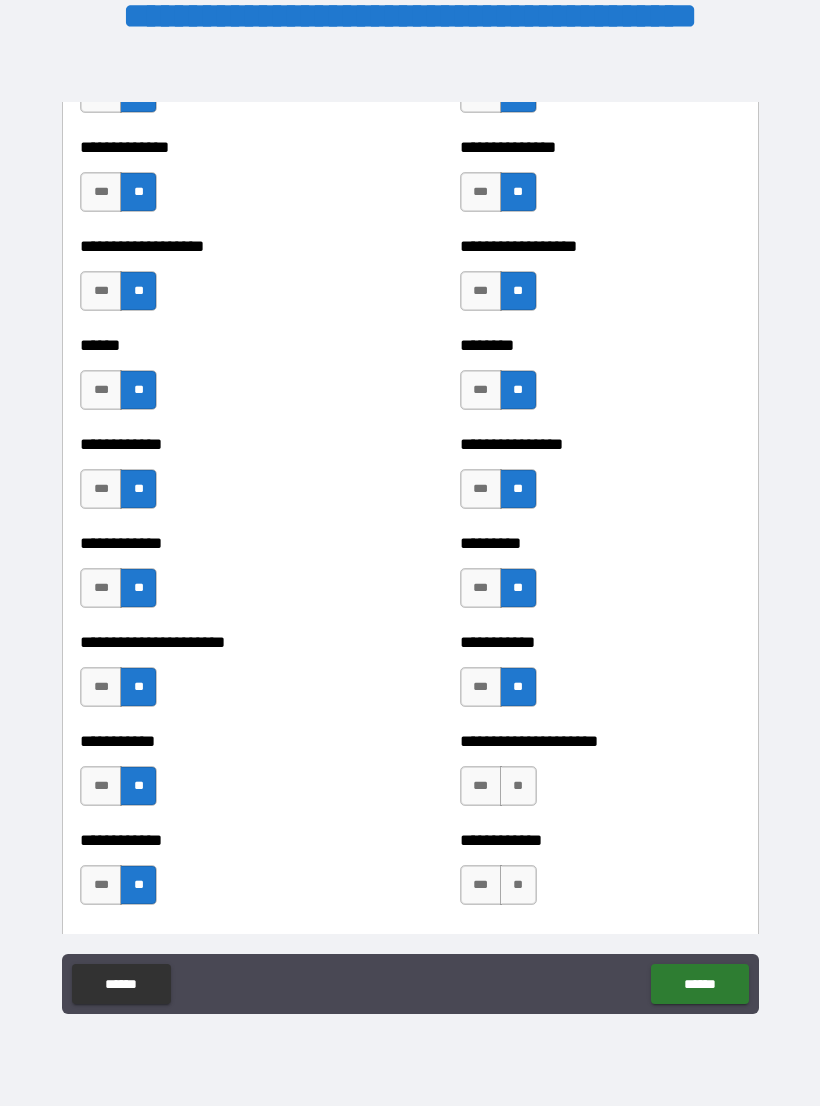 click on "**" at bounding box center [518, 786] 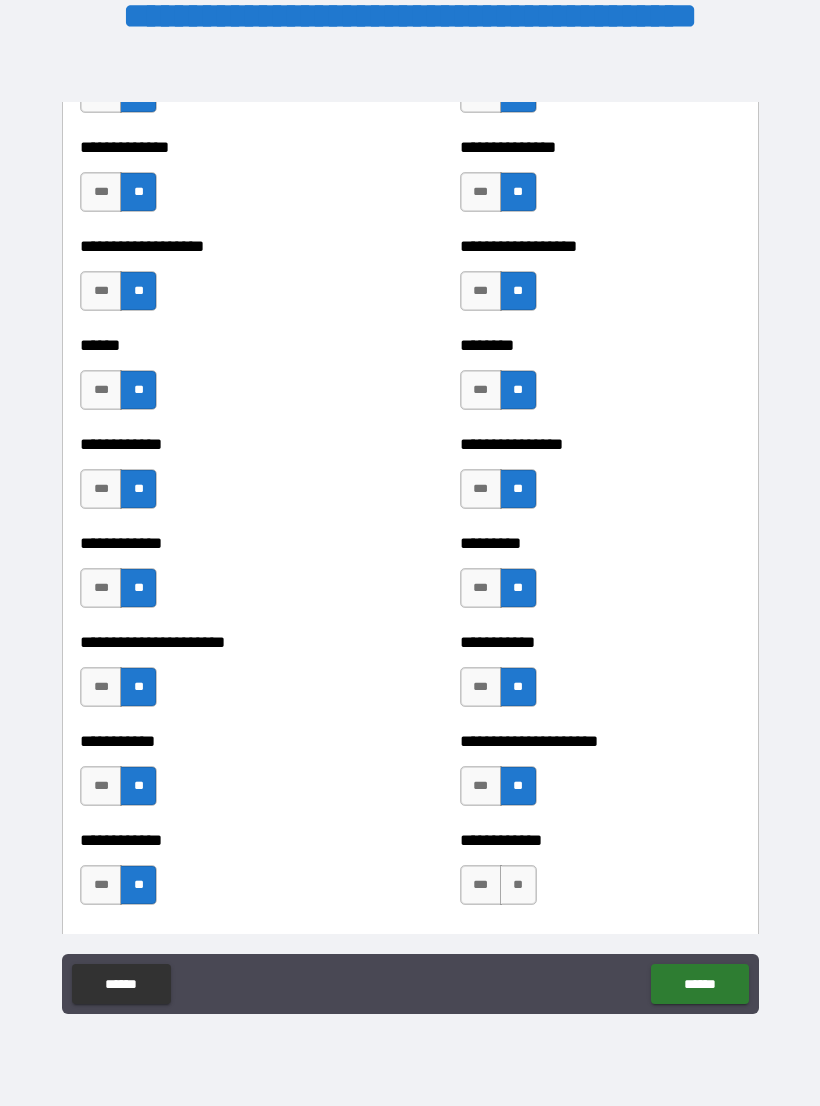 click on "**" at bounding box center (518, 885) 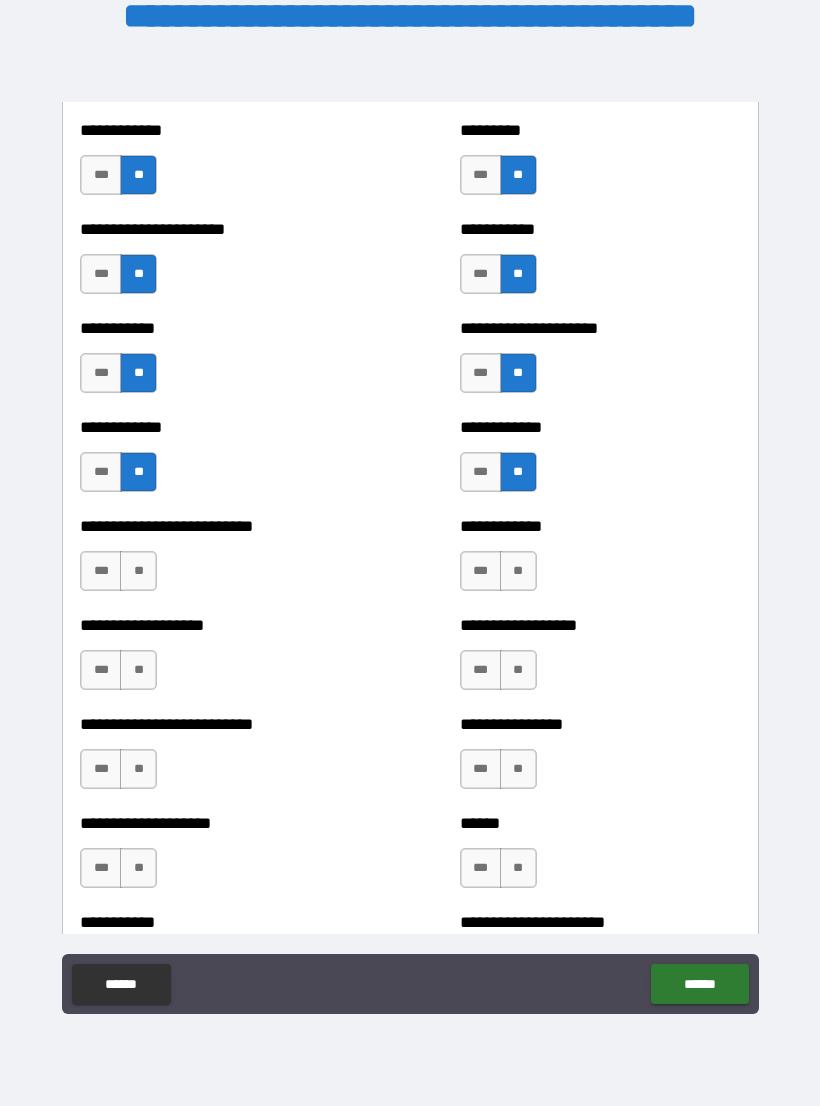 scroll, scrollTop: 5236, scrollLeft: 0, axis: vertical 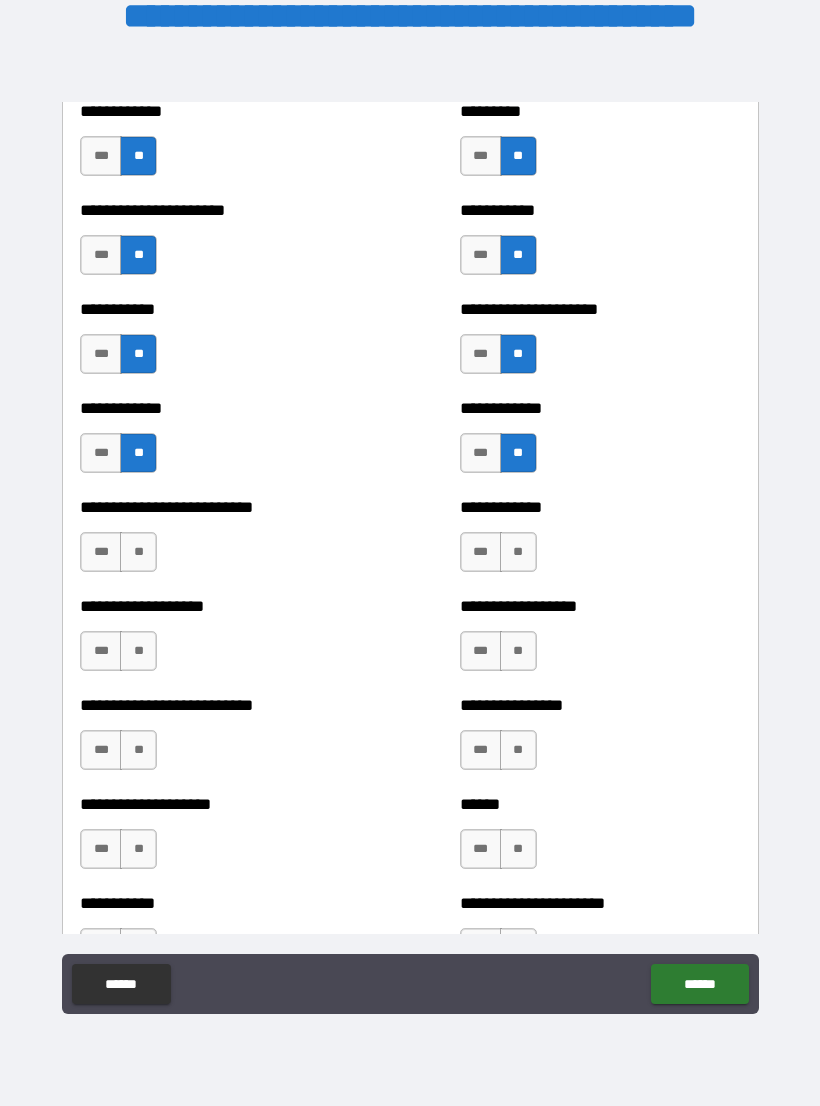 click on "**" at bounding box center (138, 552) 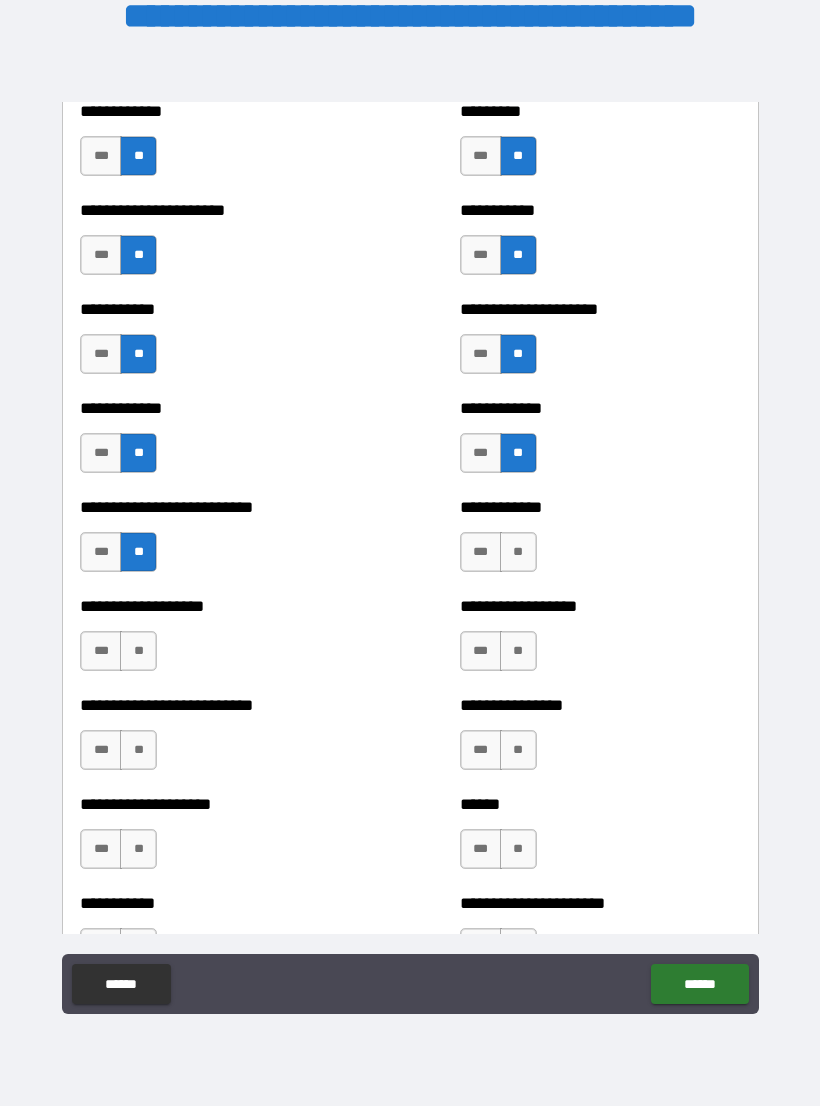 click on "**" at bounding box center [518, 552] 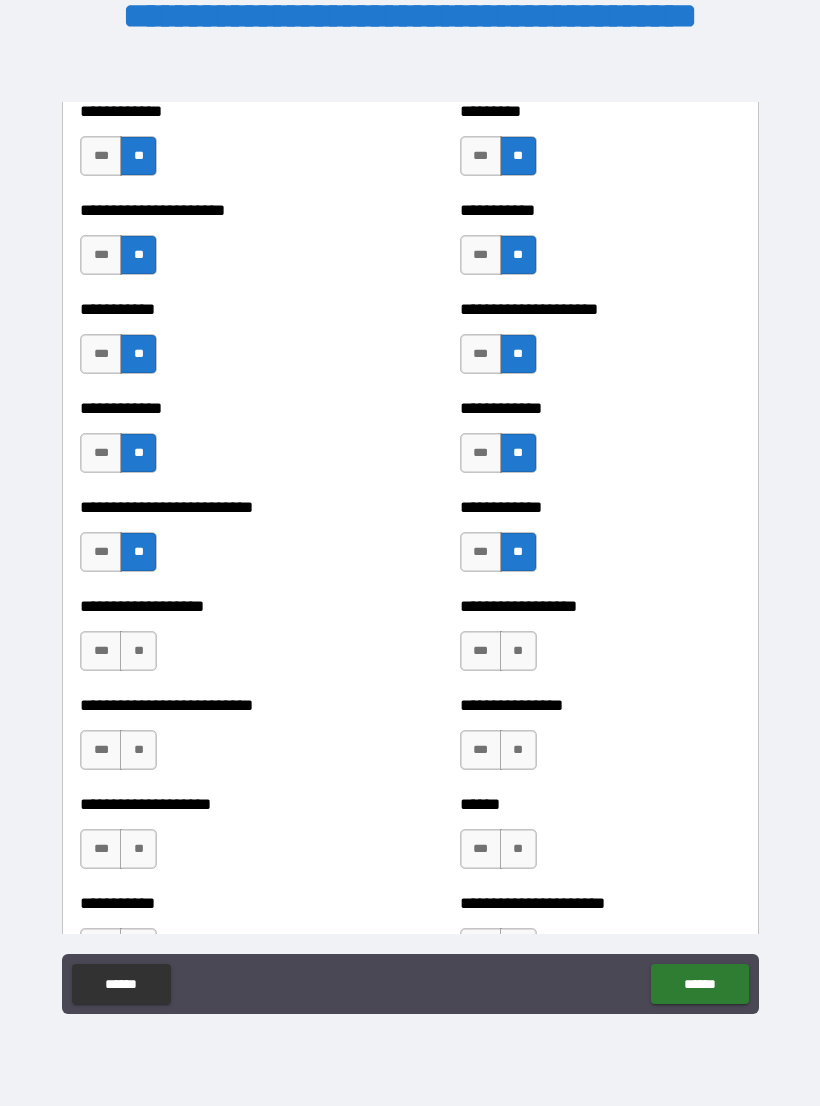 click on "**" at bounding box center (138, 651) 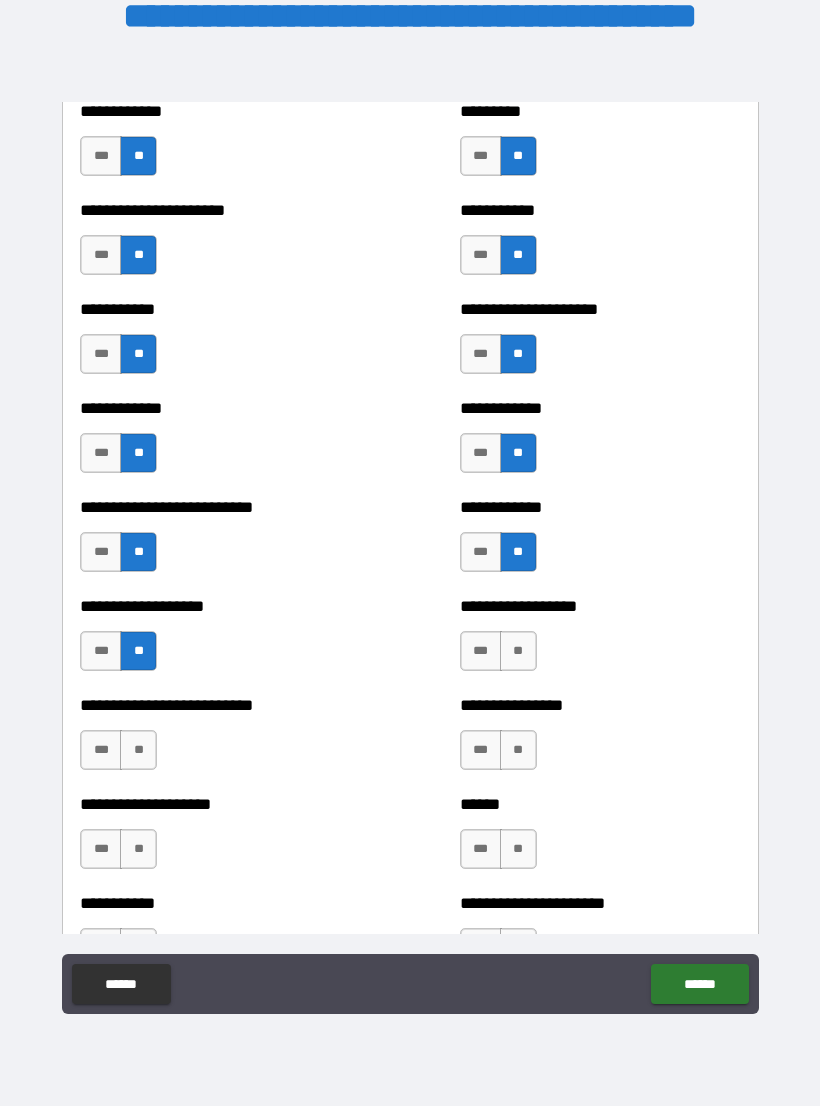 click on "**" at bounding box center (518, 651) 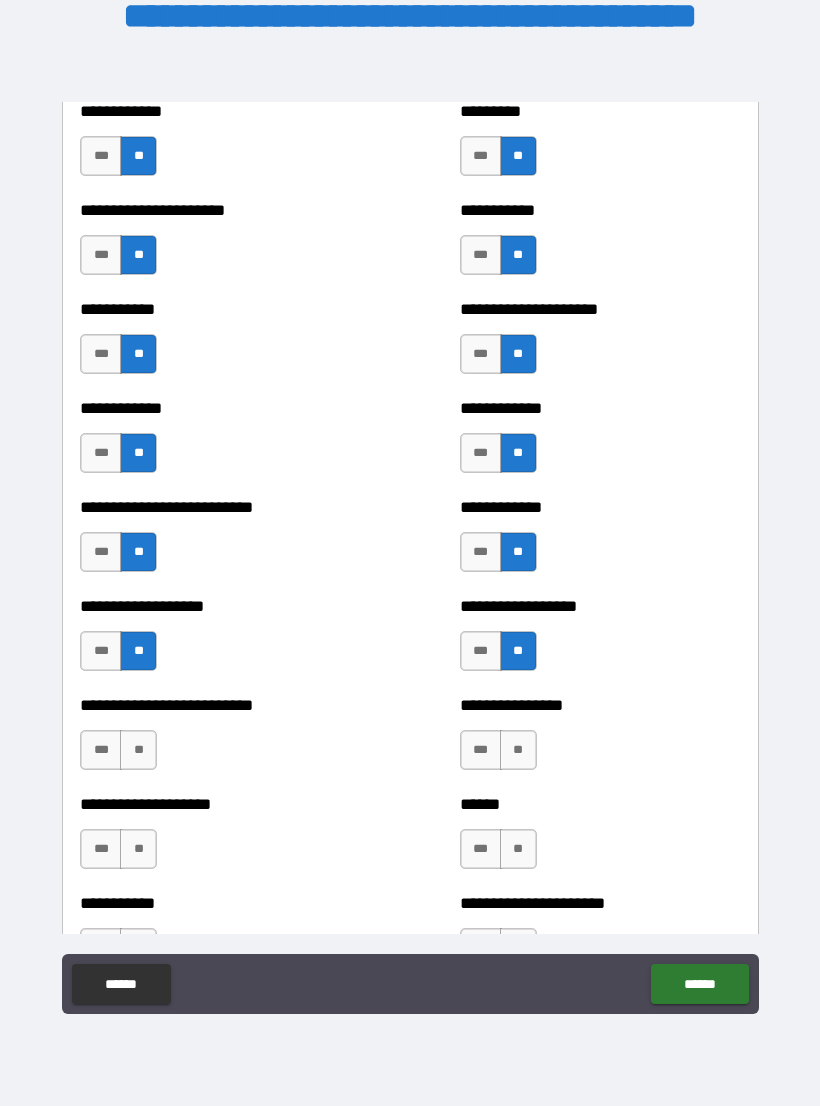 click on "**" at bounding box center (138, 750) 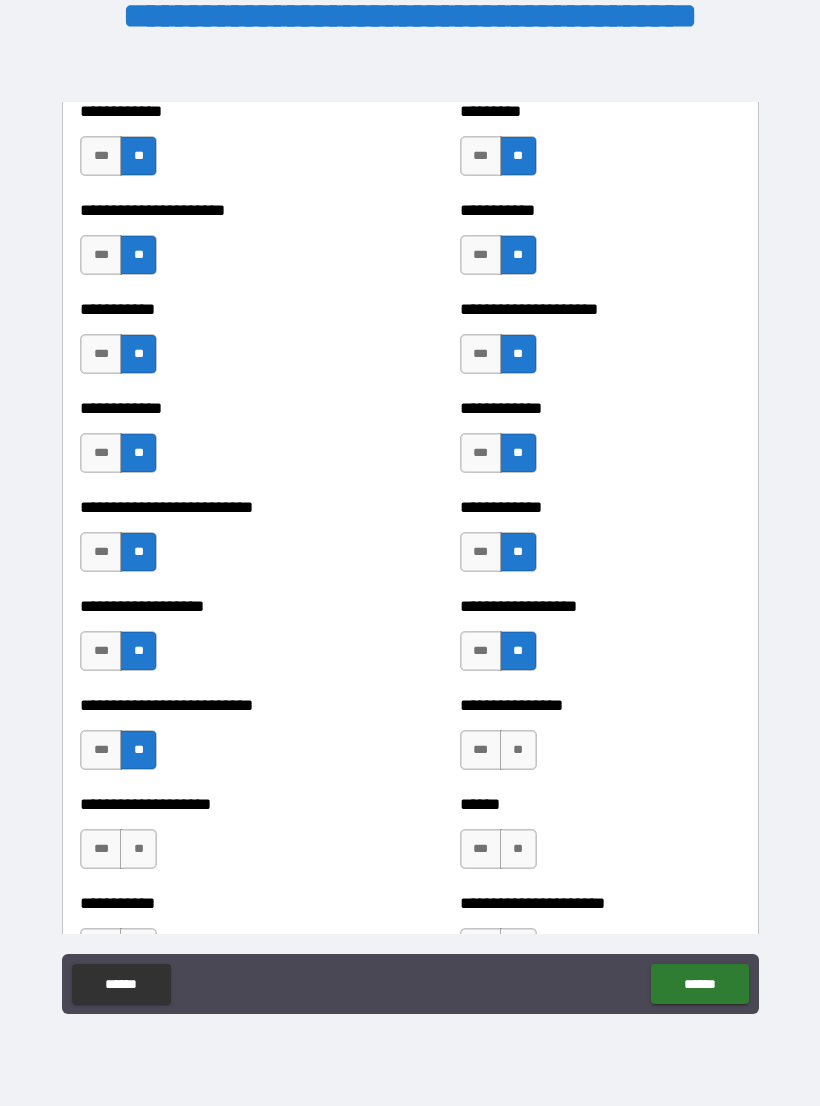 click on "**" at bounding box center (518, 750) 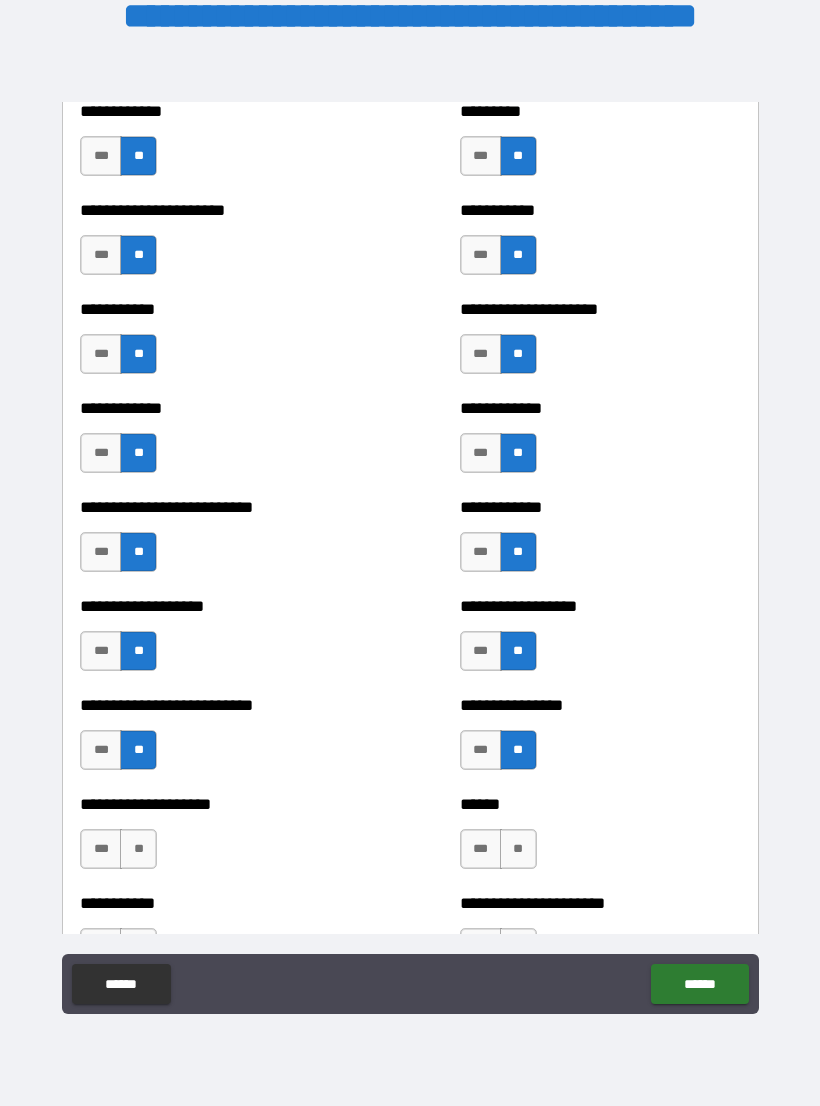 click on "**" at bounding box center (138, 849) 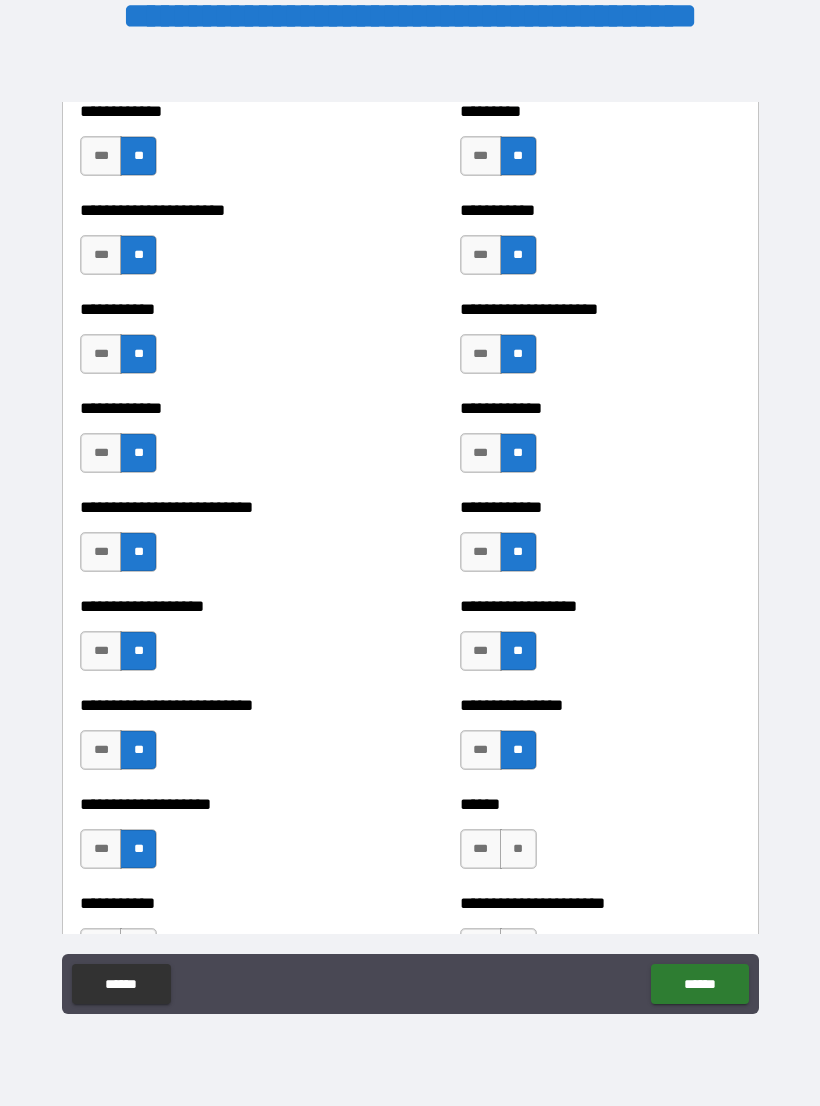 click on "**" at bounding box center (518, 849) 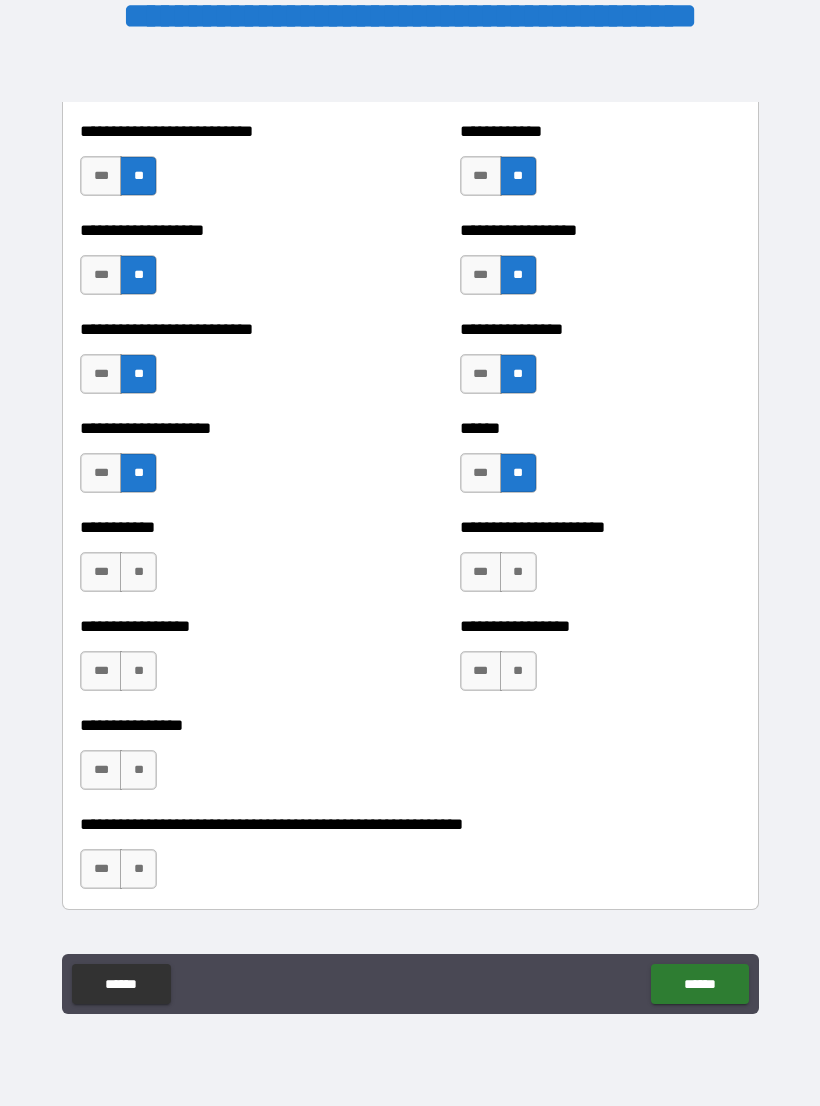 scroll, scrollTop: 5635, scrollLeft: 0, axis: vertical 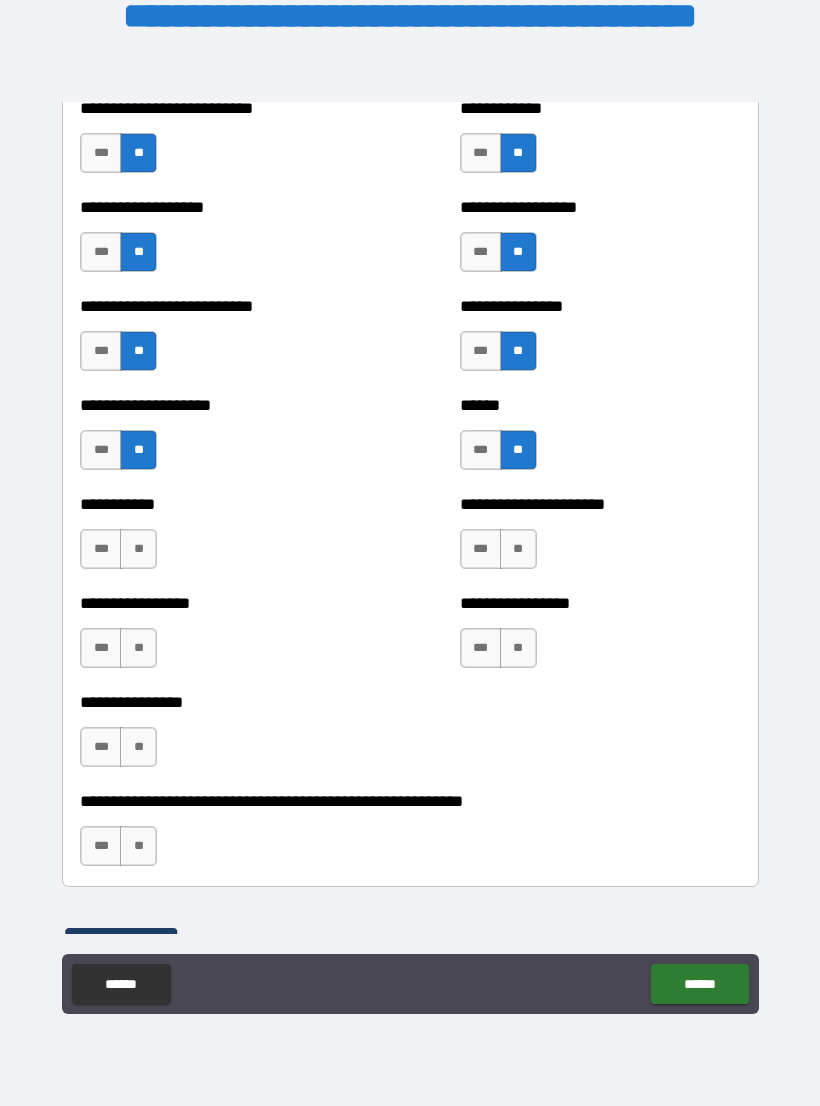 click on "**" at bounding box center [138, 549] 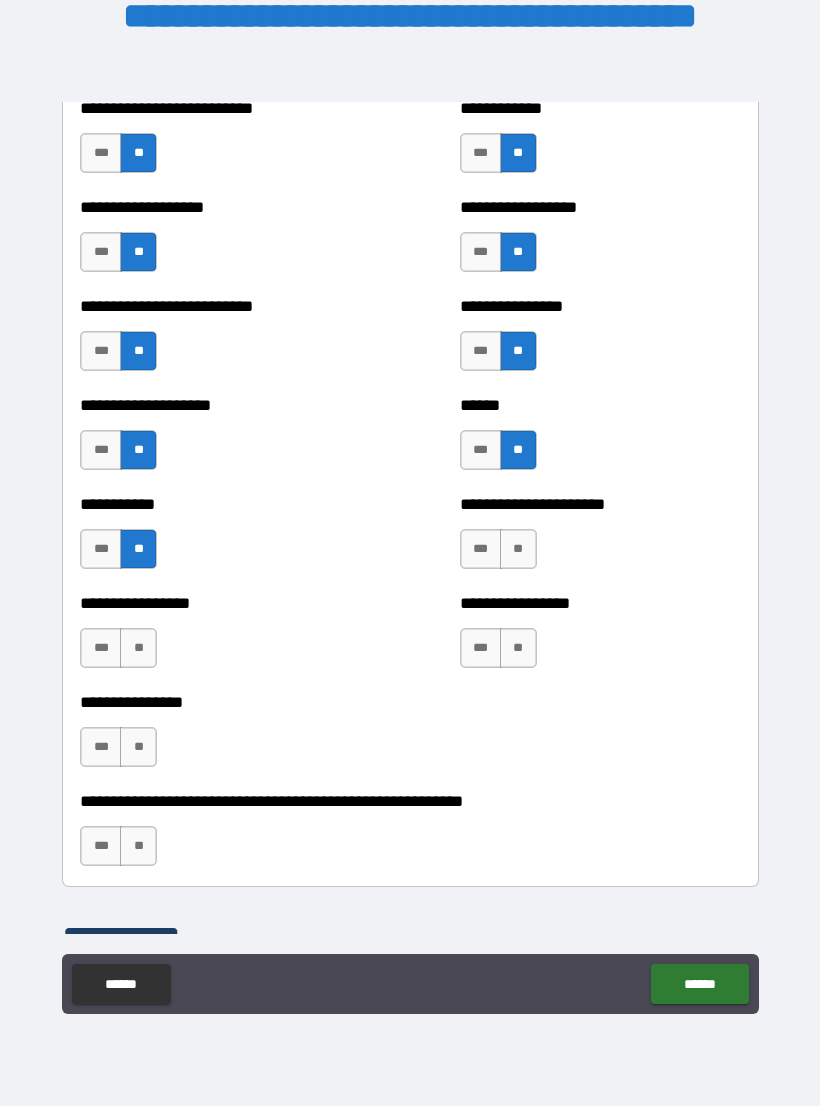 click on "**" at bounding box center (518, 549) 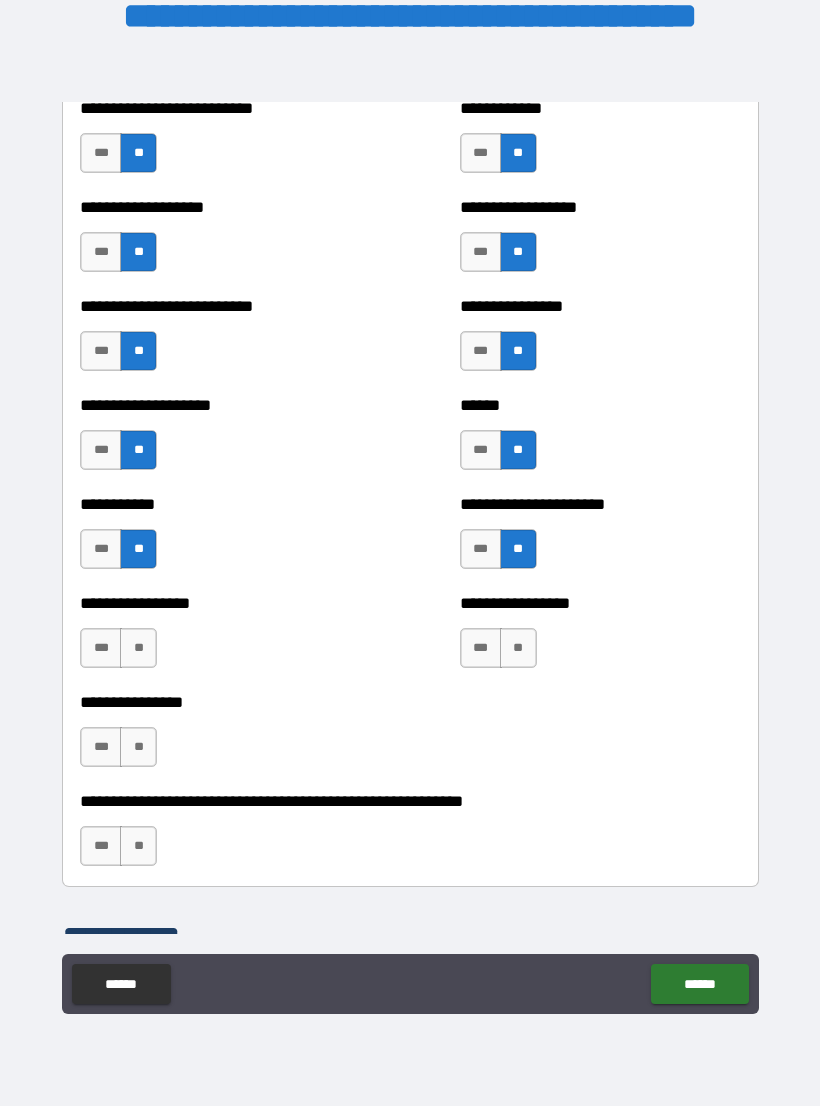 click on "**" at bounding box center [138, 648] 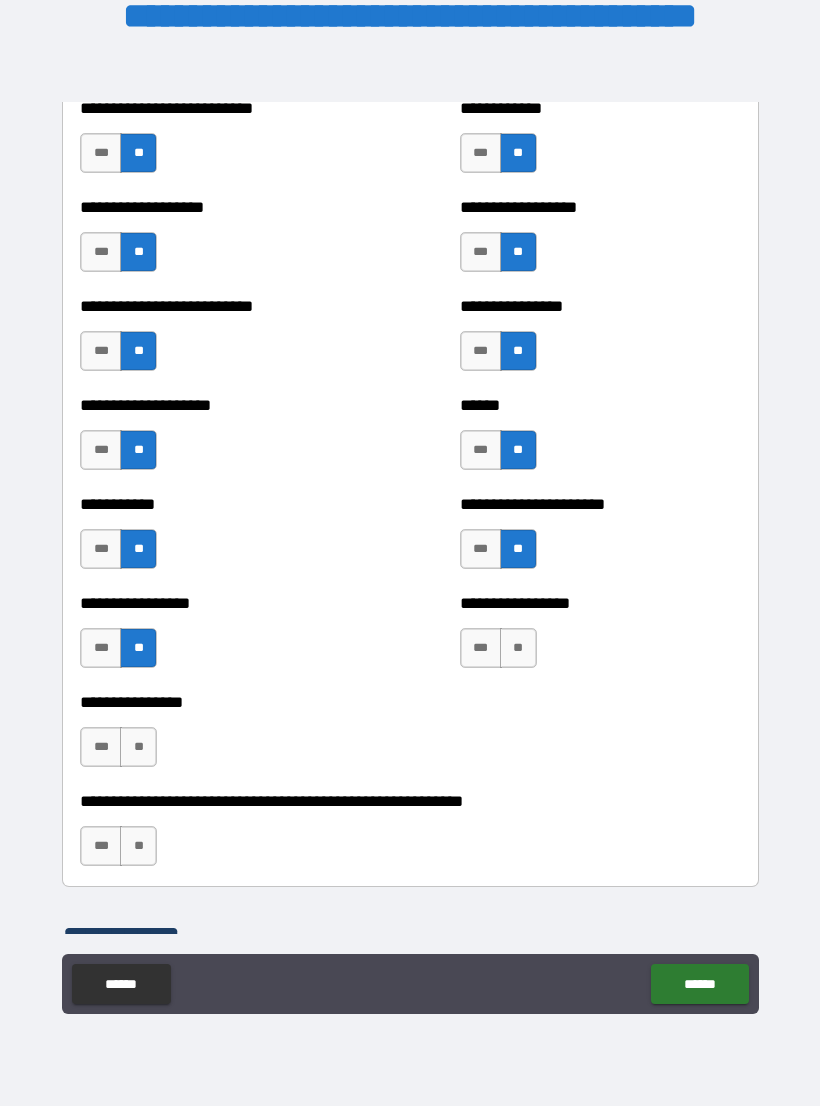 click on "**" at bounding box center [518, 648] 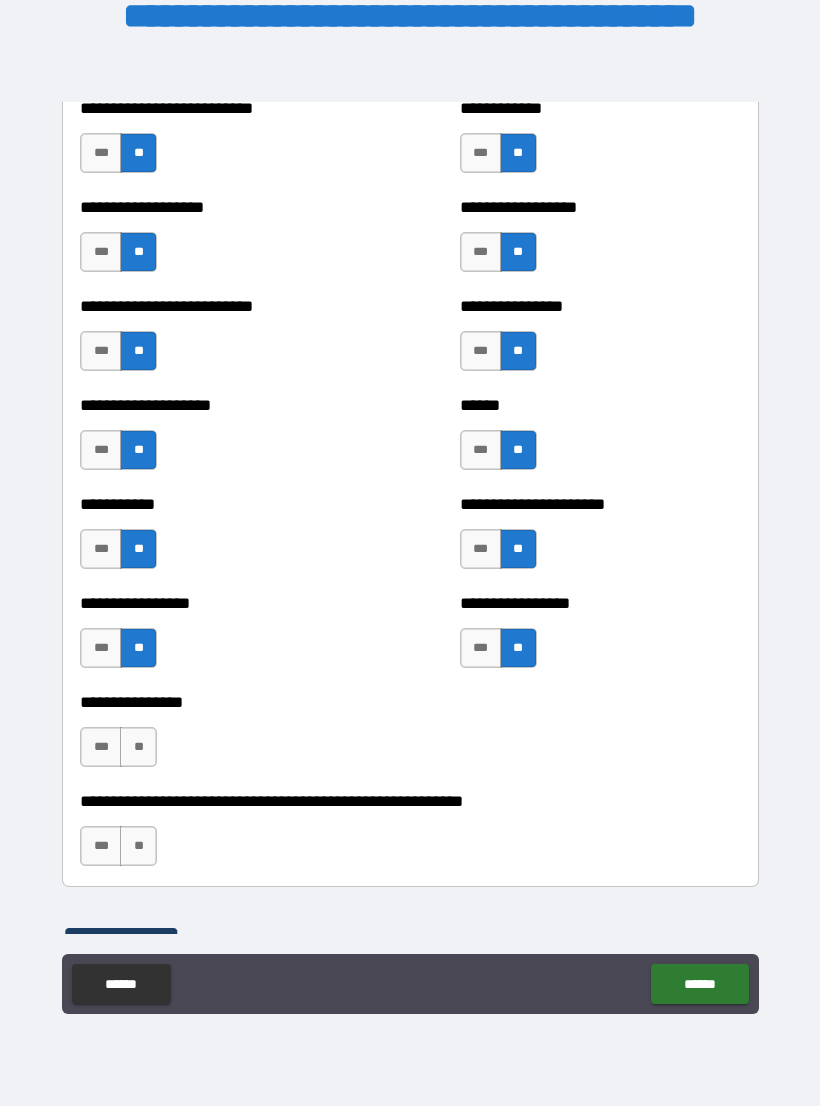 click on "**" at bounding box center [138, 747] 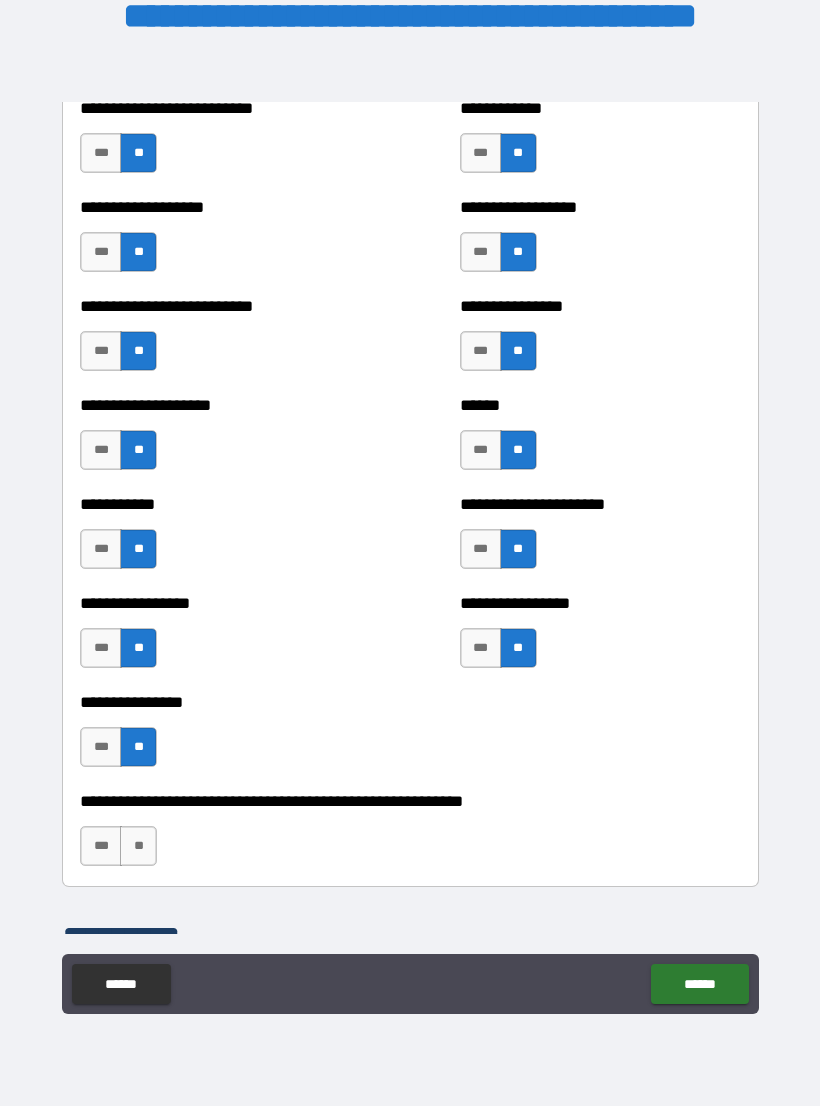 click on "**" at bounding box center [138, 846] 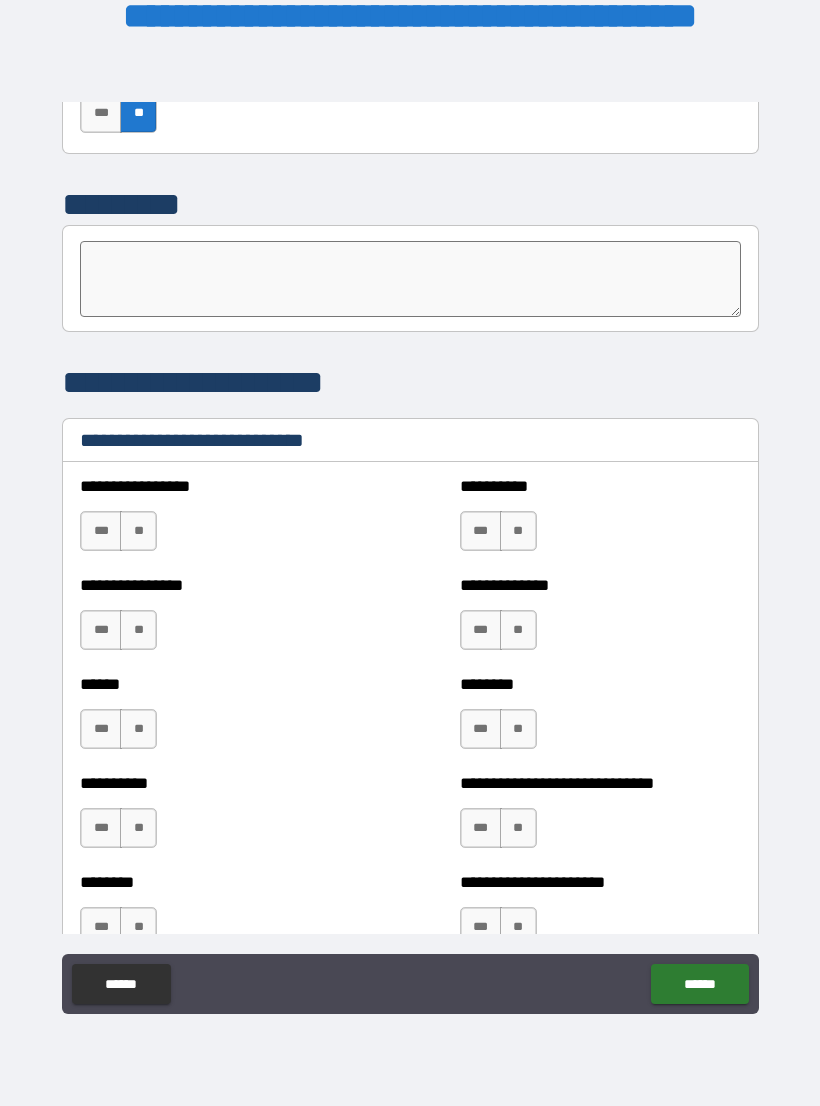 scroll, scrollTop: 6388, scrollLeft: 0, axis: vertical 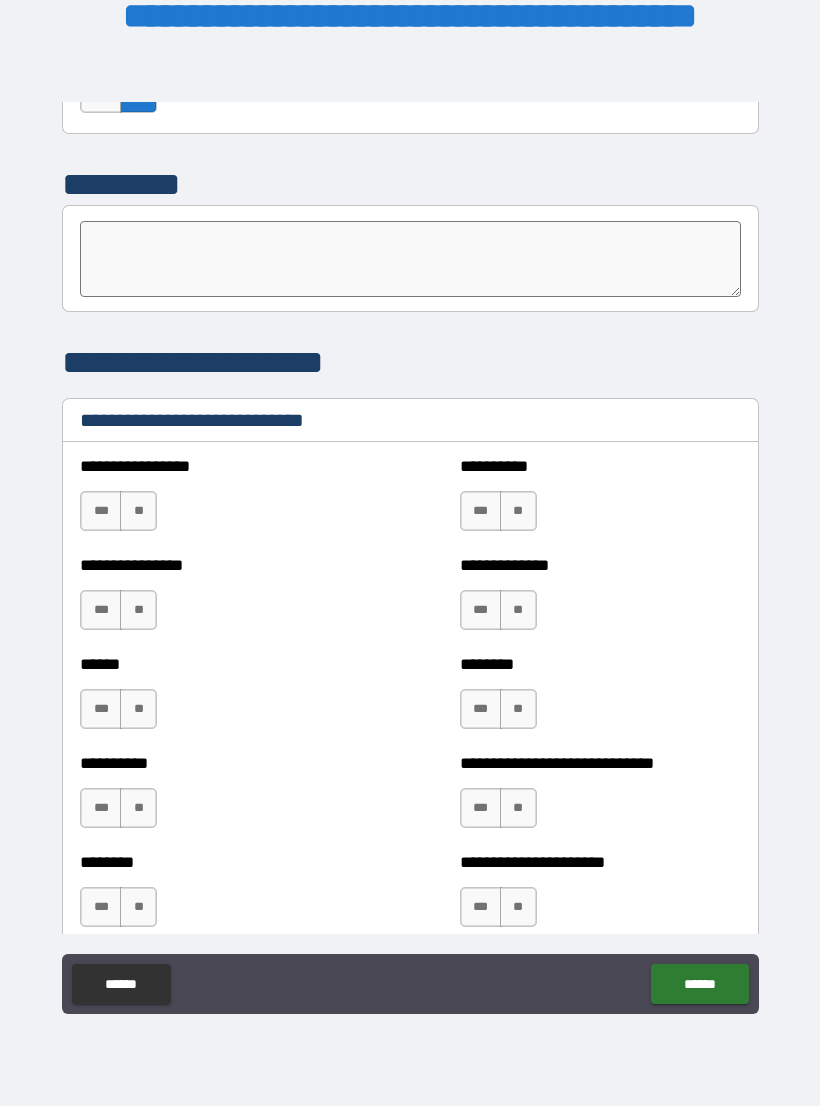 click on "**" at bounding box center [138, 511] 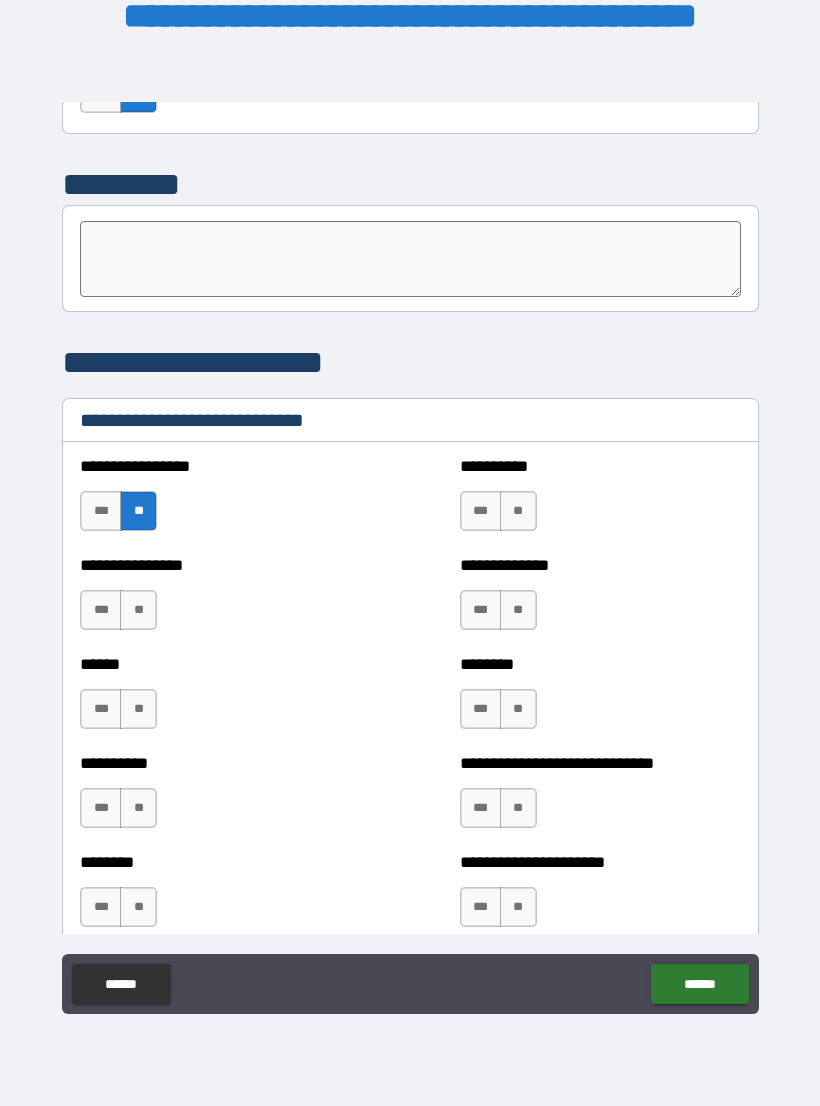 click on "**" at bounding box center (518, 511) 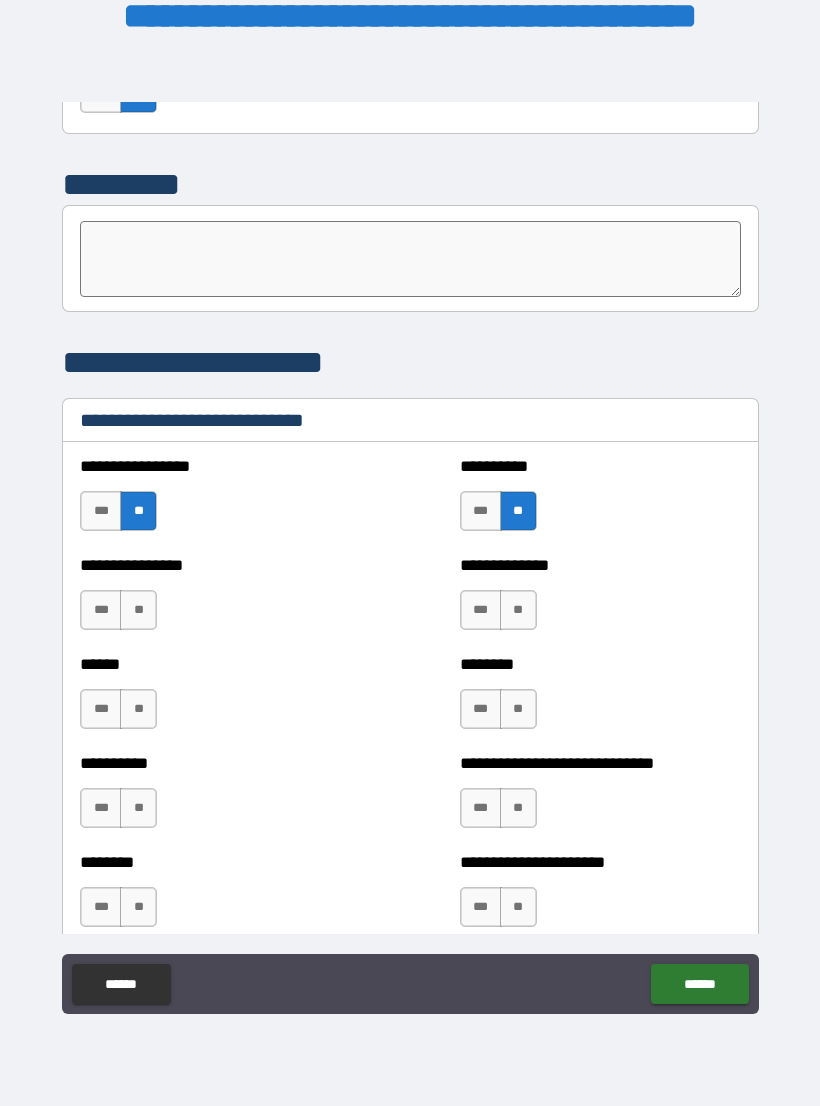 click on "**" at bounding box center [138, 610] 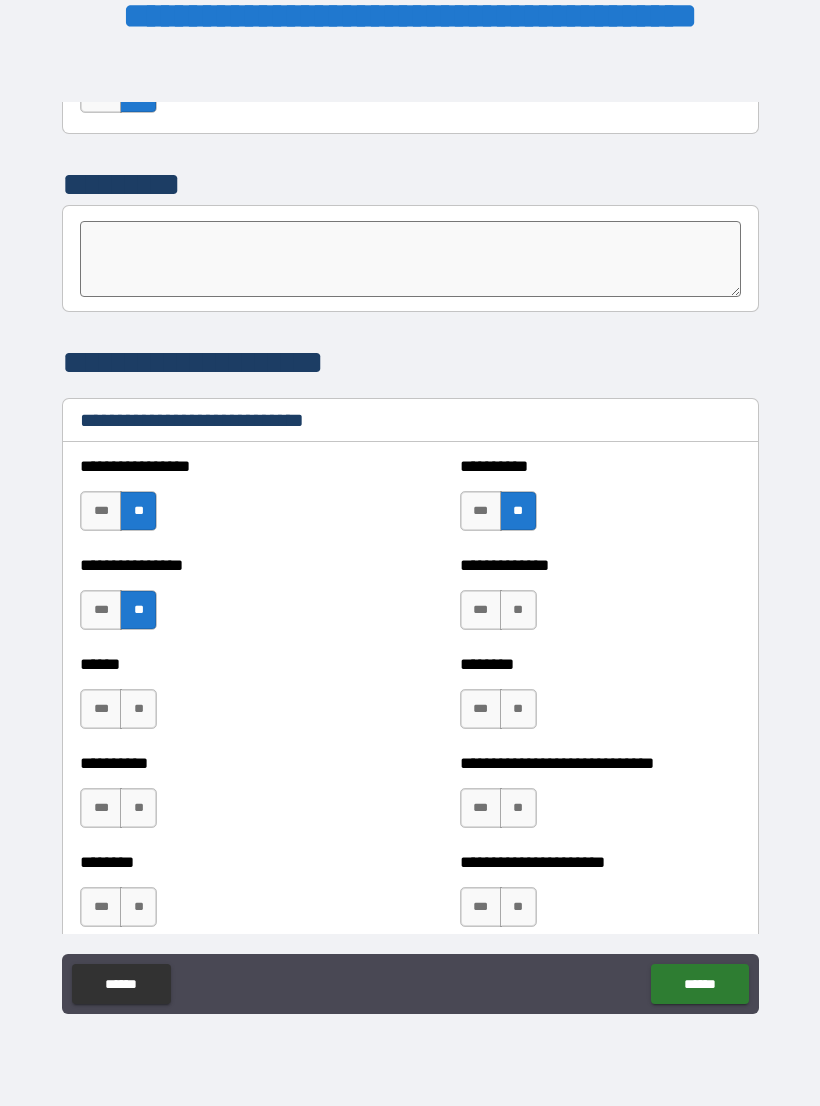 click on "**" at bounding box center [138, 709] 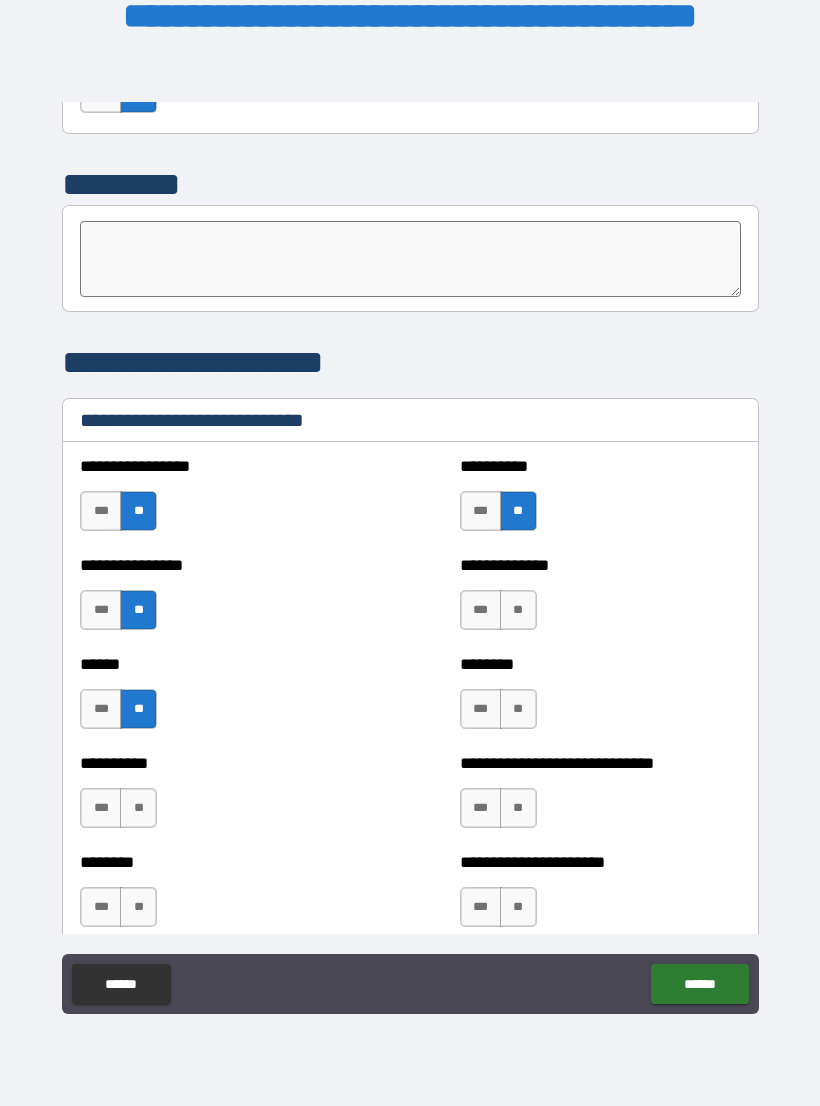 click on "**" at bounding box center [518, 610] 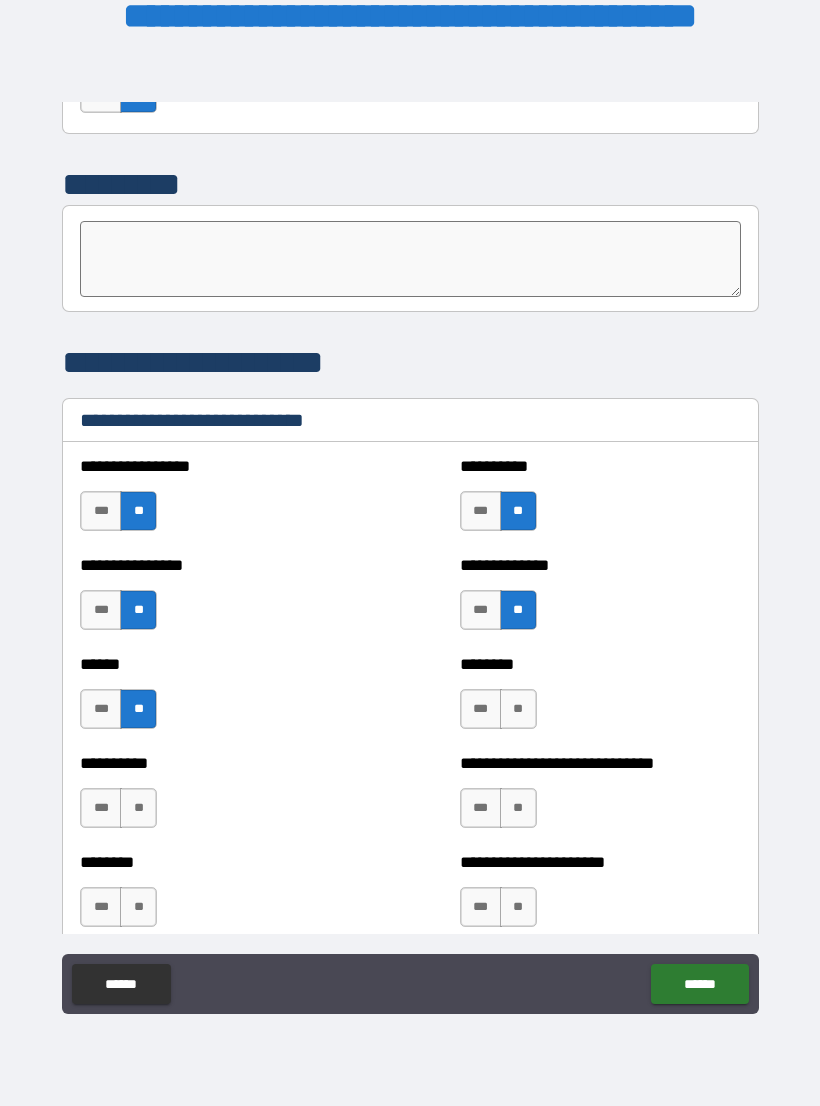 click on "**" at bounding box center [518, 709] 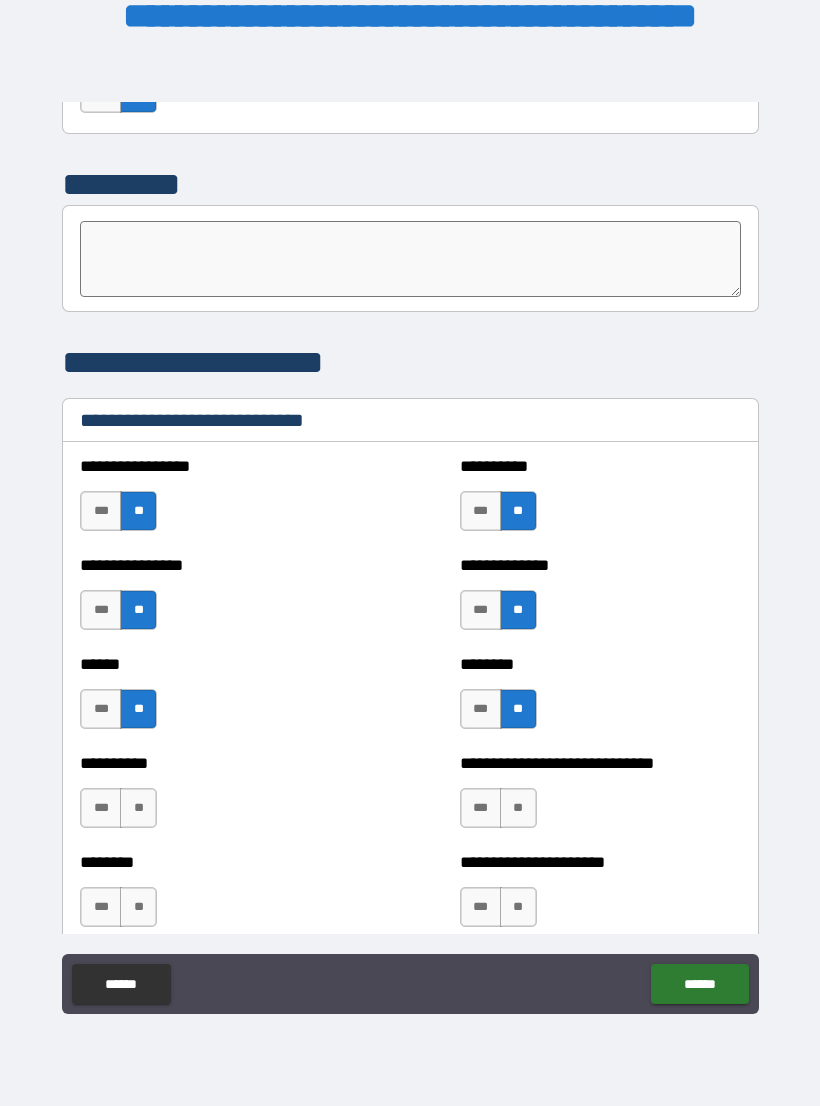 click on "**" at bounding box center (138, 808) 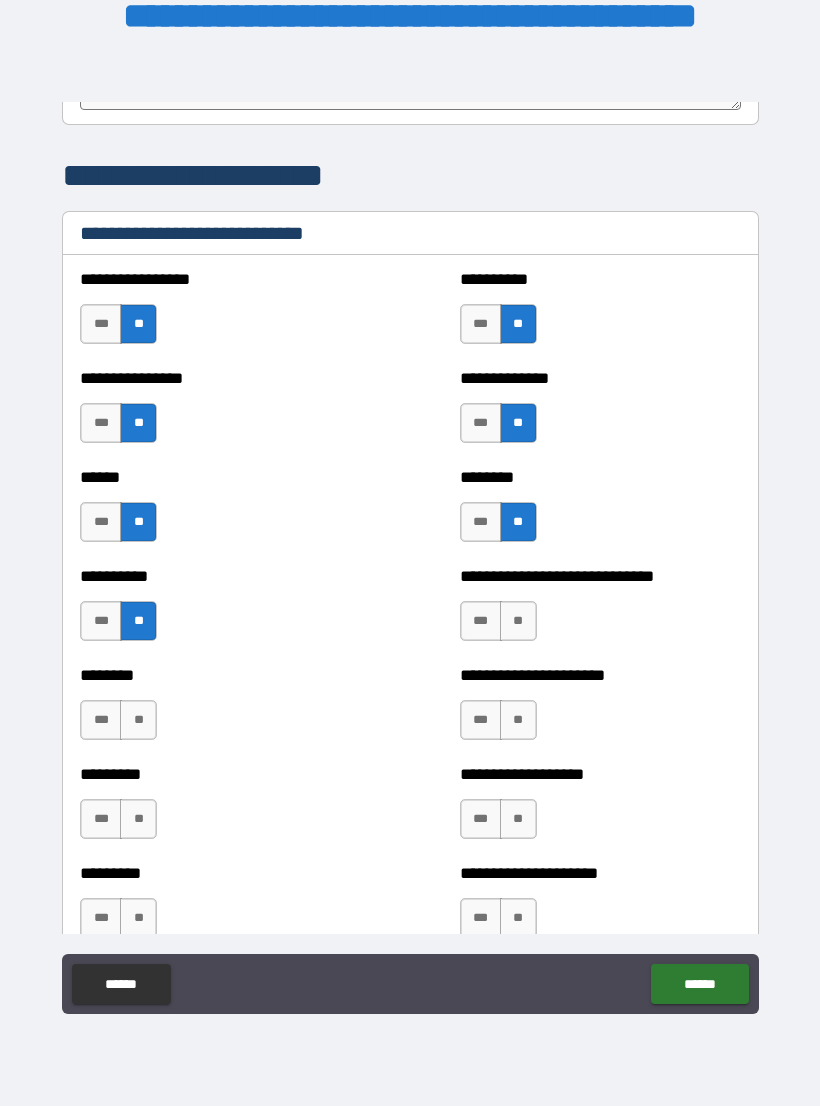 scroll, scrollTop: 6629, scrollLeft: 0, axis: vertical 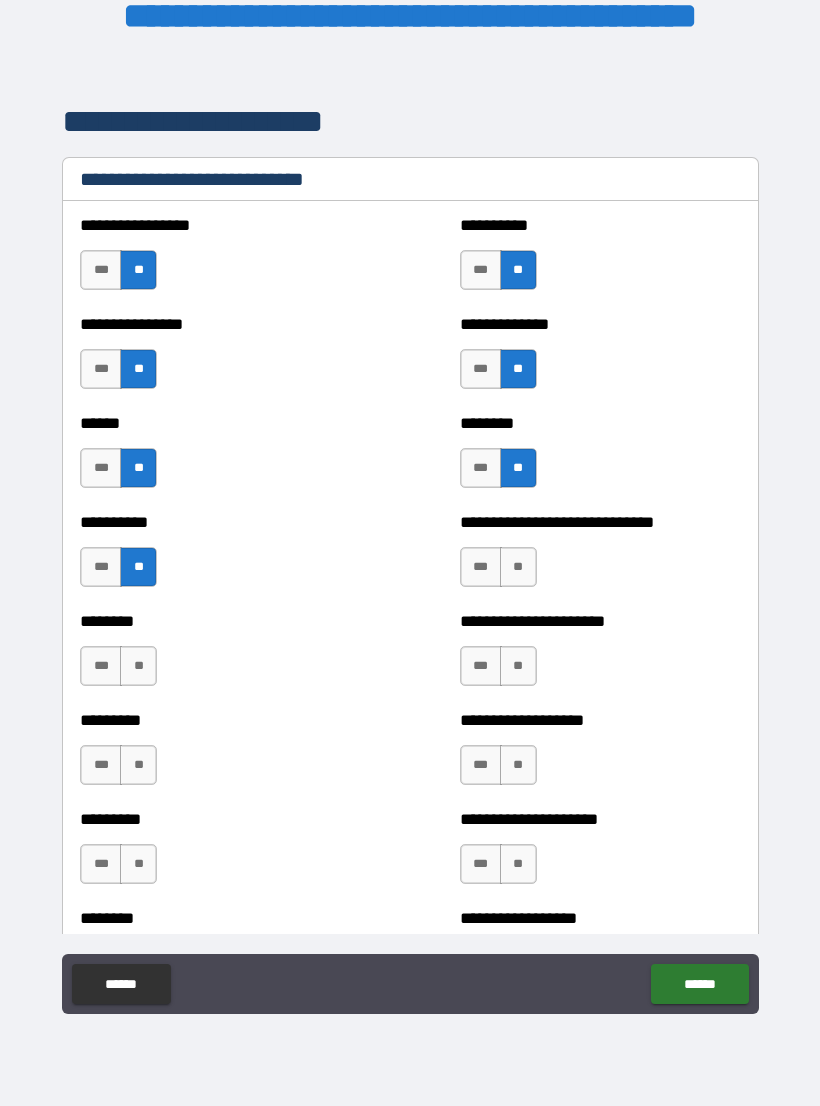 click on "**" at bounding box center [138, 666] 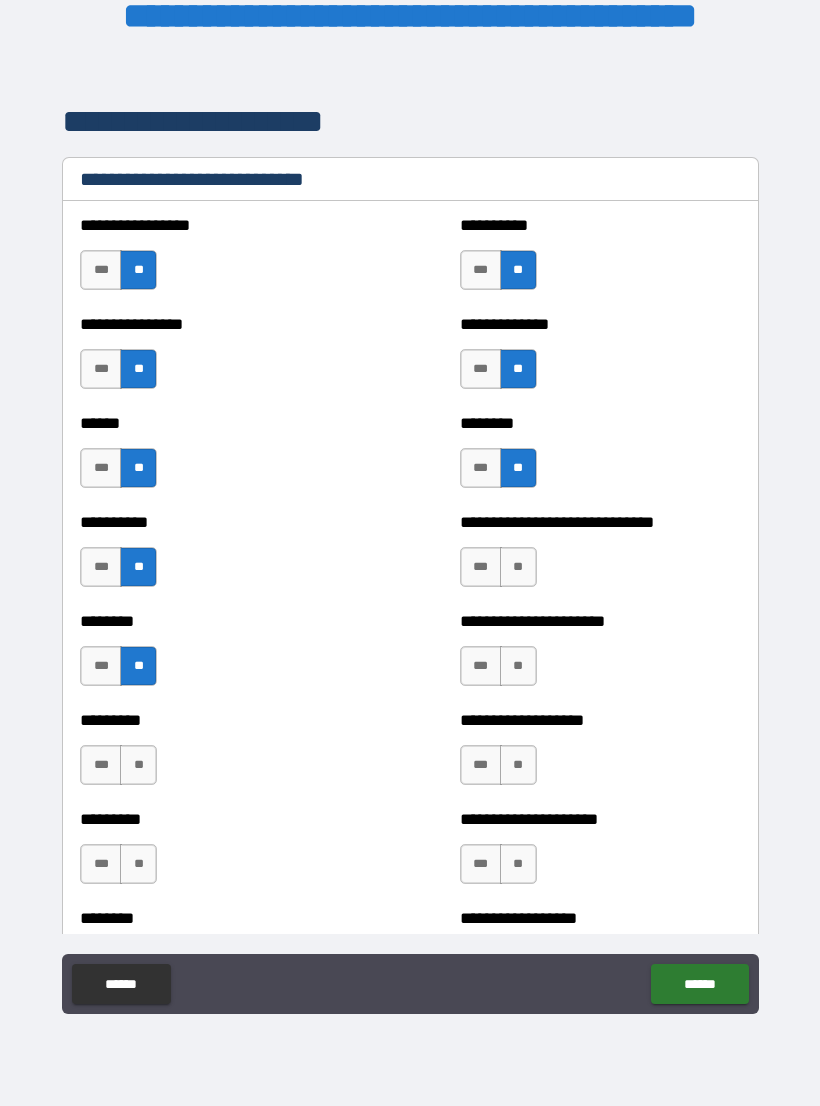click on "**" at bounding box center [518, 567] 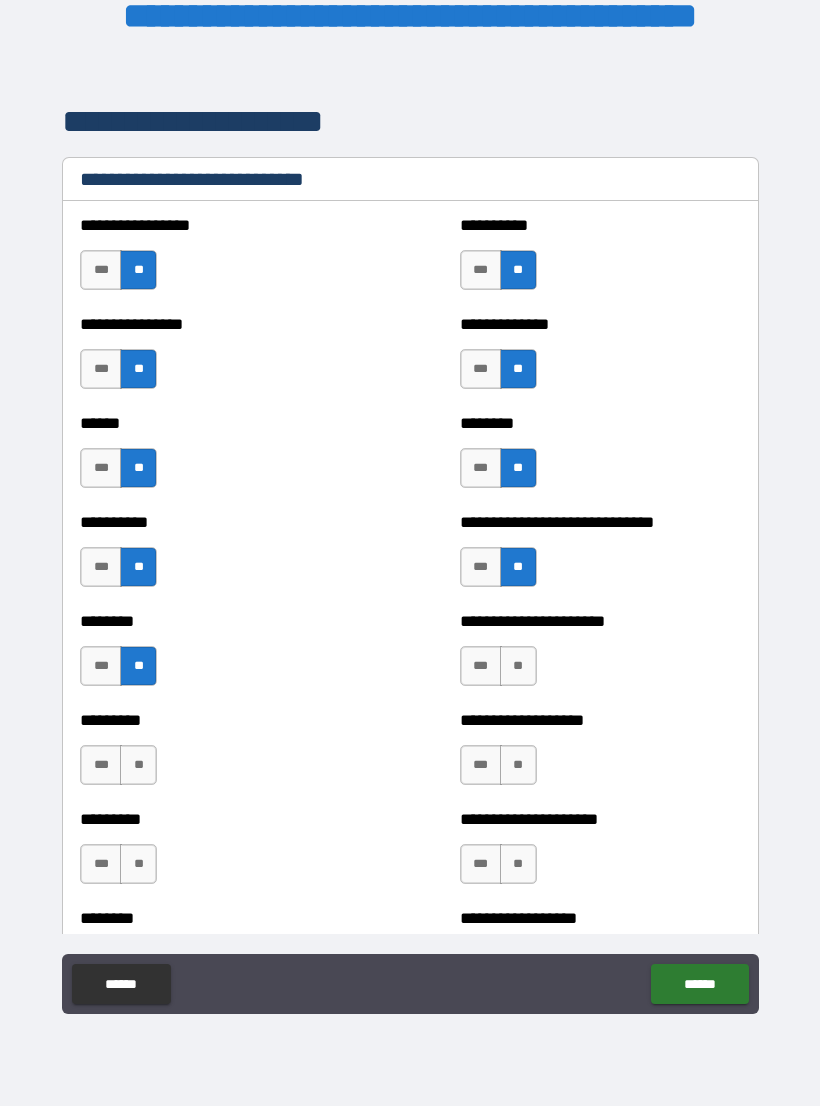 click on "**" at bounding box center [518, 666] 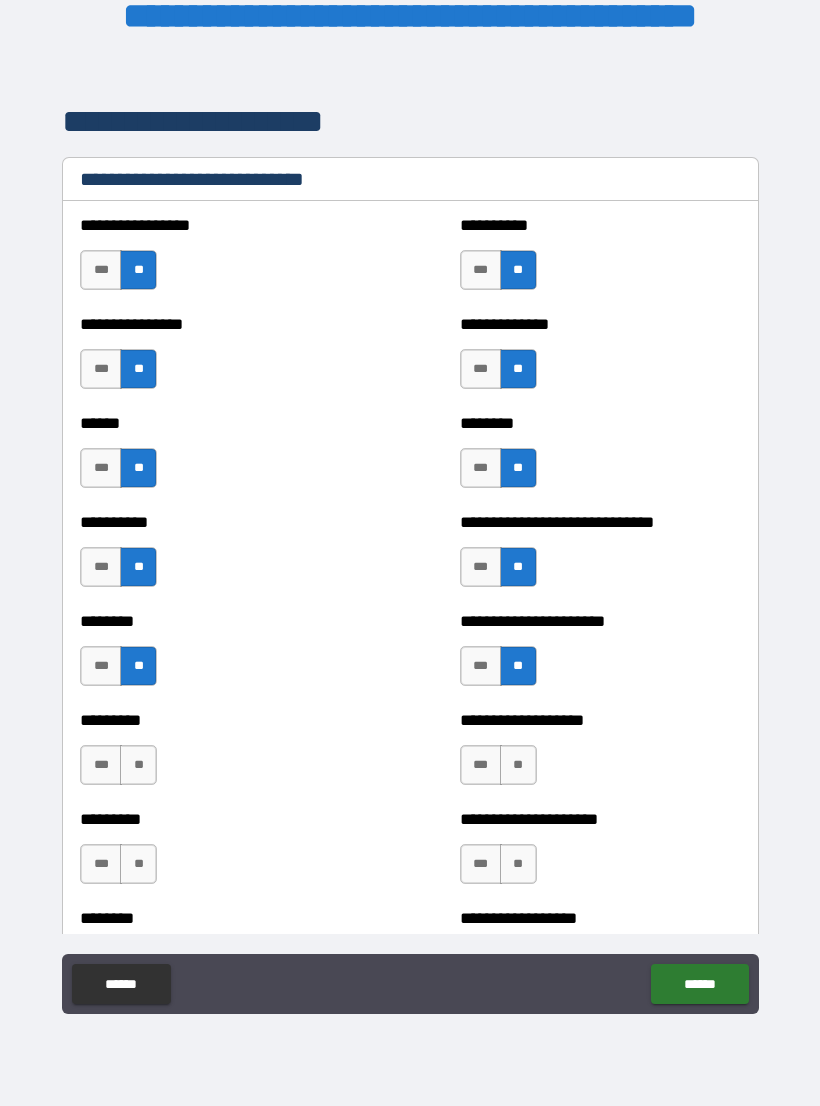 click on "**" at bounding box center [138, 765] 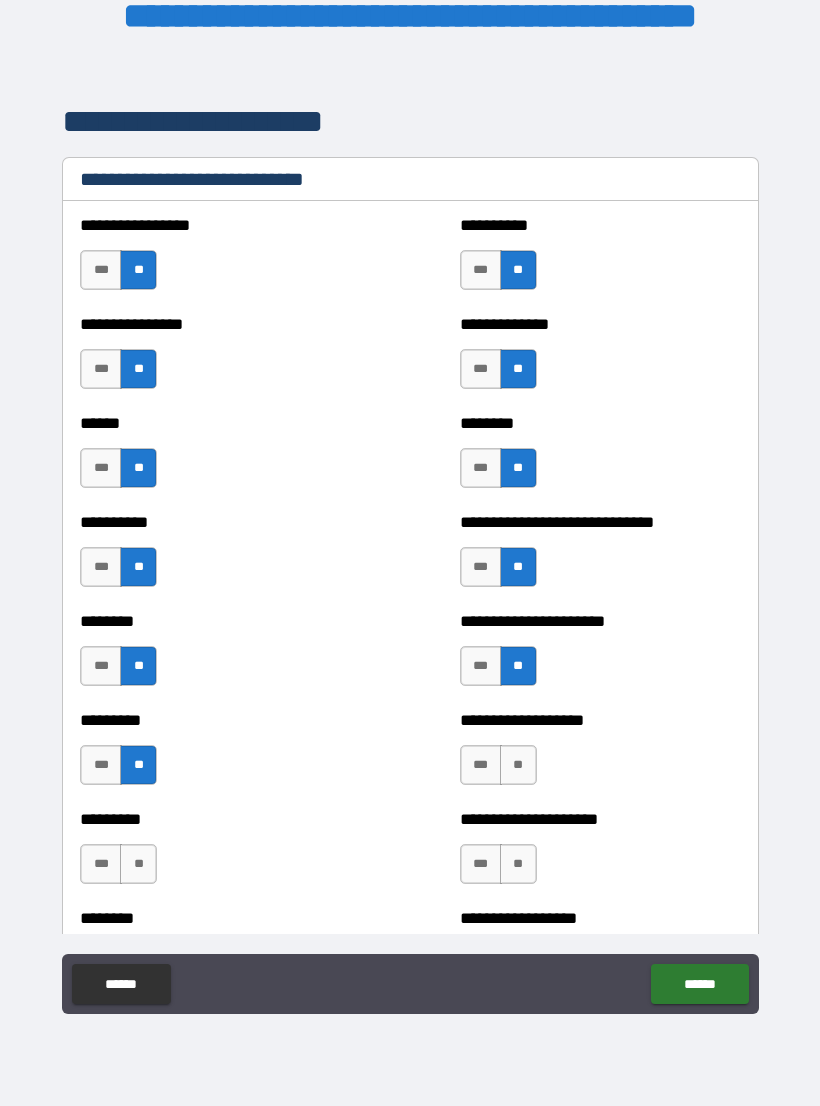 click on "**" at bounding box center (518, 765) 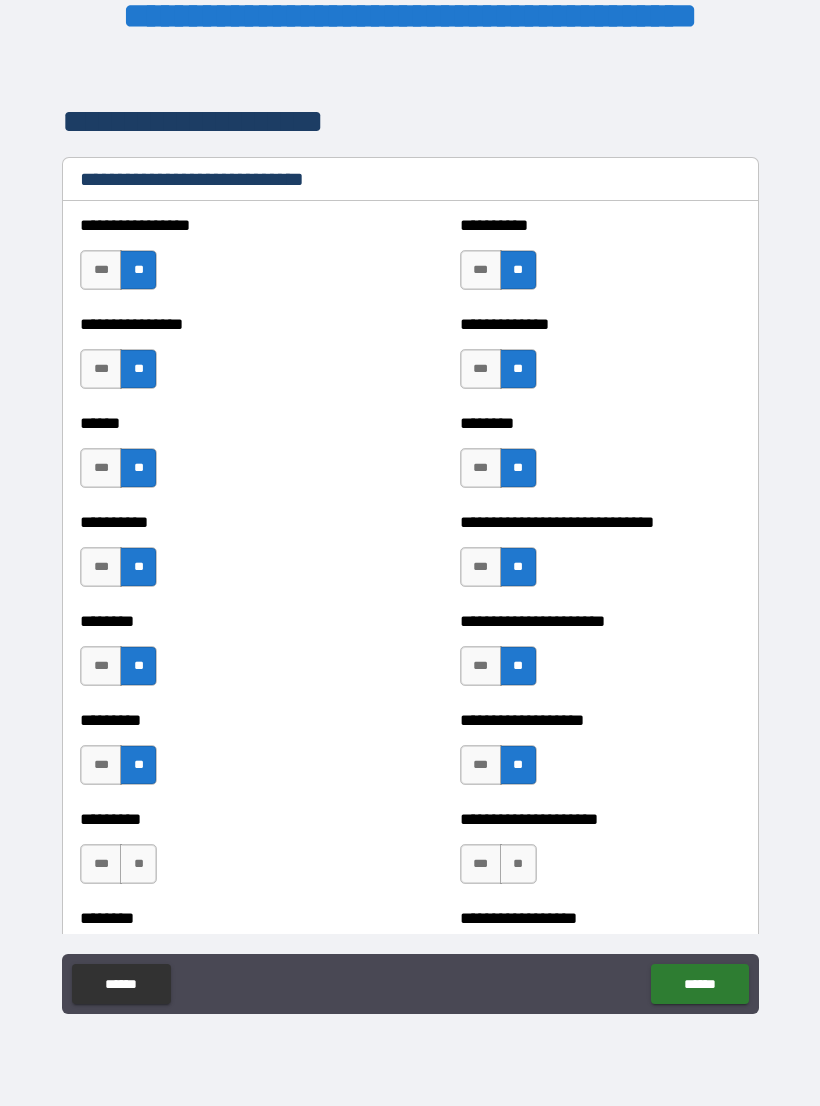 click on "**" at bounding box center [138, 864] 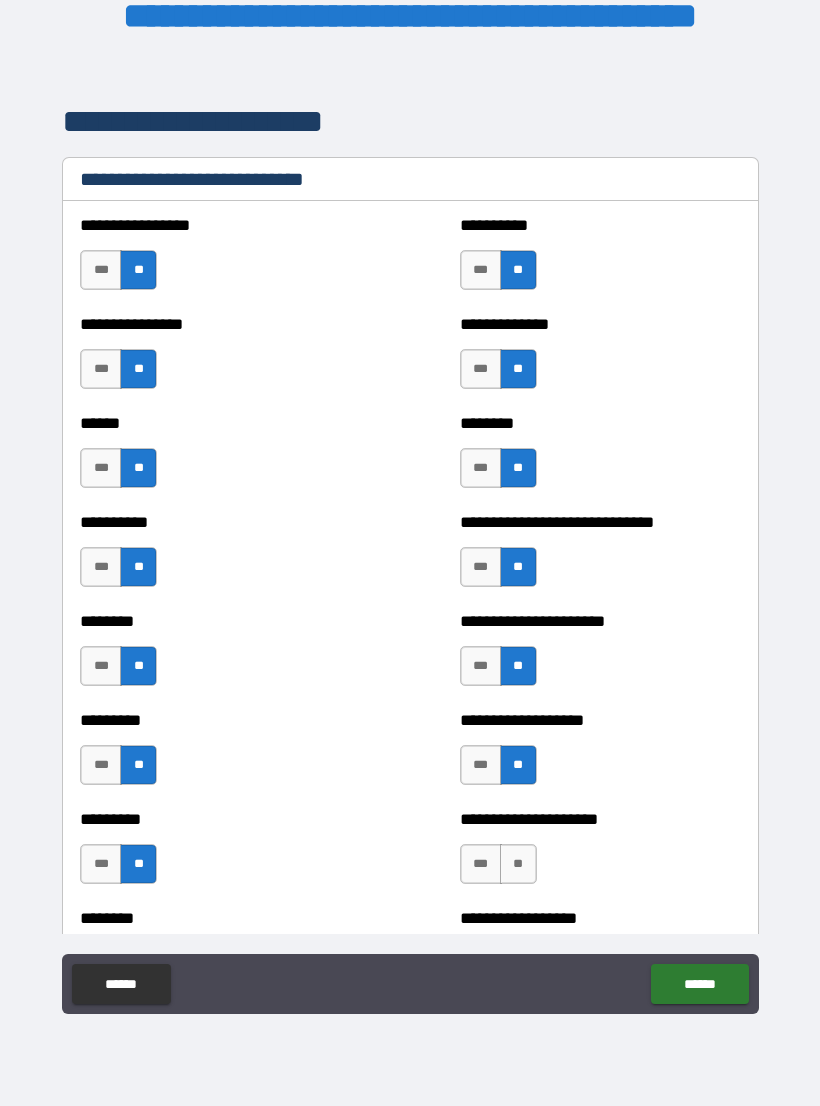 click on "**" at bounding box center [518, 864] 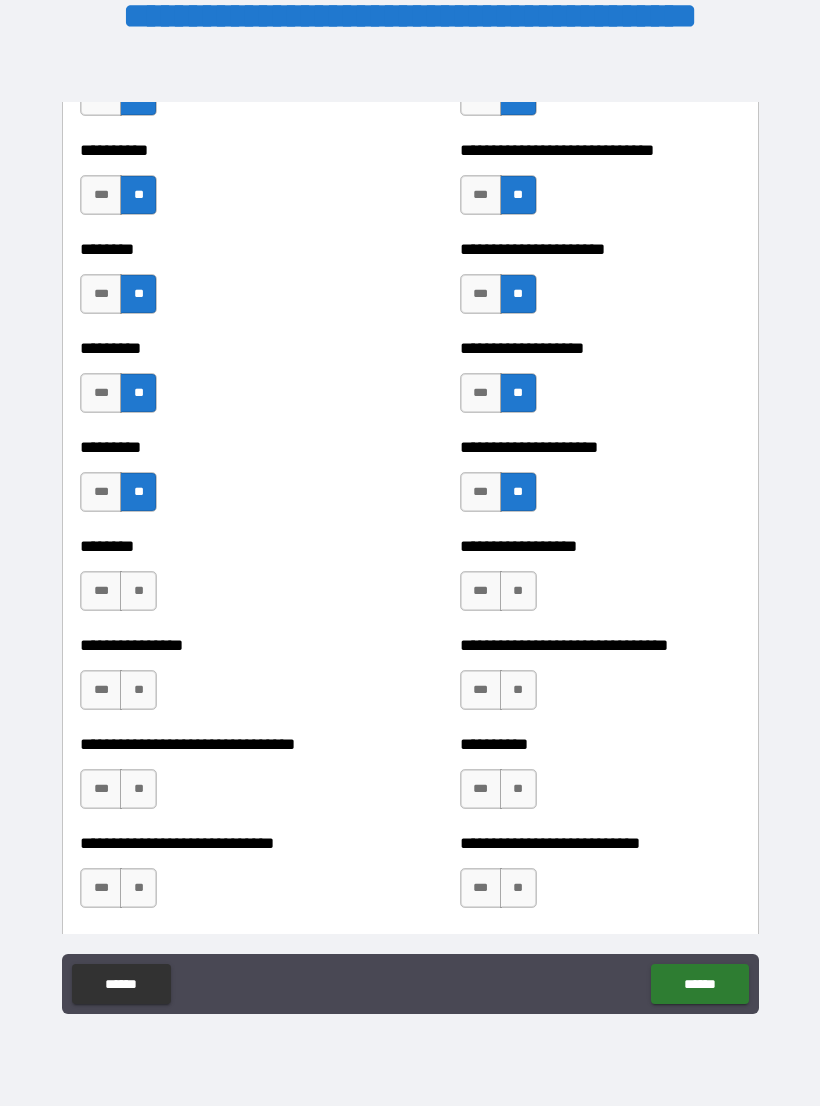scroll, scrollTop: 7007, scrollLeft: 0, axis: vertical 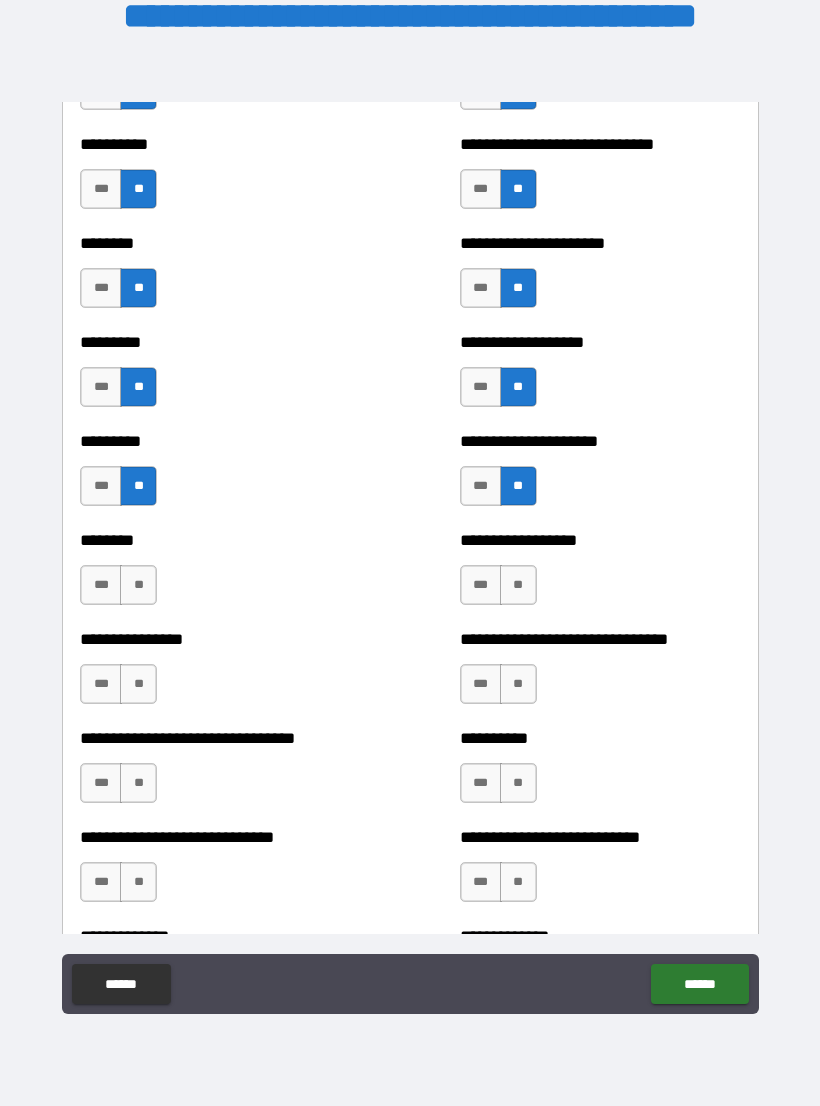click on "**" at bounding box center [138, 585] 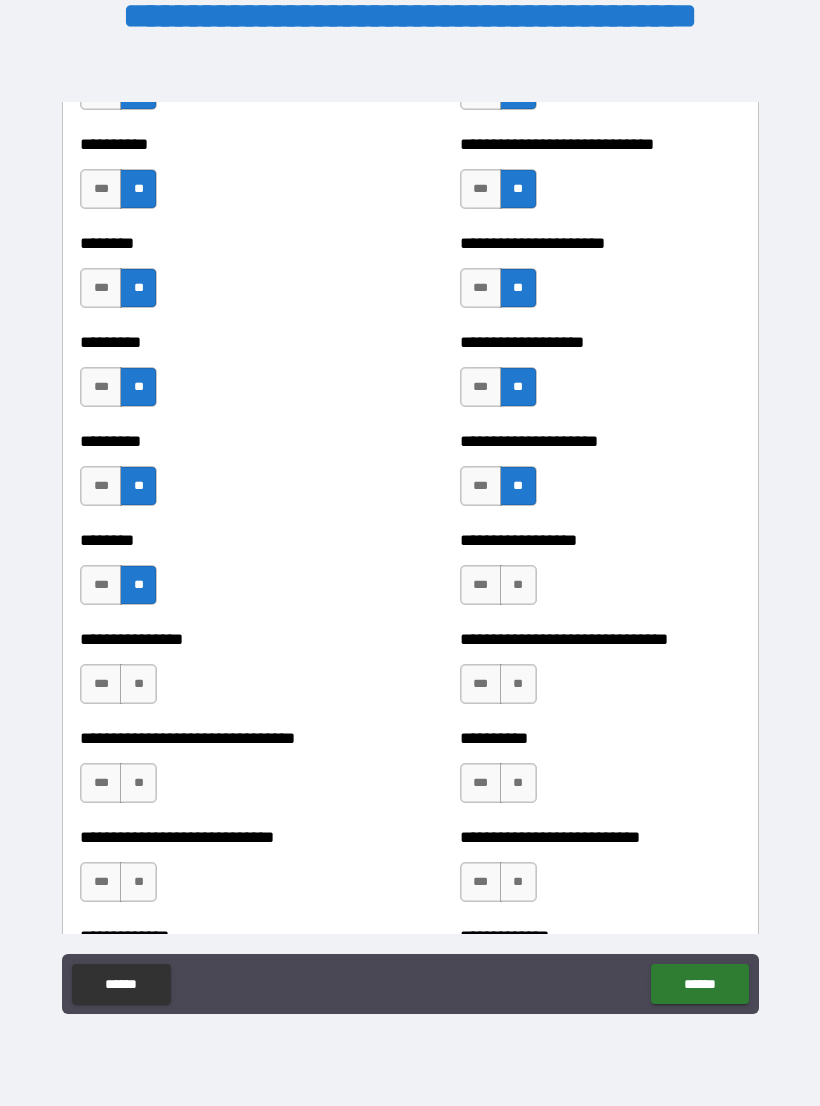 click on "**********" at bounding box center (600, 575) 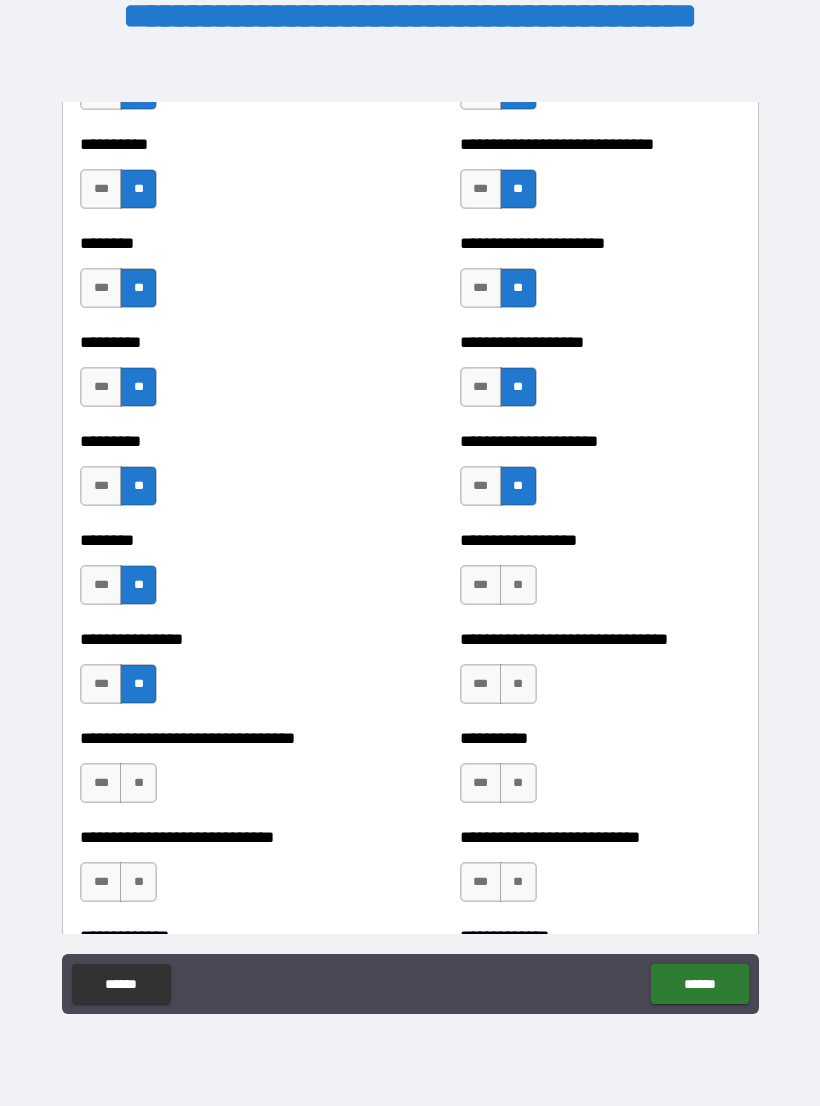 click on "**" at bounding box center (518, 585) 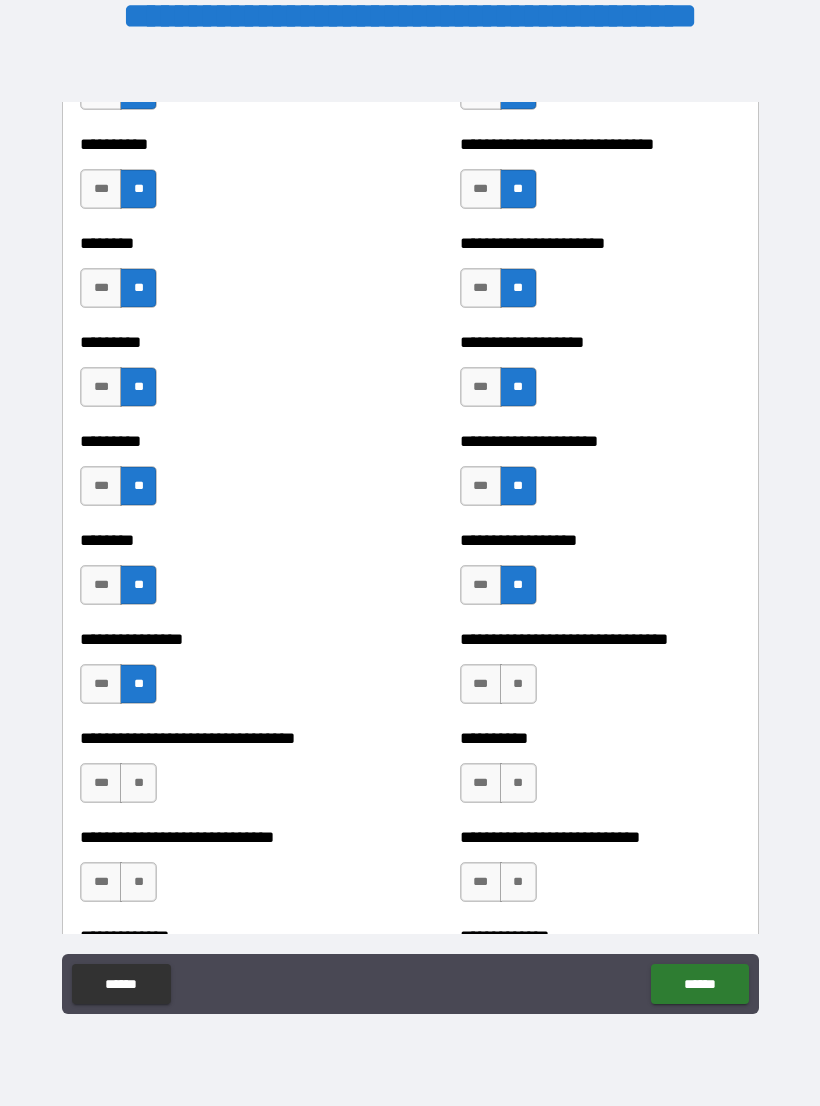 click on "**" at bounding box center [518, 684] 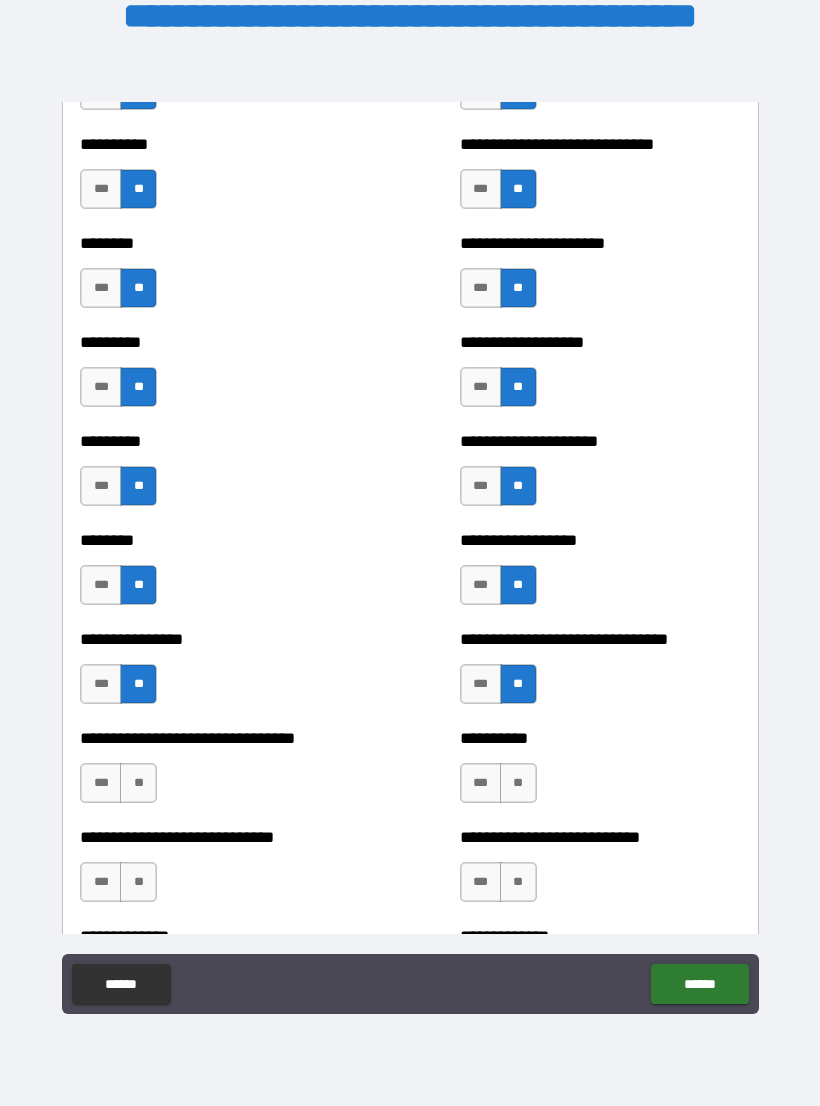click on "**" at bounding box center (138, 783) 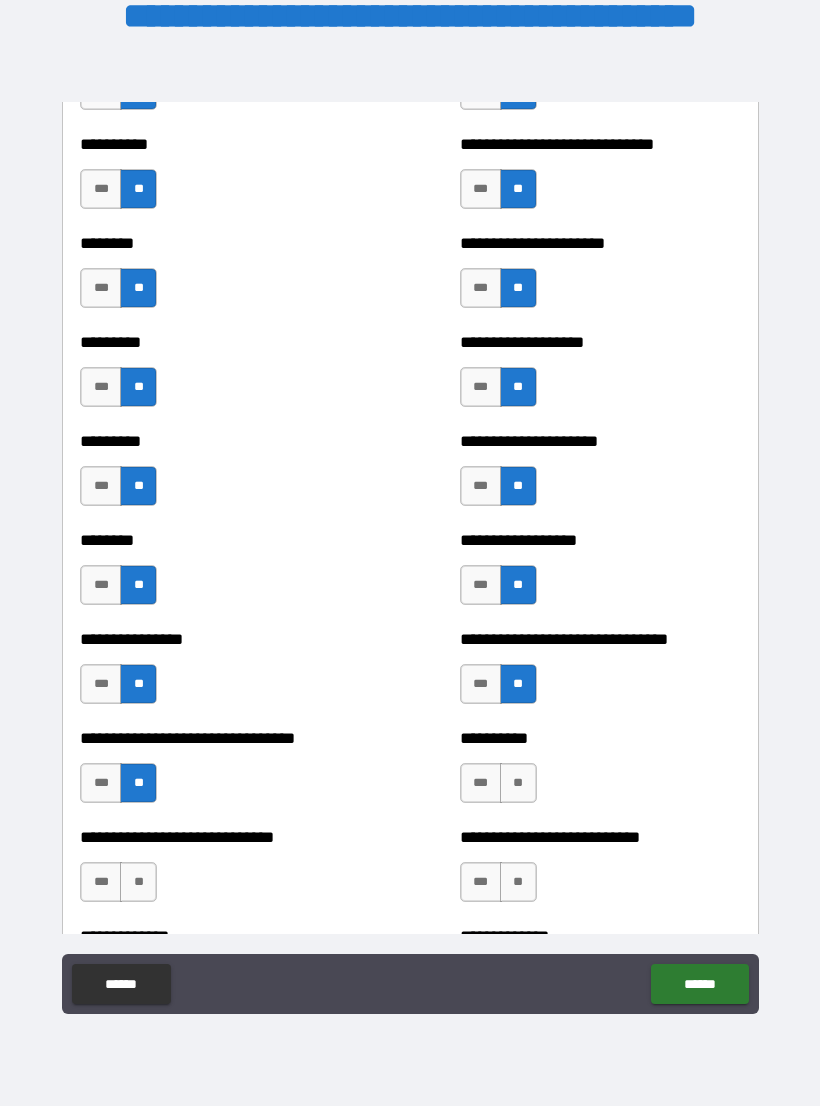 click on "**" at bounding box center [518, 783] 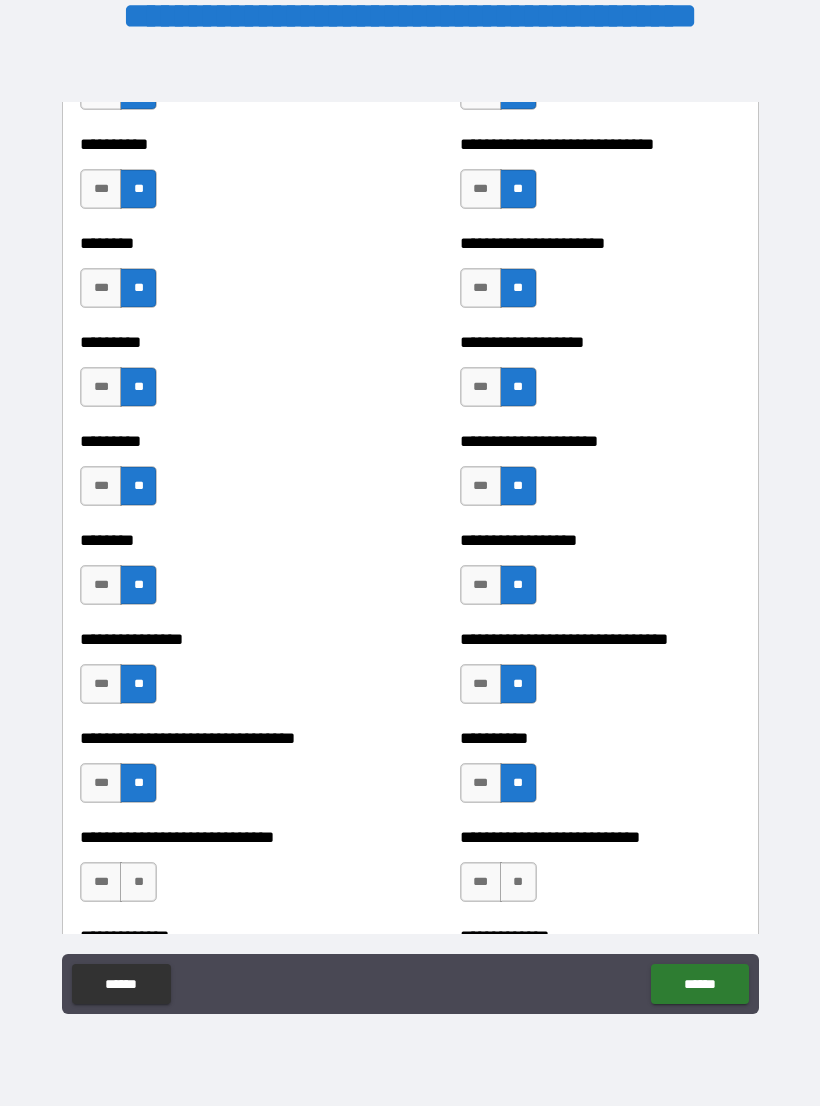 click on "**" at bounding box center [138, 882] 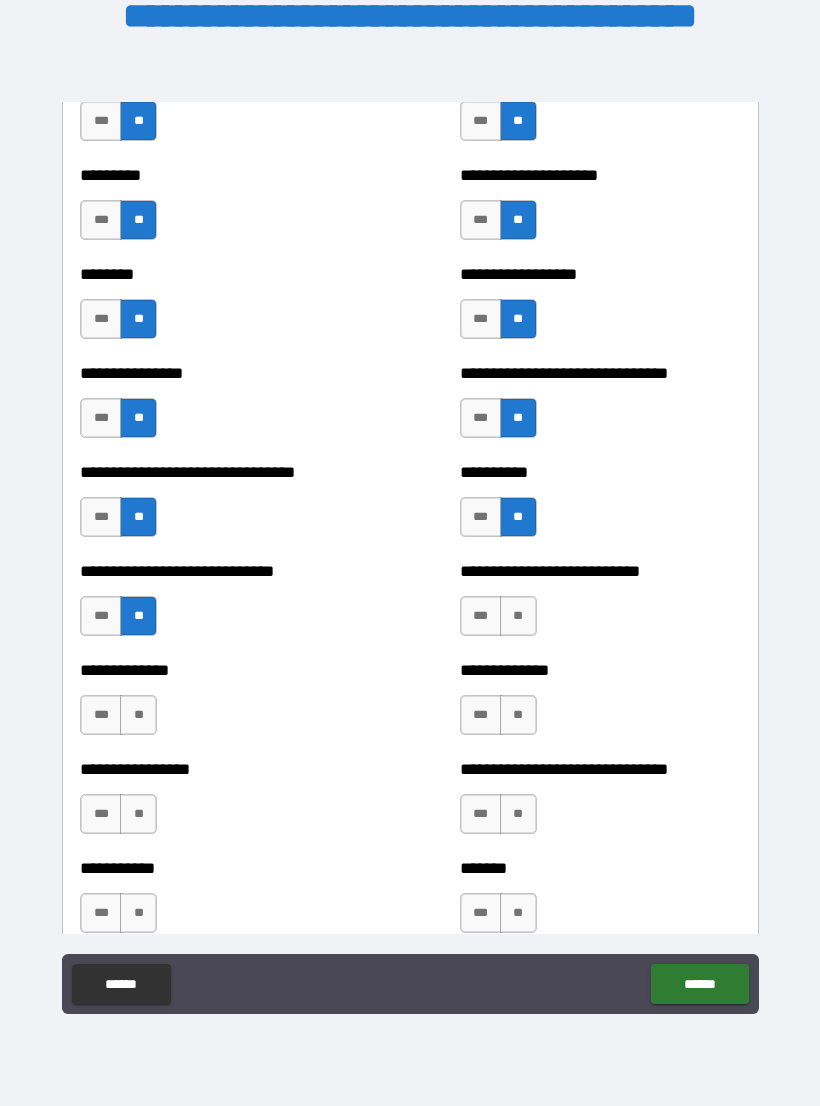 scroll, scrollTop: 7317, scrollLeft: 0, axis: vertical 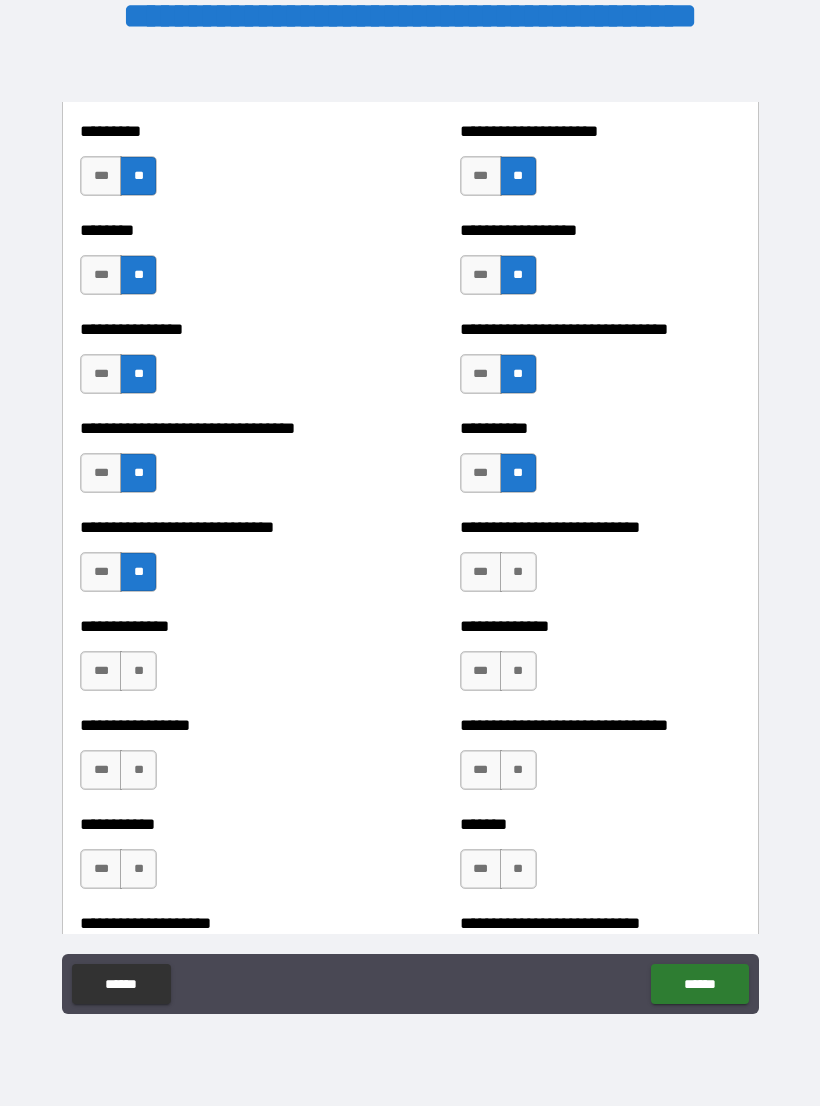 click on "**" at bounding box center [518, 572] 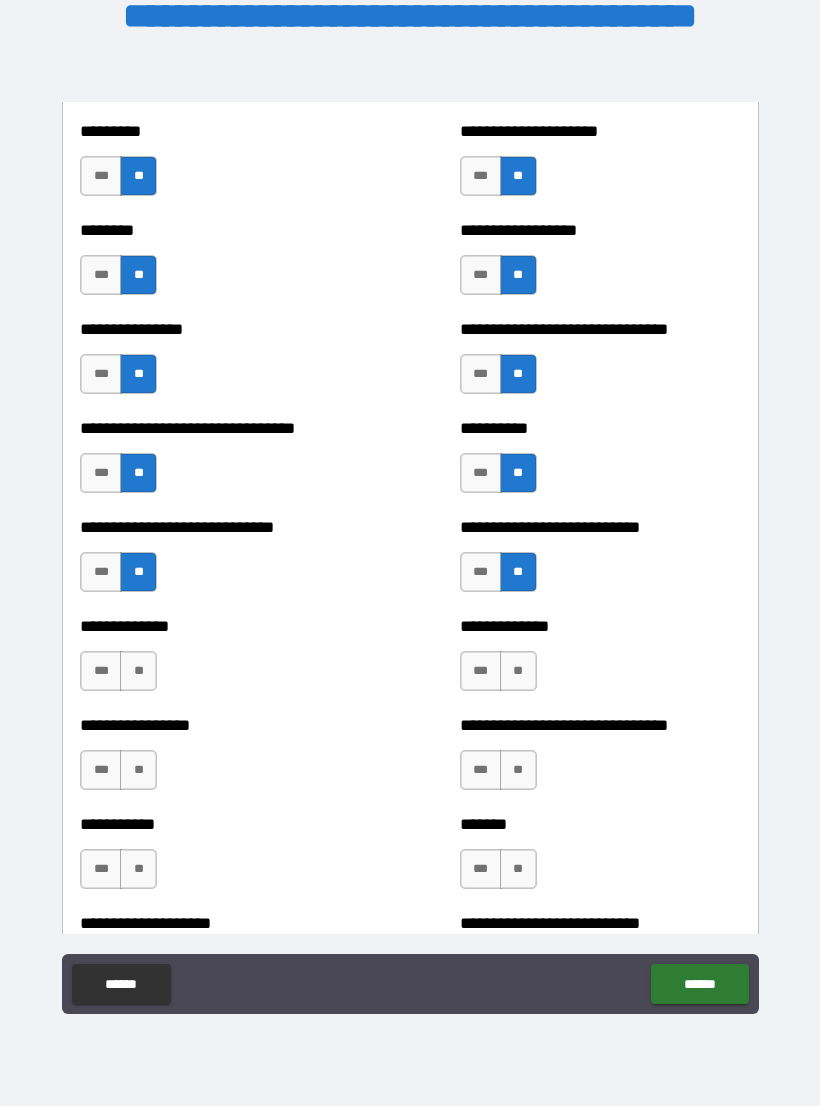 click on "**" at bounding box center [138, 671] 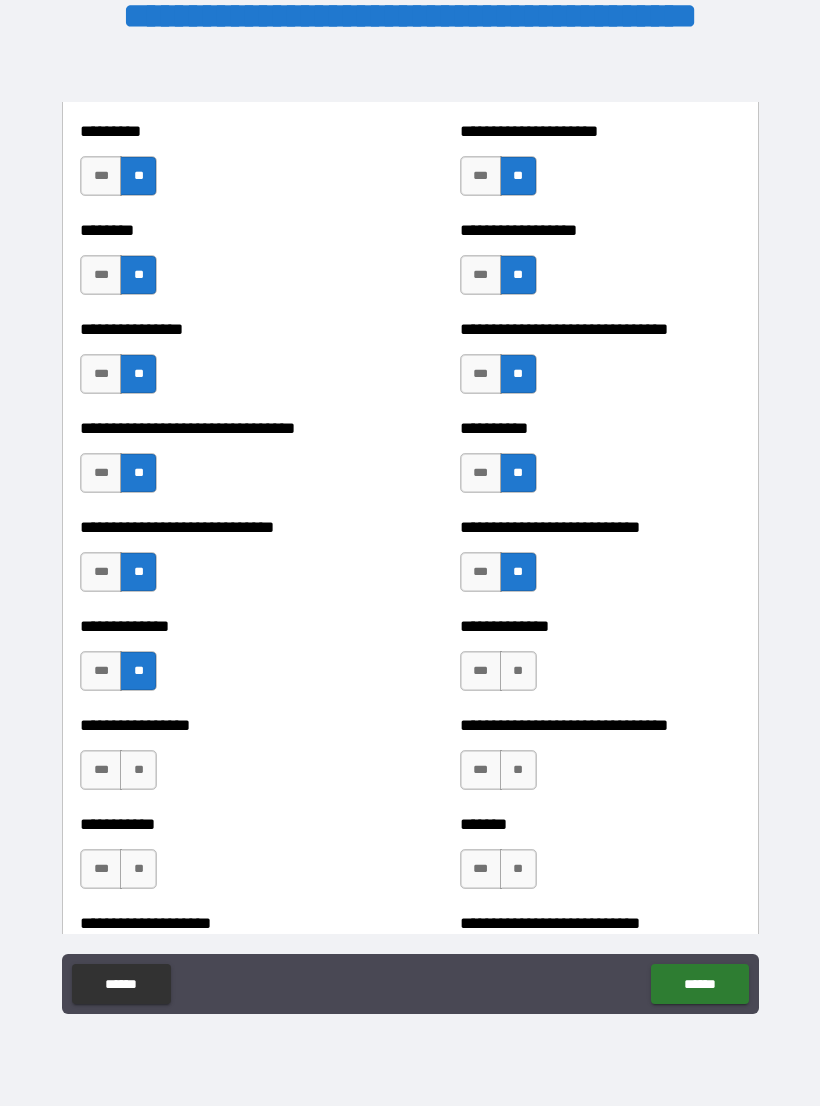 click on "**" at bounding box center (518, 671) 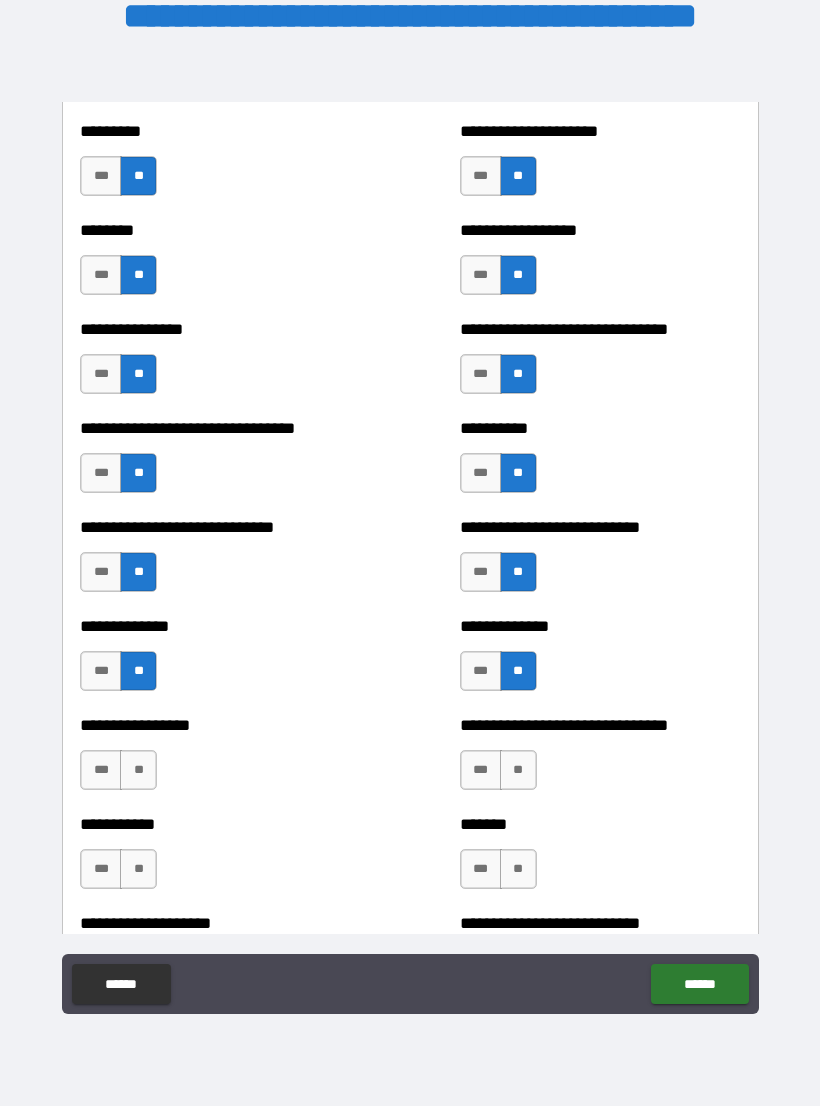click on "**" at bounding box center [138, 770] 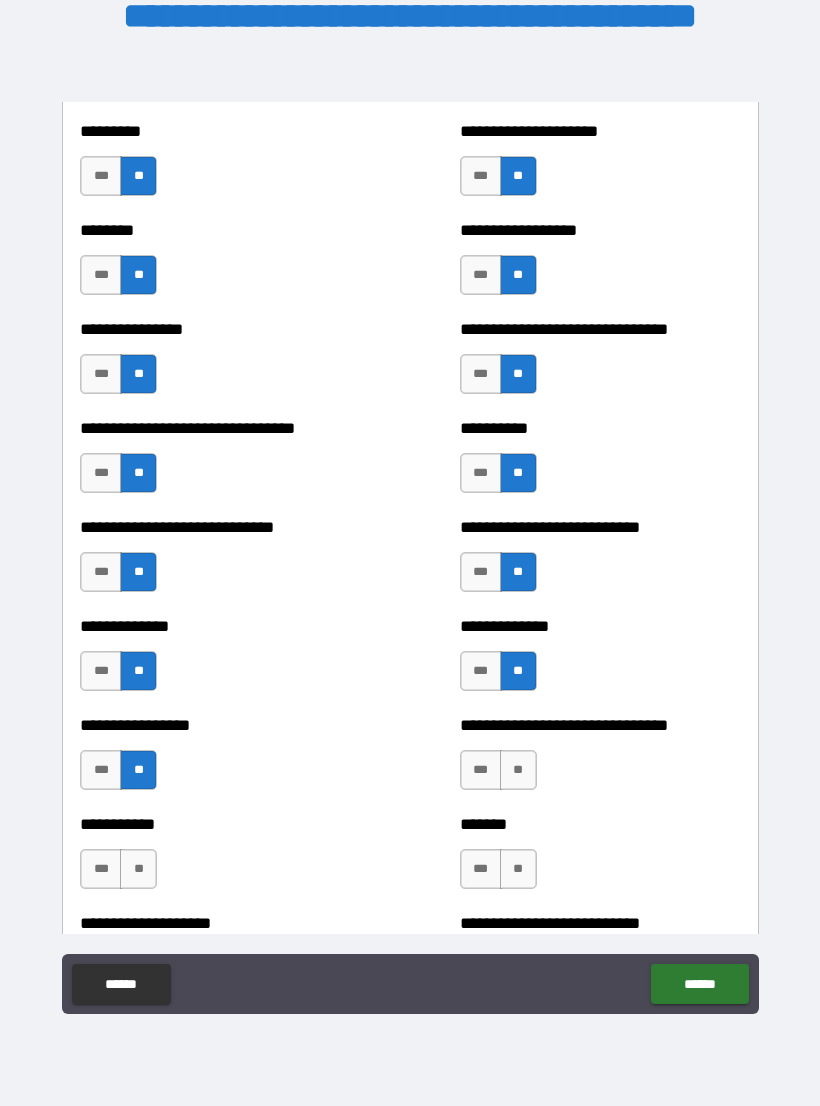 click on "**" at bounding box center (518, 770) 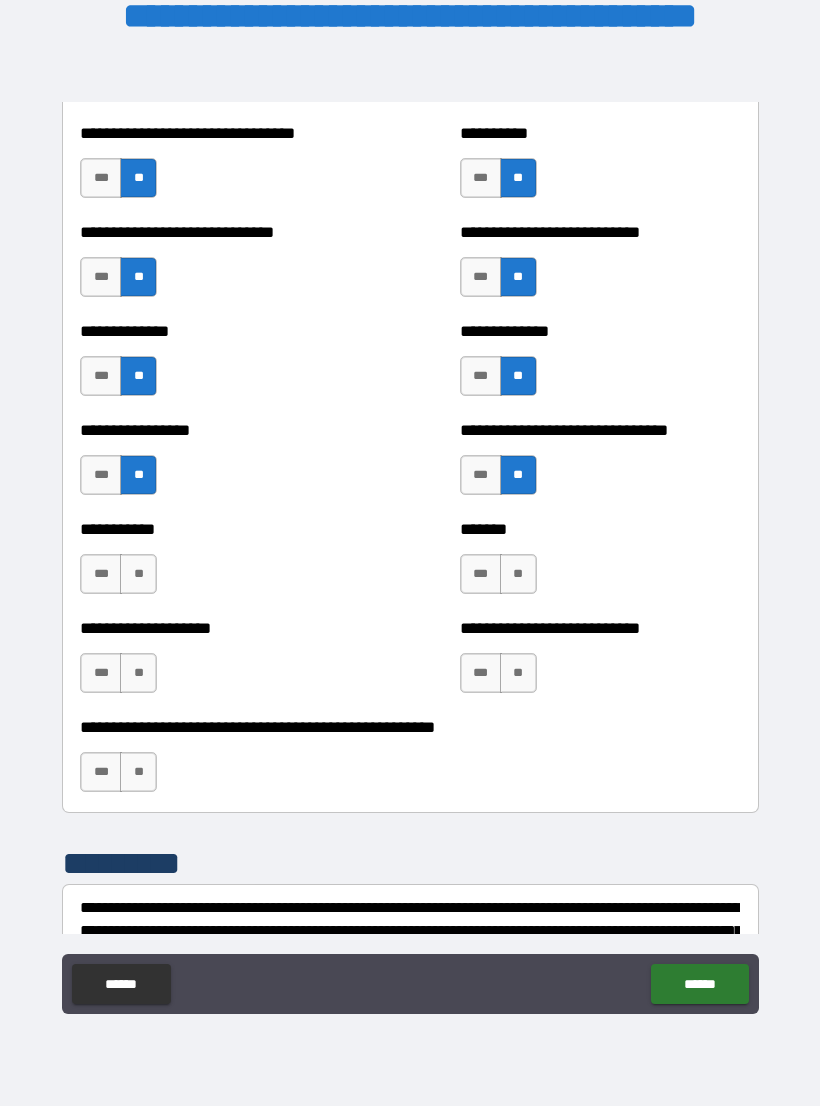 scroll, scrollTop: 7614, scrollLeft: 0, axis: vertical 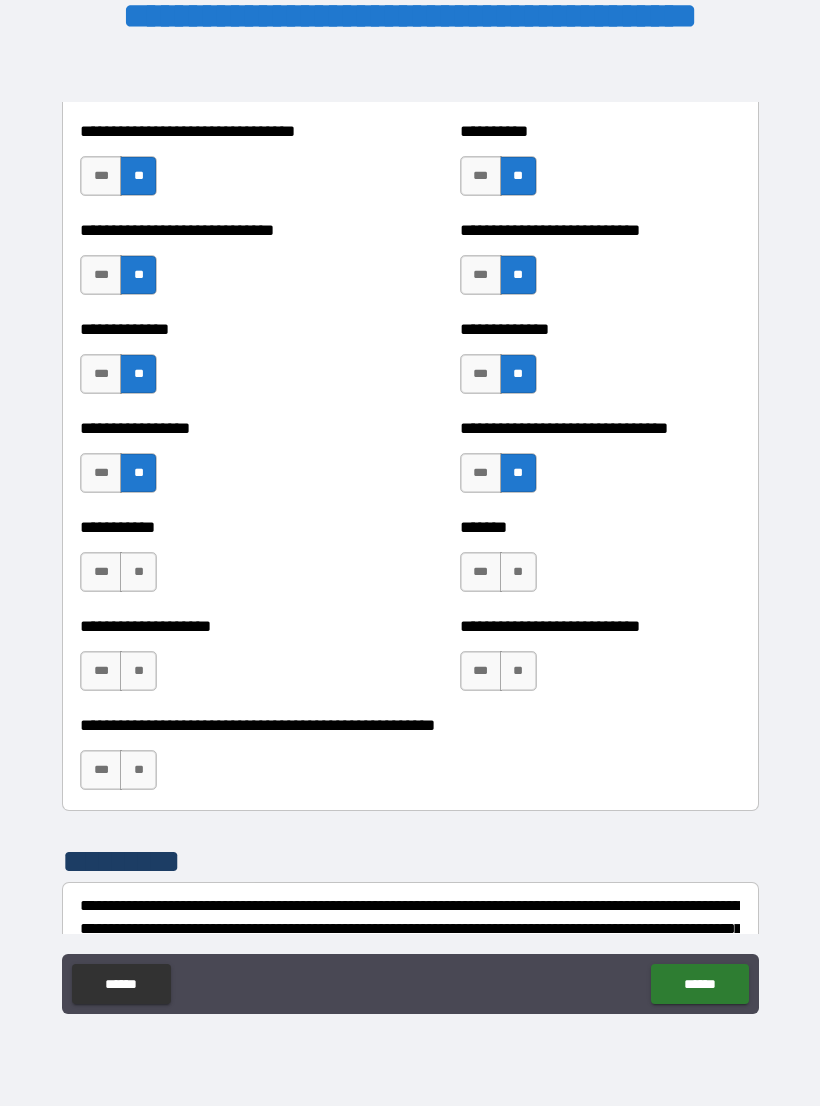 click on "**" at bounding box center (138, 572) 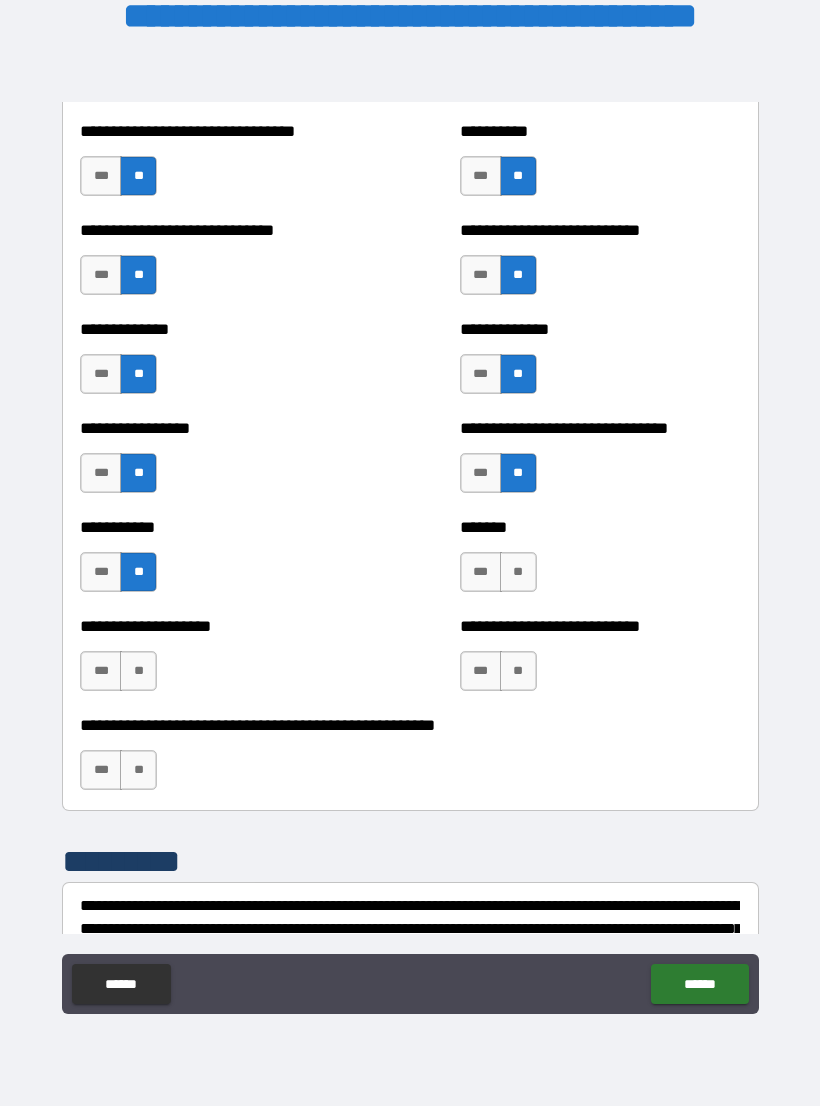 click on "**" at bounding box center [518, 572] 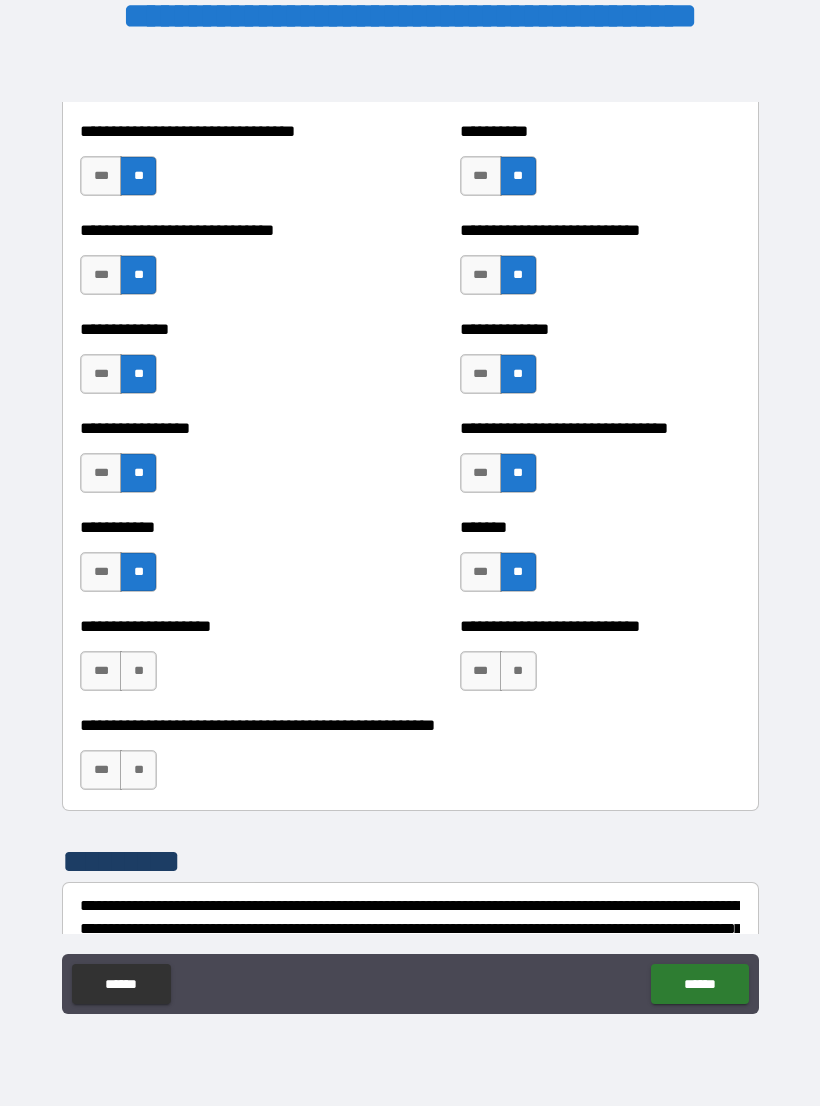 click on "**" at bounding box center [138, 671] 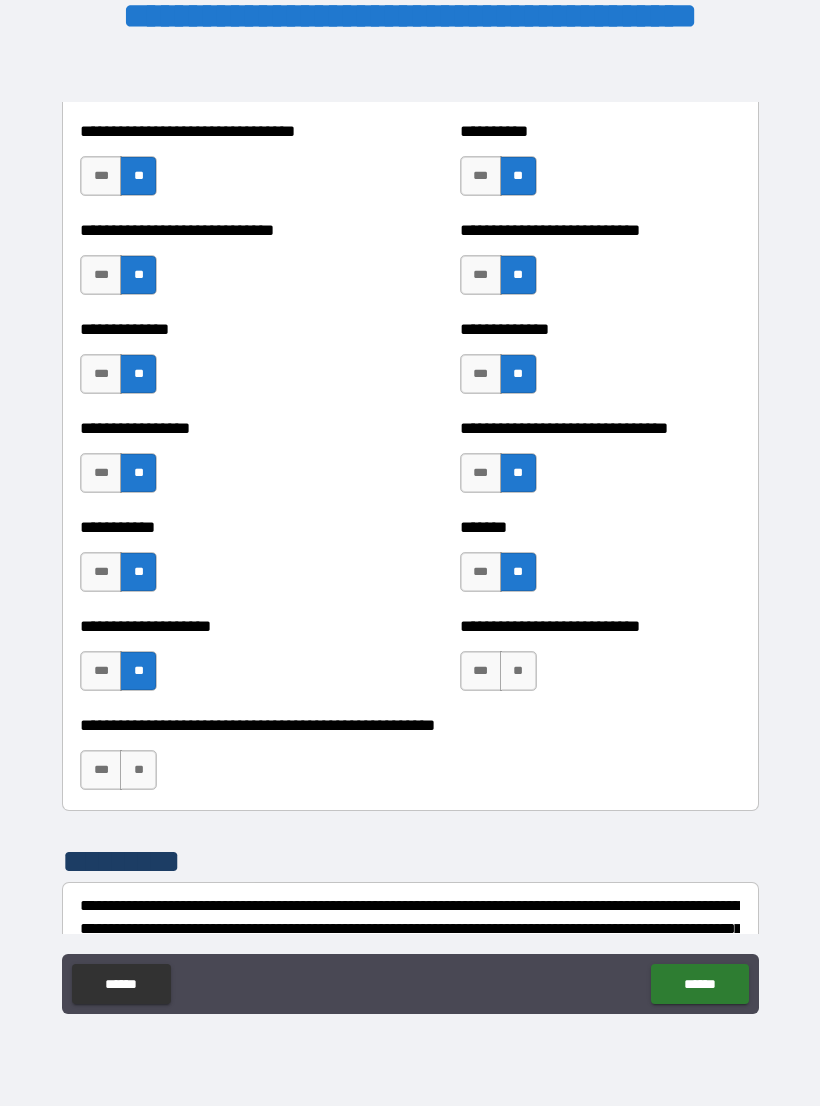 click on "**" at bounding box center (518, 671) 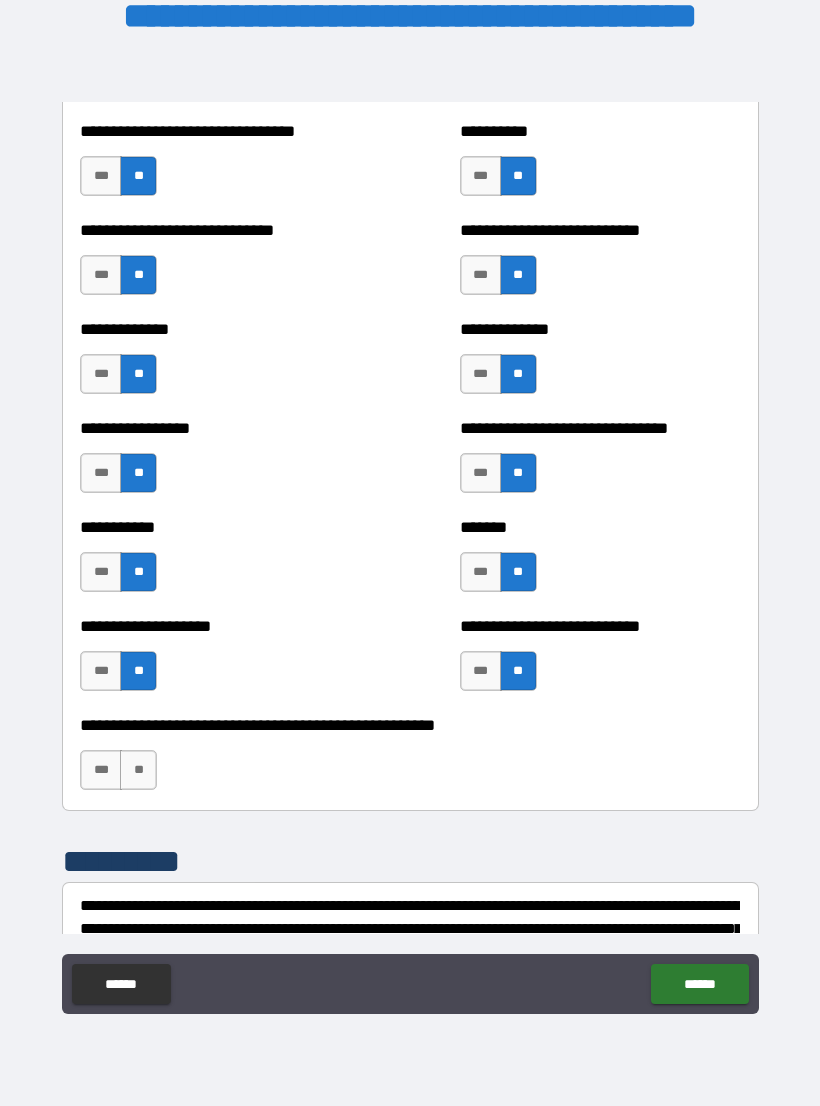 click on "**" at bounding box center [138, 770] 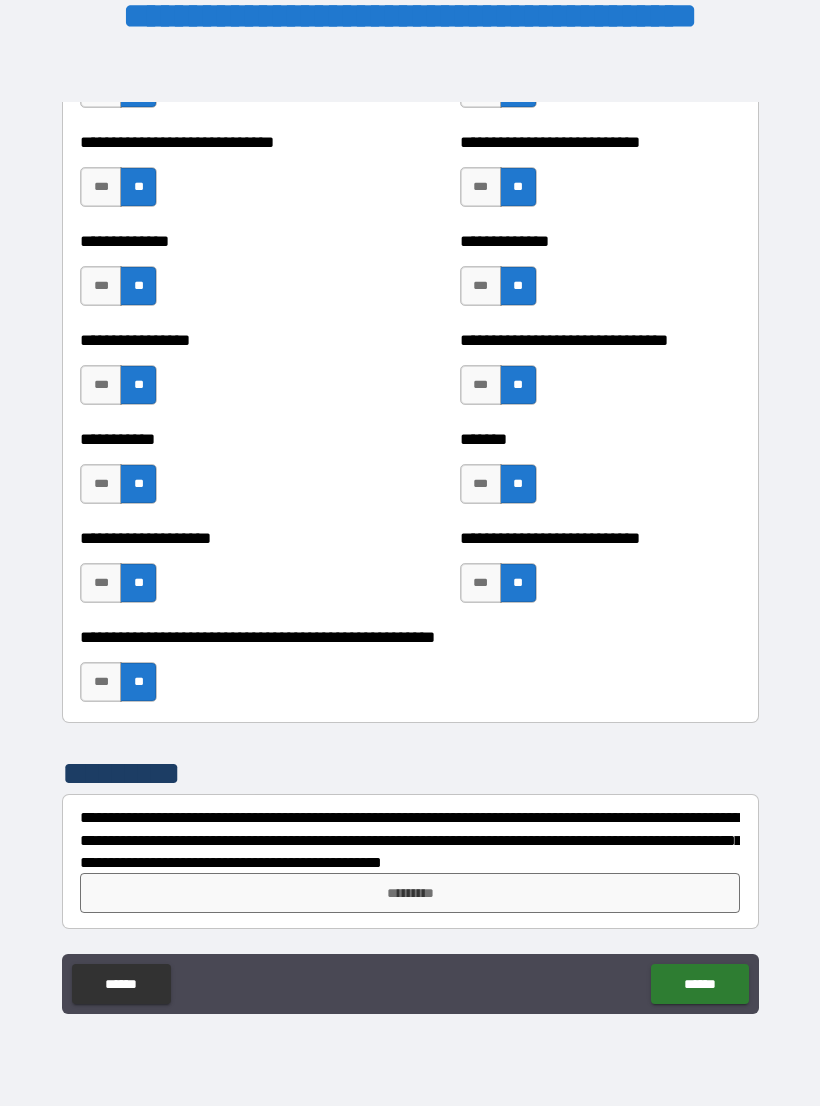 scroll, scrollTop: 7702, scrollLeft: 0, axis: vertical 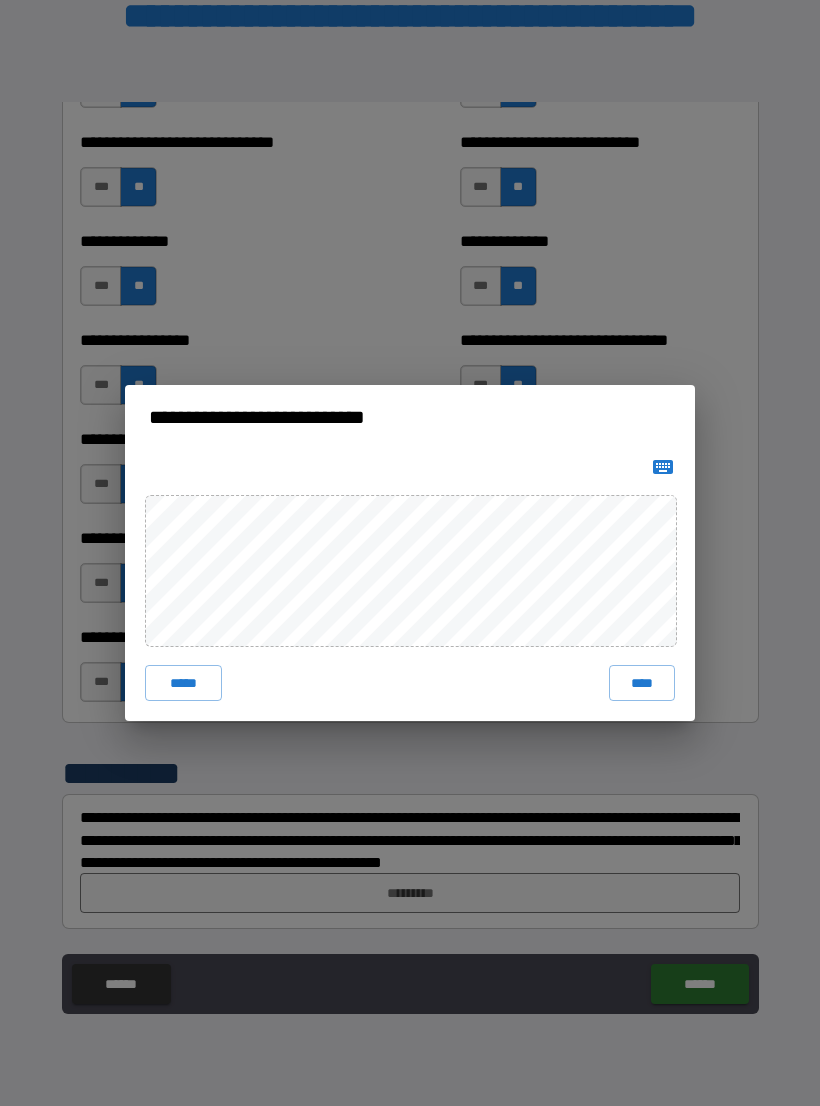 click on "****" at bounding box center [642, 683] 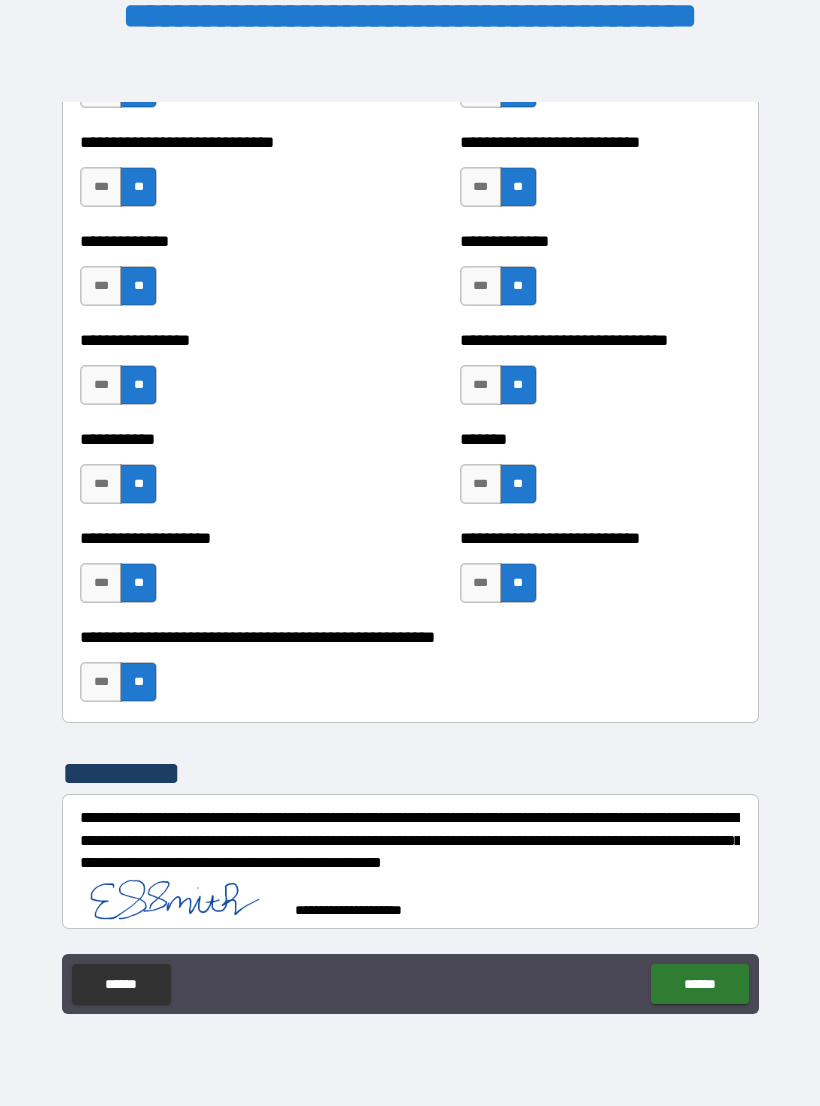 scroll, scrollTop: 7692, scrollLeft: 0, axis: vertical 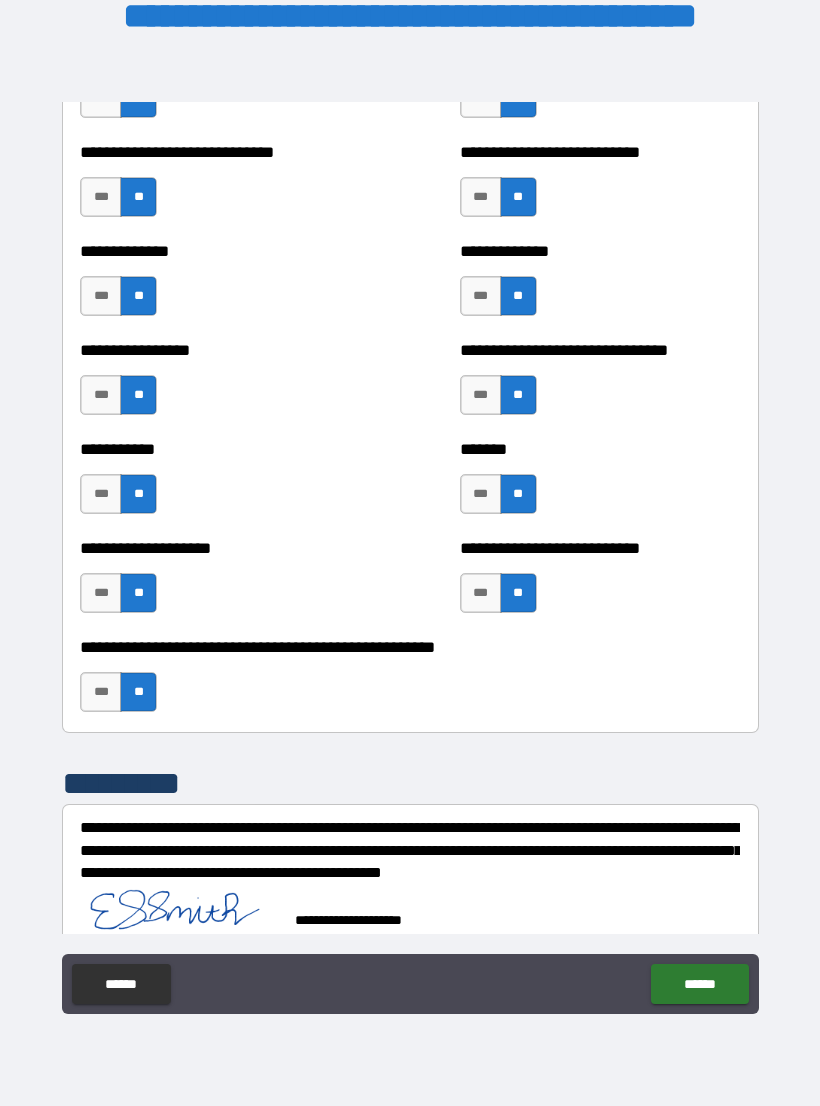 click on "******" at bounding box center [699, 984] 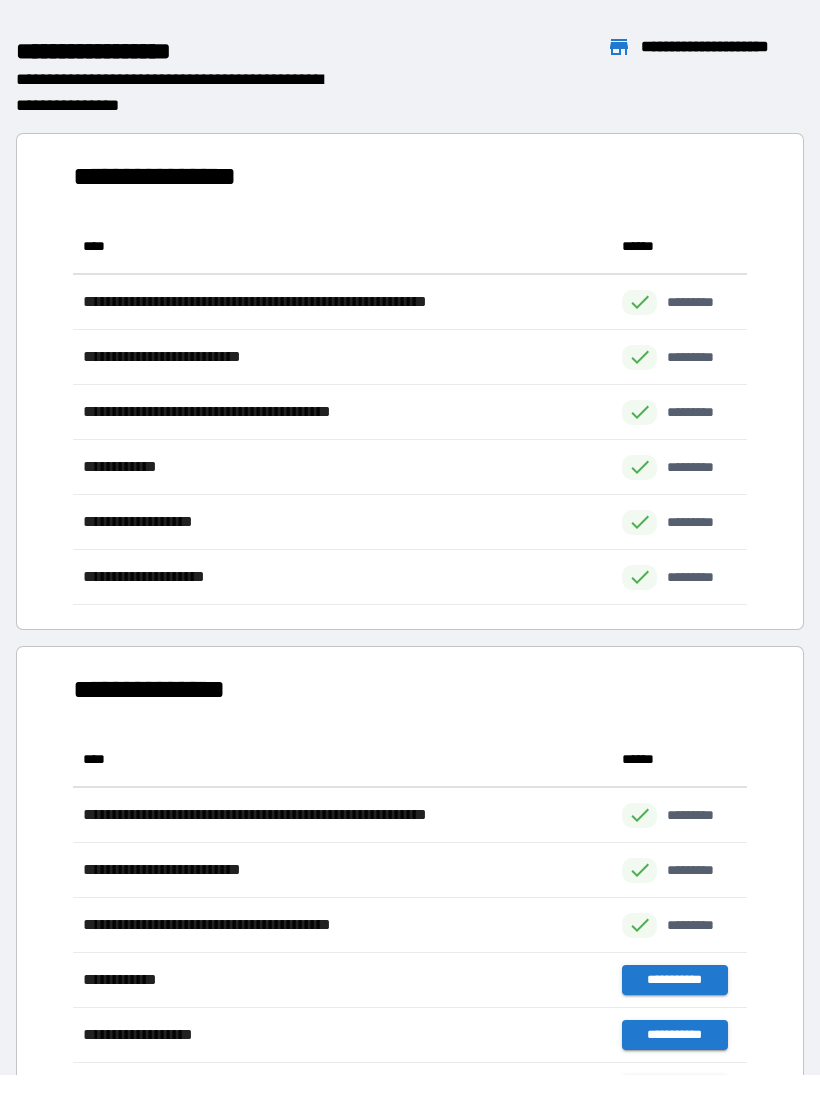 scroll, scrollTop: 1, scrollLeft: 1, axis: both 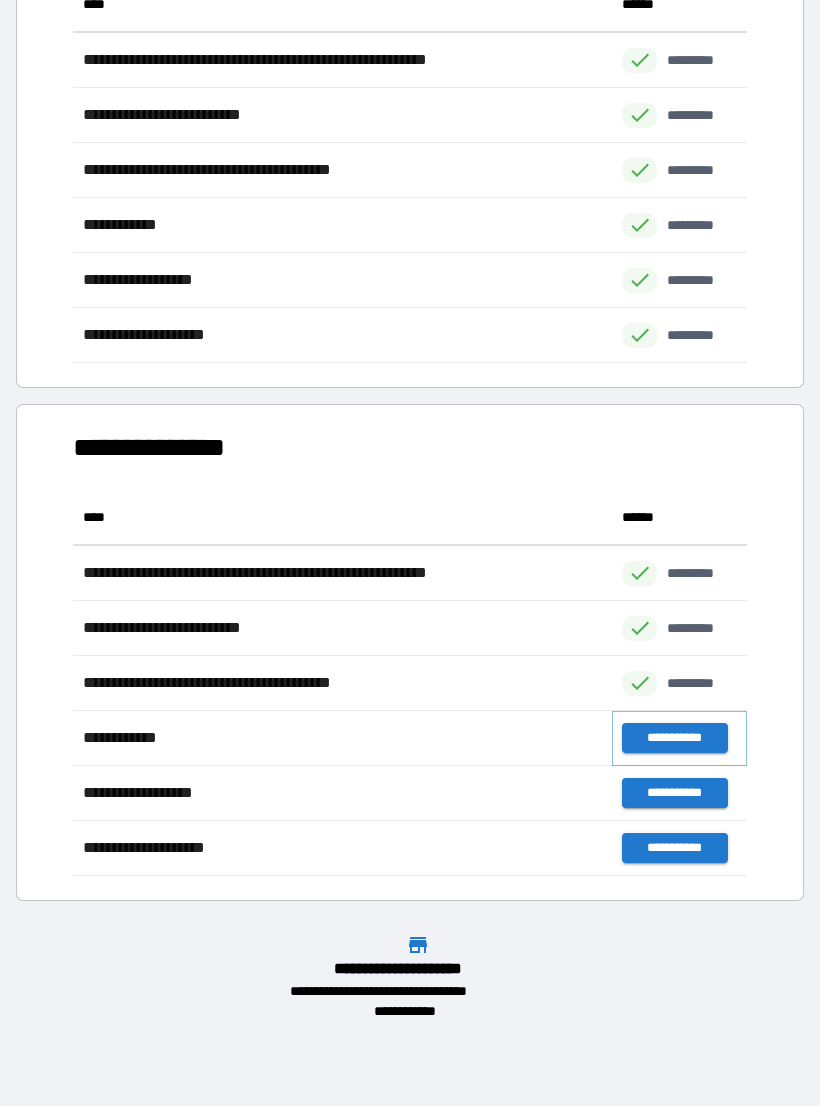 click on "**********" at bounding box center [674, 738] 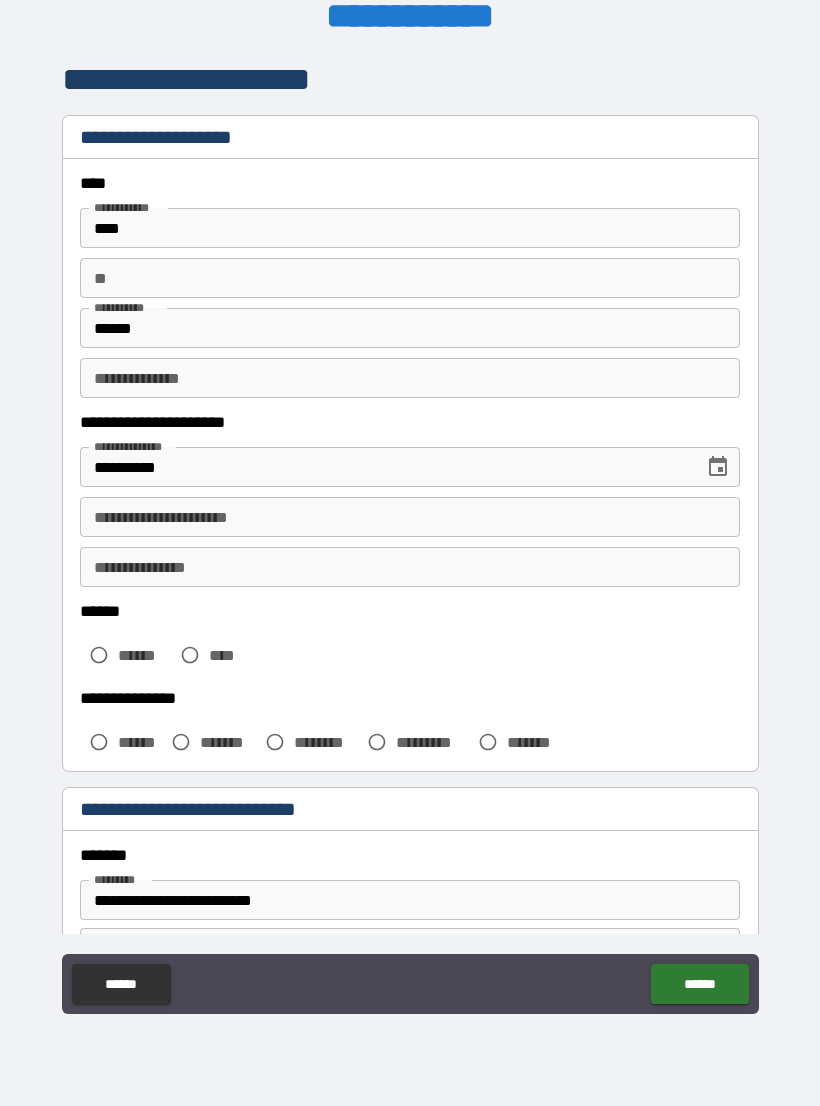 click on "**" at bounding box center (410, 278) 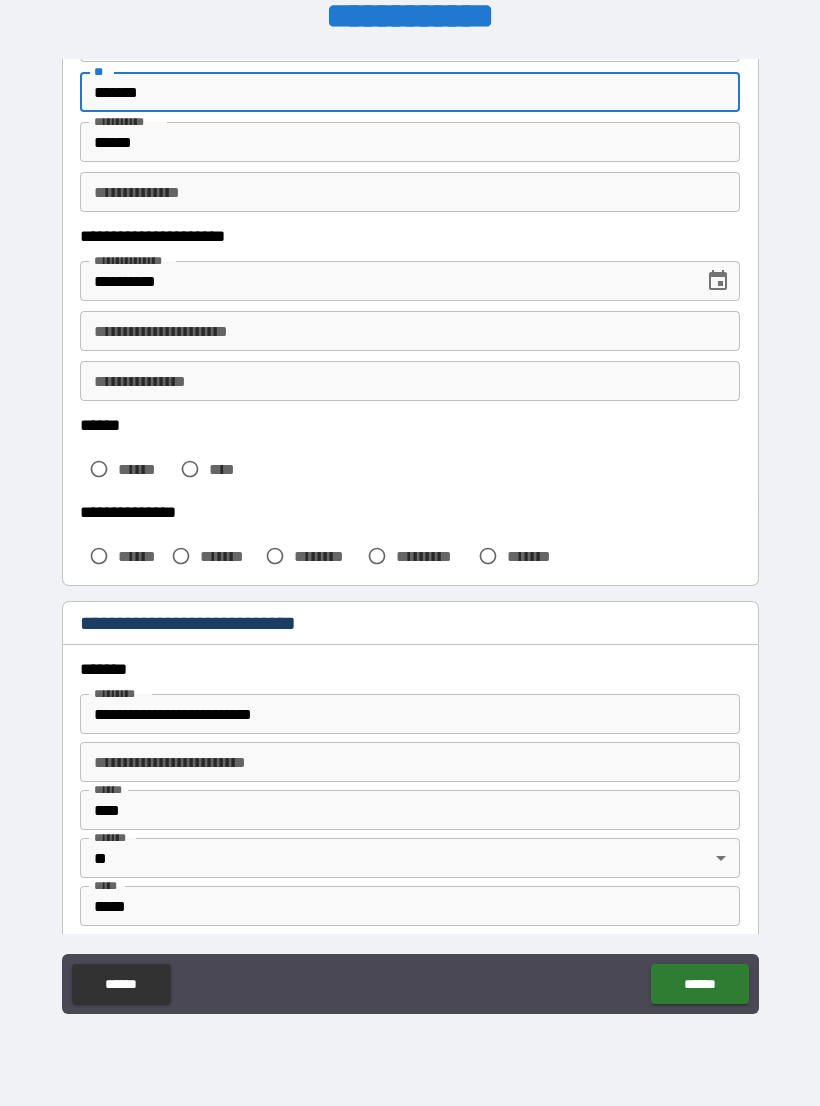 scroll, scrollTop: 189, scrollLeft: 0, axis: vertical 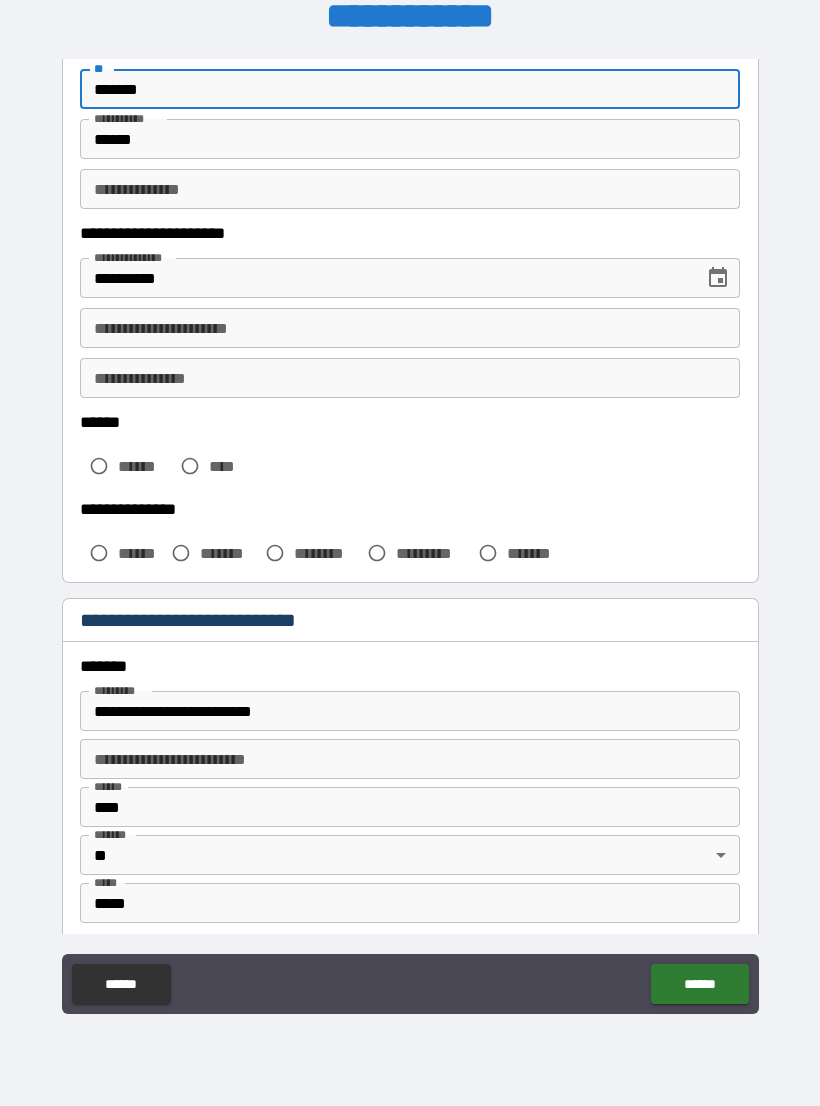 click on "**********" at bounding box center [410, 328] 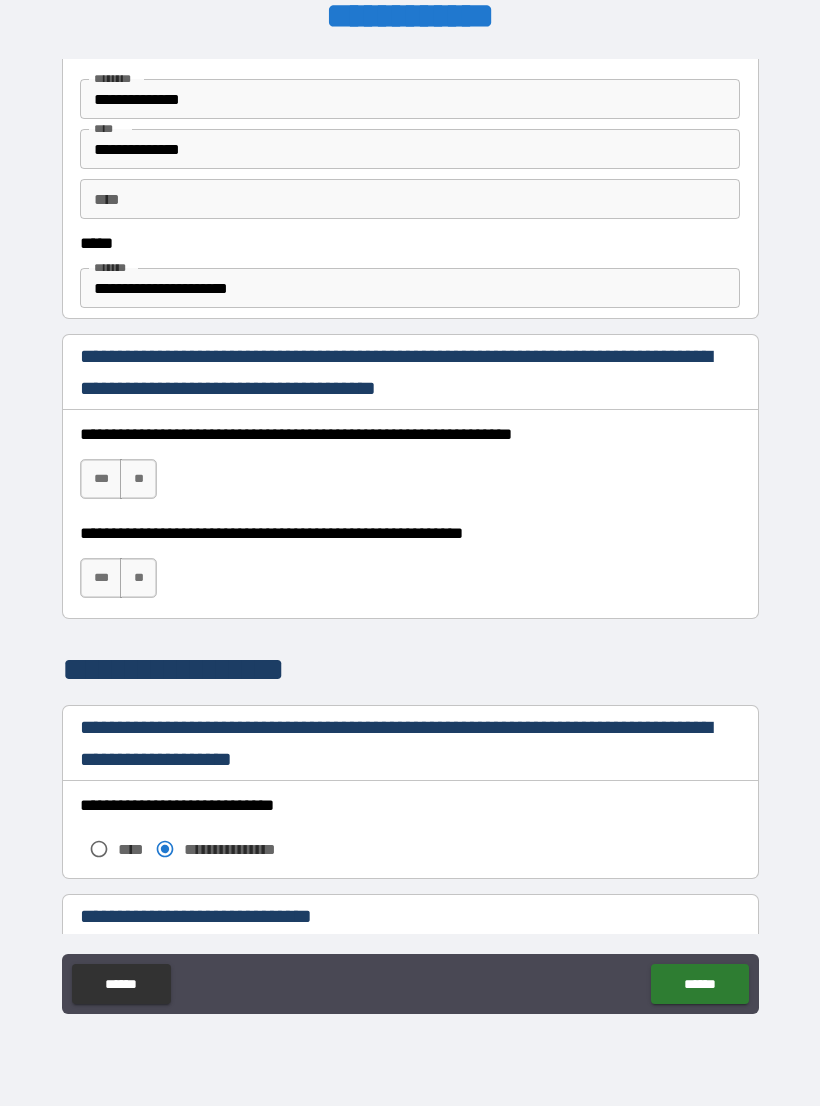 scroll, scrollTop: 1083, scrollLeft: 0, axis: vertical 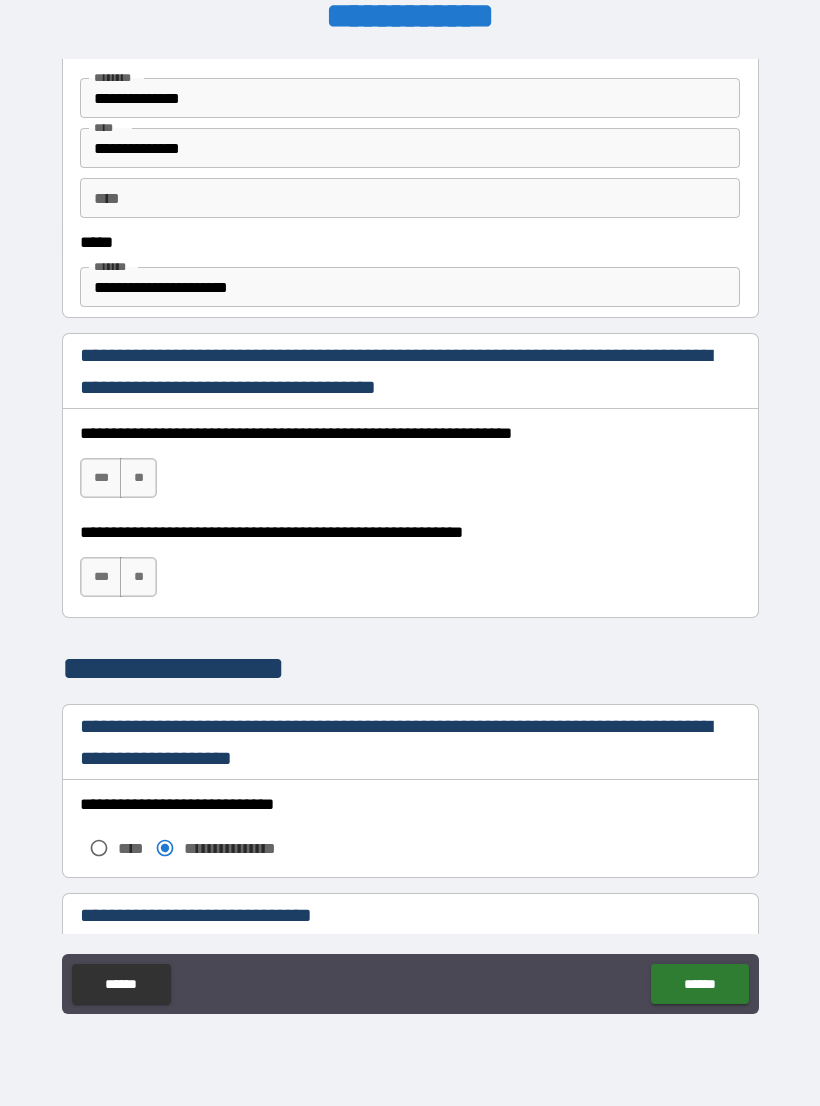 click on "***" at bounding box center [101, 478] 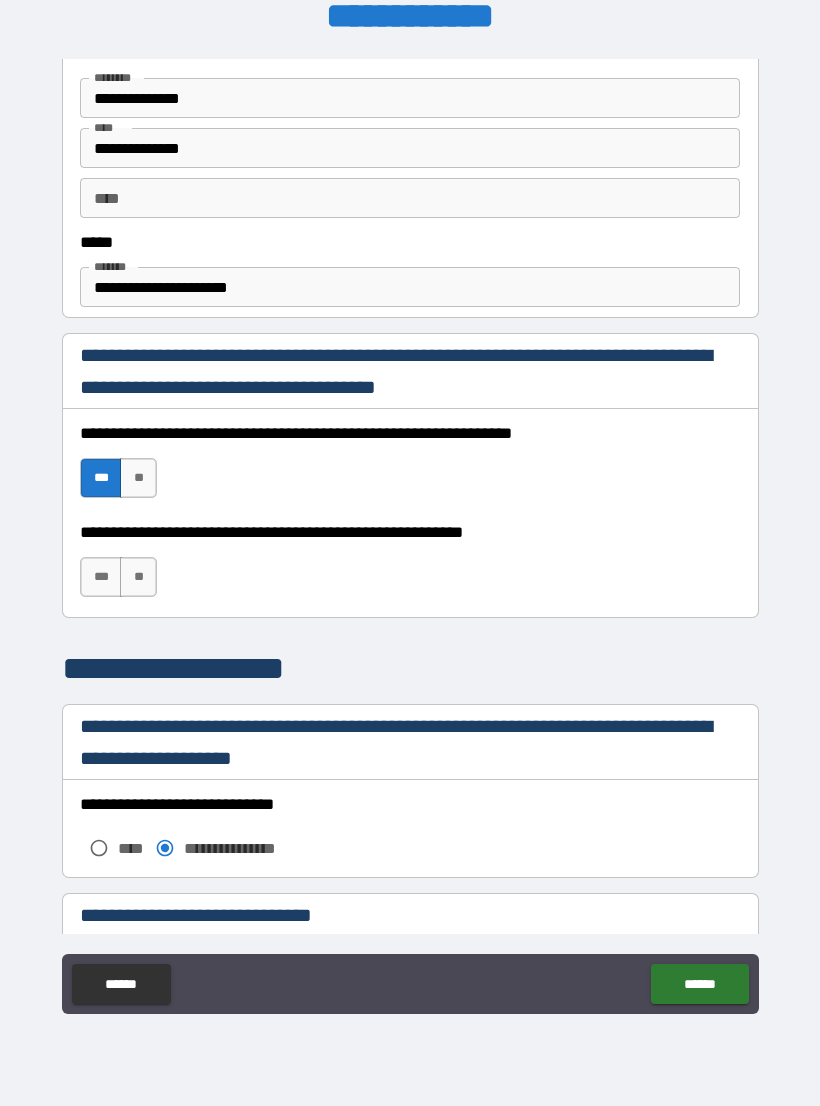 click on "***" at bounding box center (101, 577) 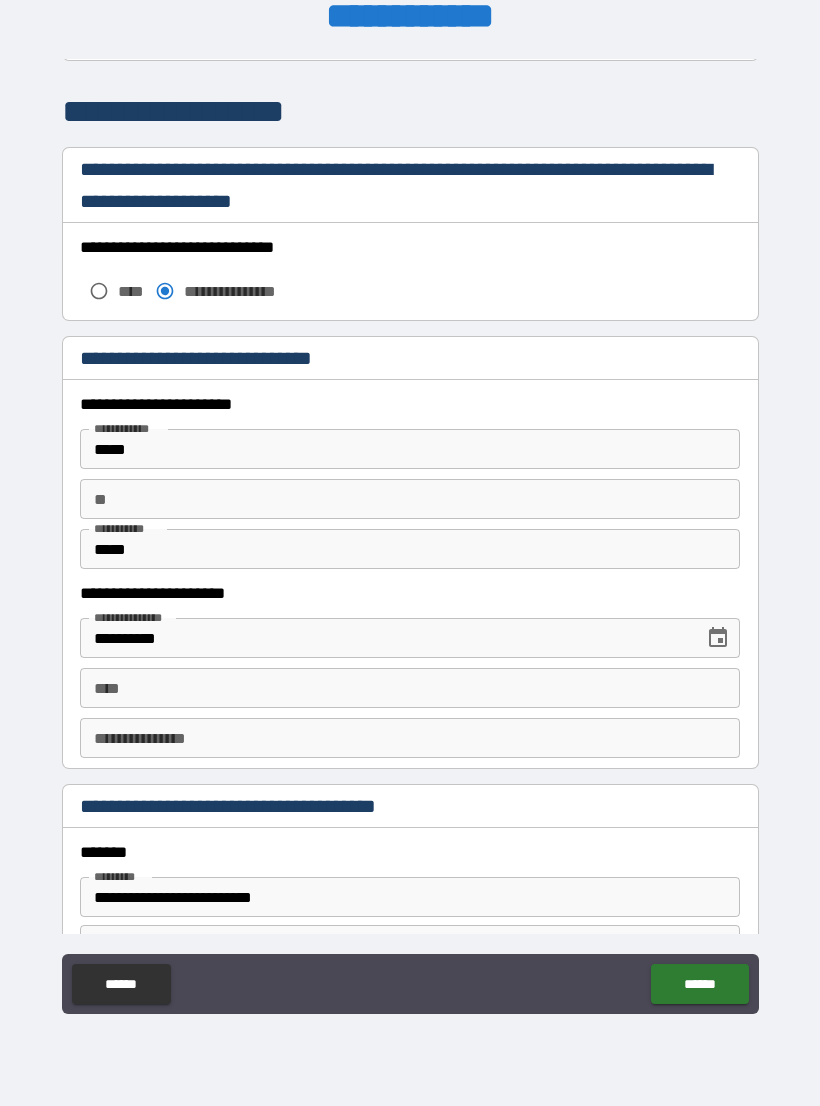 scroll, scrollTop: 1649, scrollLeft: 0, axis: vertical 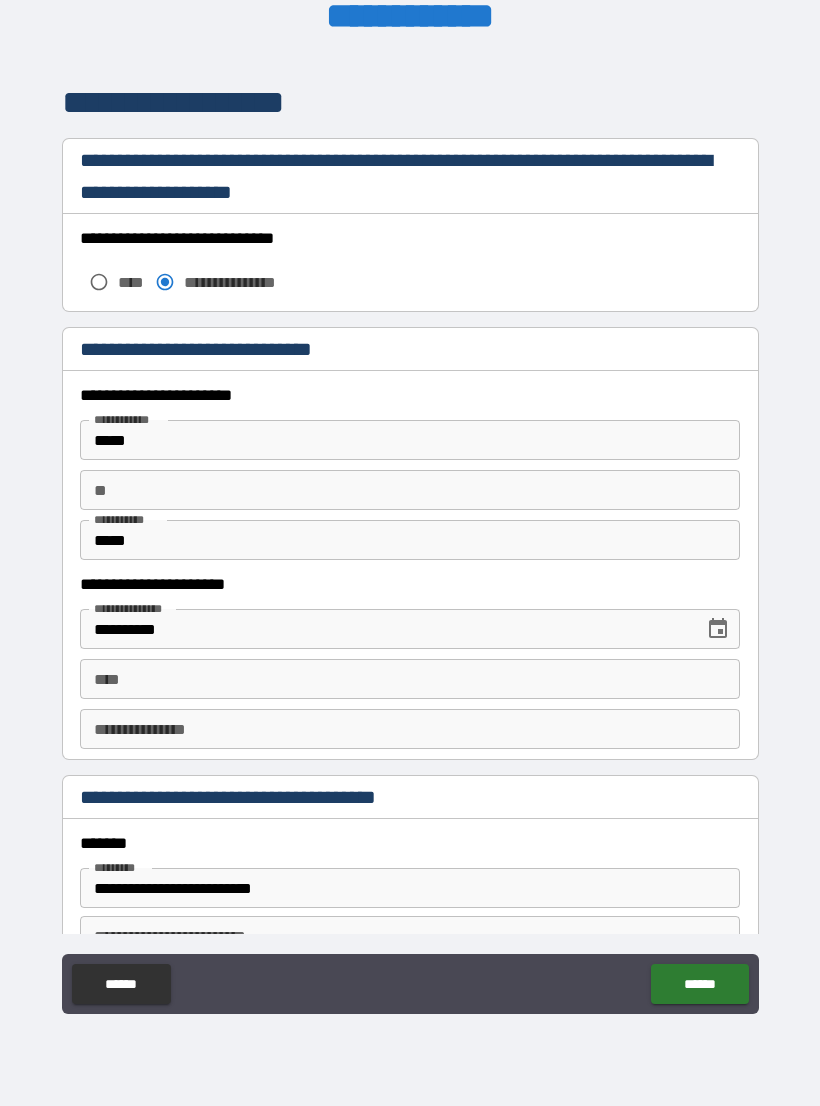 click on "**" at bounding box center (410, 490) 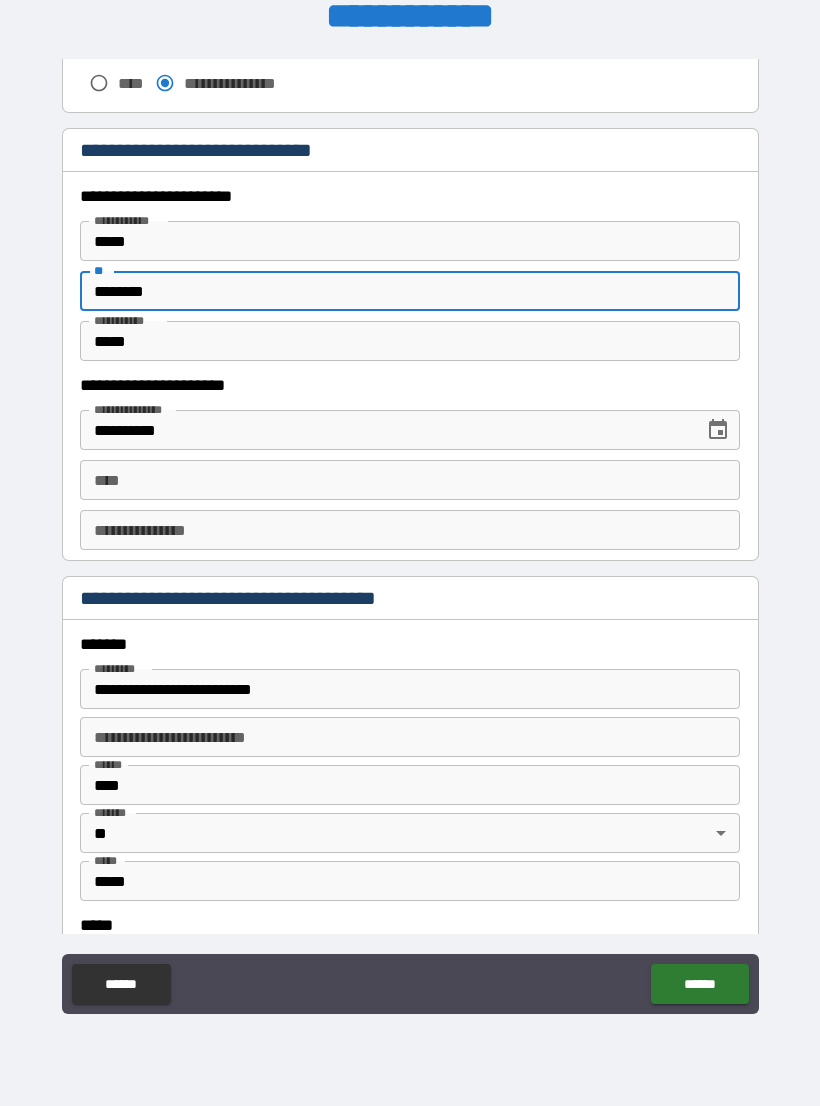 scroll, scrollTop: 1856, scrollLeft: 0, axis: vertical 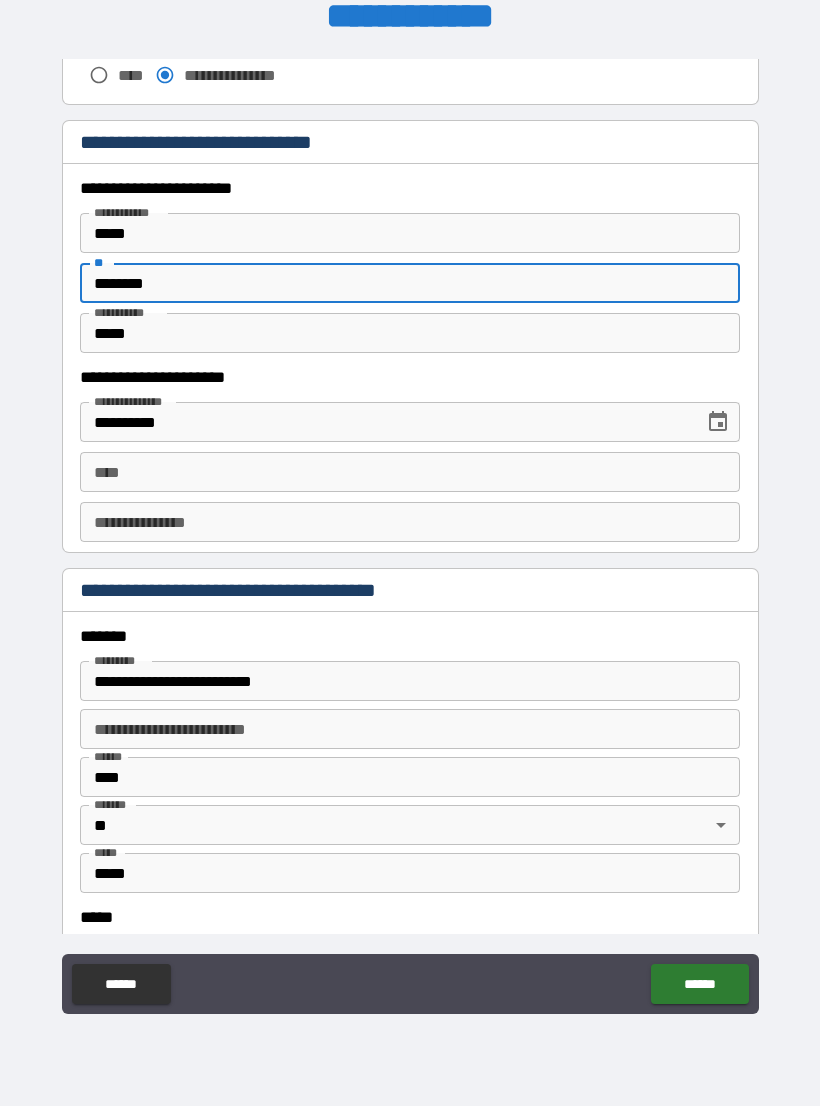 click on "****" at bounding box center [410, 472] 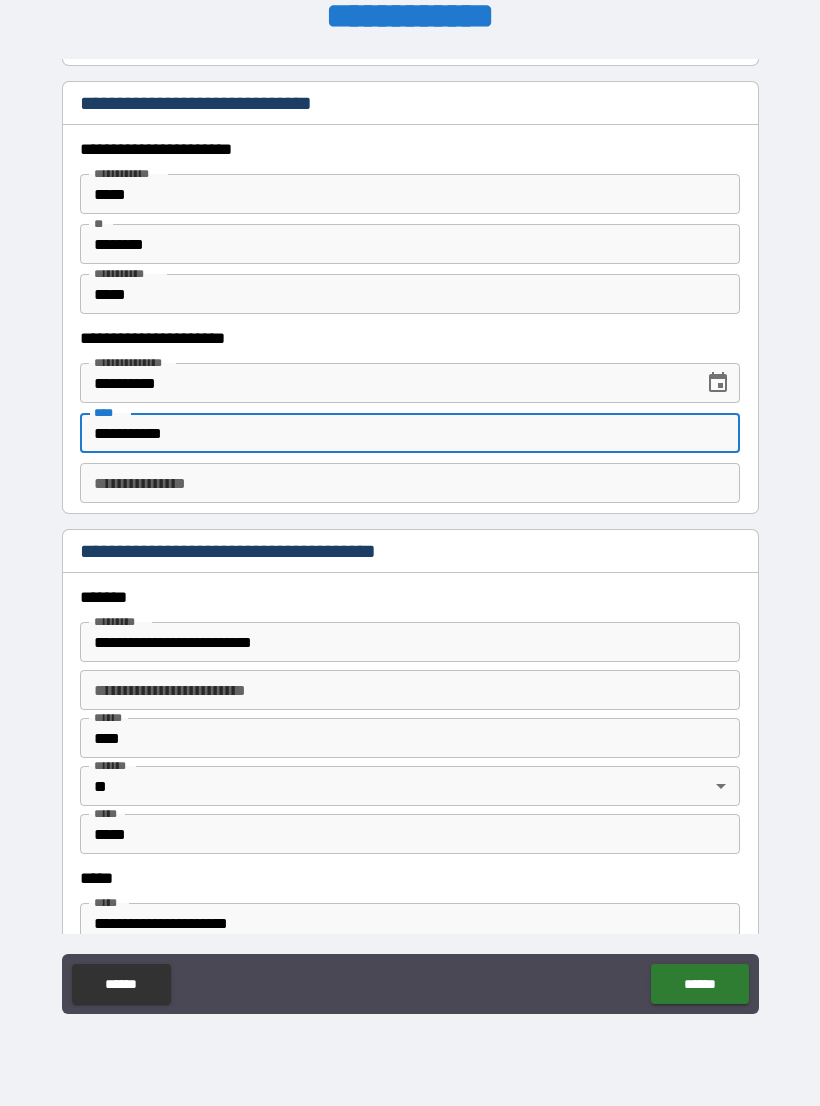 scroll, scrollTop: 1925, scrollLeft: 0, axis: vertical 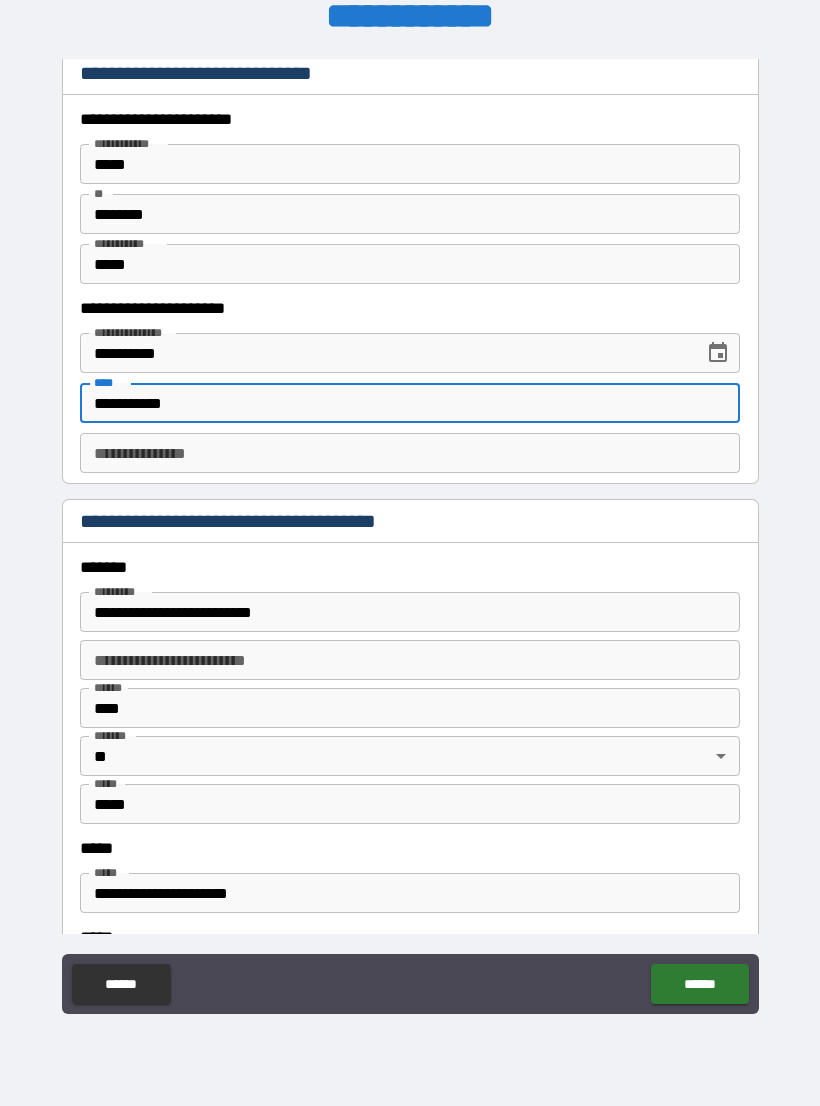 click on "**********" at bounding box center [410, 453] 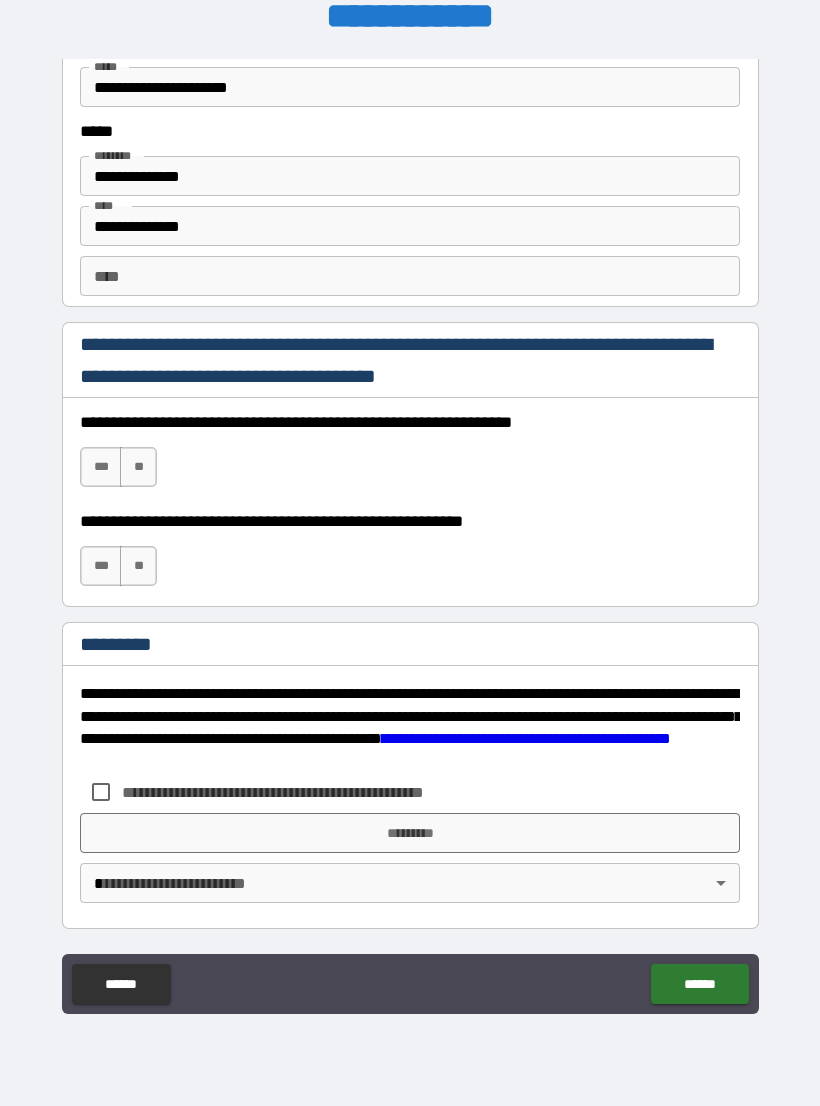 scroll, scrollTop: 2731, scrollLeft: 0, axis: vertical 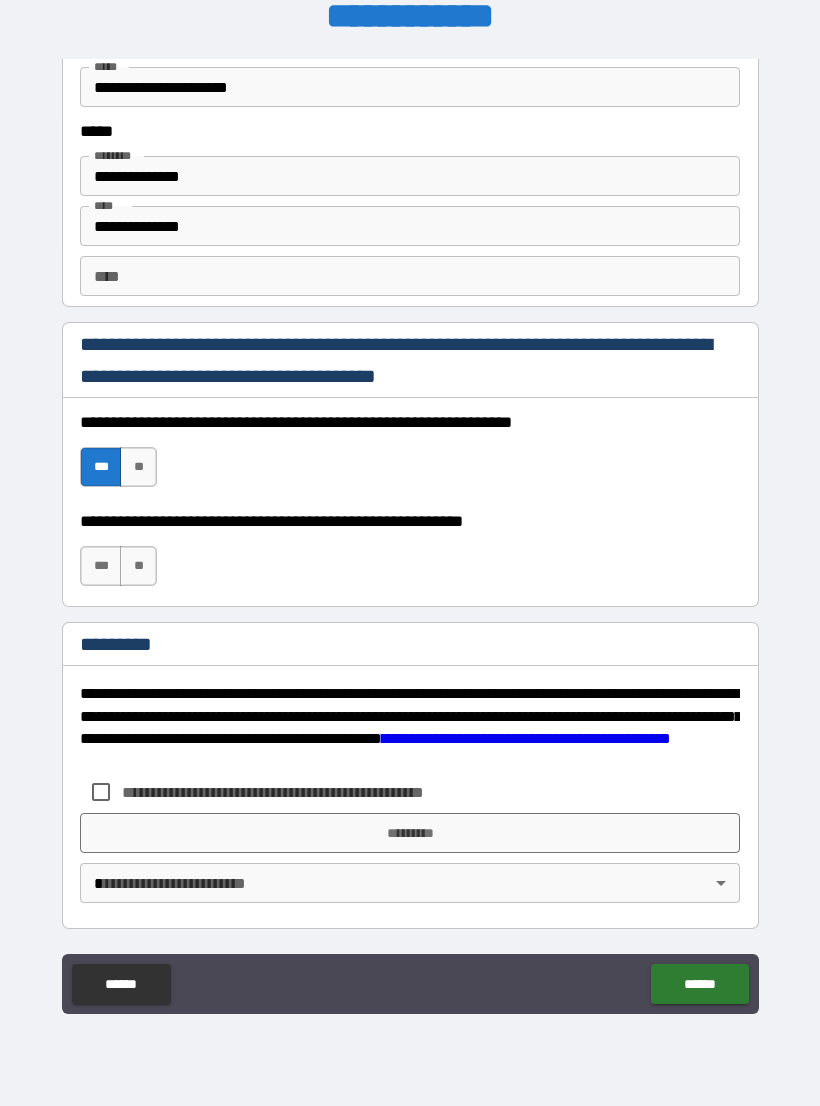 click on "***" at bounding box center (101, 566) 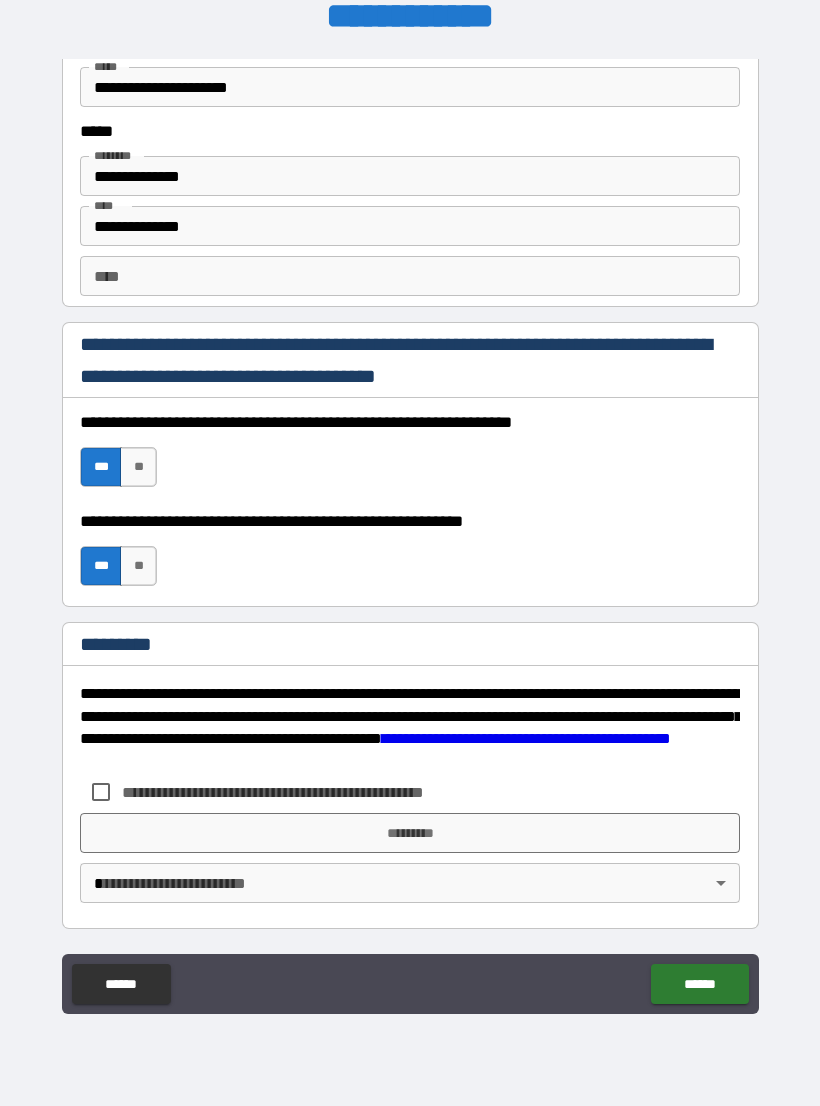 scroll, scrollTop: 2731, scrollLeft: 0, axis: vertical 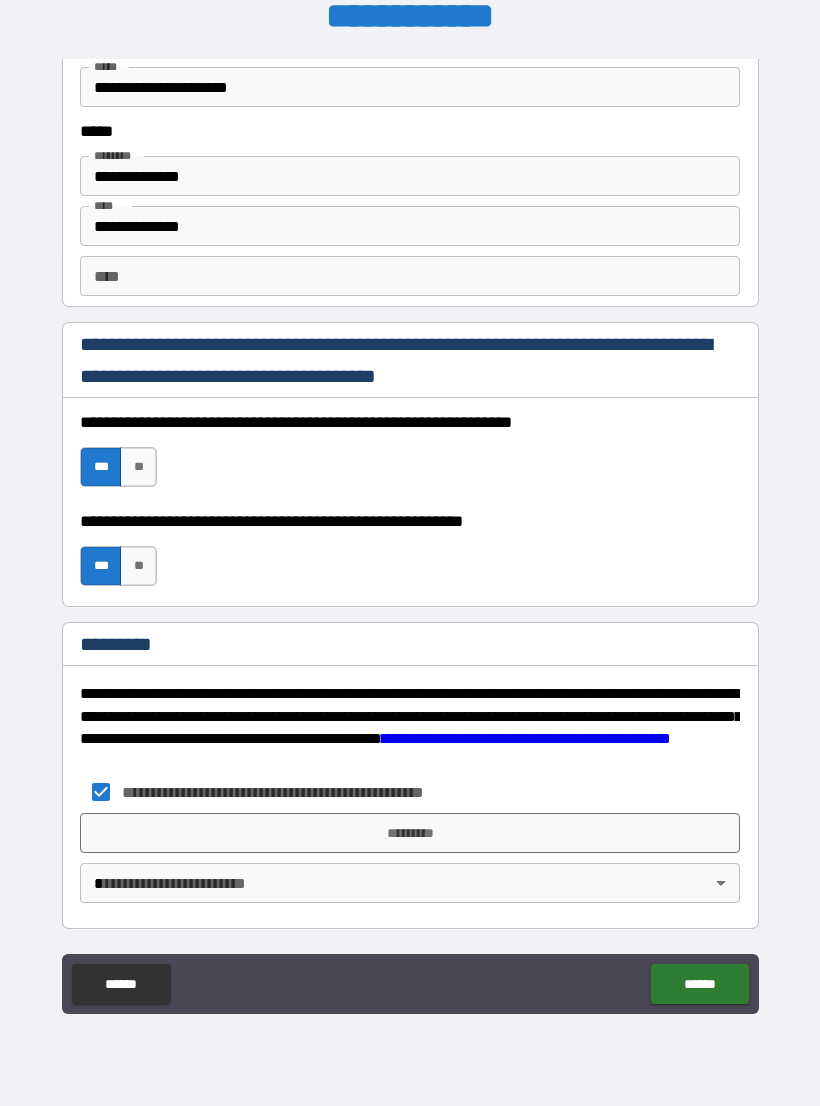 click on "*********" at bounding box center [410, 833] 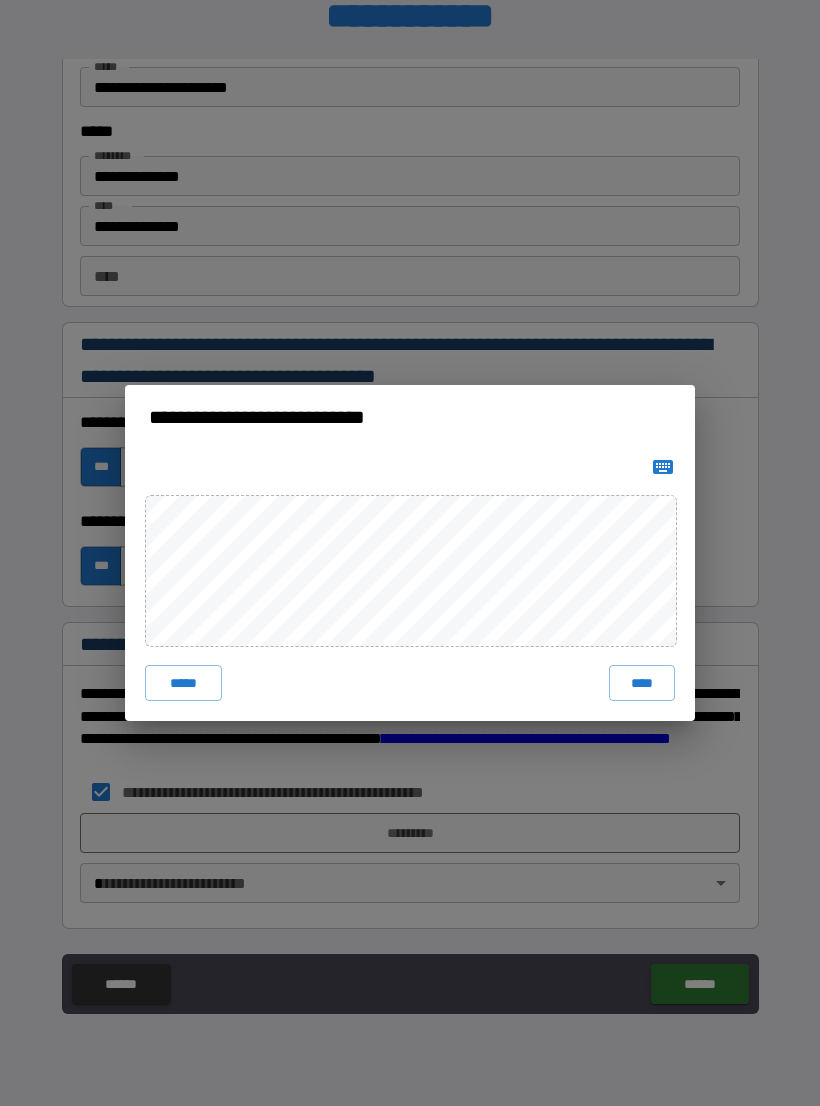 click on "****" at bounding box center [642, 683] 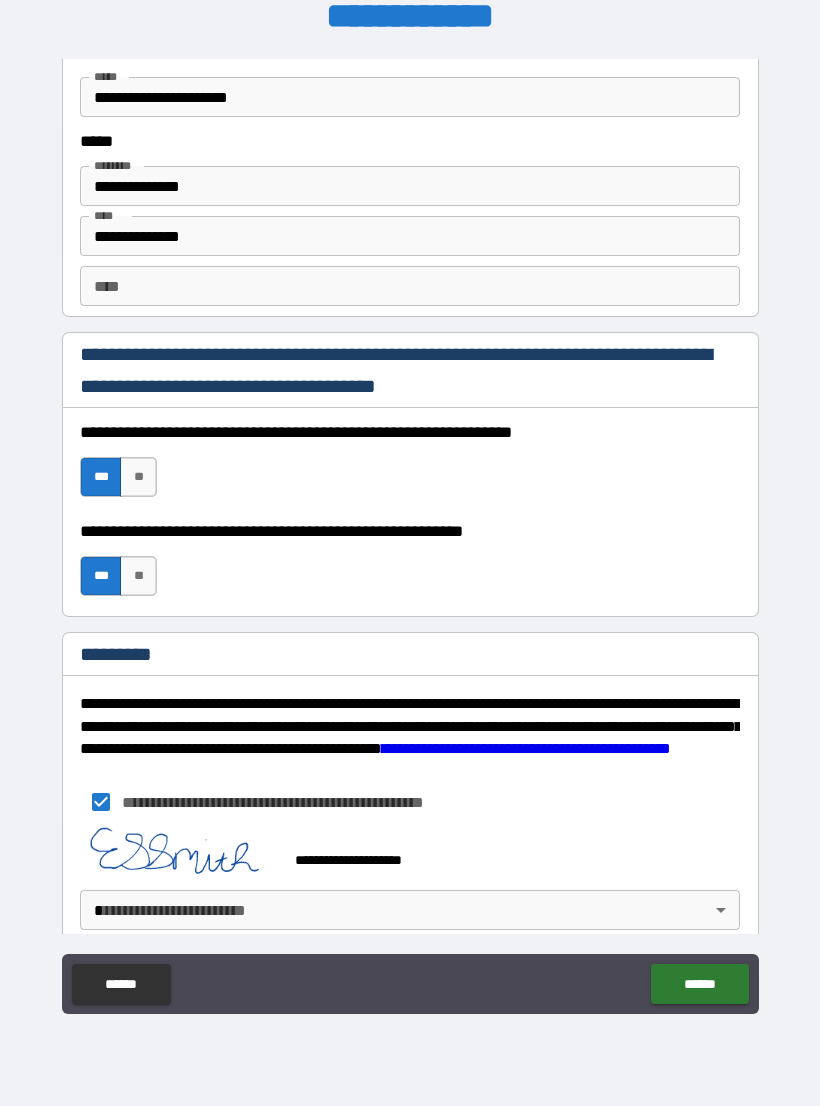 click on "**********" at bounding box center (410, 537) 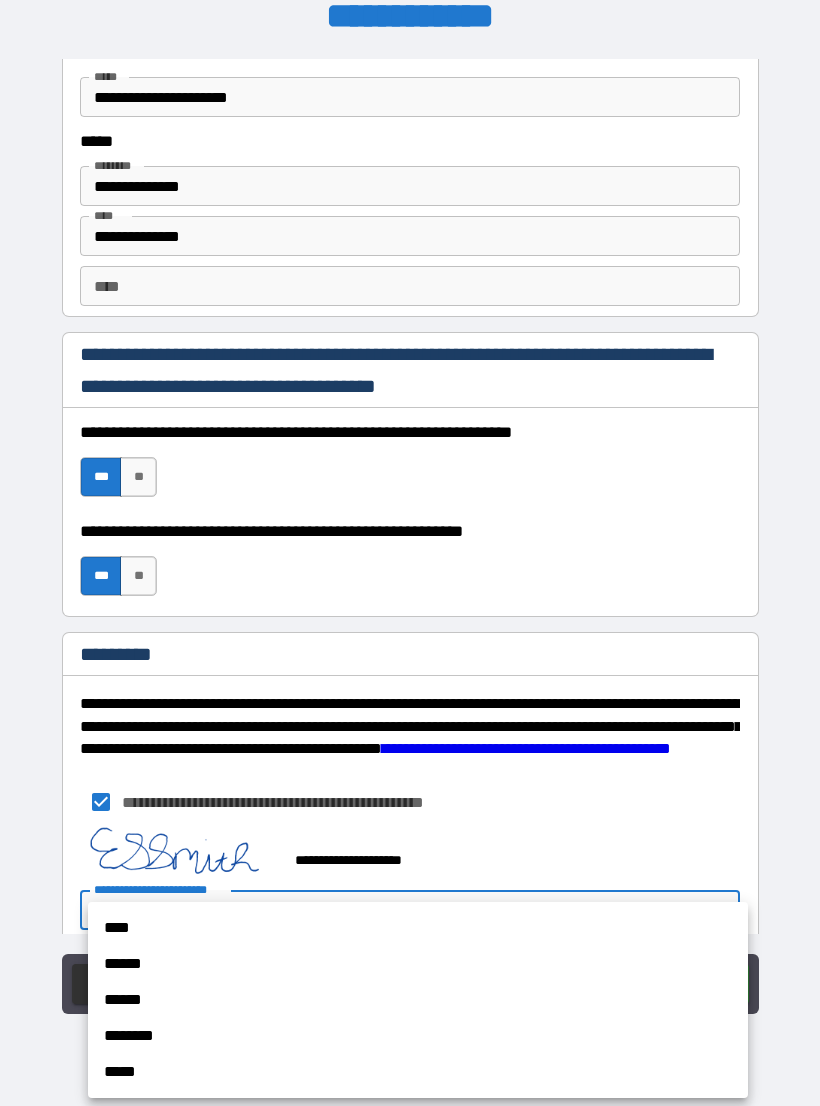click on "******" at bounding box center (418, 964) 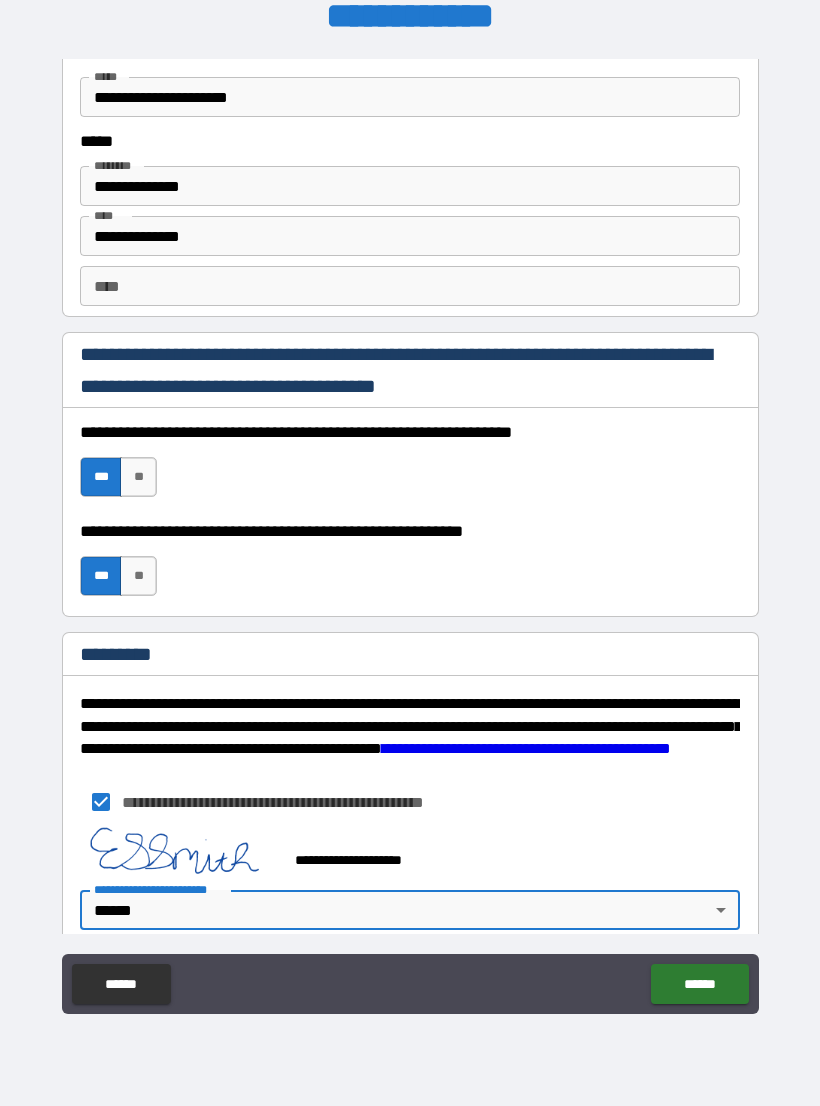 click on "******" at bounding box center [699, 984] 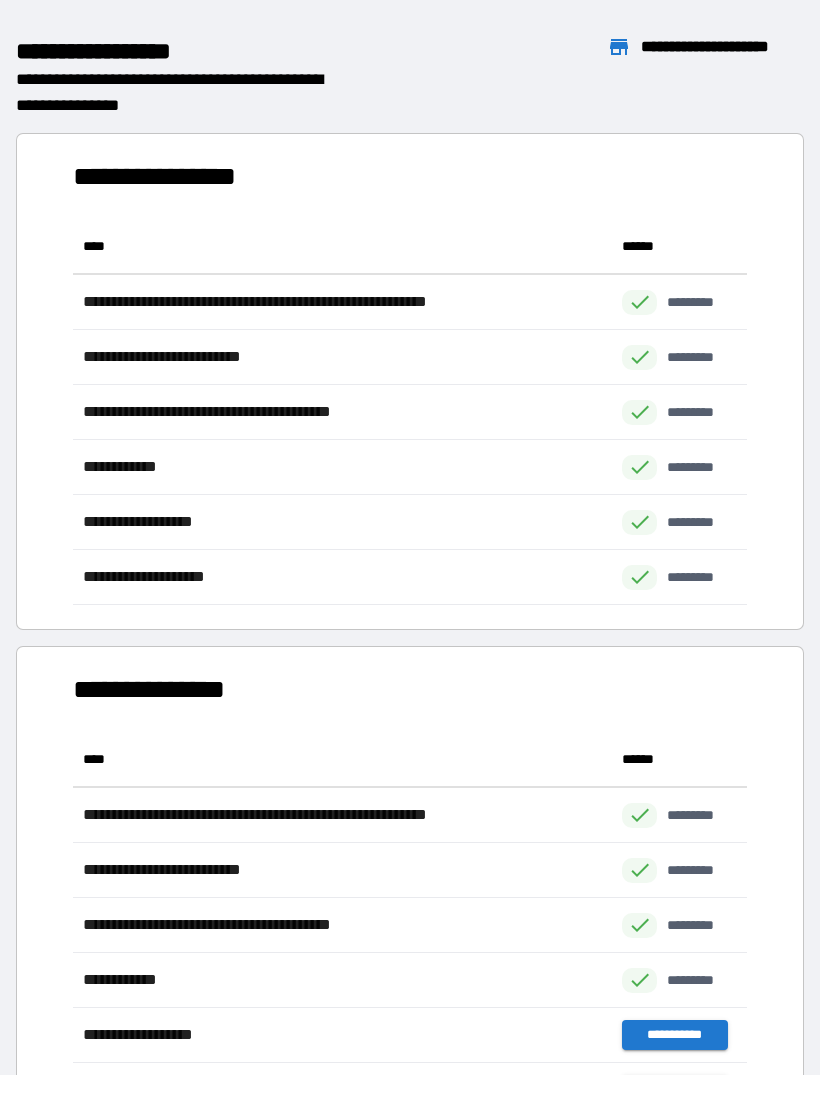 scroll, scrollTop: 1, scrollLeft: 1, axis: both 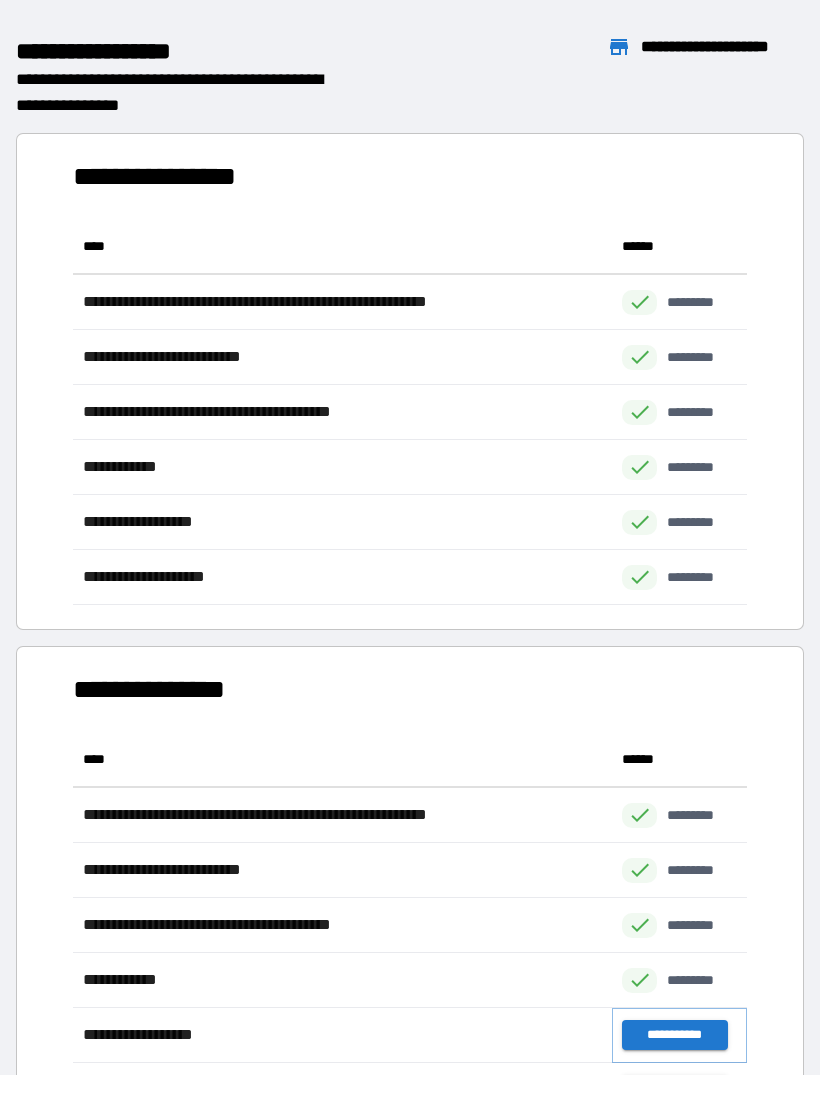 click on "**********" at bounding box center [674, 1035] 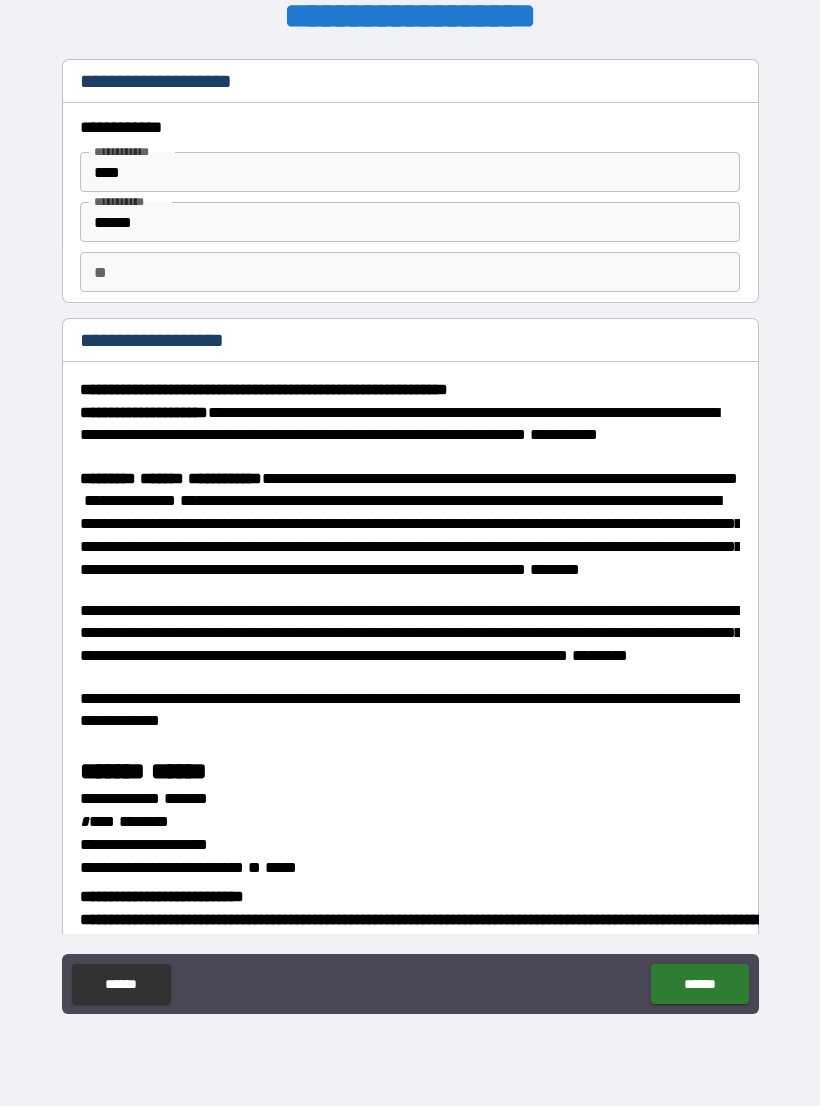 click on "**" at bounding box center [410, 272] 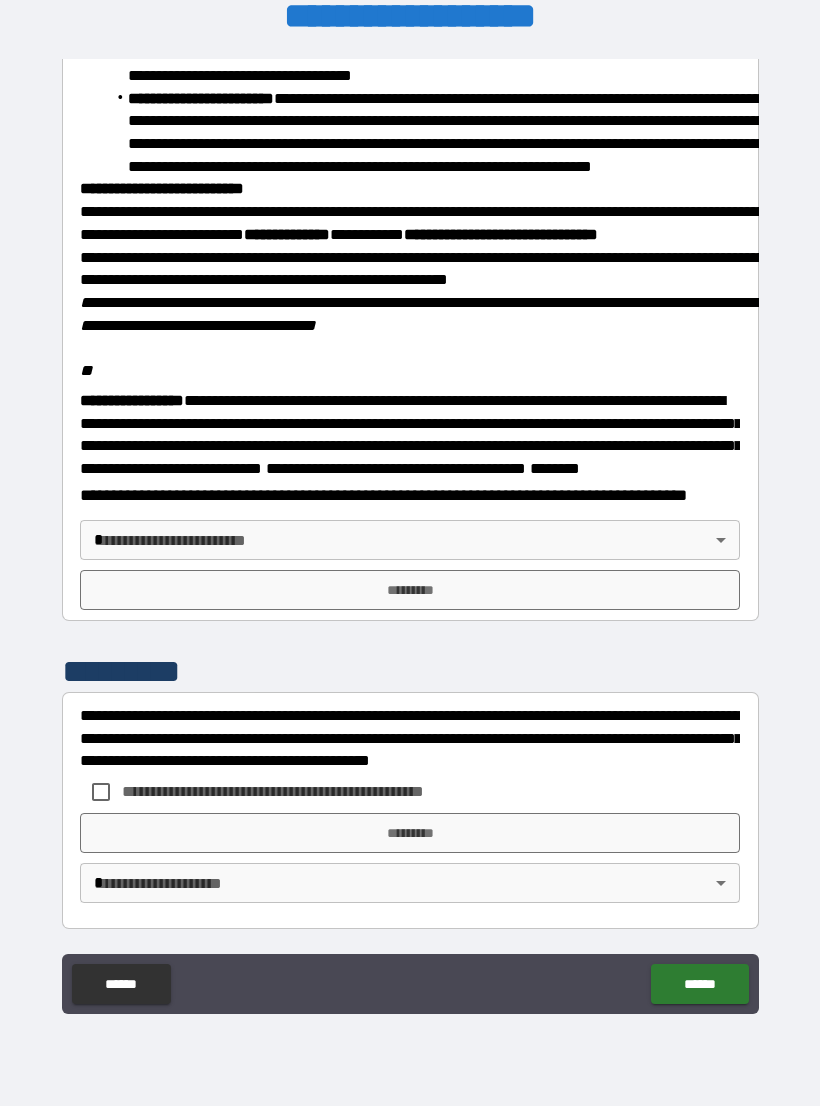 scroll, scrollTop: 2234, scrollLeft: 0, axis: vertical 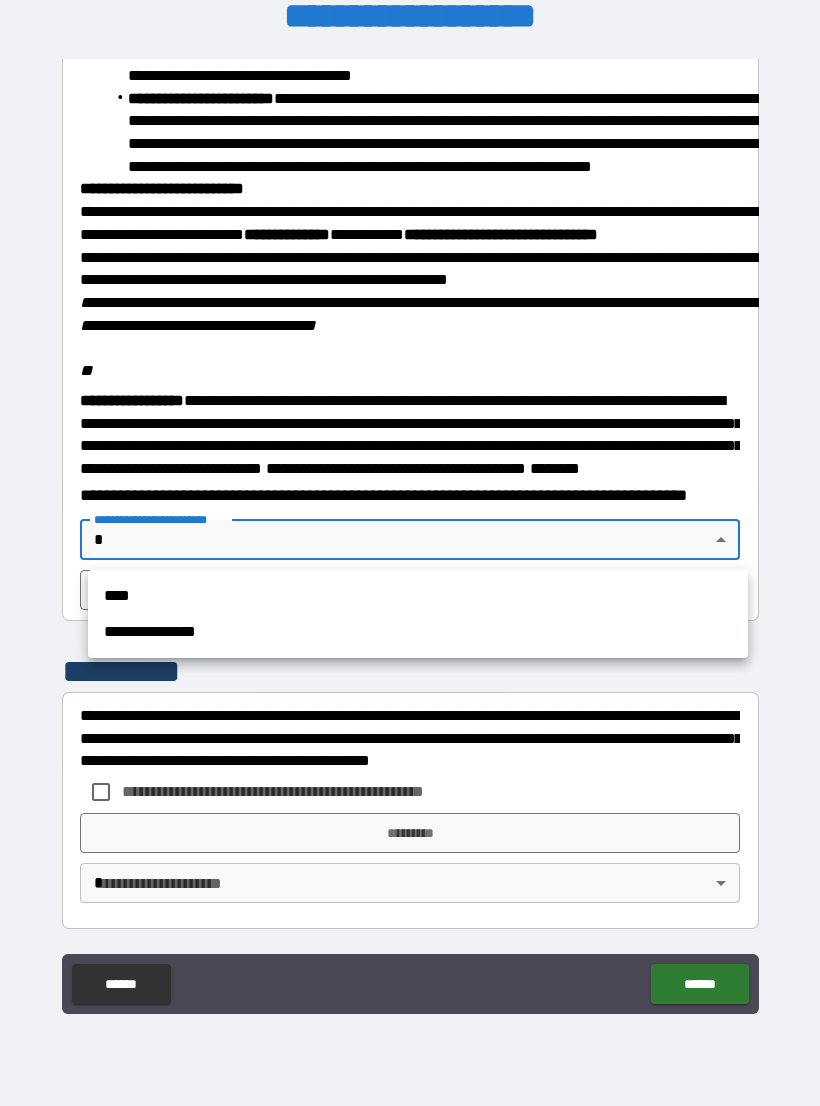 click on "**********" at bounding box center [418, 632] 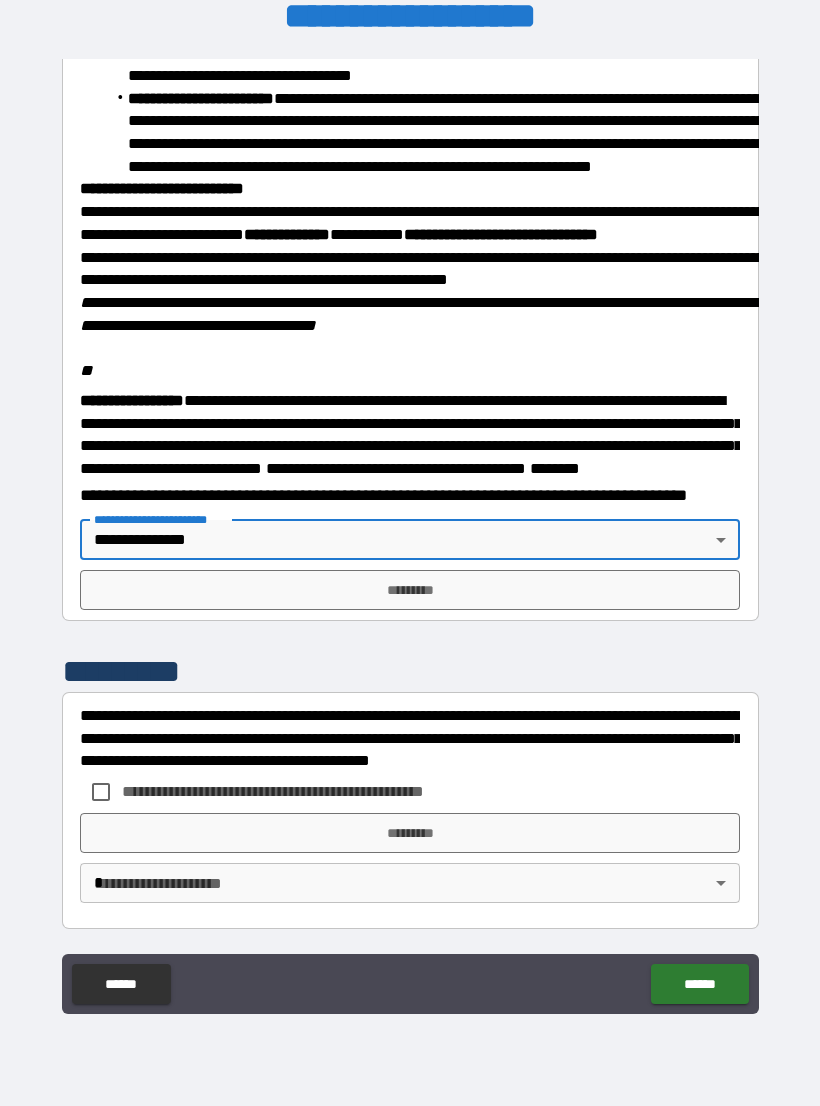 click on "*********" at bounding box center (410, 590) 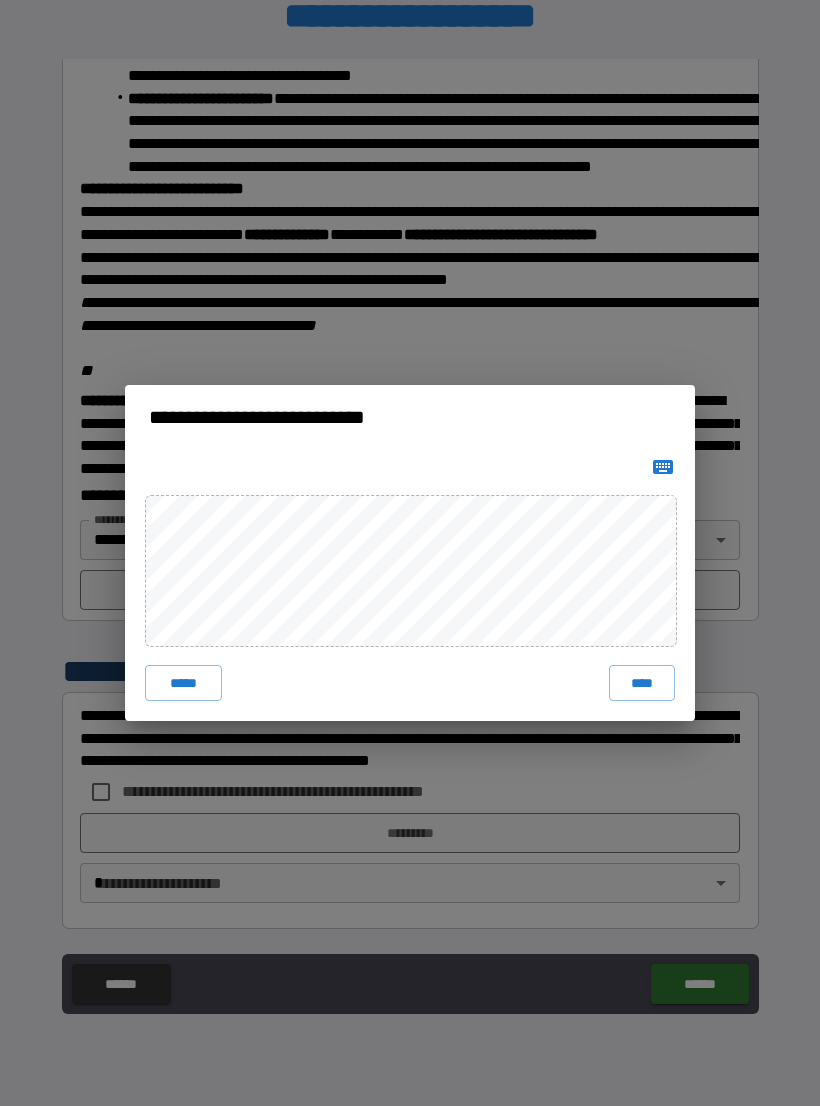 click on "*****" at bounding box center (183, 683) 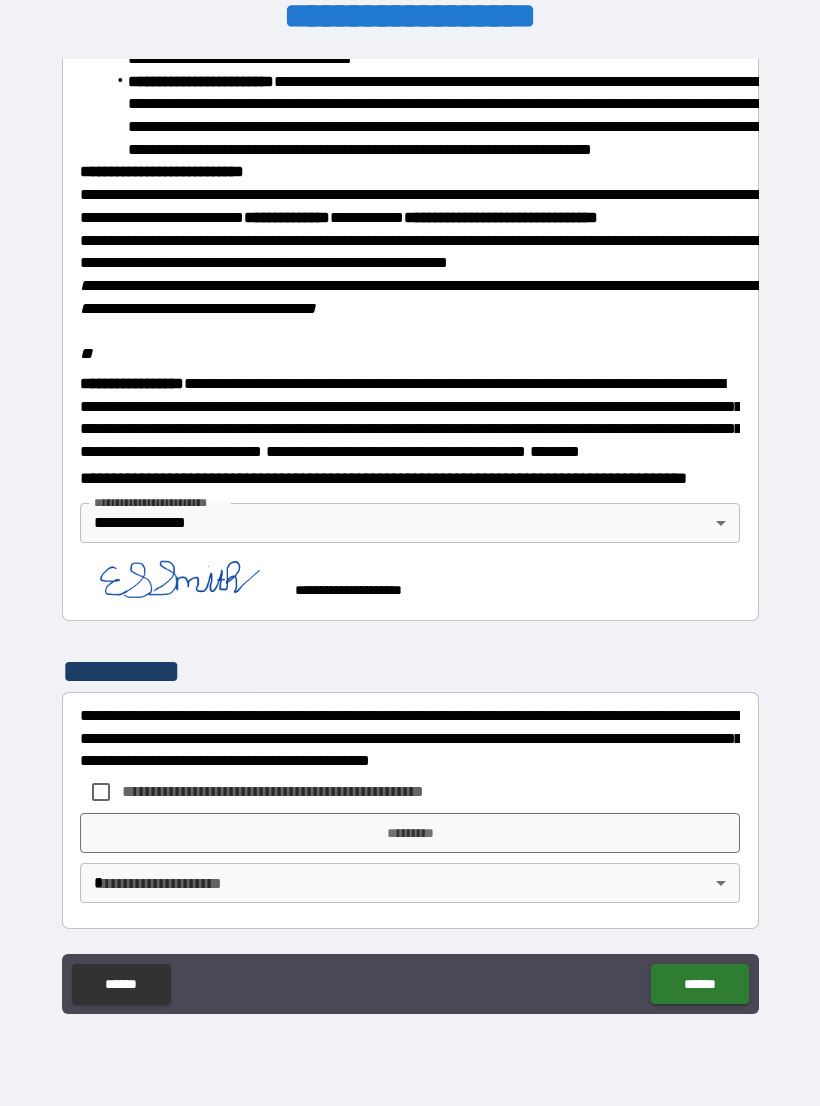 scroll, scrollTop: 2251, scrollLeft: 0, axis: vertical 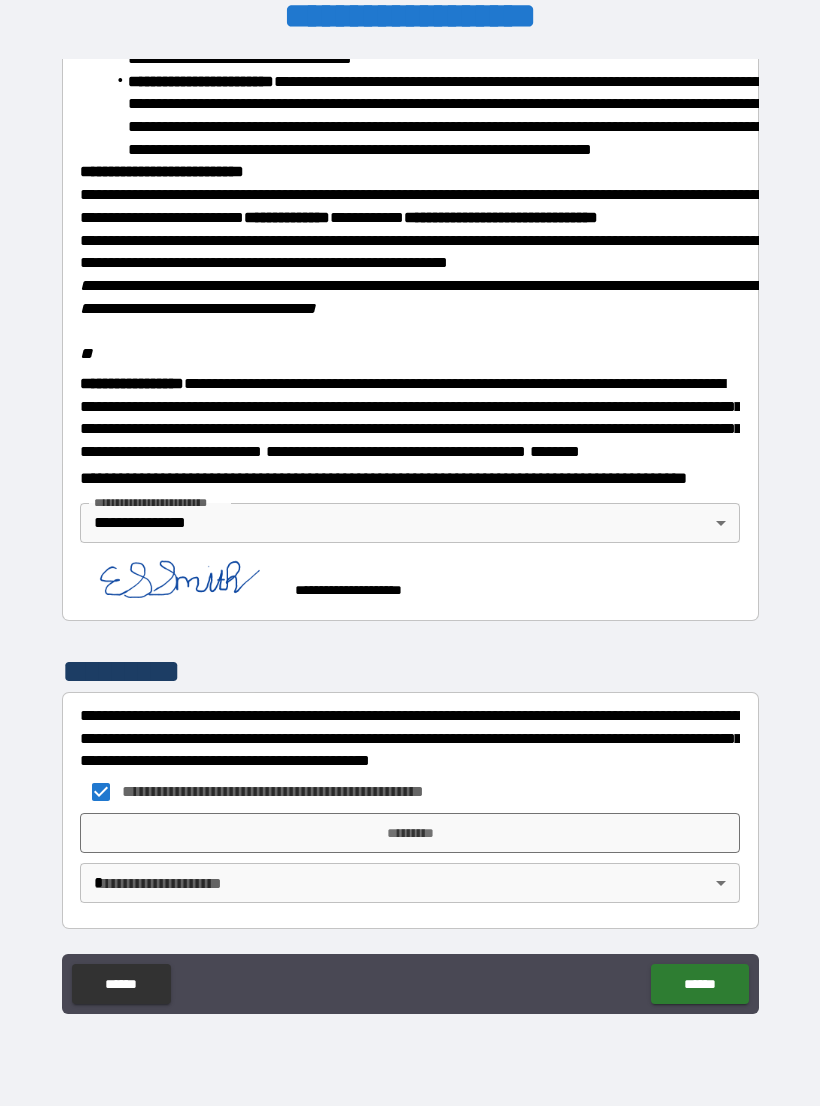 click on "*********" at bounding box center (410, 833) 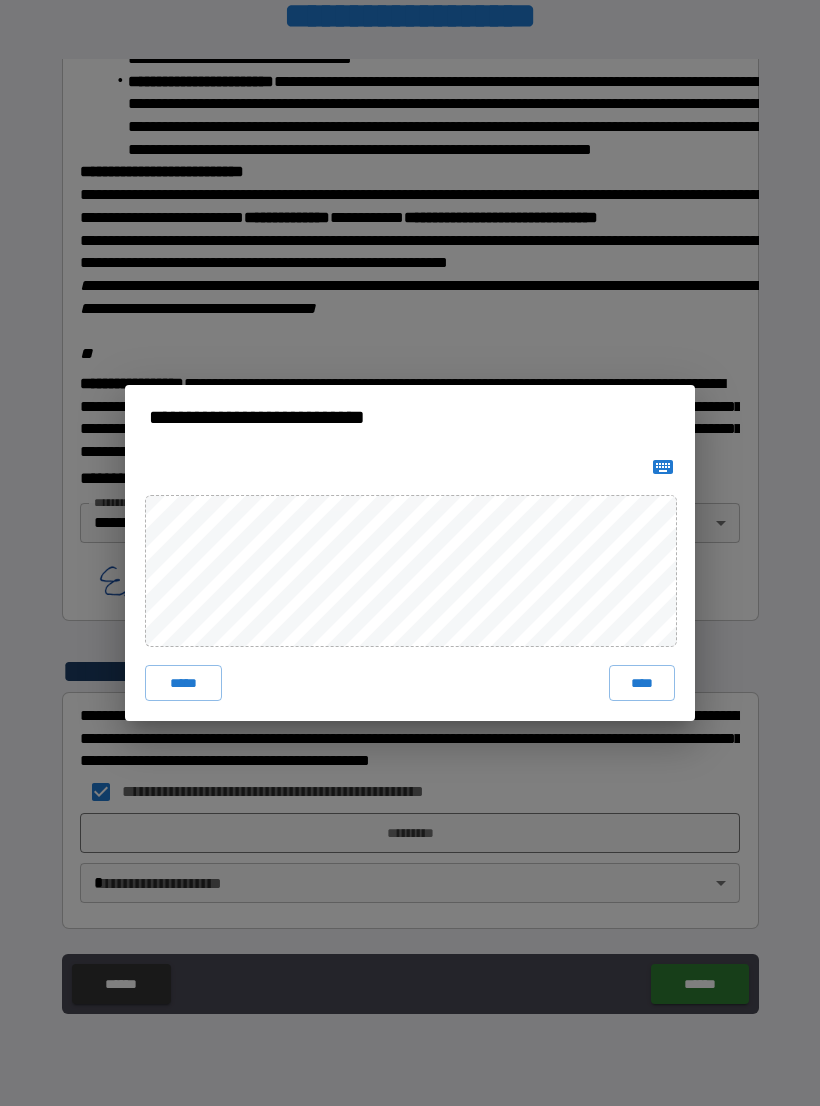 click on "****" at bounding box center [642, 683] 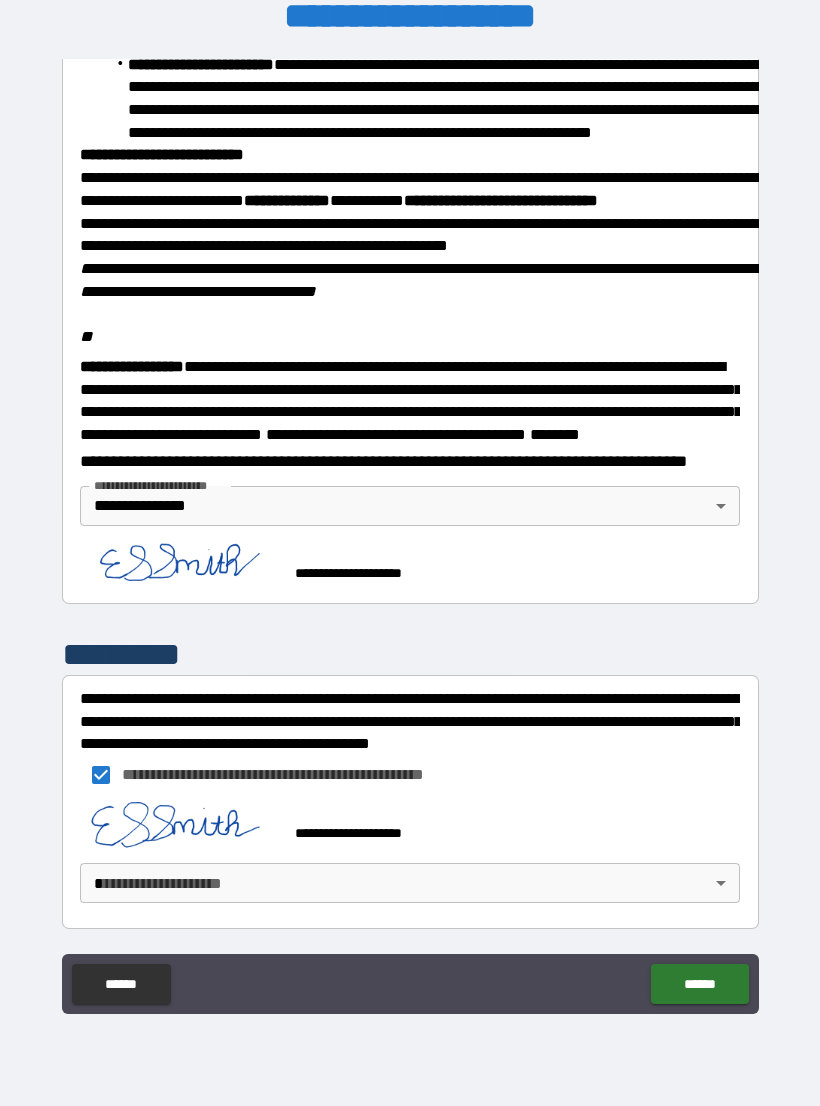 click on "**********" at bounding box center (410, 537) 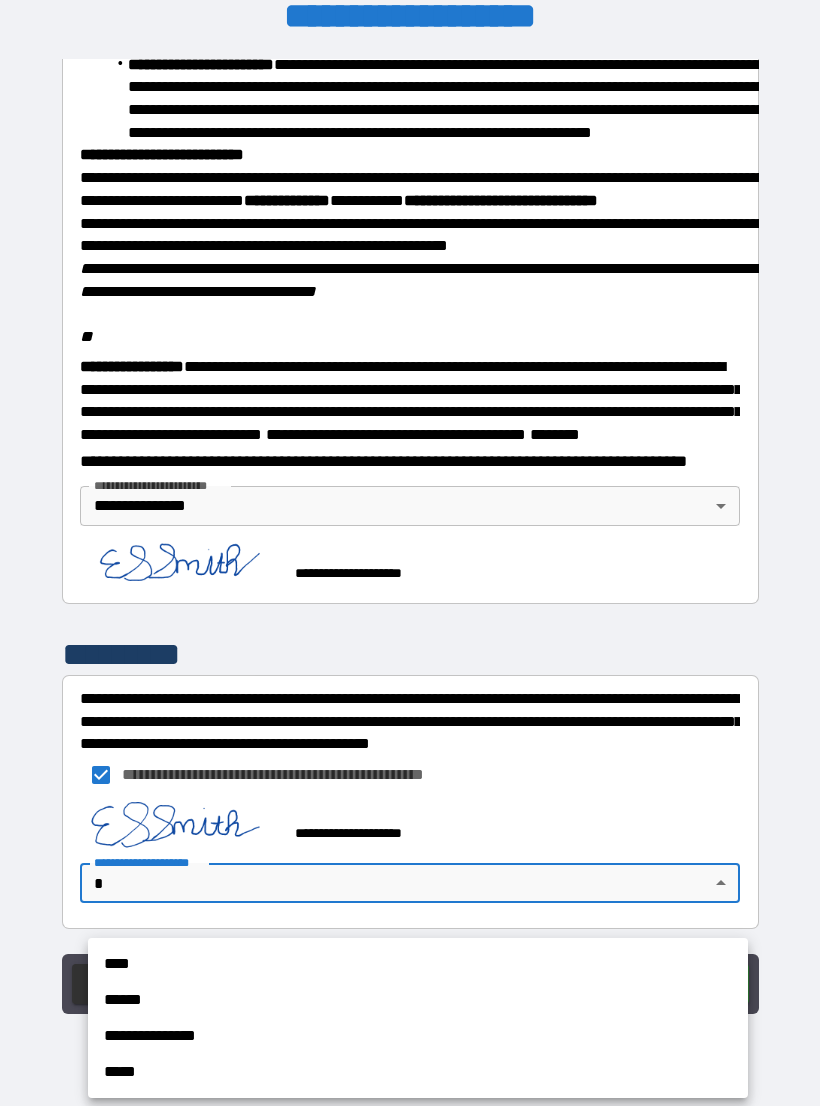 click on "**********" at bounding box center [418, 1036] 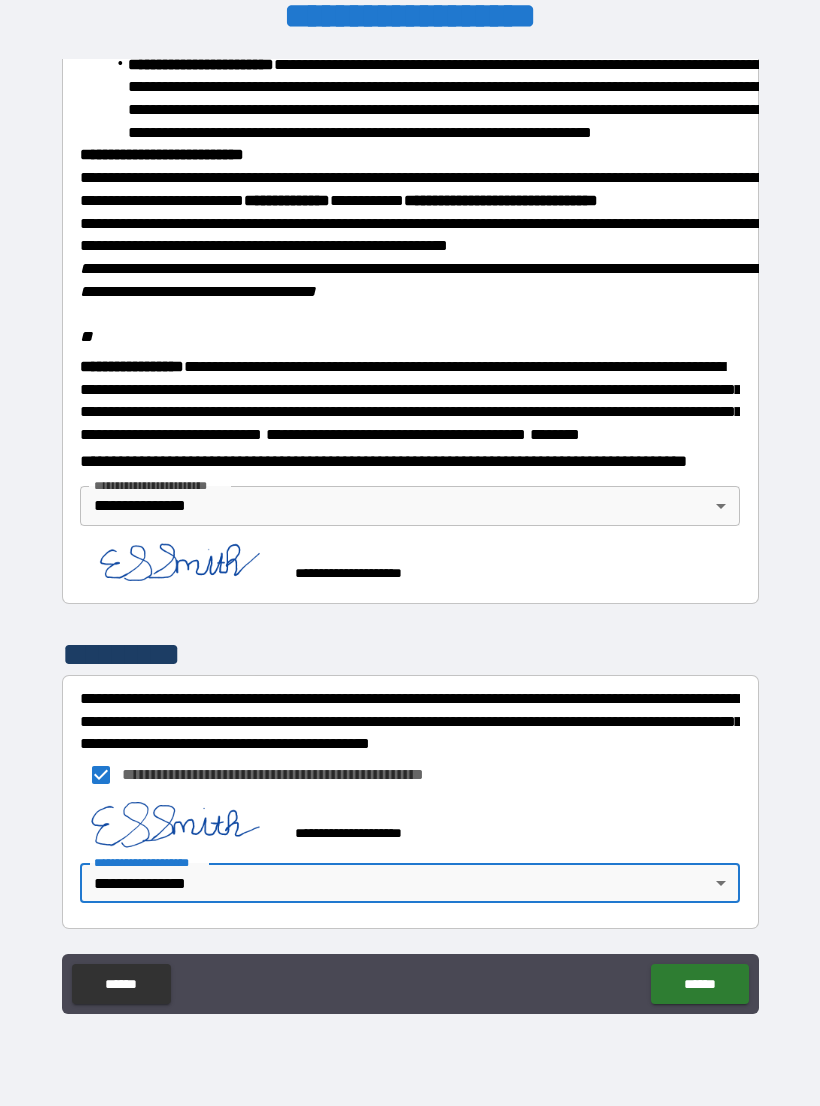 click on "******" at bounding box center [699, 984] 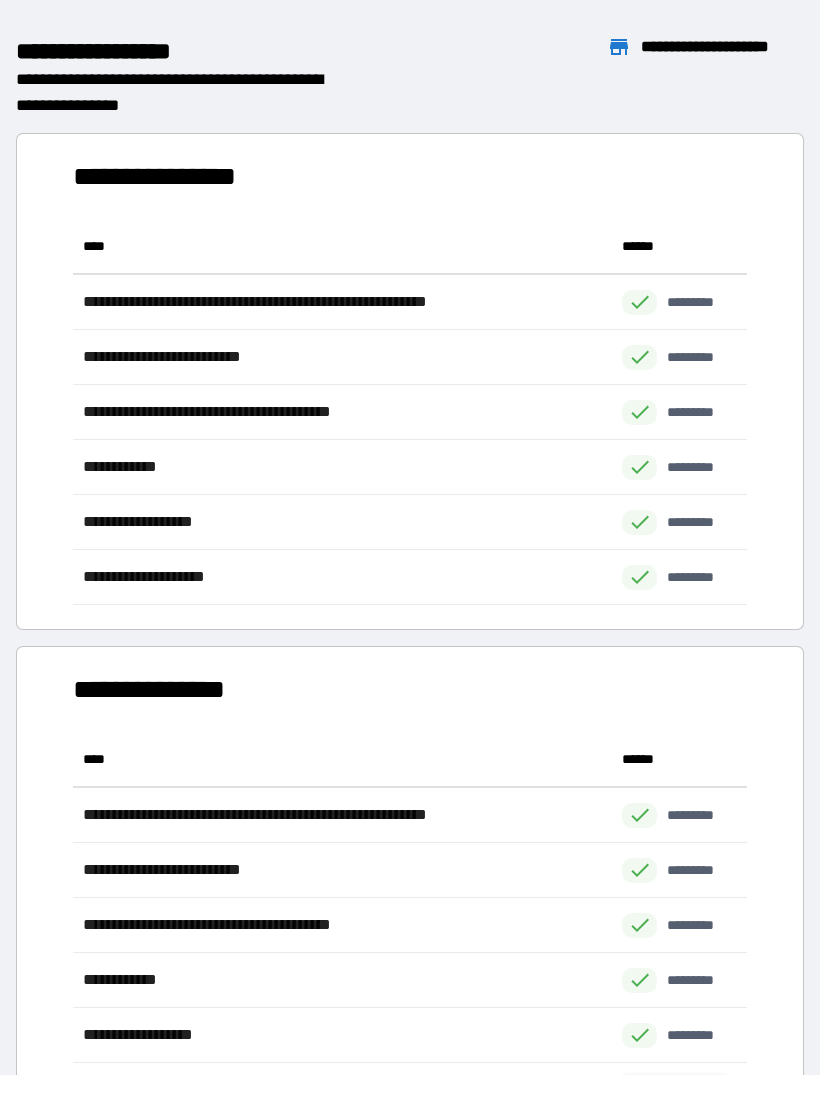 scroll, scrollTop: 1, scrollLeft: 1, axis: both 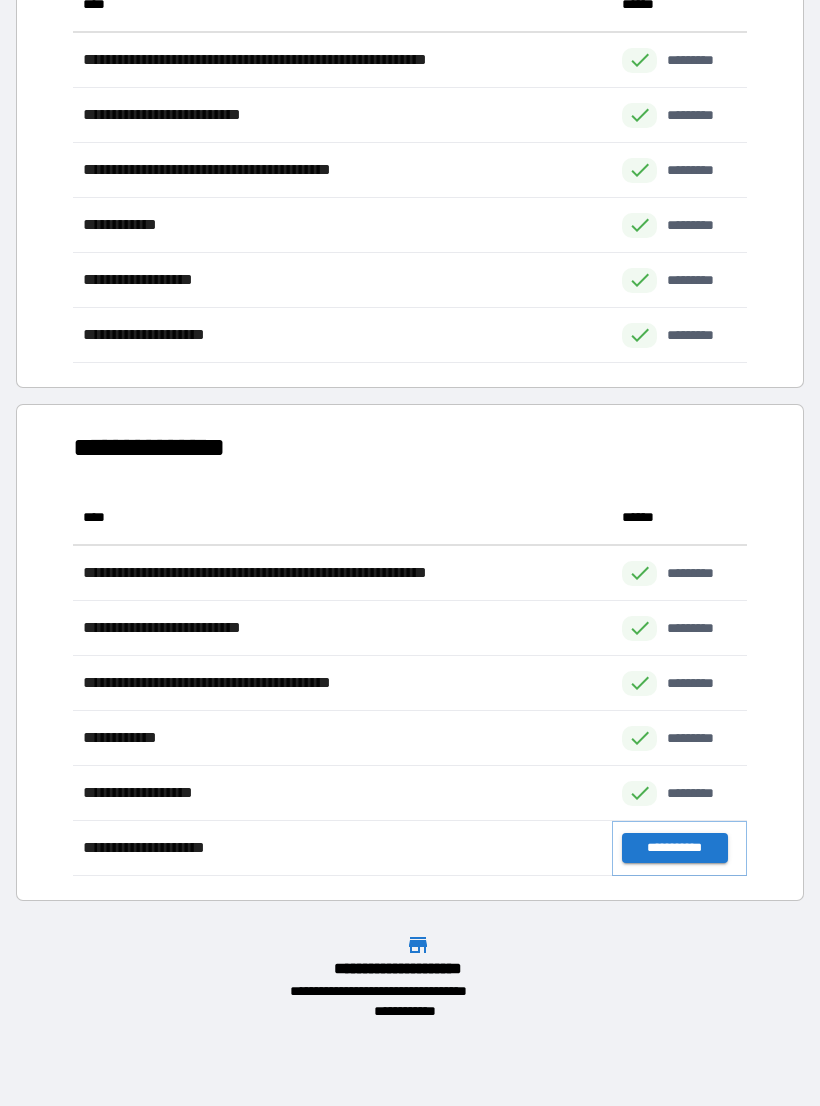 click on "**********" at bounding box center (674, 848) 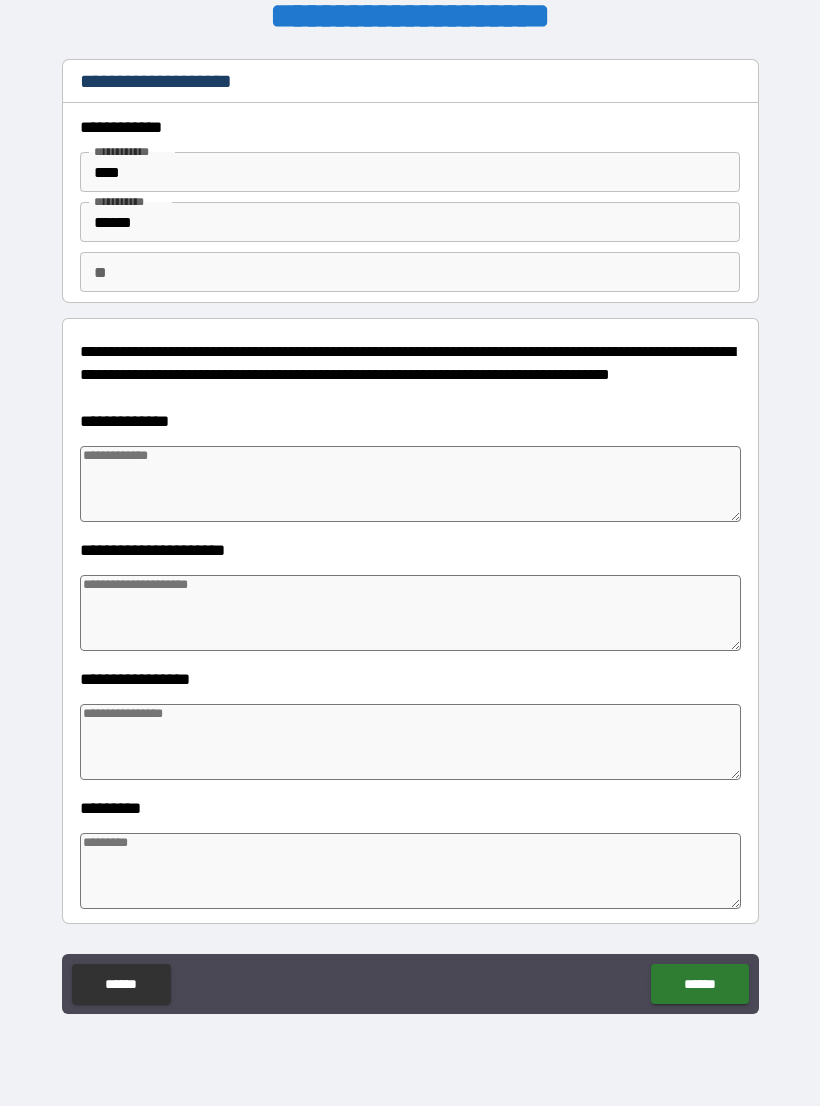 click on "**" at bounding box center (410, 272) 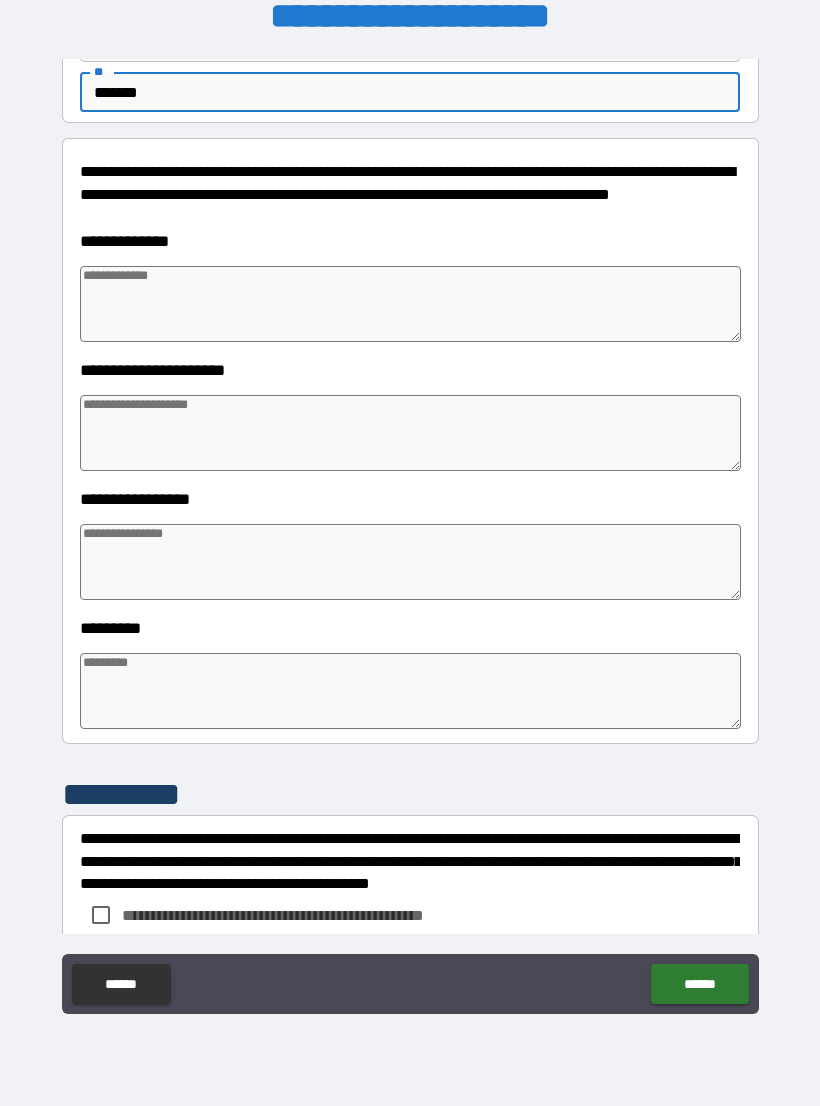scroll, scrollTop: 182, scrollLeft: 0, axis: vertical 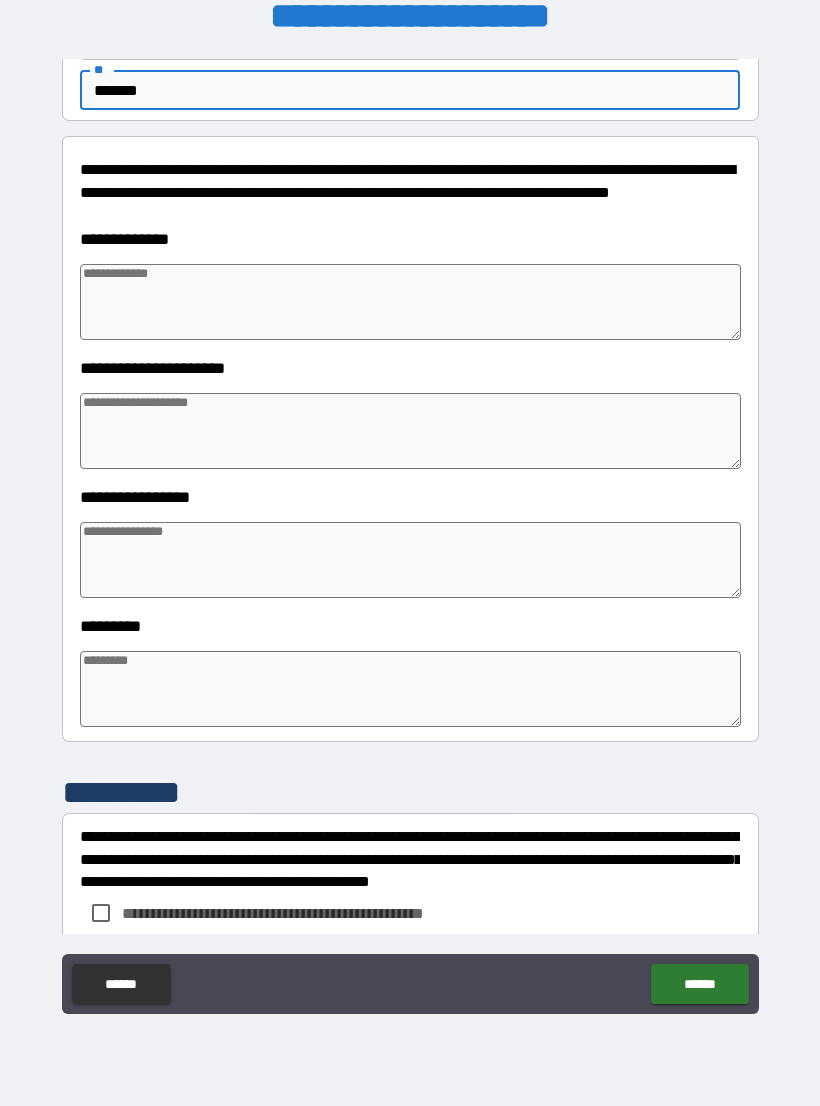 click at bounding box center [410, 302] 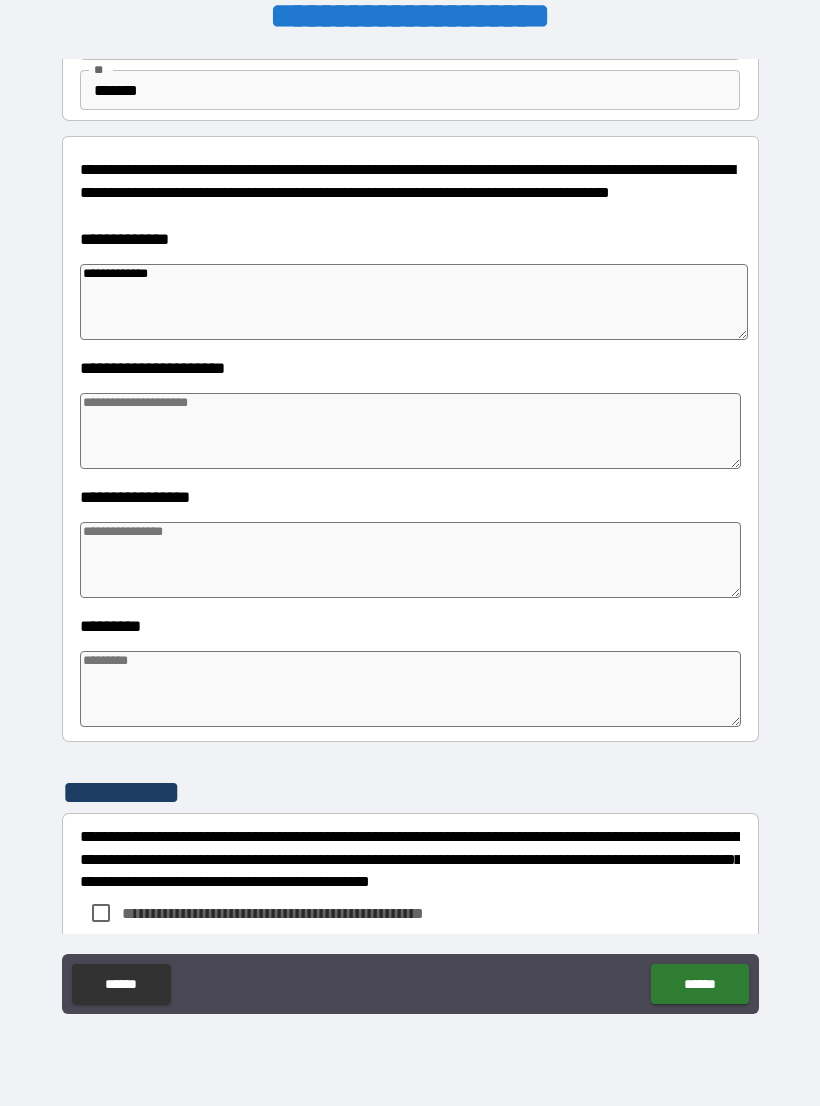 click at bounding box center [410, 431] 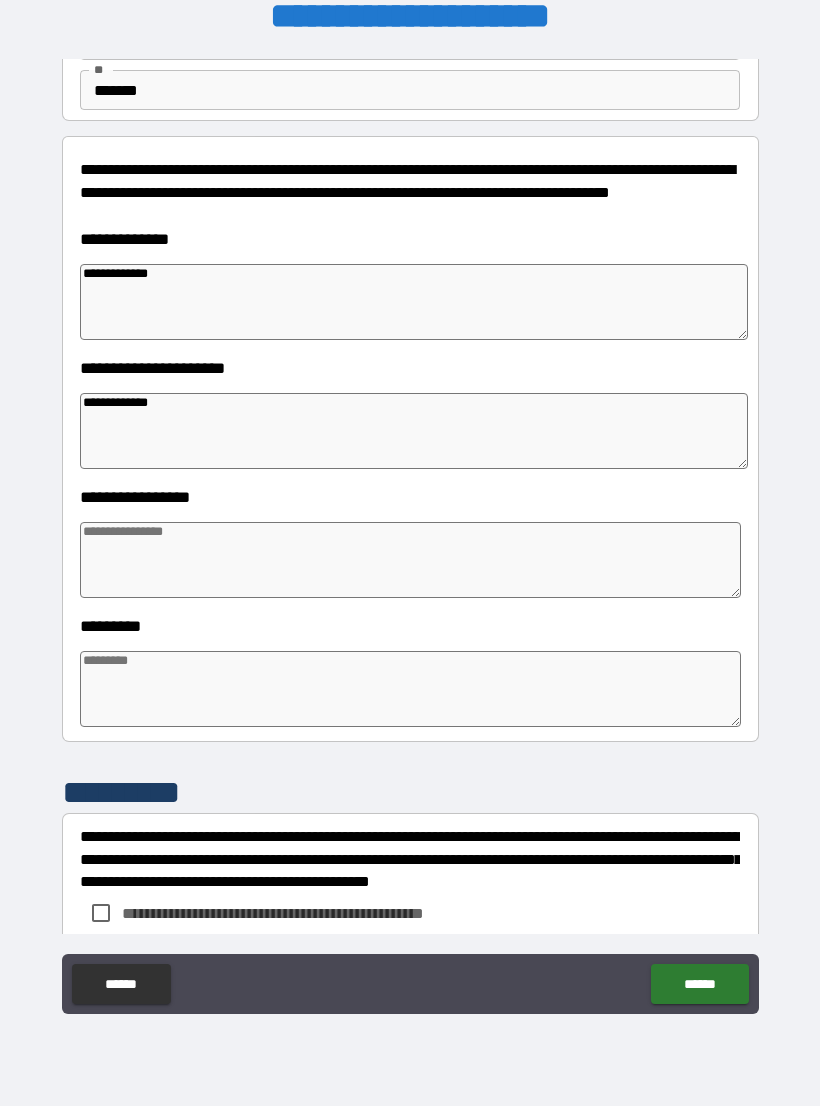 click at bounding box center (410, 560) 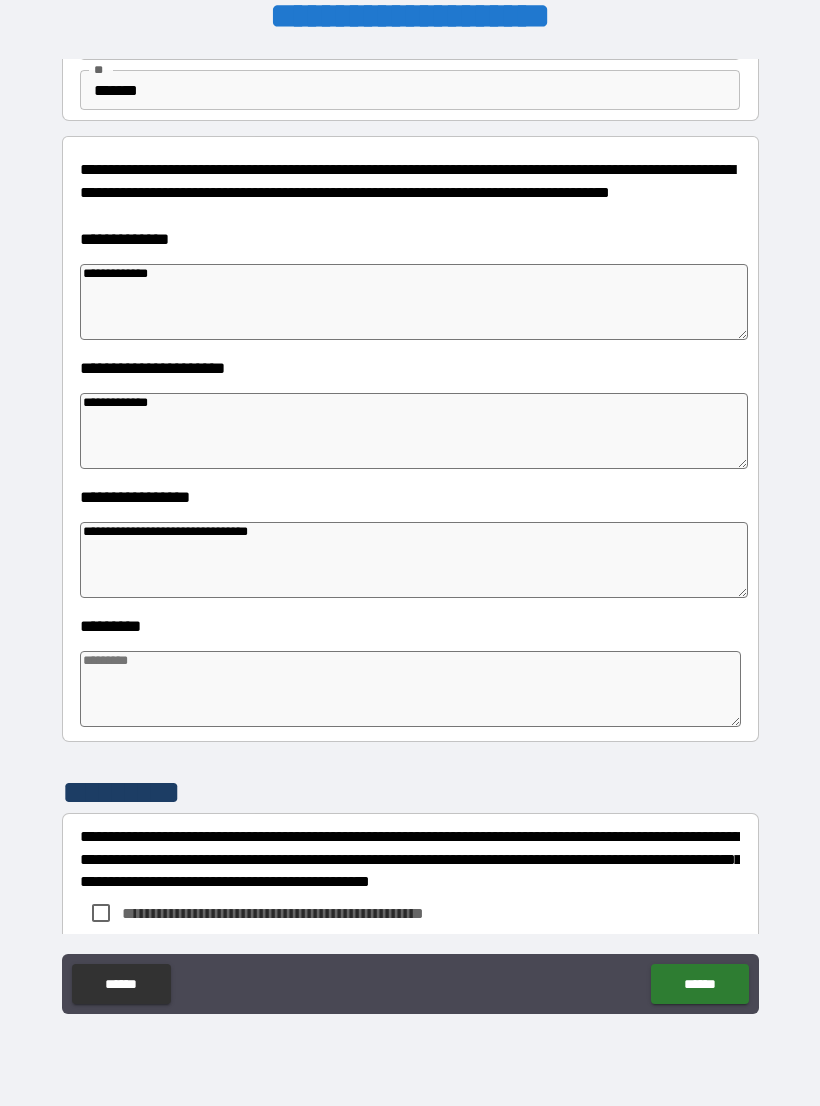 click at bounding box center [410, 689] 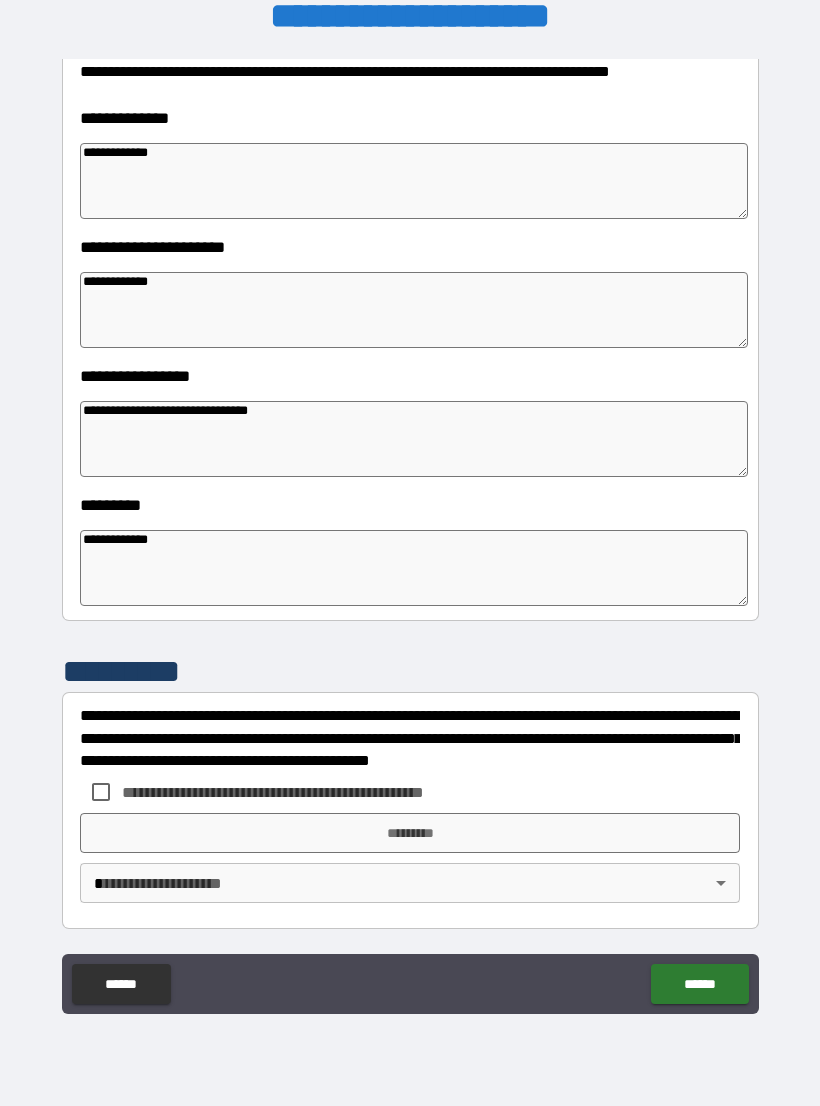 scroll, scrollTop: 303, scrollLeft: 0, axis: vertical 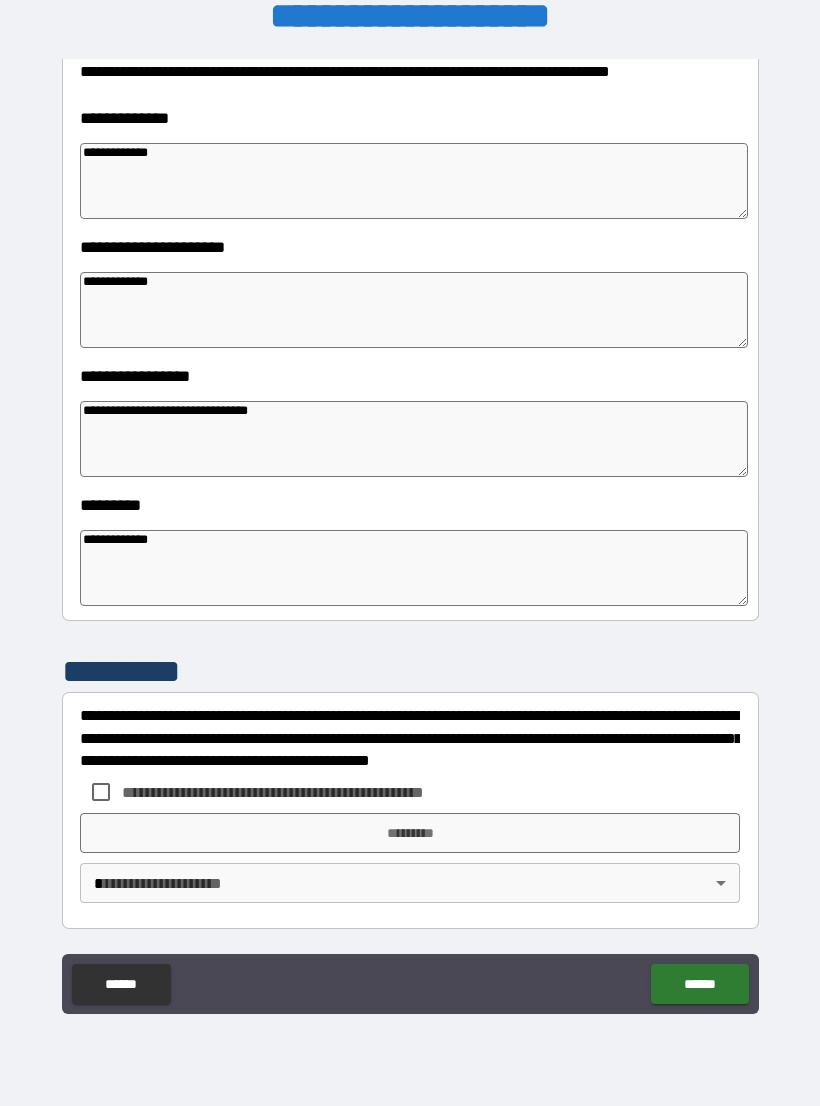 click on "**********" at bounding box center [410, 540] 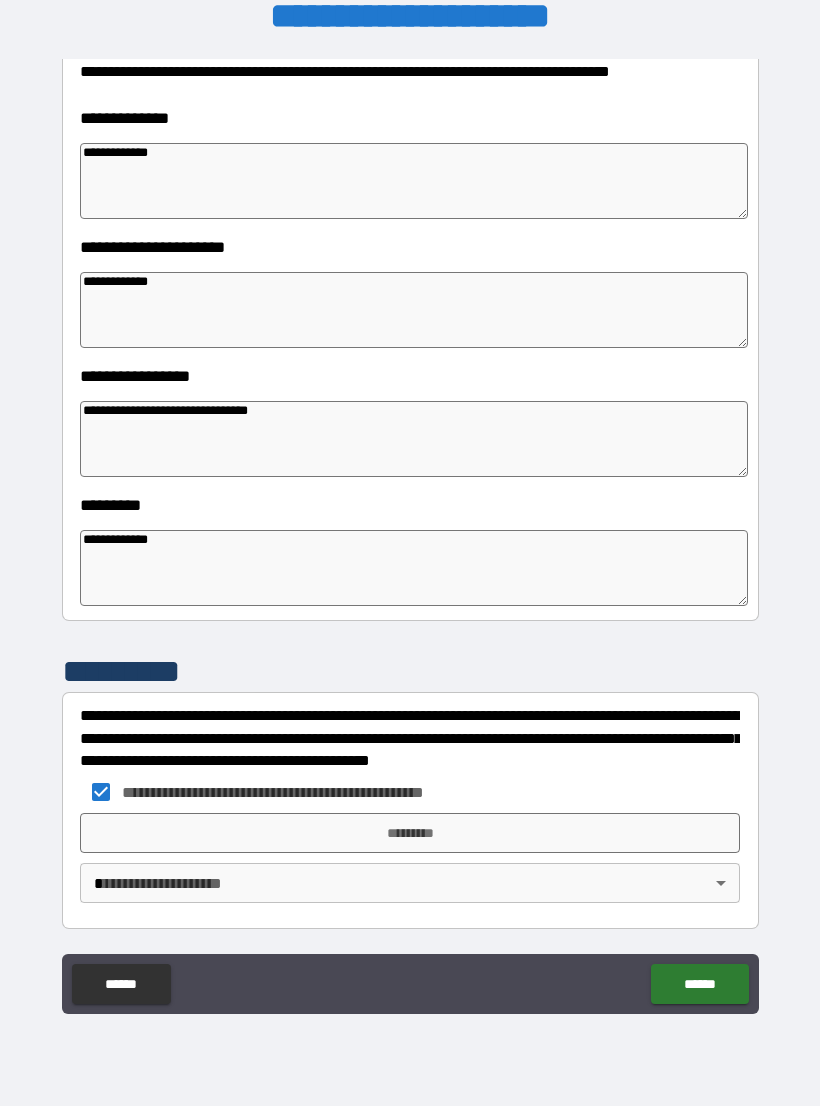 click on "*********" at bounding box center [410, 833] 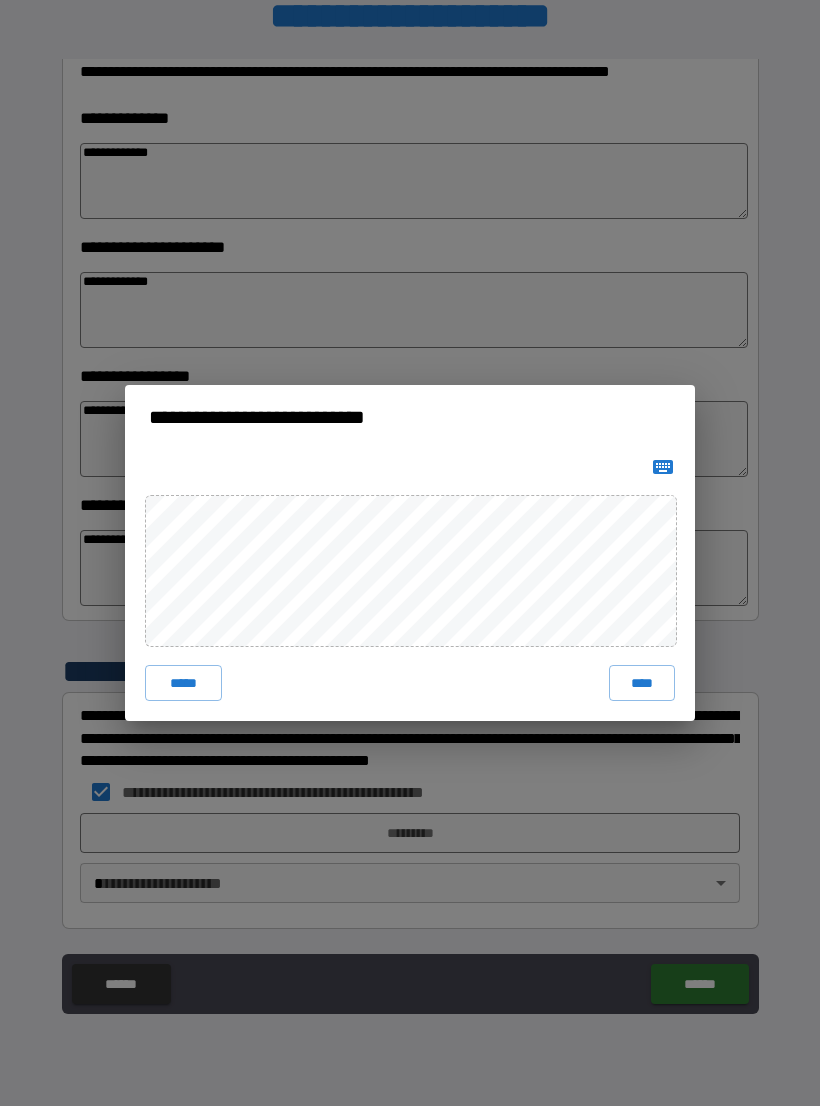 click on "*****" at bounding box center [183, 683] 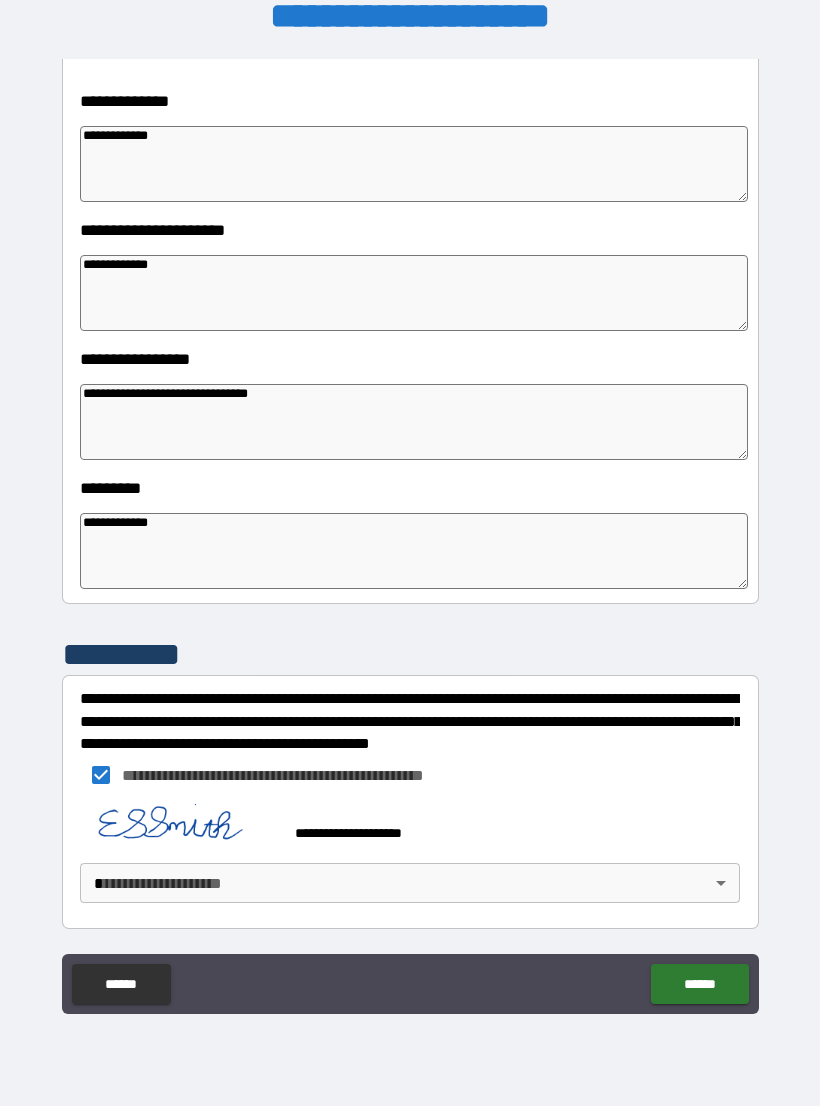 scroll, scrollTop: 320, scrollLeft: 0, axis: vertical 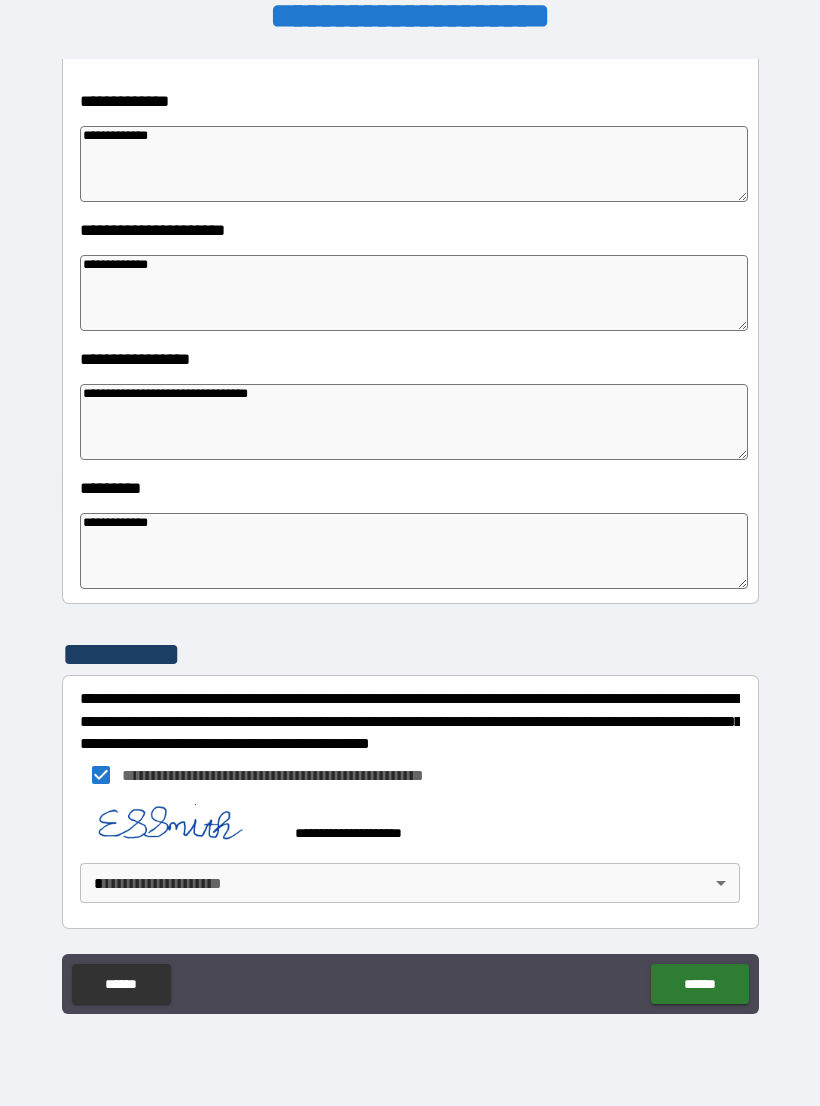 click on "**********" at bounding box center [410, 537] 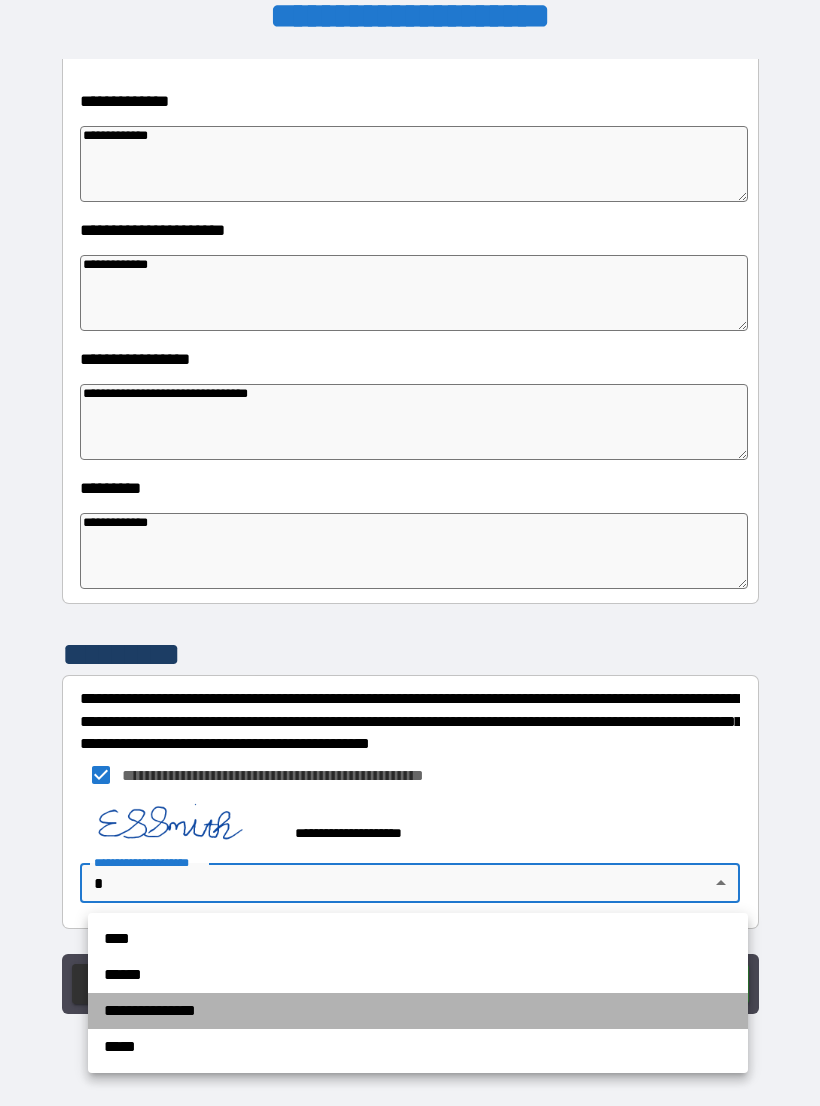 click on "**********" at bounding box center (418, 1011) 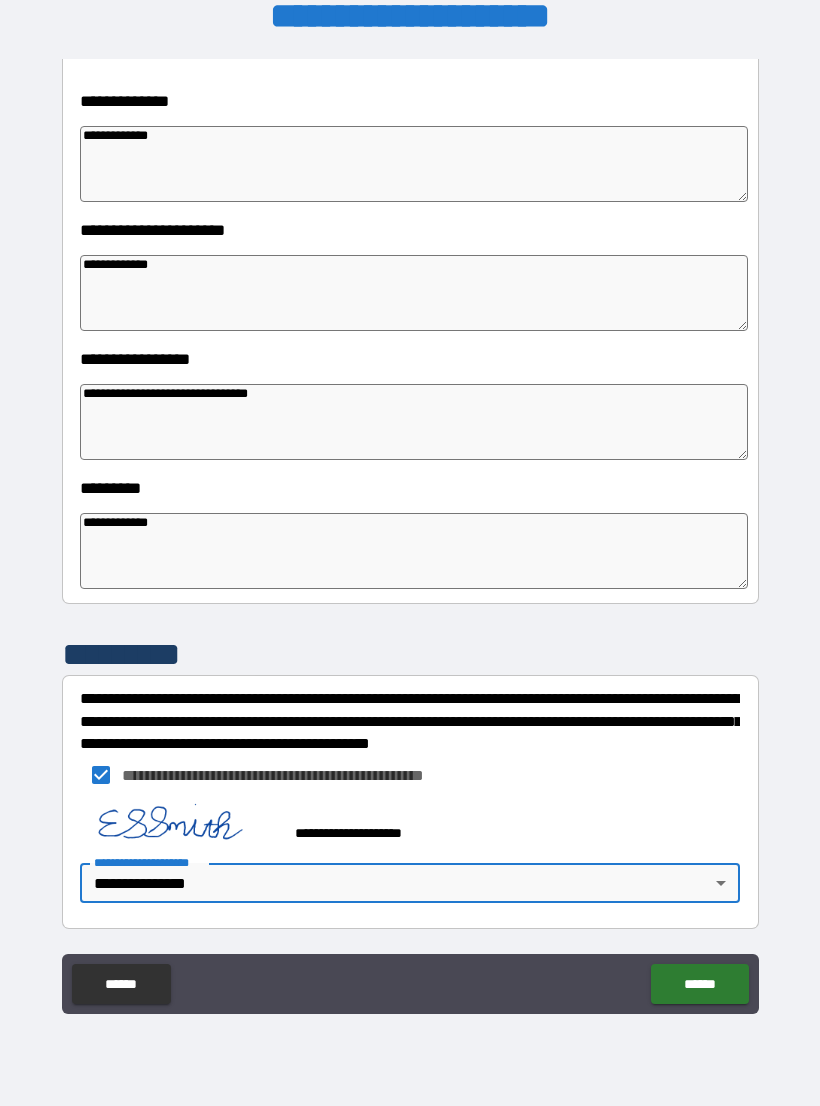 click on "******" at bounding box center [699, 984] 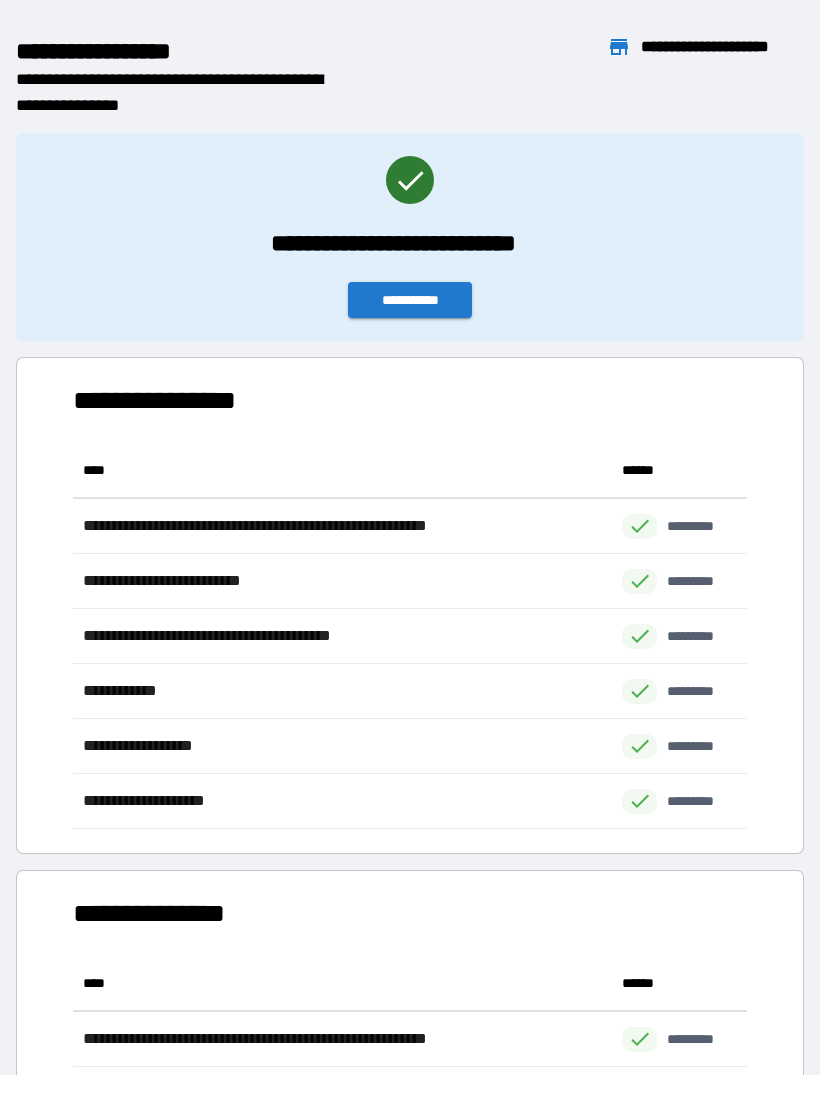 scroll, scrollTop: 1, scrollLeft: 1, axis: both 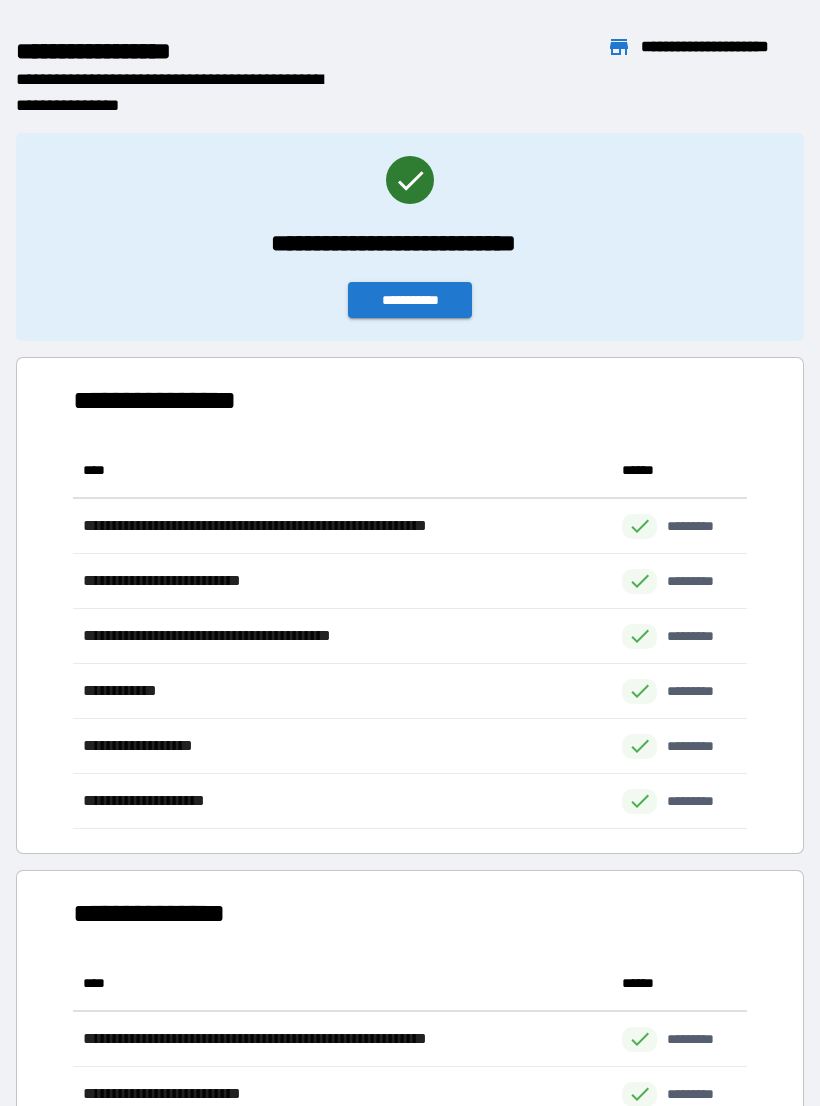 click on "**********" at bounding box center (410, 300) 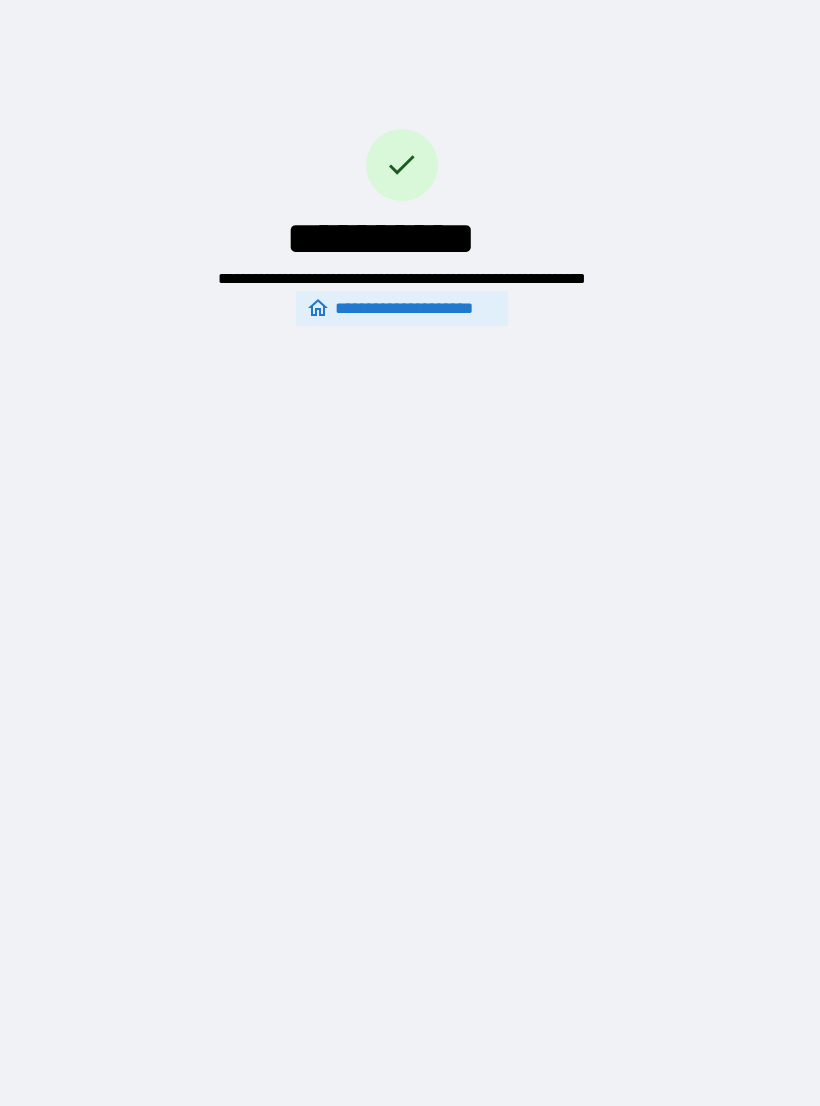 click on "**********" at bounding box center (402, 308) 